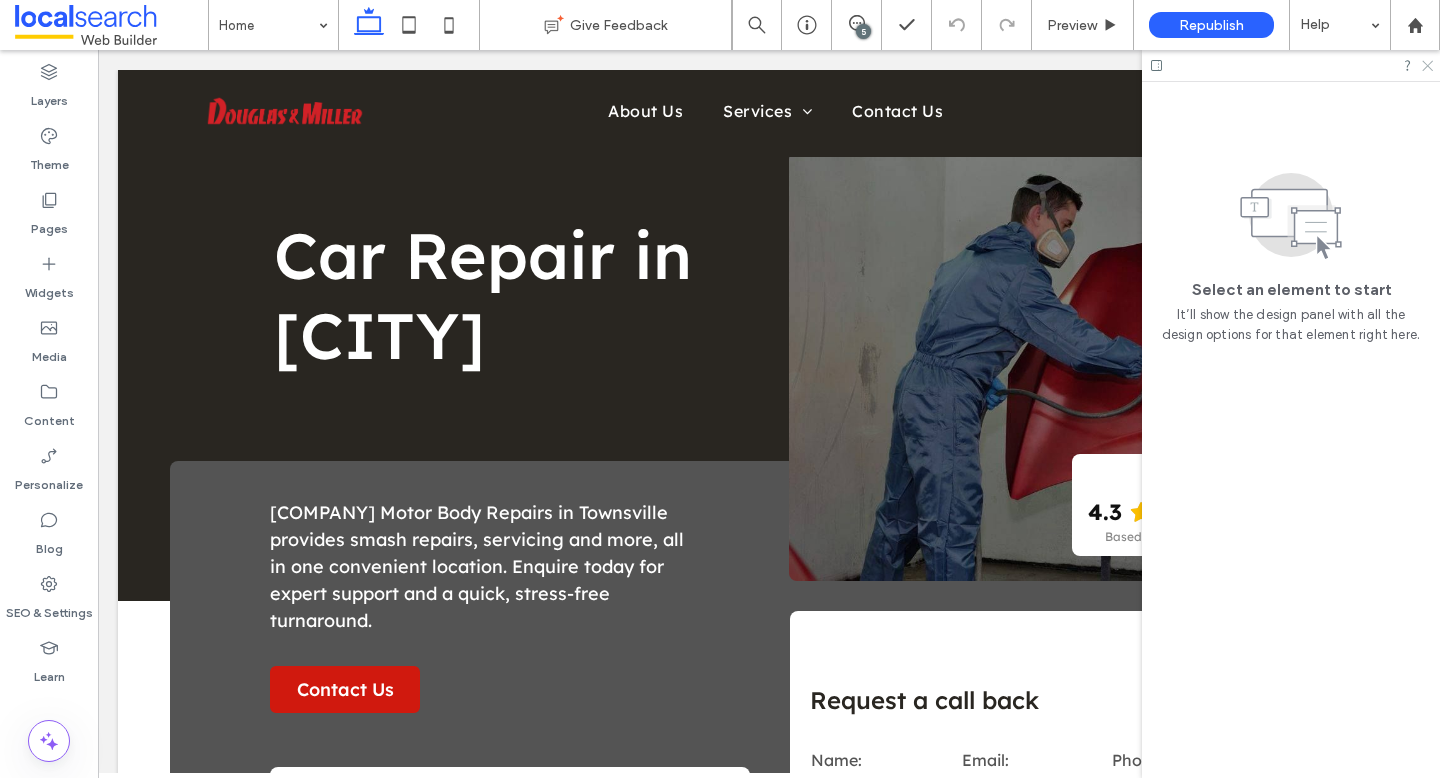 scroll, scrollTop: 0, scrollLeft: 0, axis: both 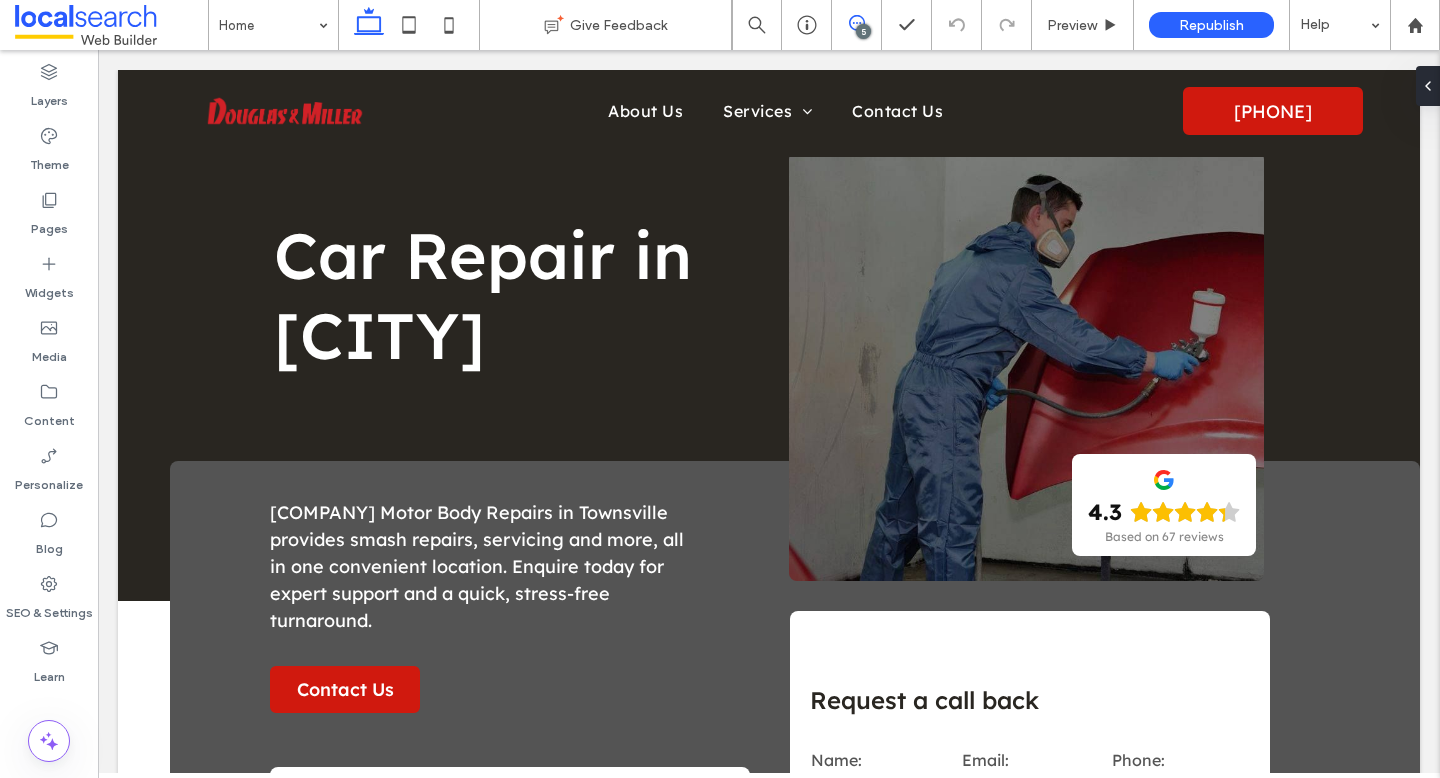 click at bounding box center (856, 23) 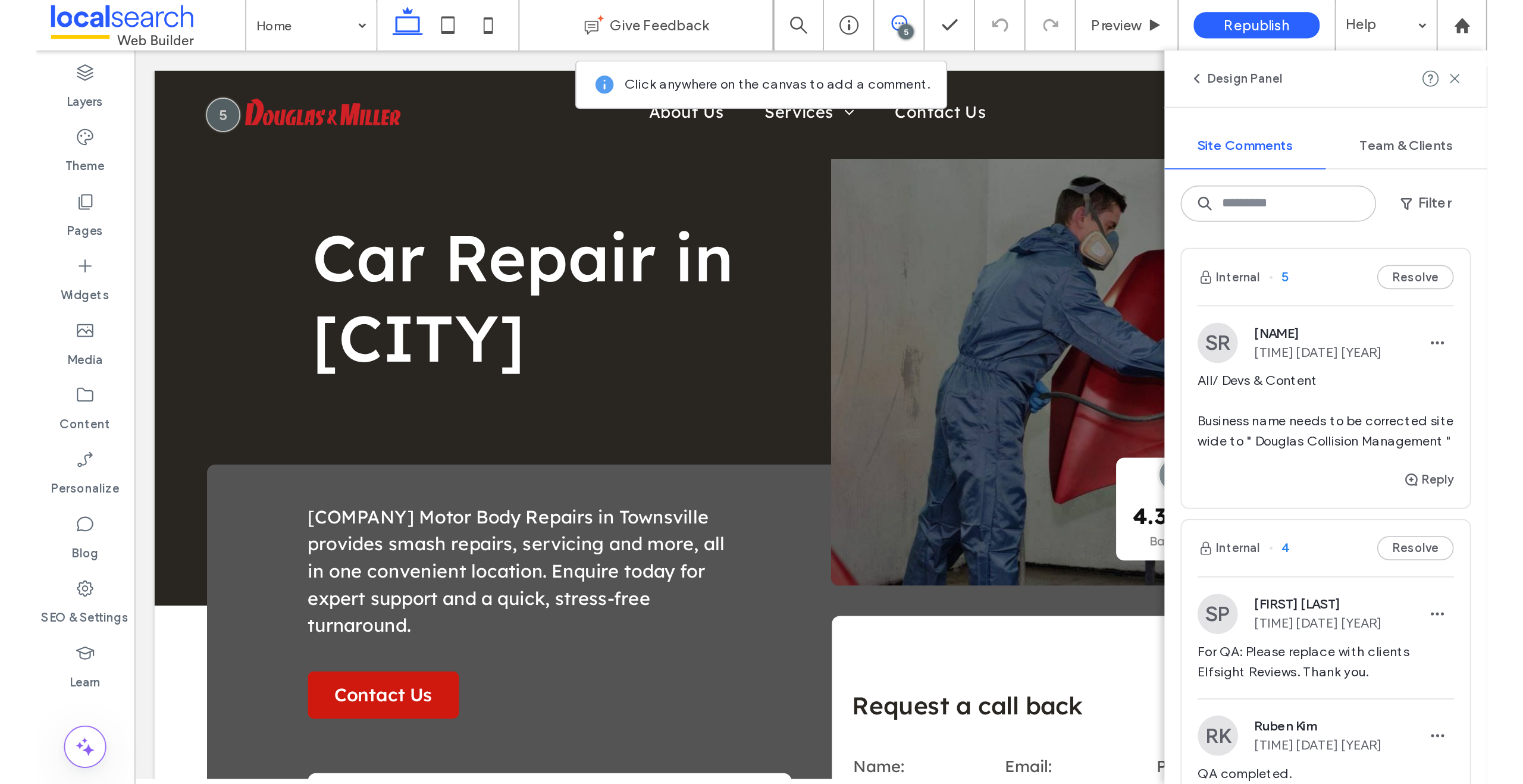 scroll, scrollTop: 0, scrollLeft: 0, axis: both 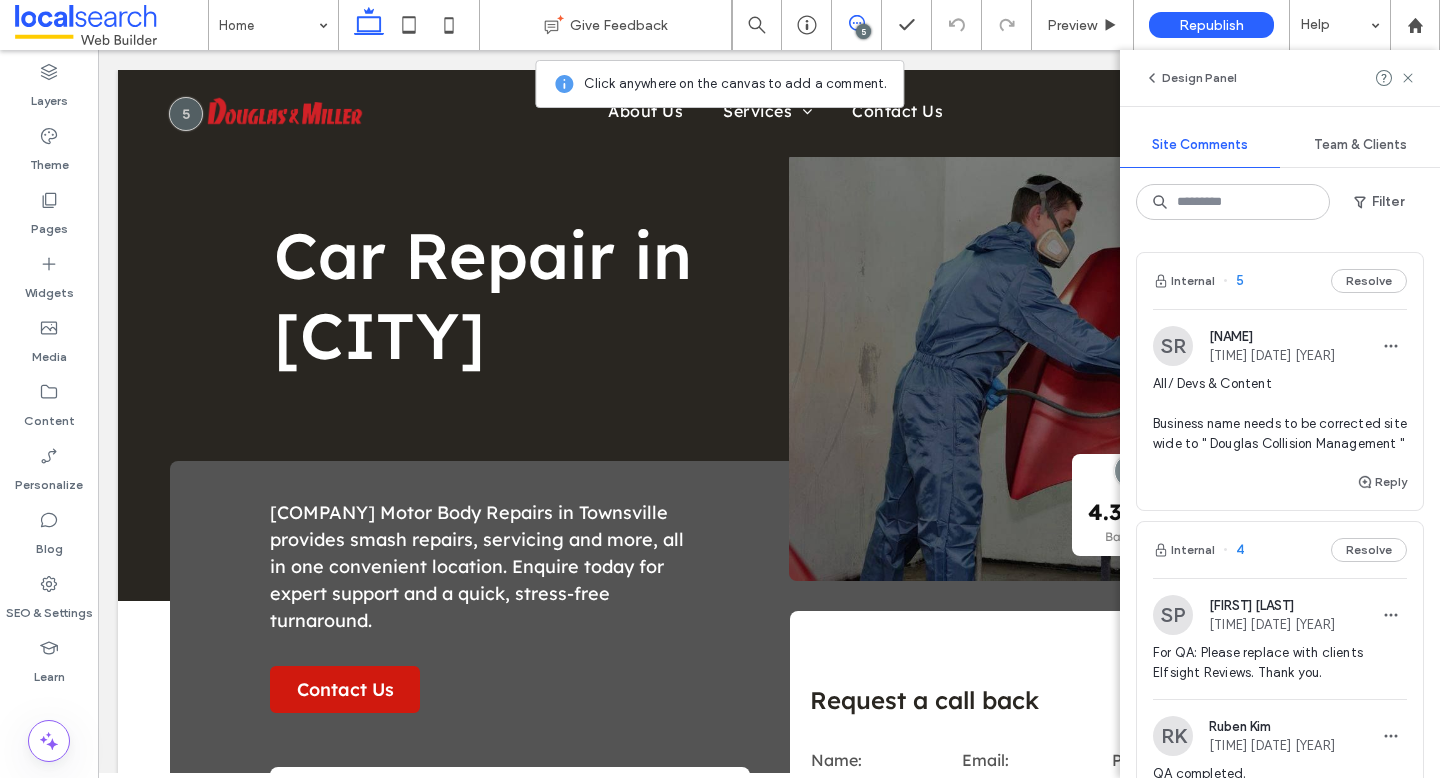 click on "Design Panel" at bounding box center [1280, 78] 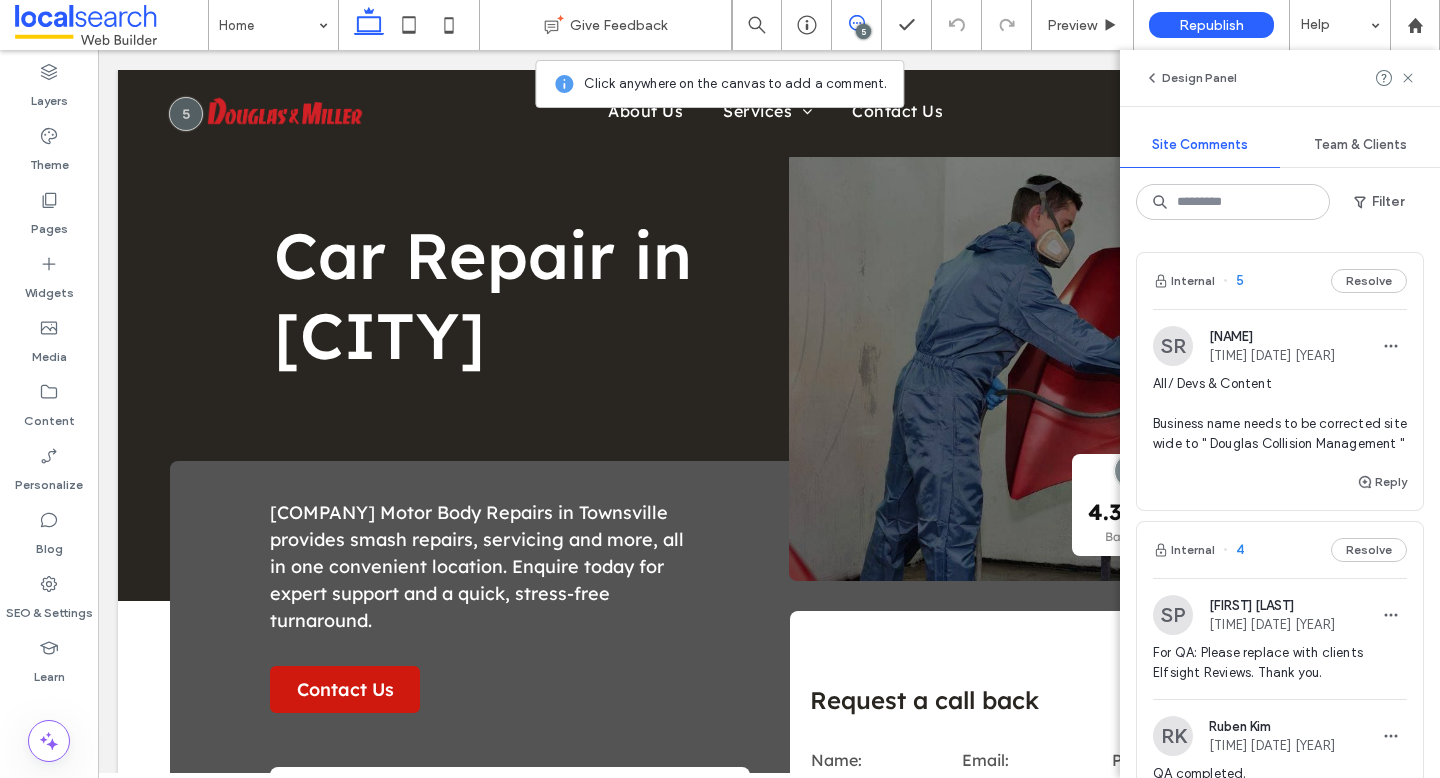 click on "All/ Devs & Content
Business name needs to be corrected site wide to " Douglas Collision Management "" at bounding box center [1280, 414] 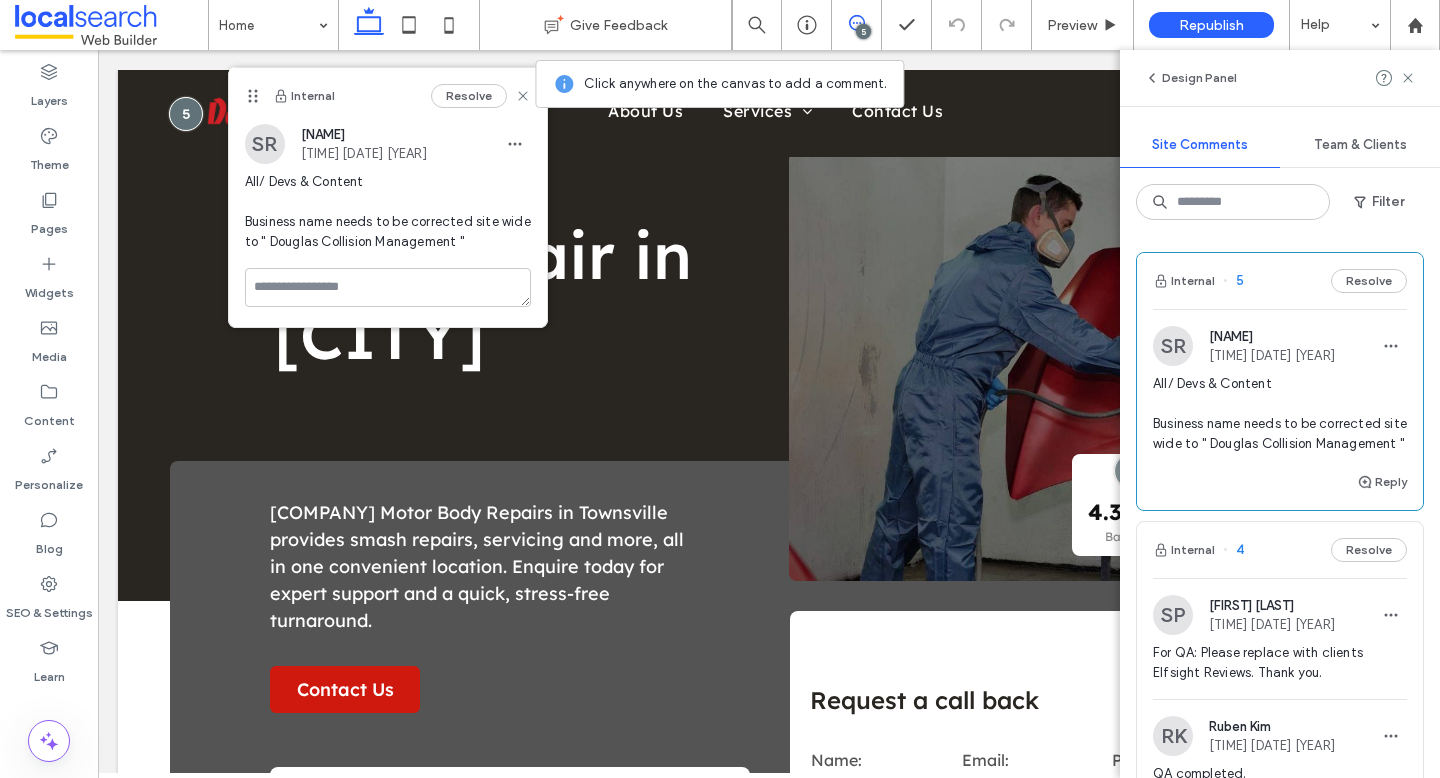 click on "All/ Devs & Content
Business name needs to be corrected site wide to " Douglas Collision Management "" at bounding box center (1280, 414) 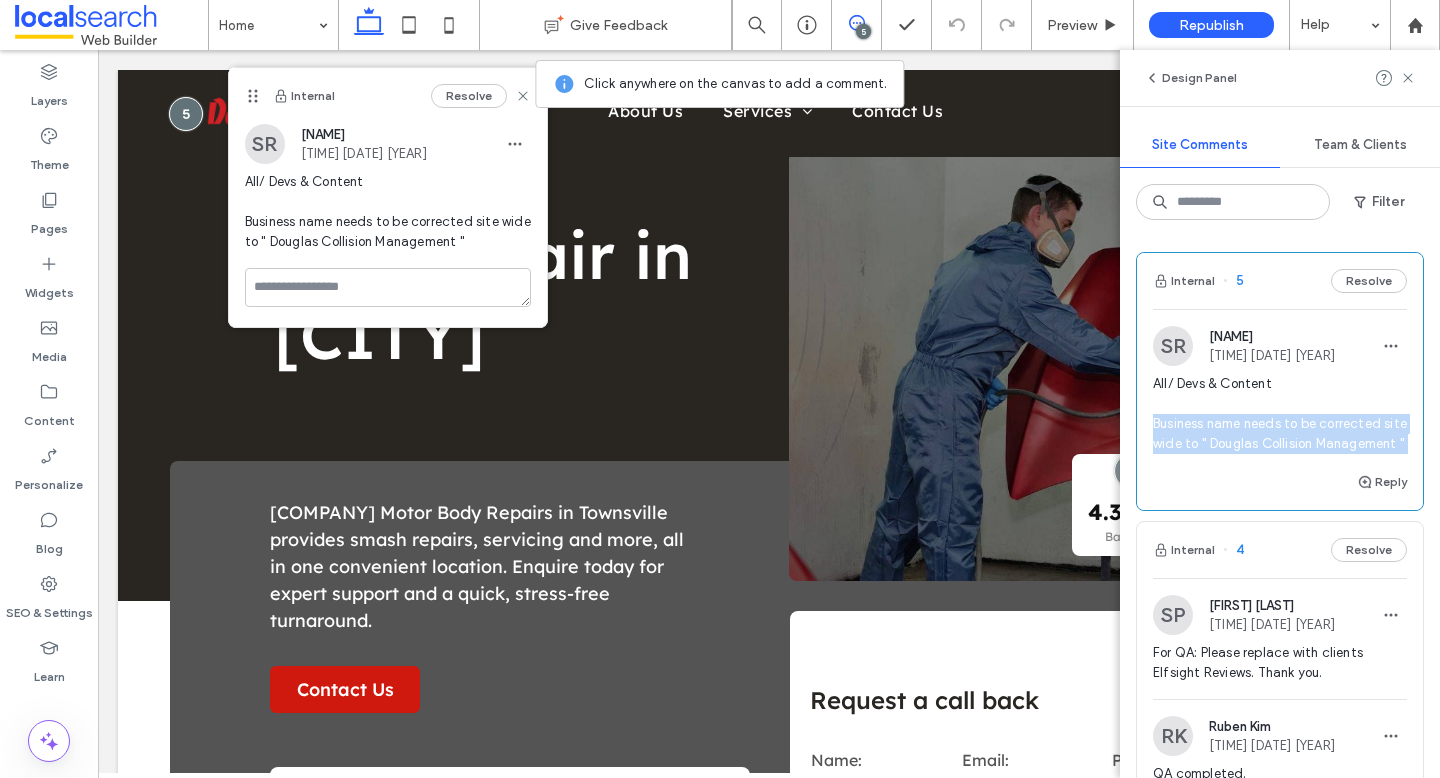 drag, startPoint x: 1172, startPoint y: 429, endPoint x: 1403, endPoint y: 445, distance: 231.55345 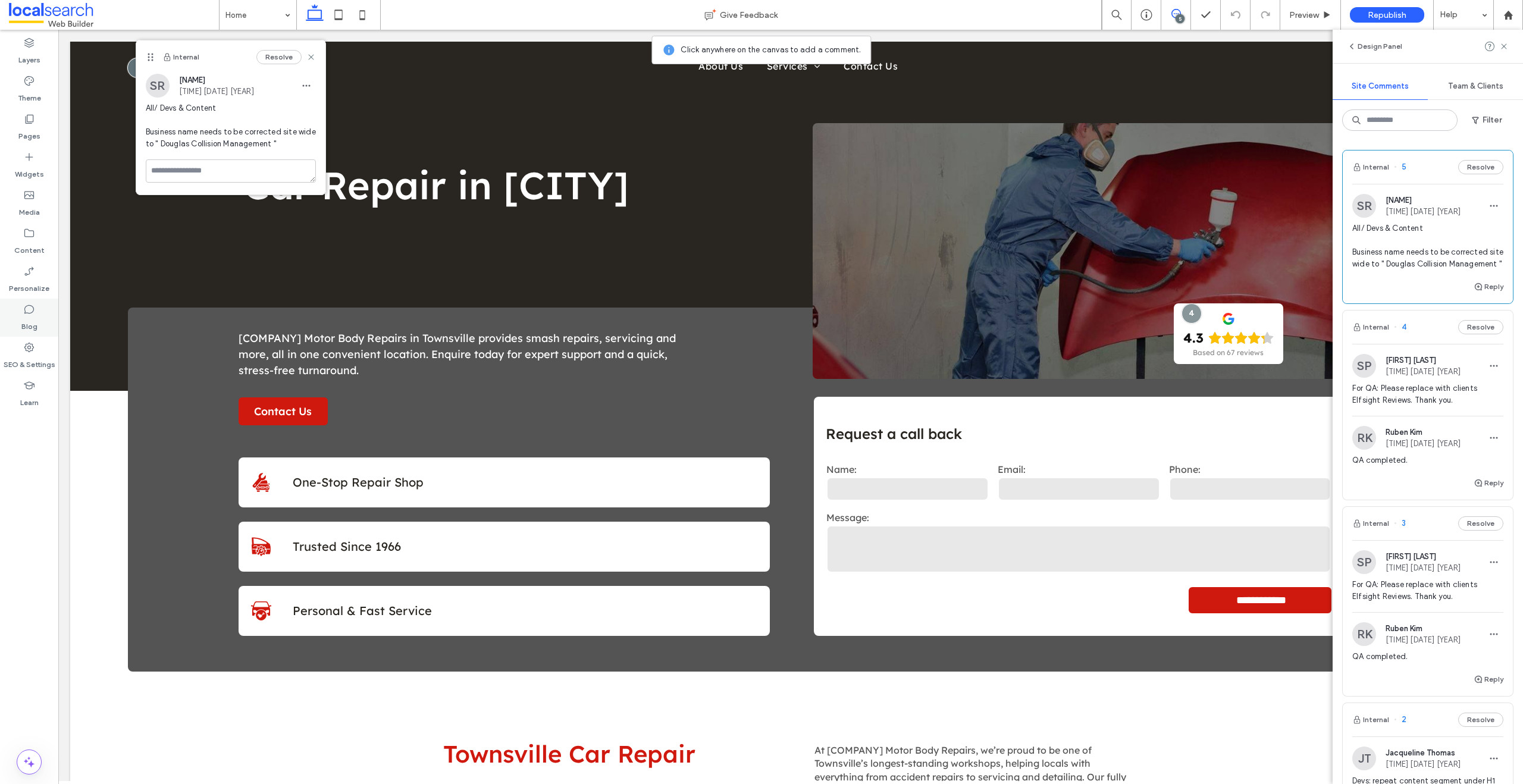 click on "Blog" at bounding box center (29, 318) 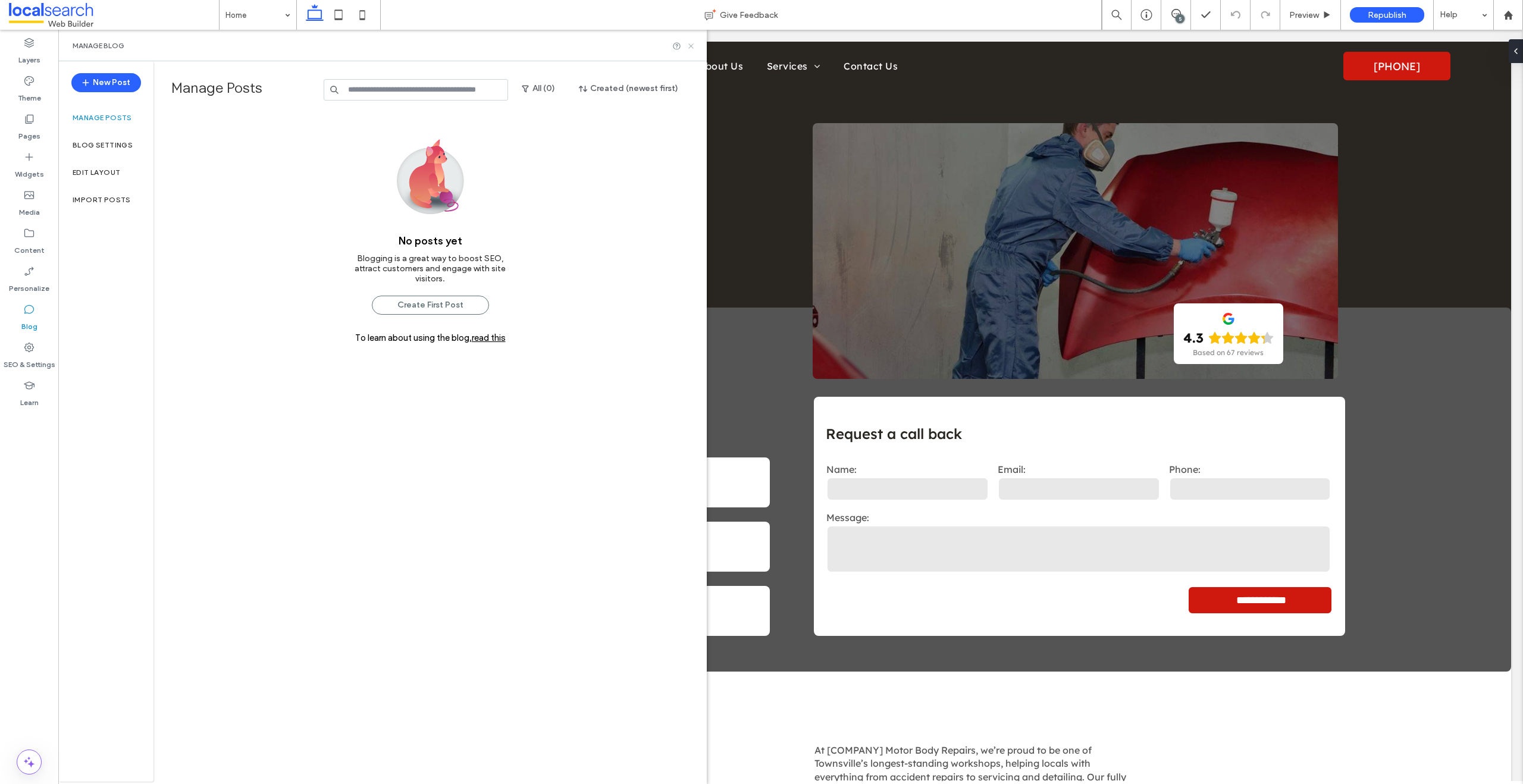 click 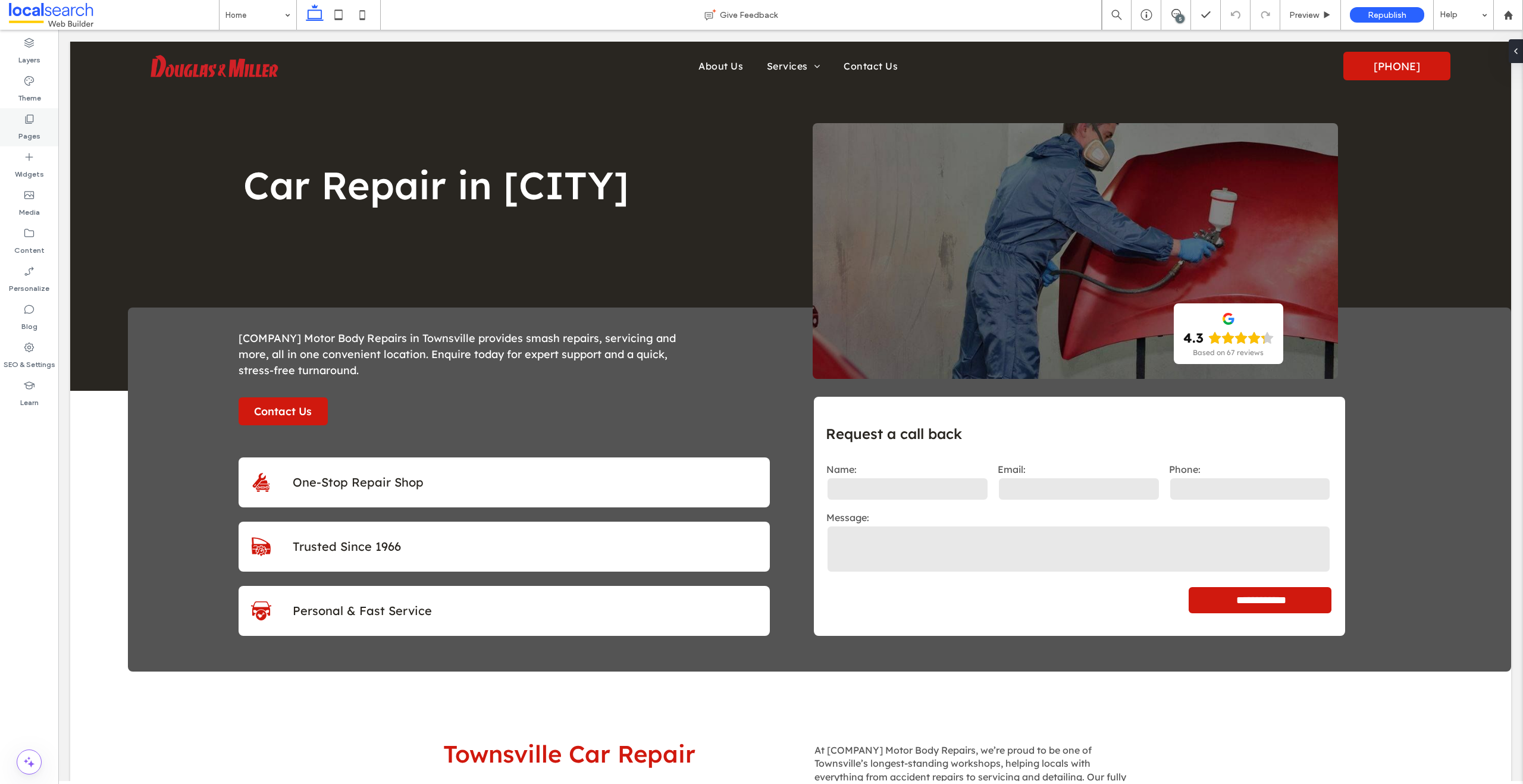 click on "Pages" at bounding box center (29, 133) 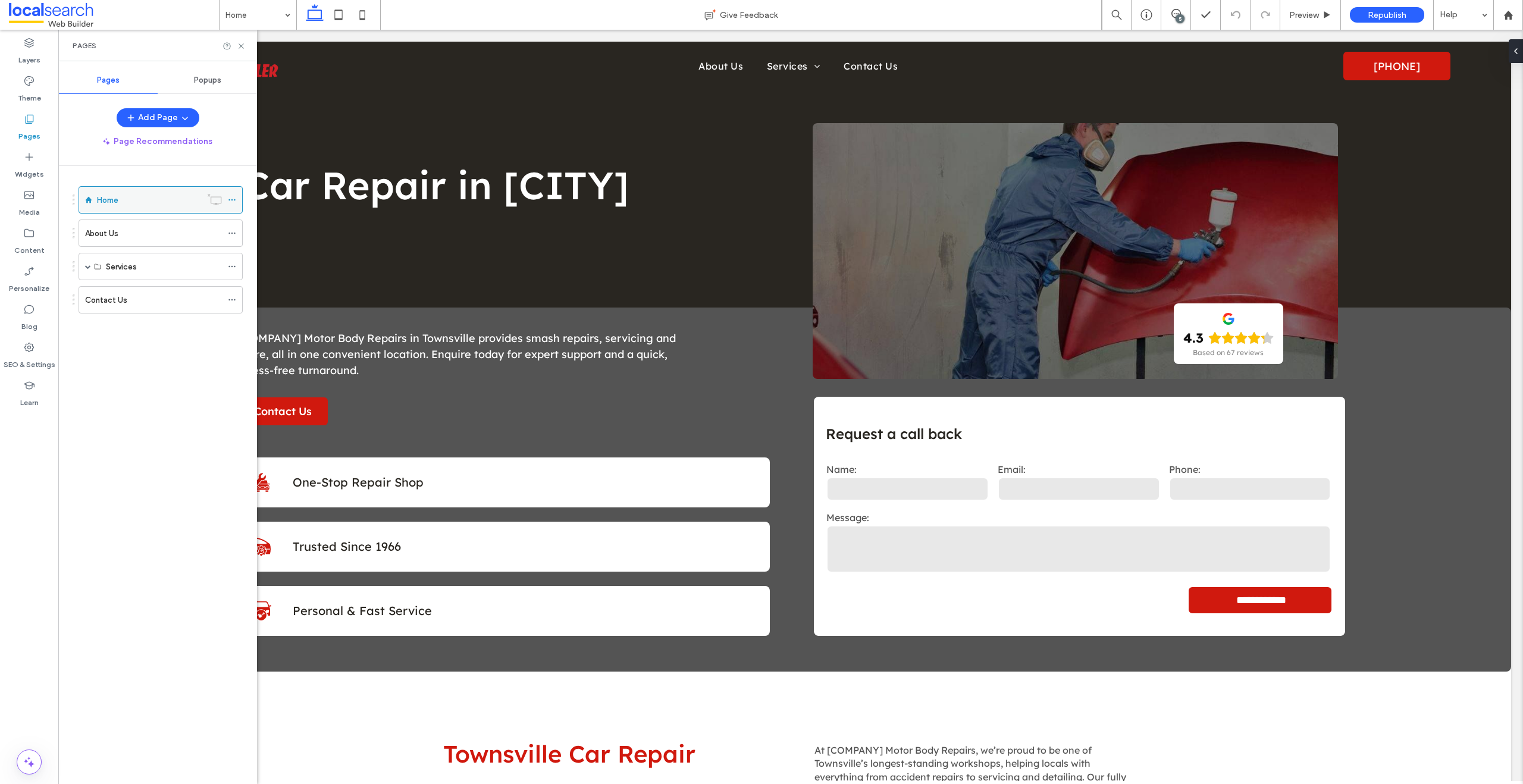 click at bounding box center [232, 200] 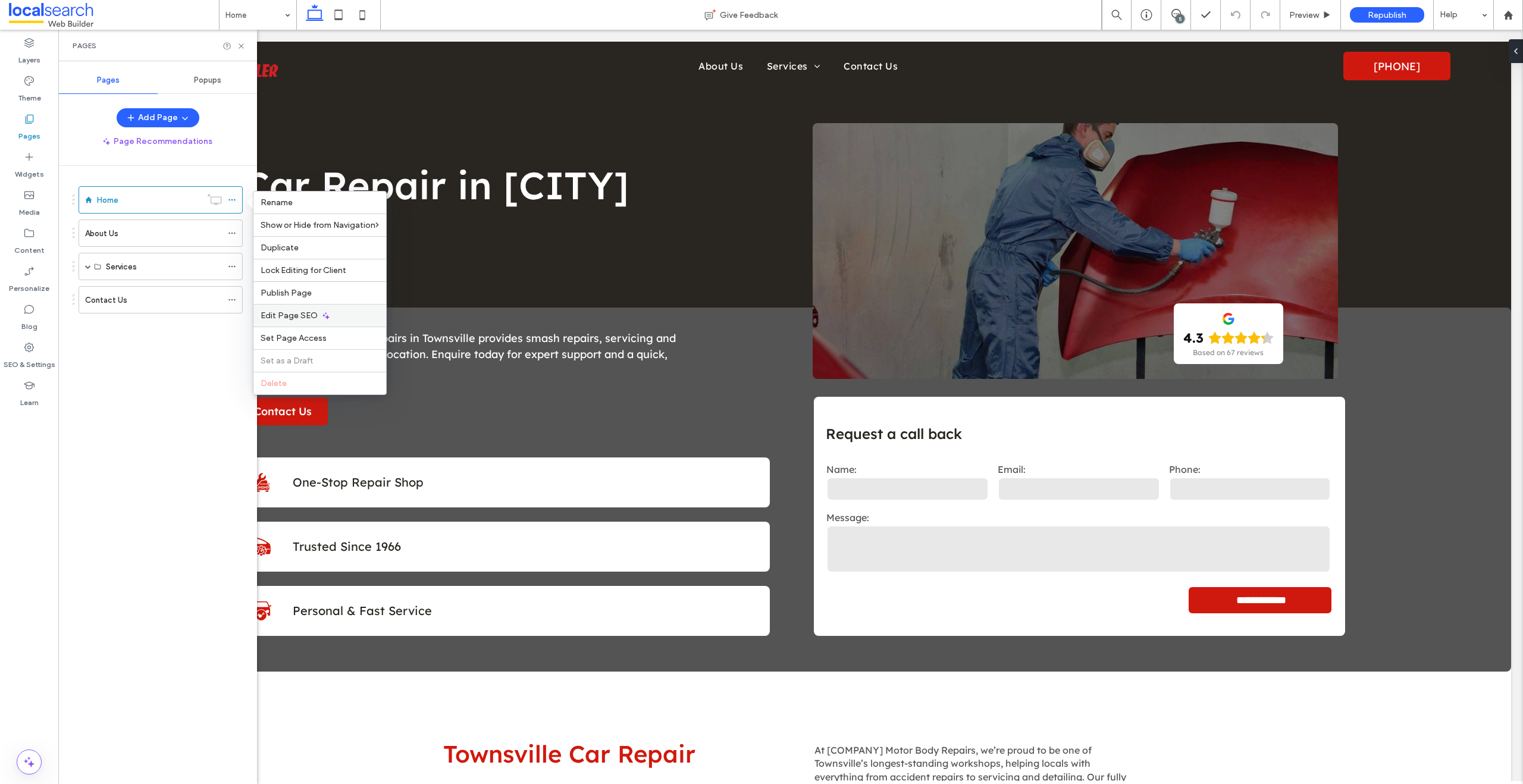 click on "Edit Page SEO" at bounding box center [289, 315] 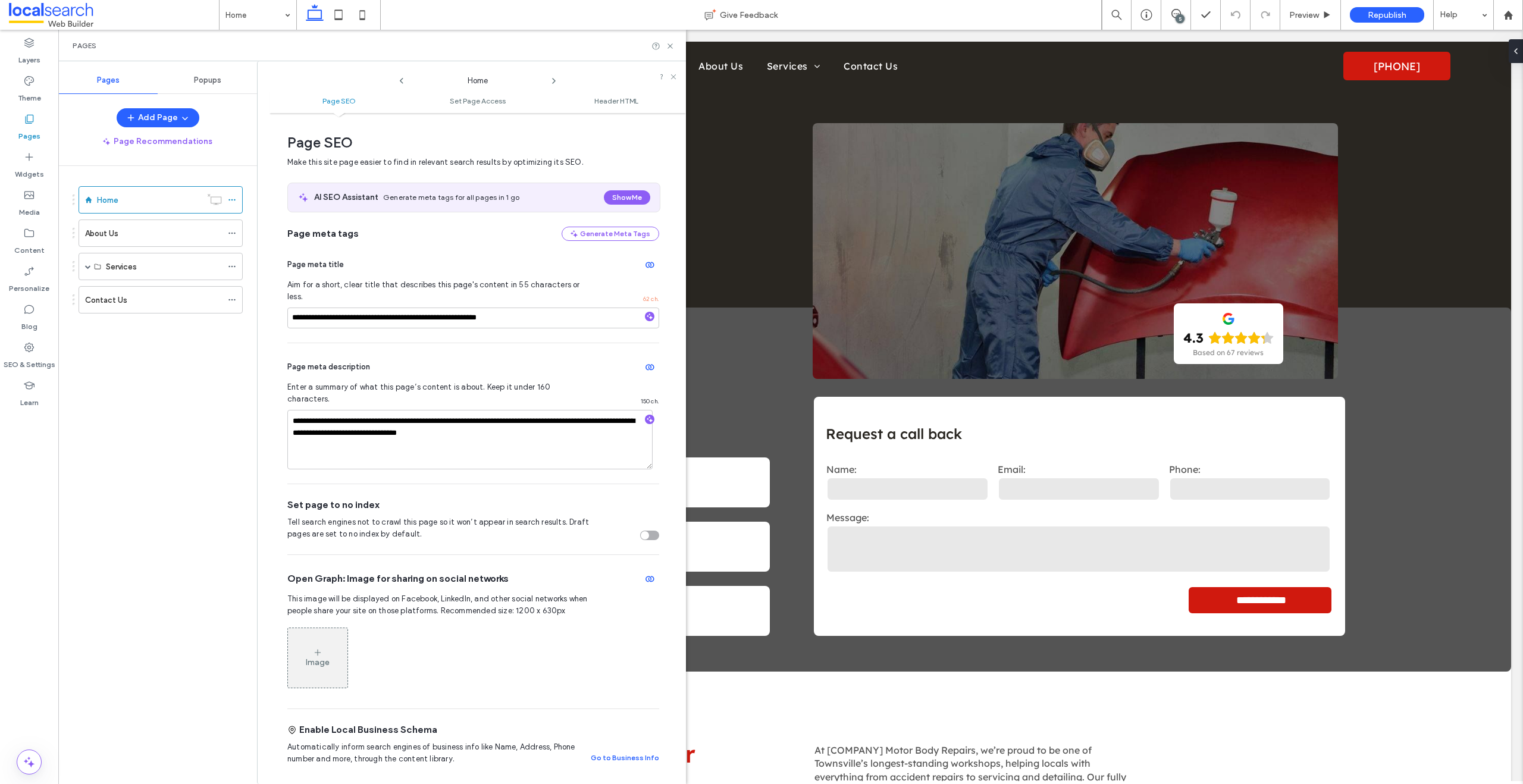 scroll, scrollTop: 6, scrollLeft: 0, axis: vertical 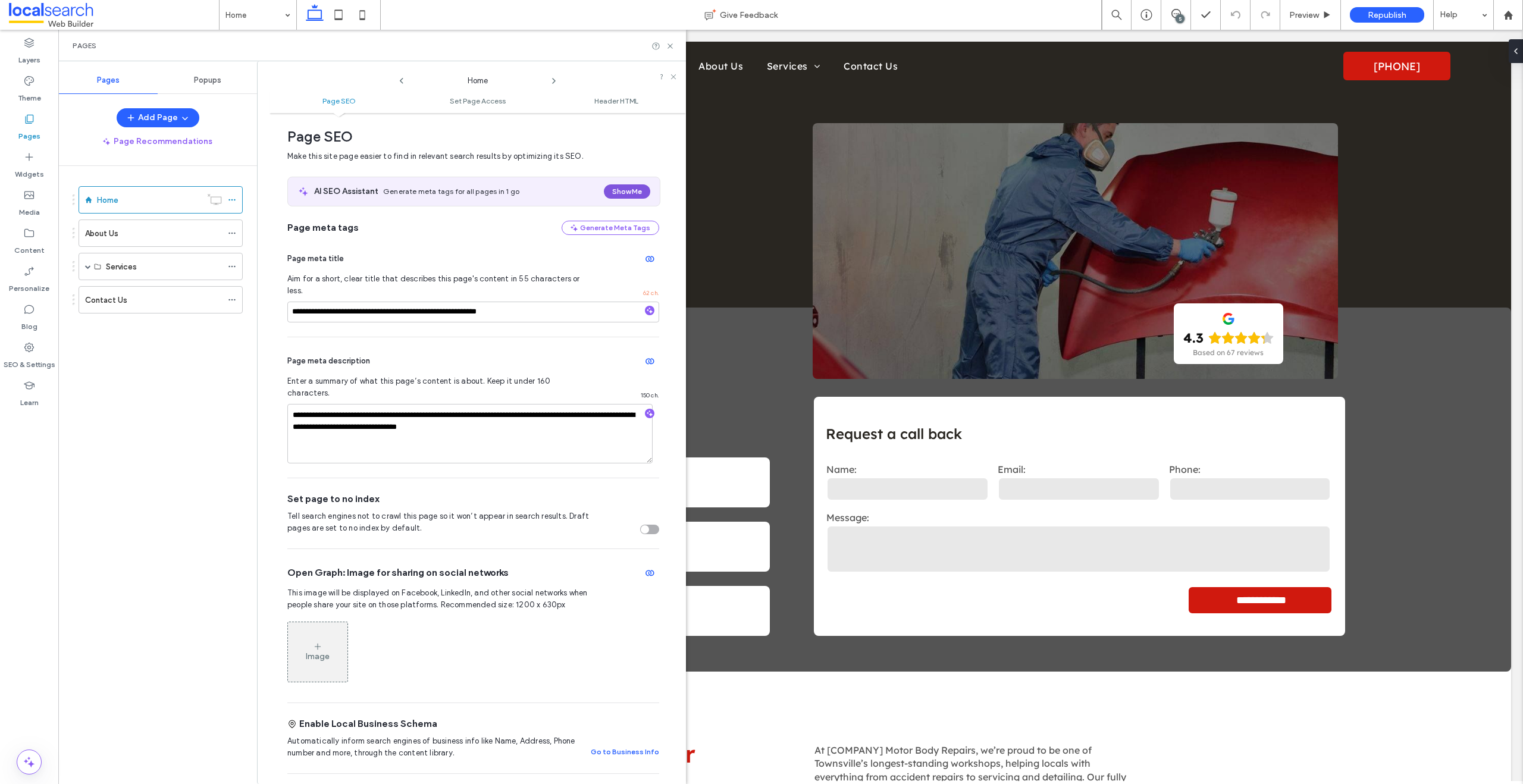 click on "Show Me" at bounding box center [627, 192] 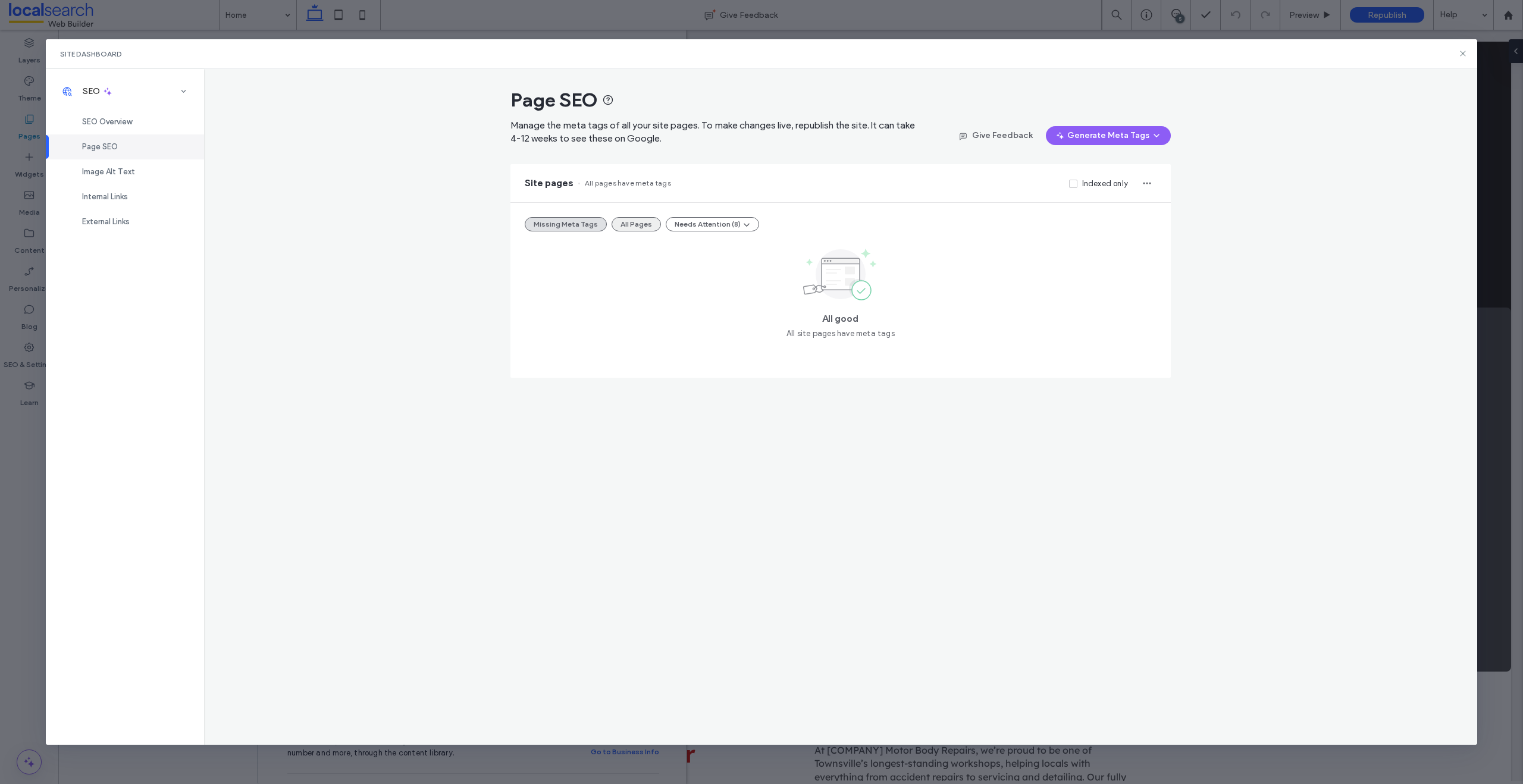 click on "All Pages" at bounding box center (636, 224) 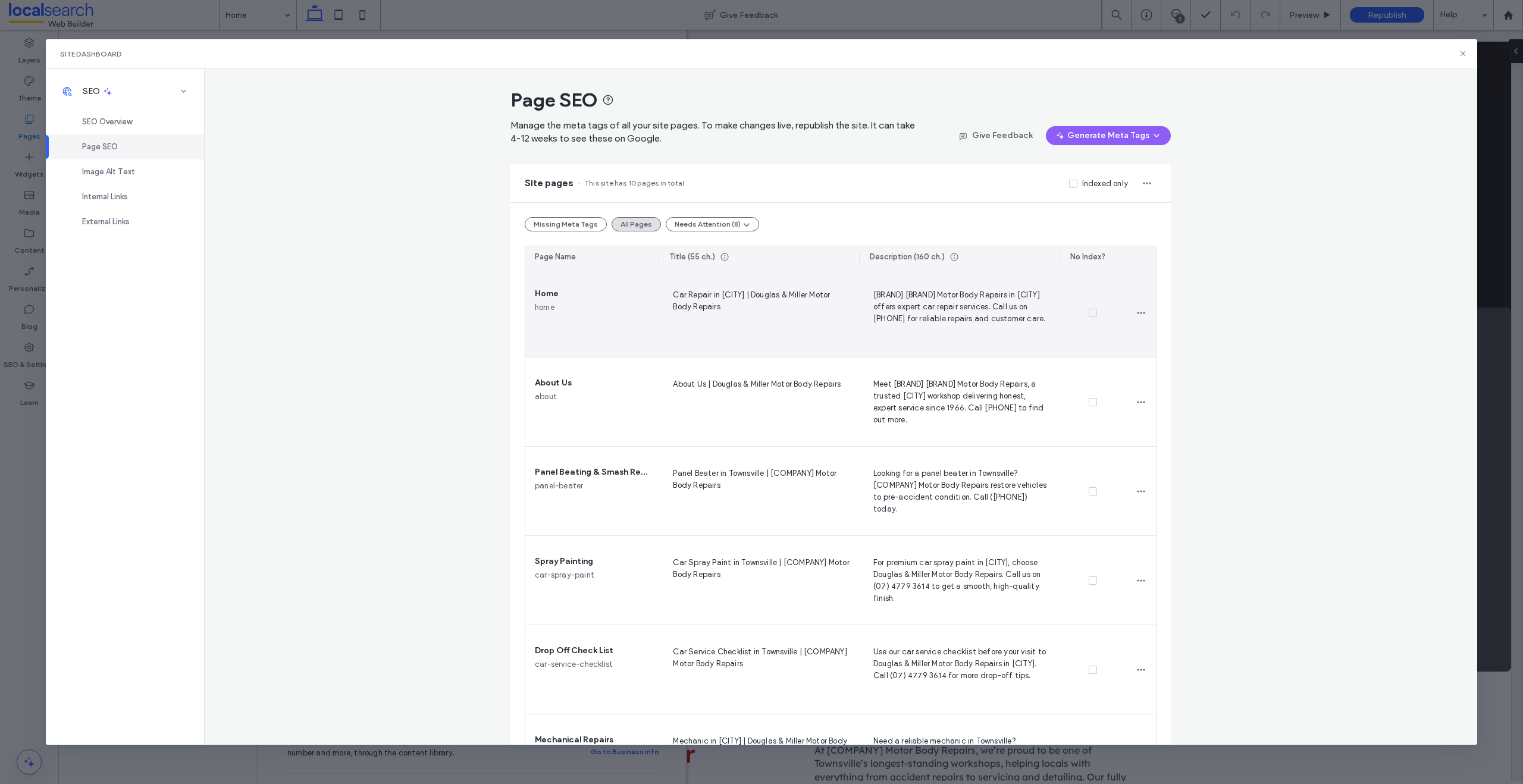 click on "Car Repair in [CITY] | Douglas & Miller Motor Body Repairs" at bounding box center [759, 312] 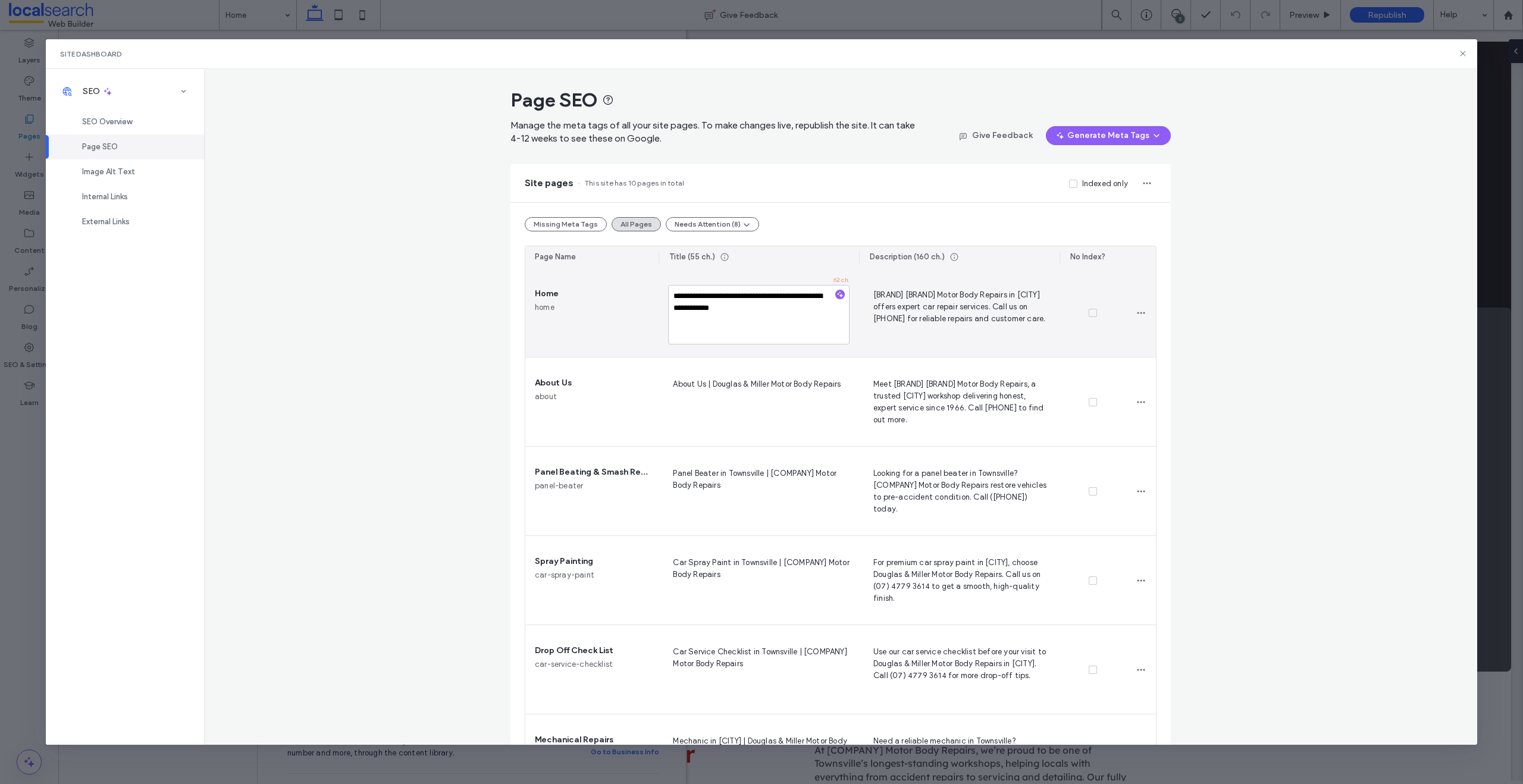click on "**********" at bounding box center [759, 315] 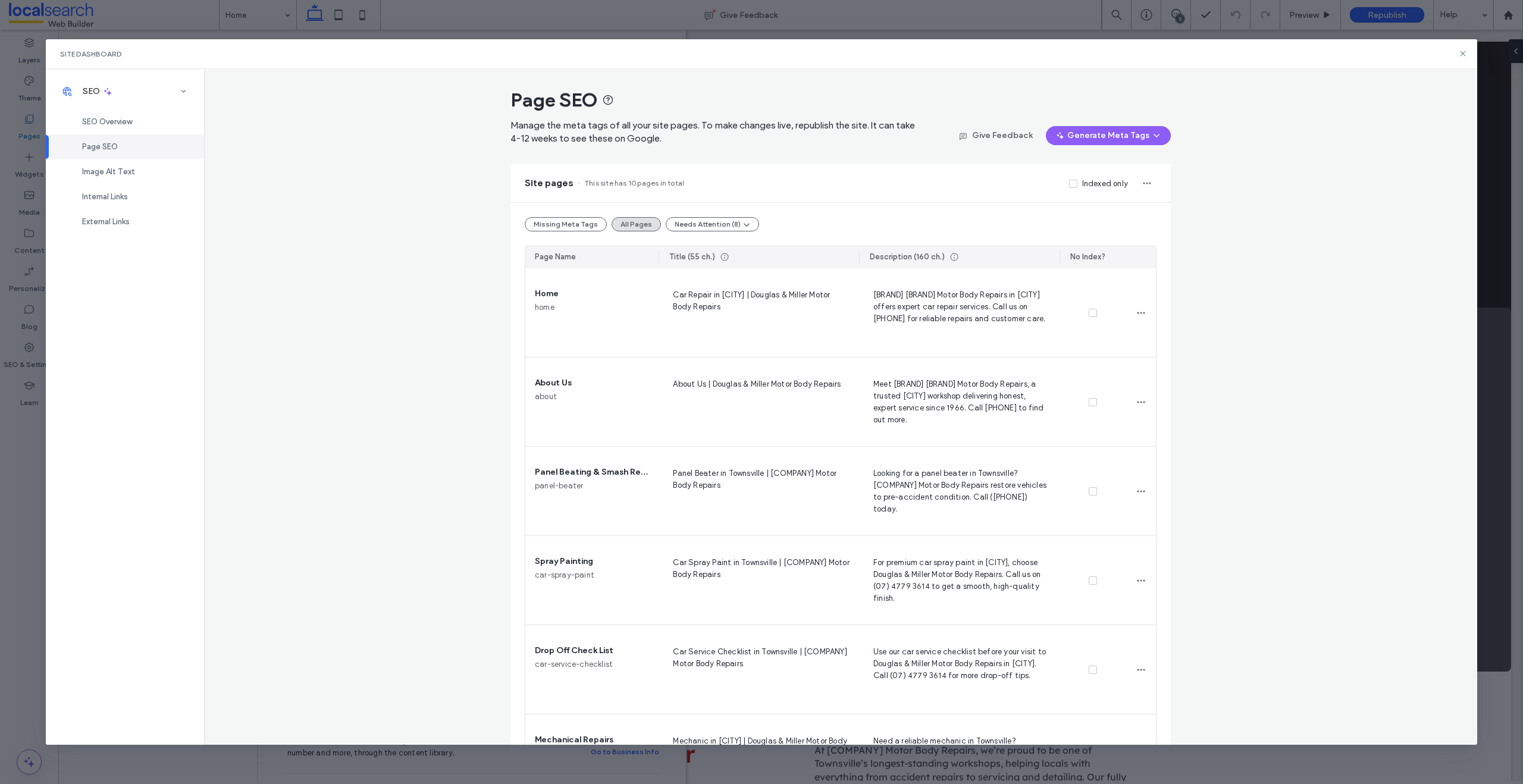 click on "Page SEO Manage the meta tags of all your site pages. To make changes live, republish the site.
It can take 4-12 weeks to see these on Google. Give Feedback Generate Meta Tags Site pages This site has 10 pages in total Indexed only Missing Meta Tags All Pages Needs Attention (8) Page Name Title (55 ch.) Description (160 ch.) No Index? Home home Car Repair in Townsville | [COMPANY] Motor Body Repairs [COMPANY] Motor Body Repairs in Townsville offers expert car repair services. Call us on ([PHONE]) for reliable repairs and customer care. About Us about About Us | [COMPANY] Motor Body Repairs Meet [COMPANY] Motor Body Repairs, a trusted Townsville workshop delivering honest, expert service since 1966. Call ([PHONE]) to find out more. Panel Beating & Smash Repairs panel-beater Panel Beater in Townsville | [COMPANY] Motor Body Repairs Spray Painting car-spray-paint Car Spray Paint in Townsville | [COMPANY] Motor Body Repairs Drop Off Check List mechanic contact" at bounding box center [841, 407] 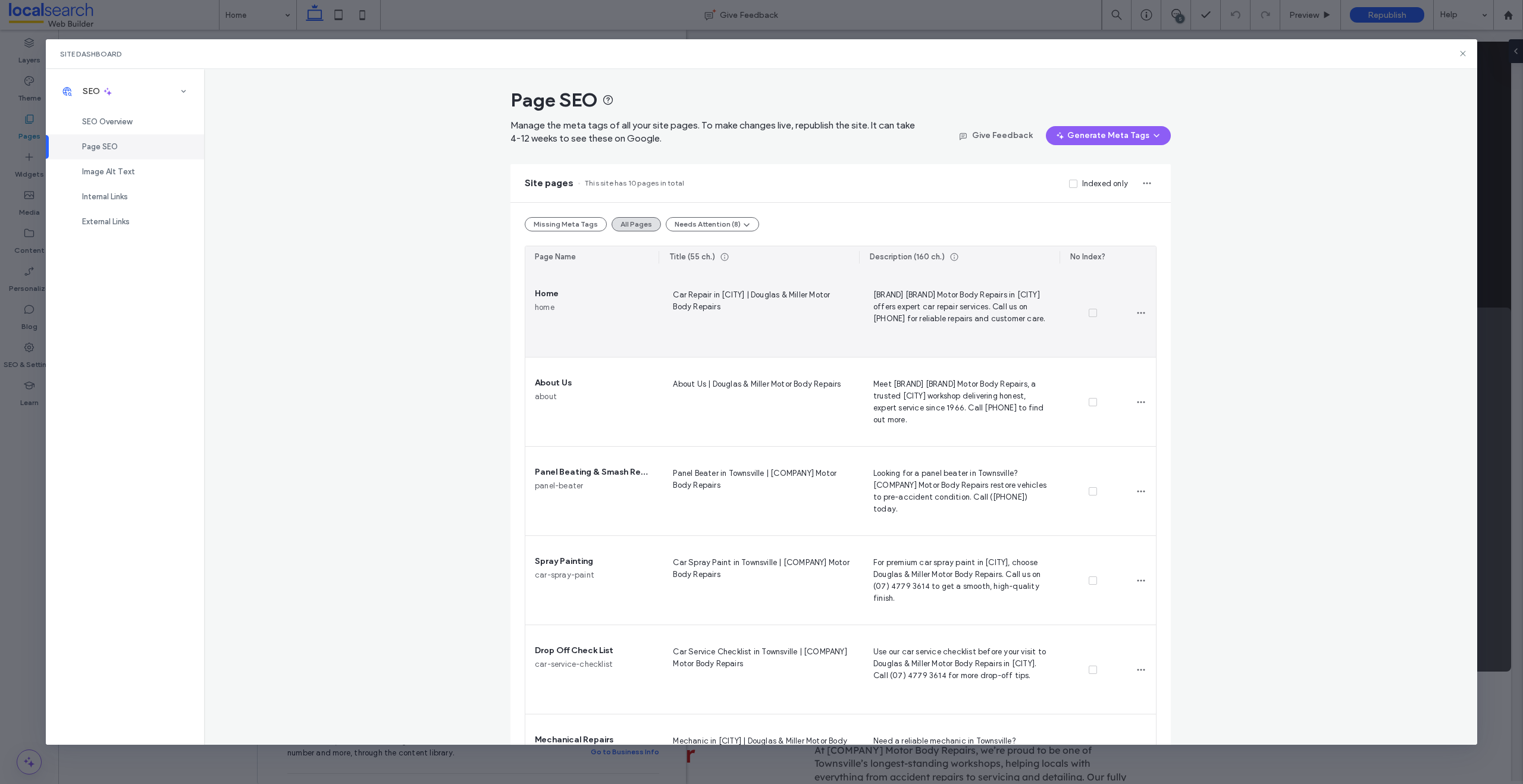 click on "Car Repair in [CITY] | Douglas & Miller Motor Body Repairs" at bounding box center [759, 312] 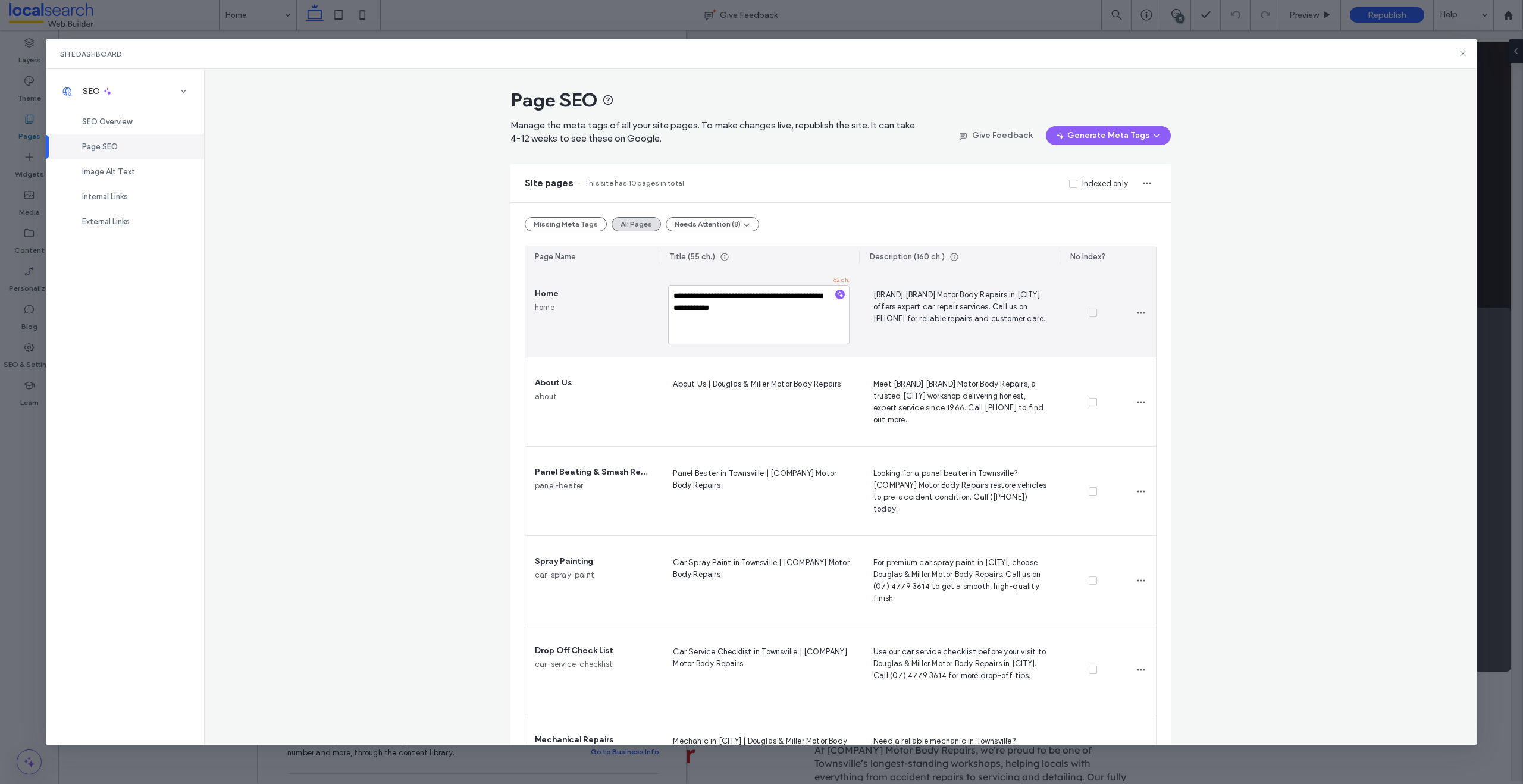 click on "**********" at bounding box center (759, 315) 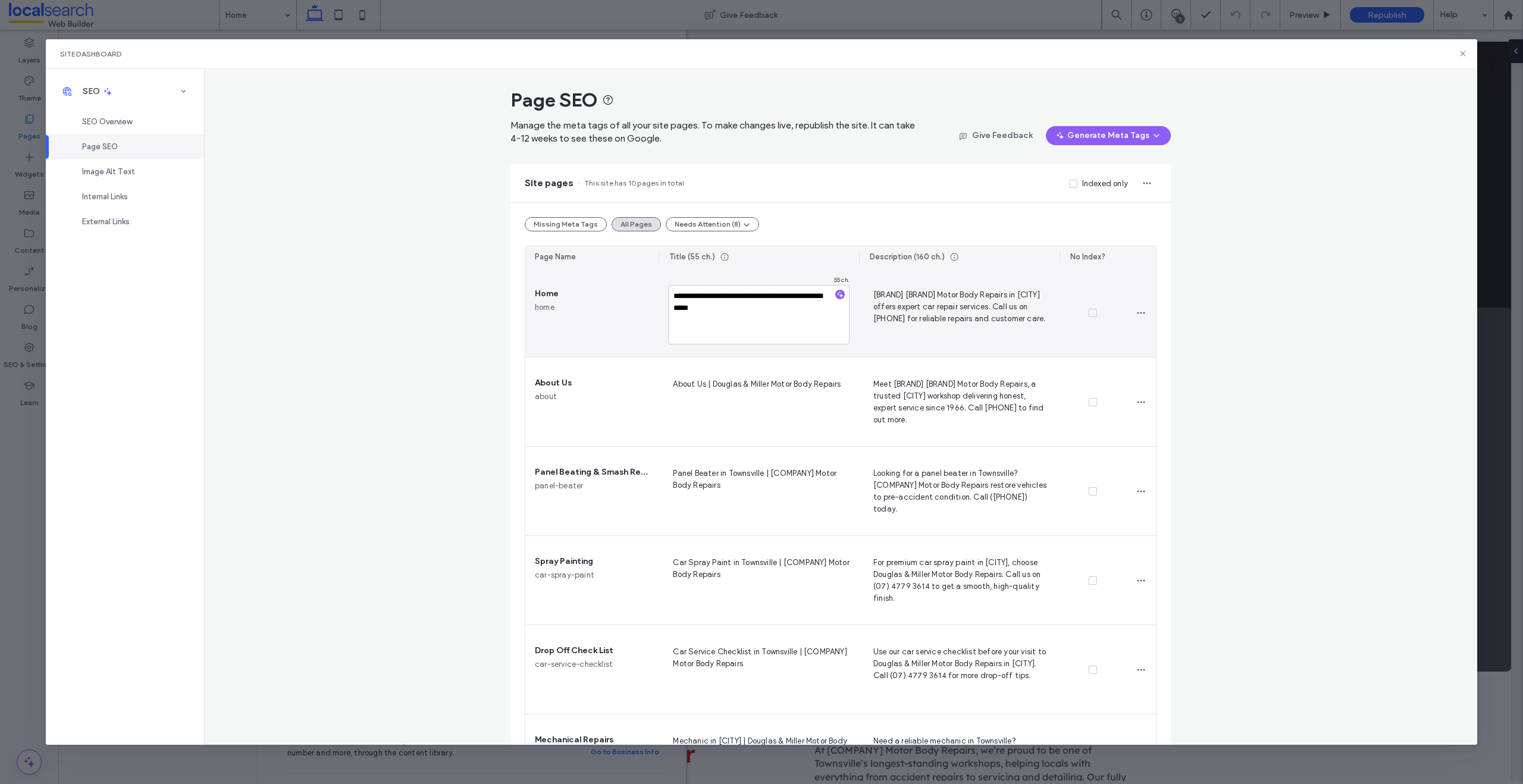 click on "Title (55 ch.)" at bounding box center [760, 257] 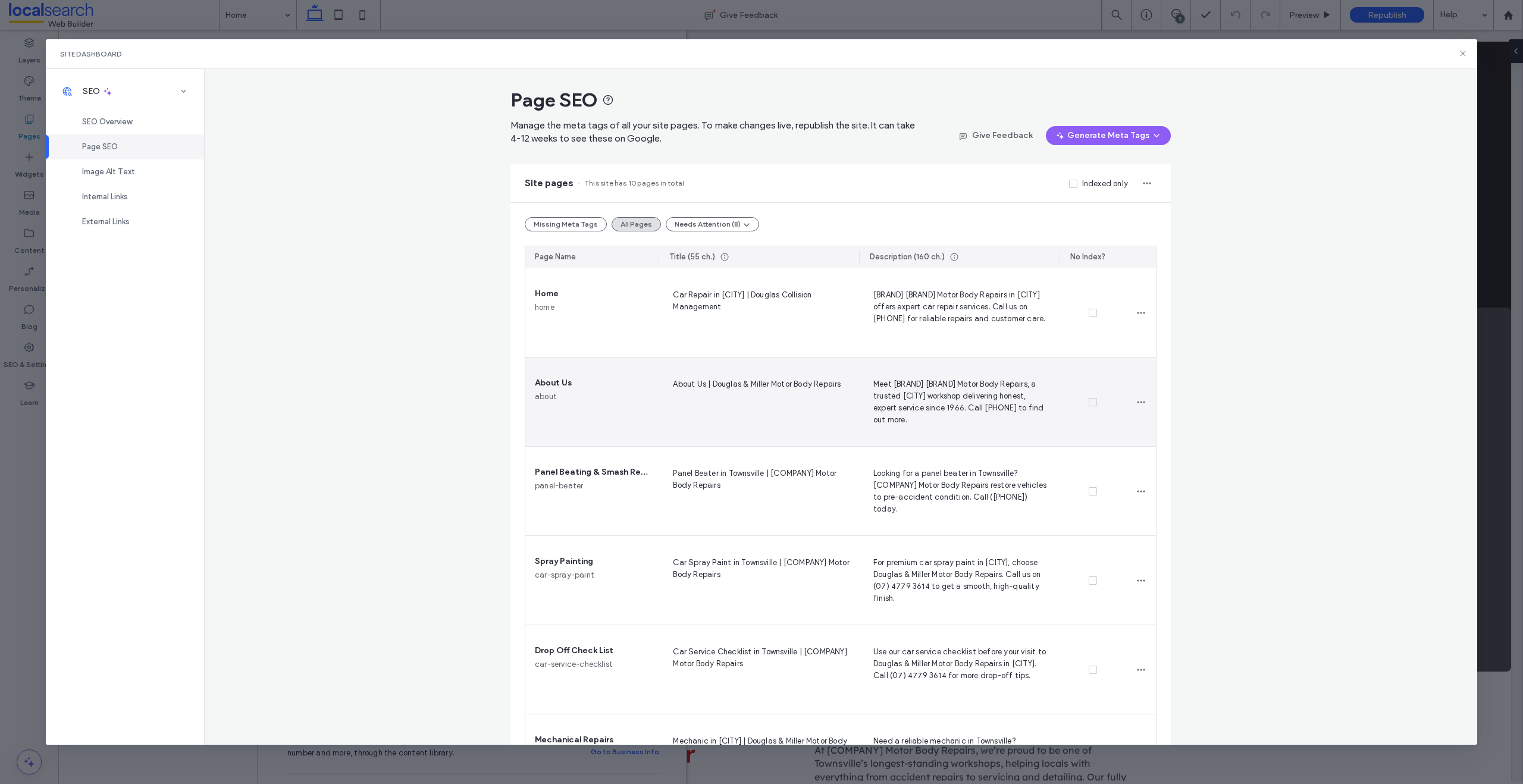 click on "About Us | Douglas & Miller Motor Body Repairs" at bounding box center [759, 402] 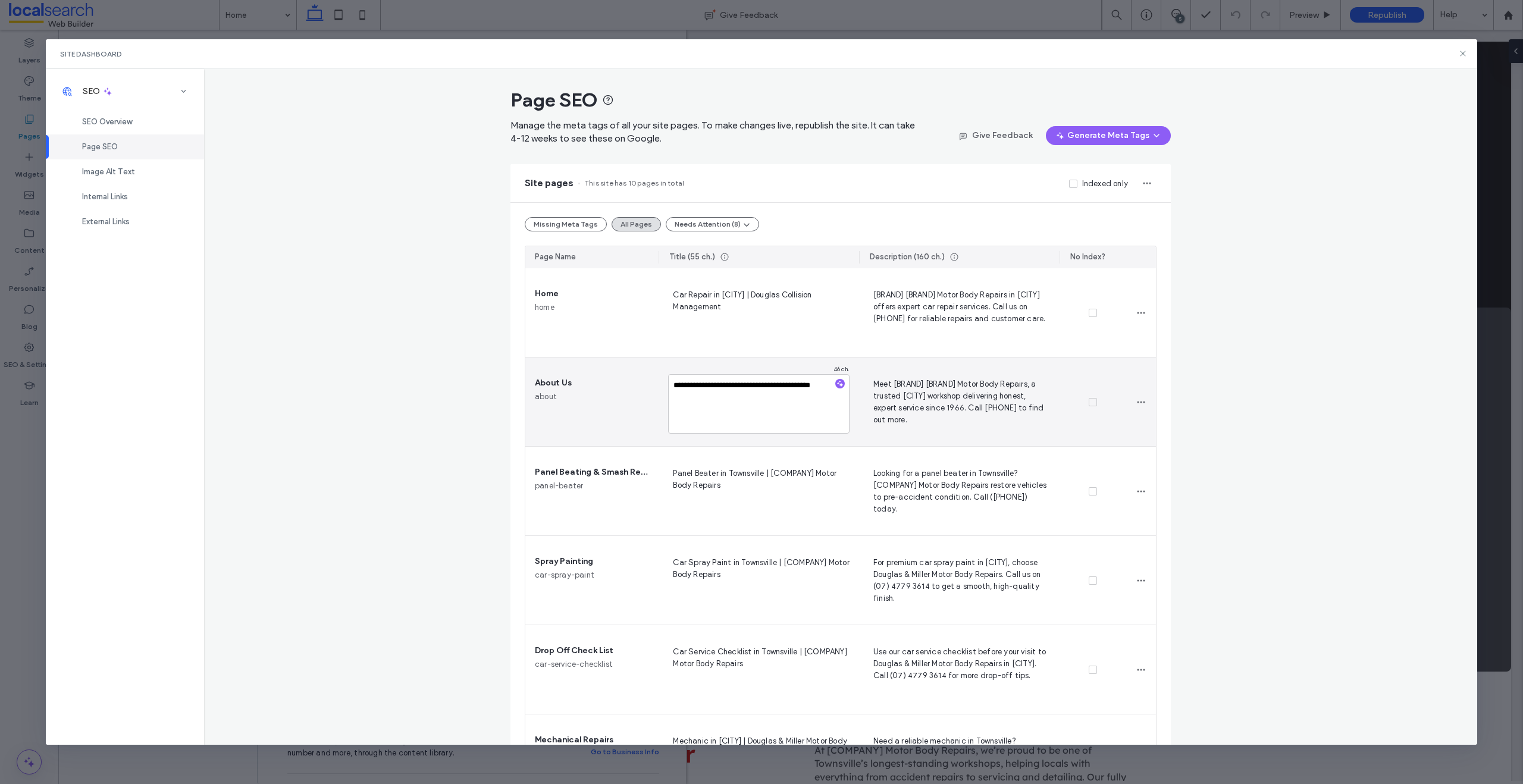 click on "**********" at bounding box center [759, 404] 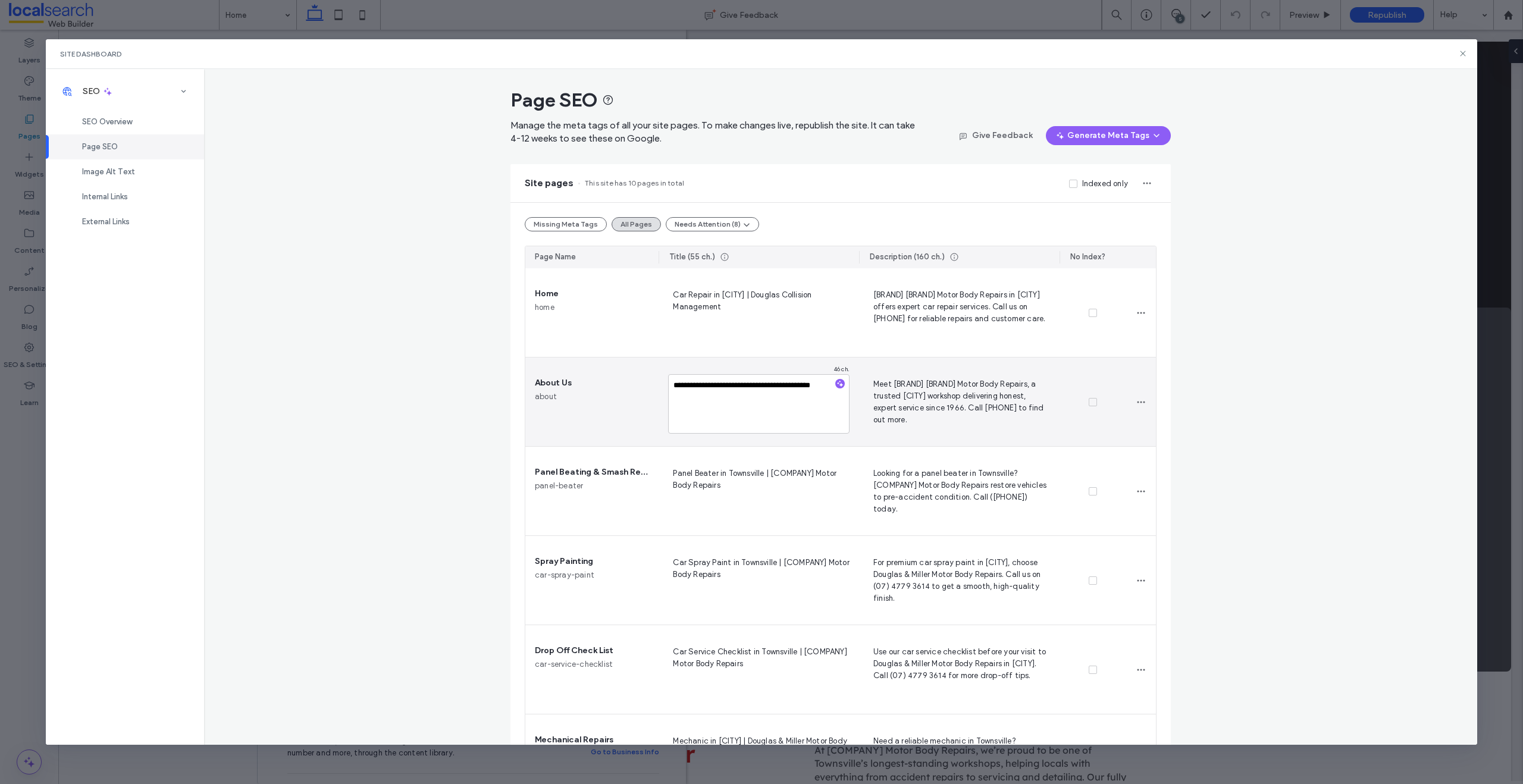 type on "**********" 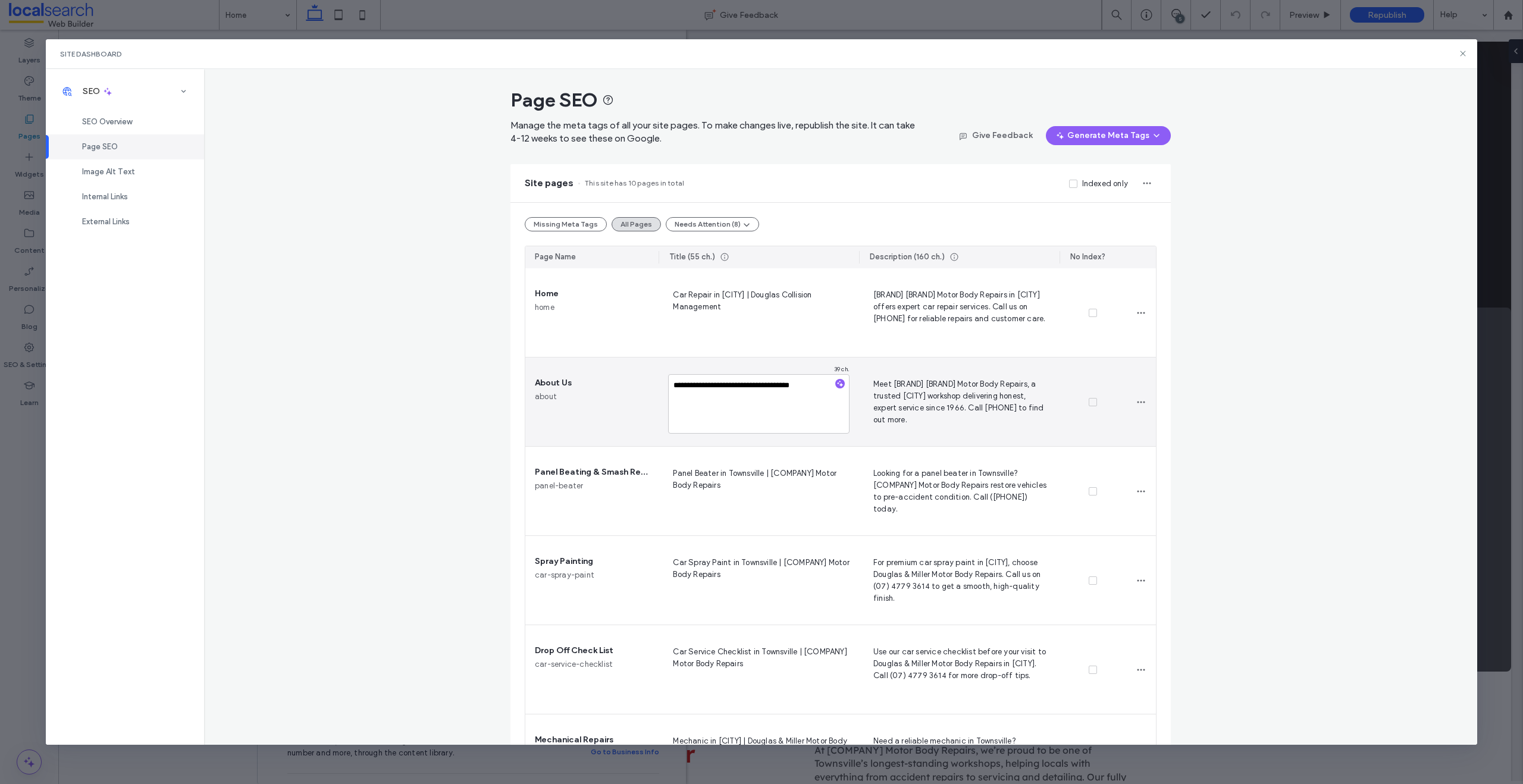 click on "**********" at bounding box center (759, 402) 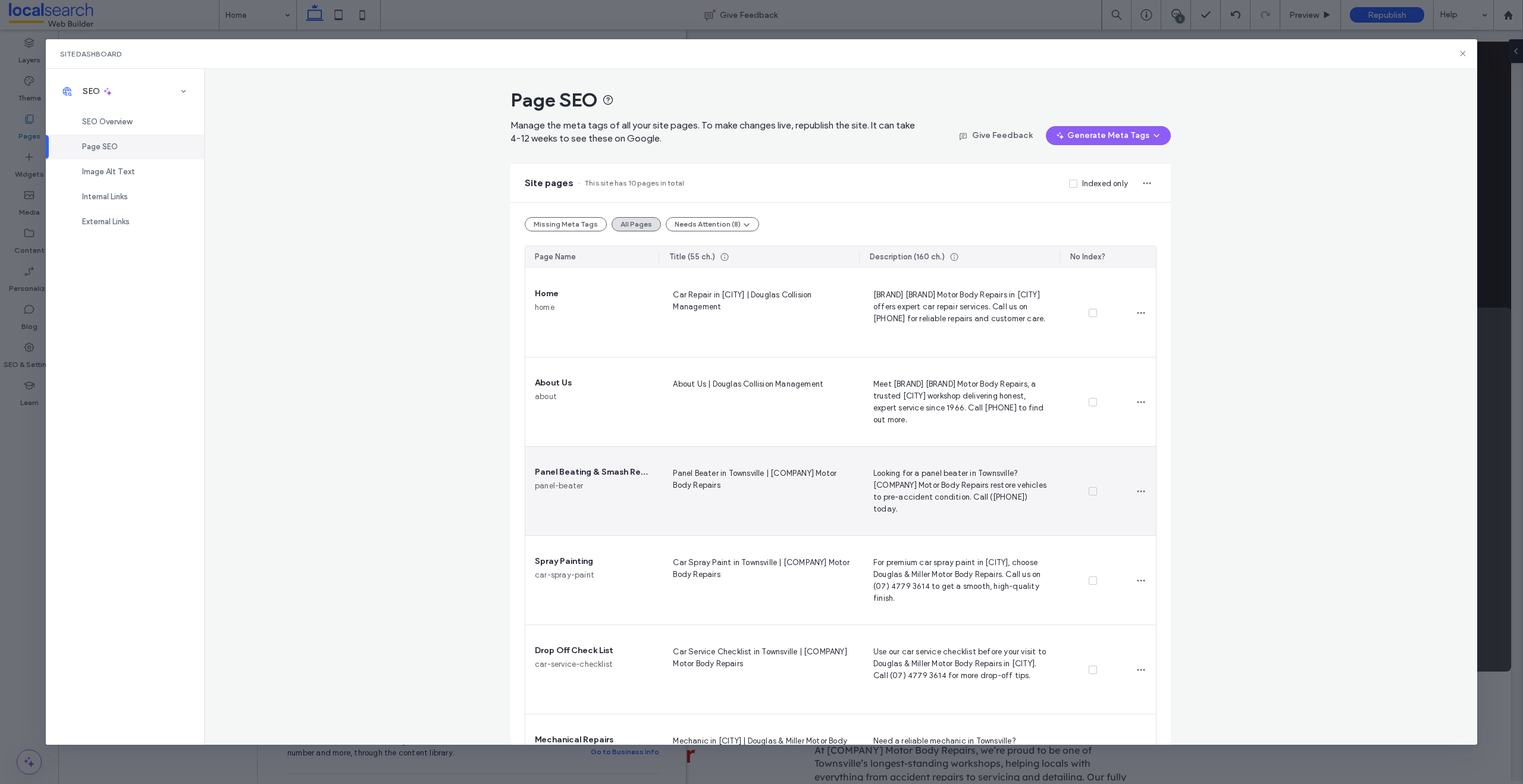 click on "Panel Beater in Townsville | [COMPANY] Motor Body Repairs" at bounding box center [759, 491] 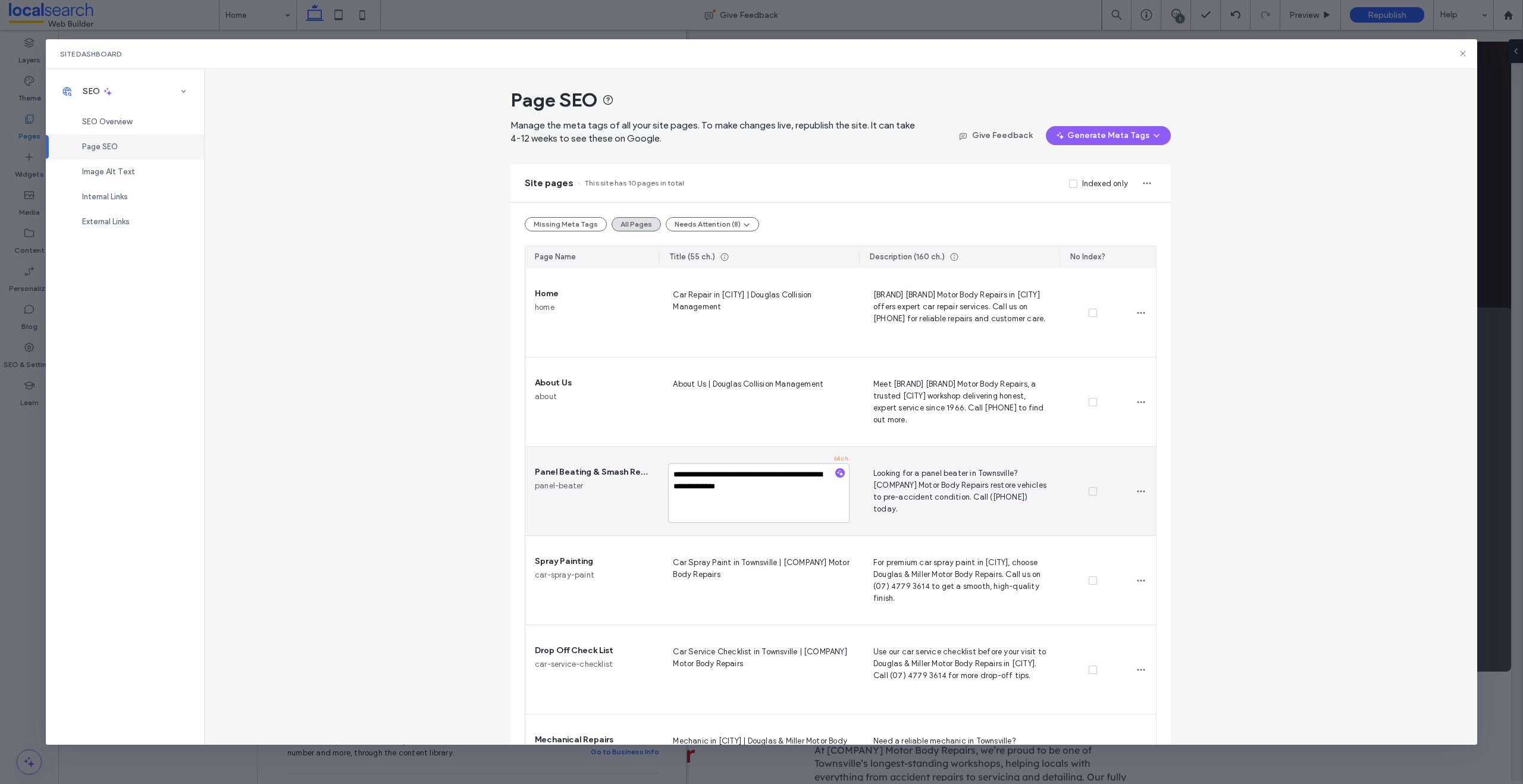 click on "**********" at bounding box center [759, 493] 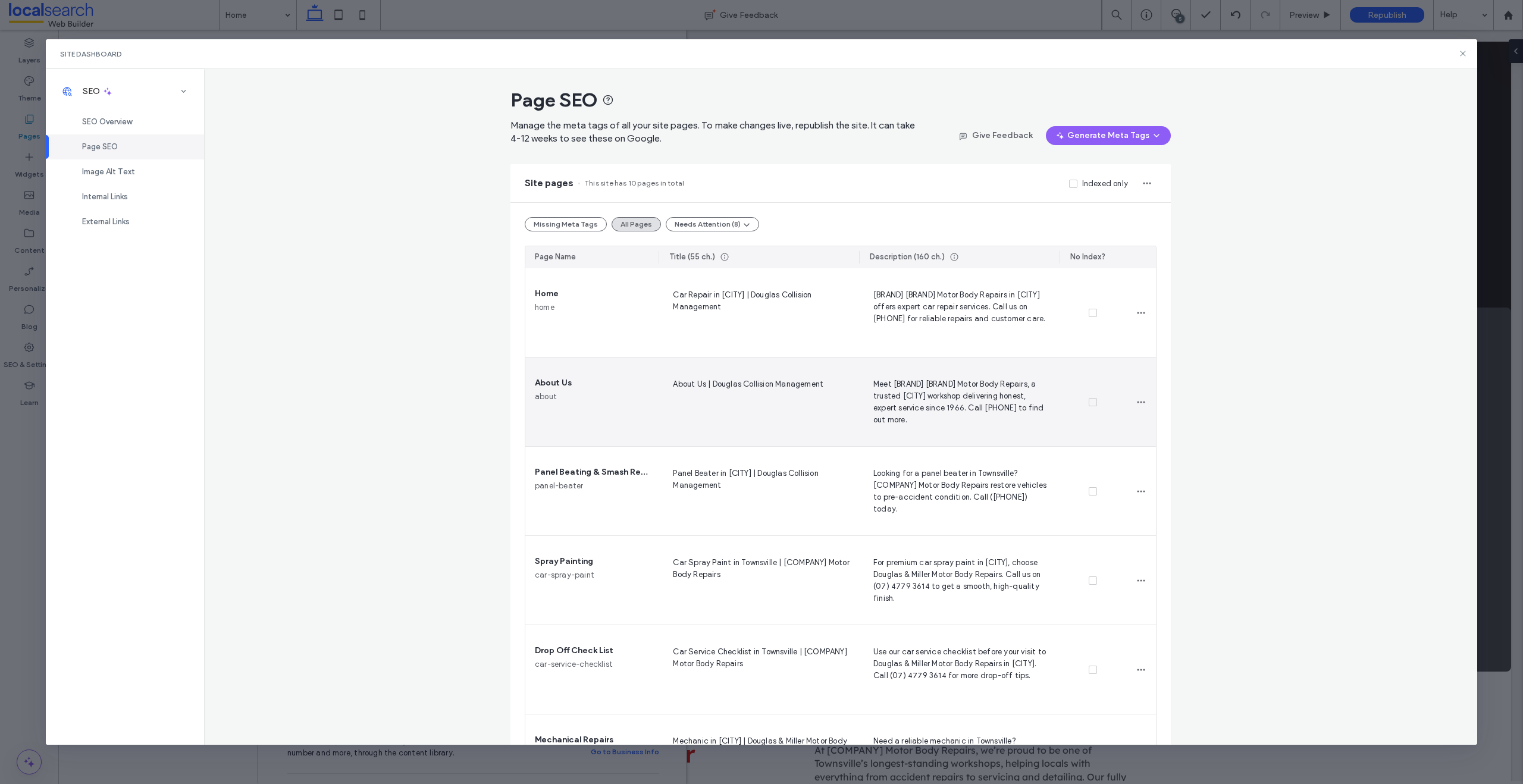 click on "About Us | Douglas Collision Management" at bounding box center [759, 402] 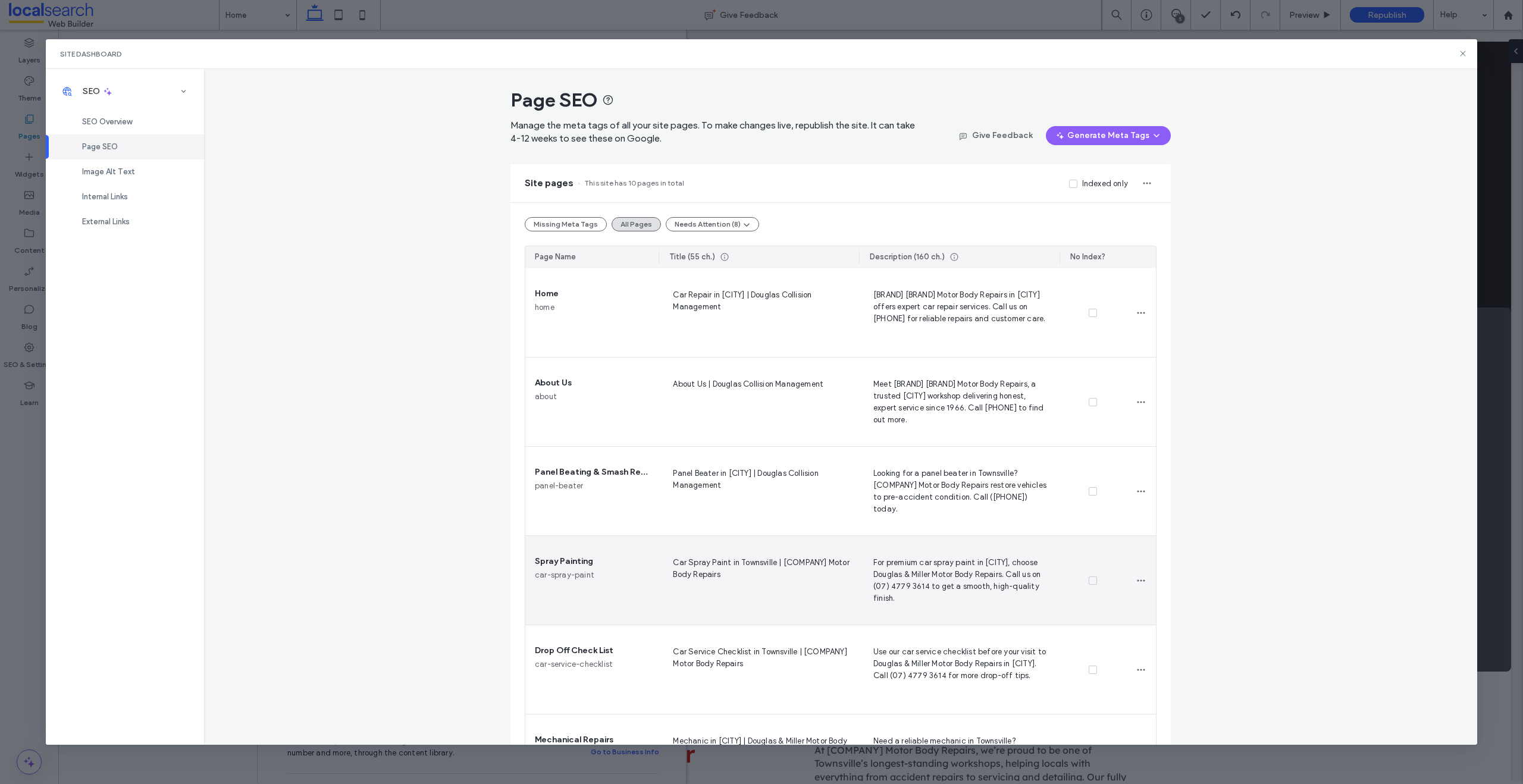 click on "Car Spray Paint in Townsville | [COMPANY] Motor Body Repairs" at bounding box center (759, 580) 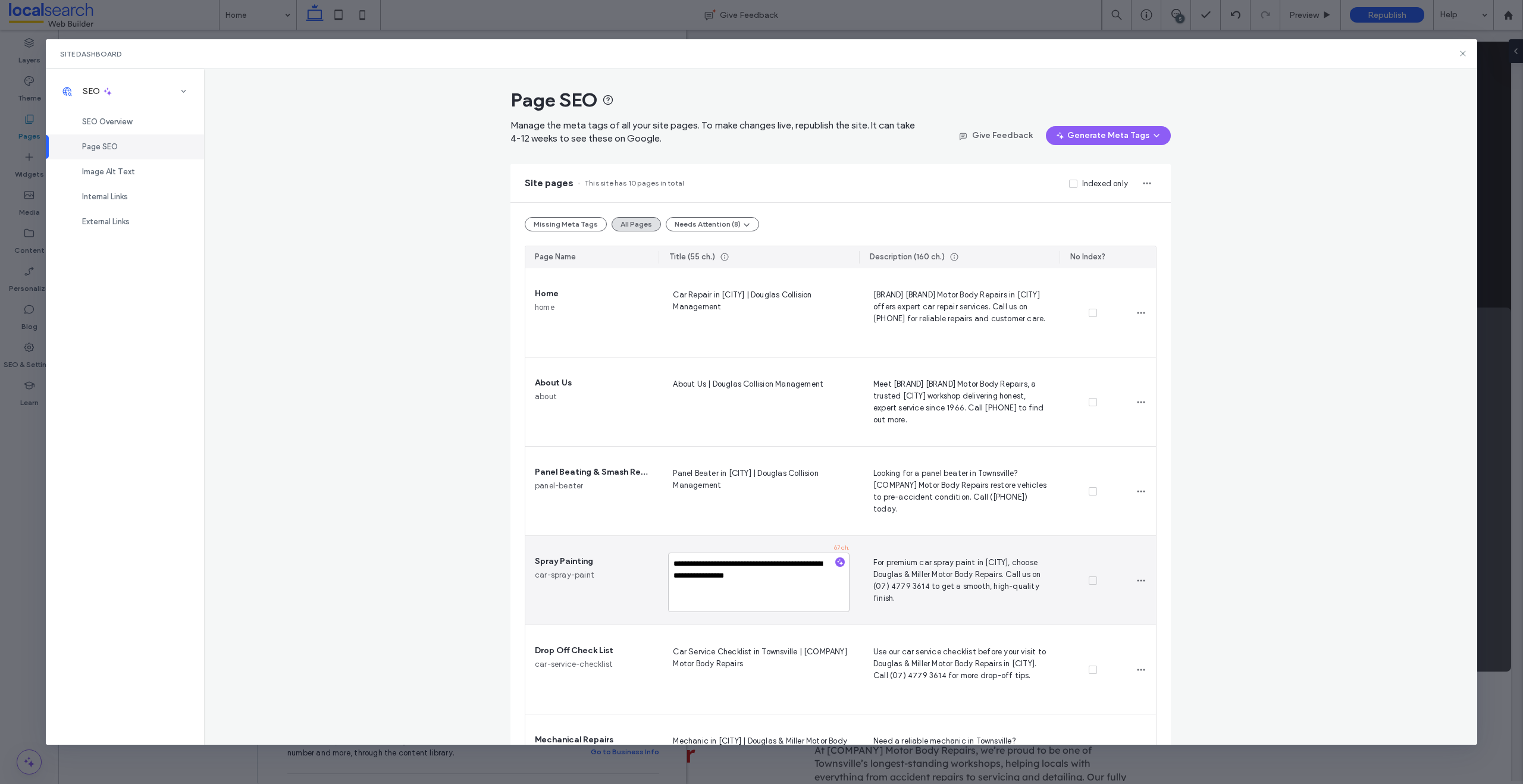click on "**********" at bounding box center (759, 582) 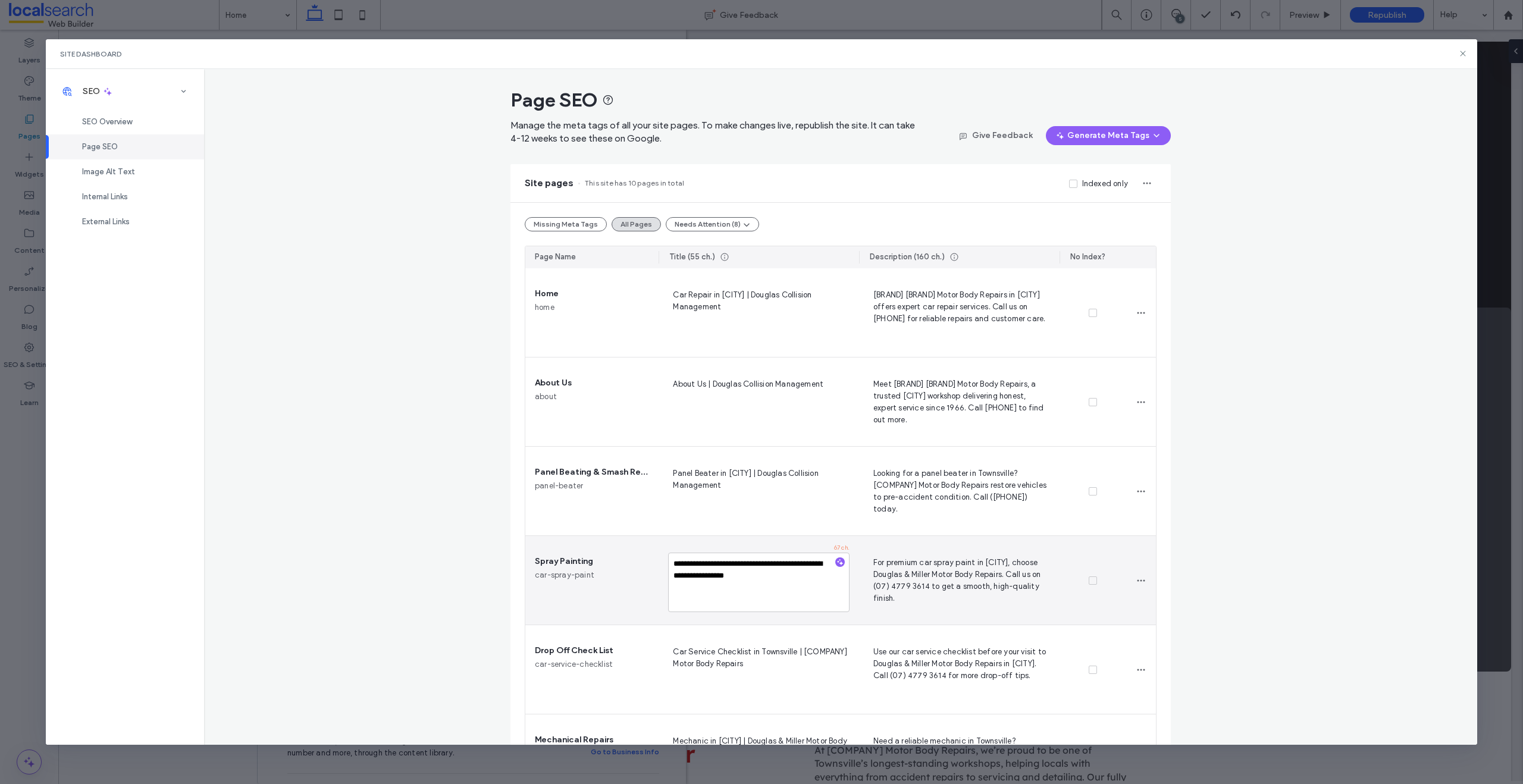 click on "**********" at bounding box center (759, 582) 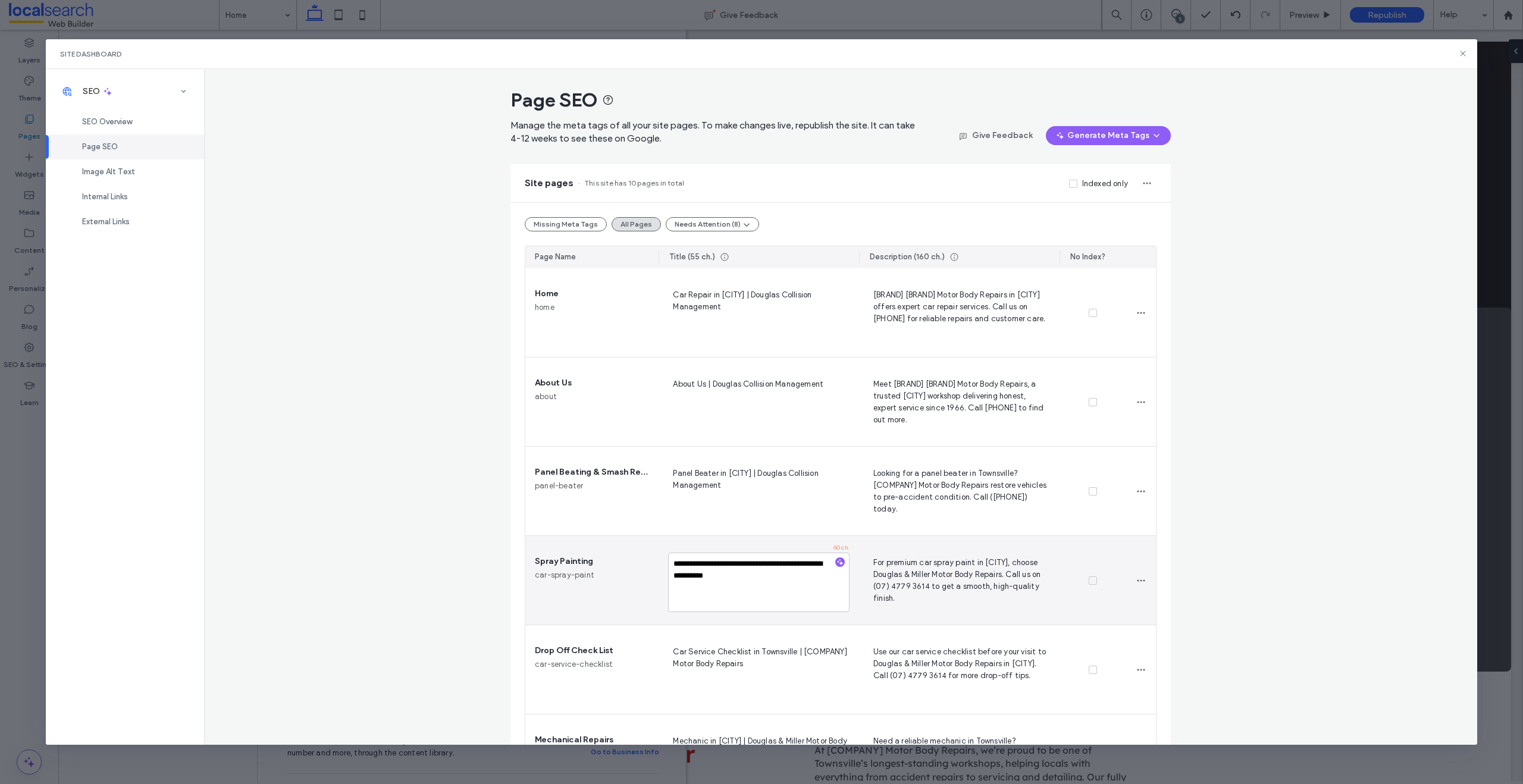 click on "**********" at bounding box center [759, 580] 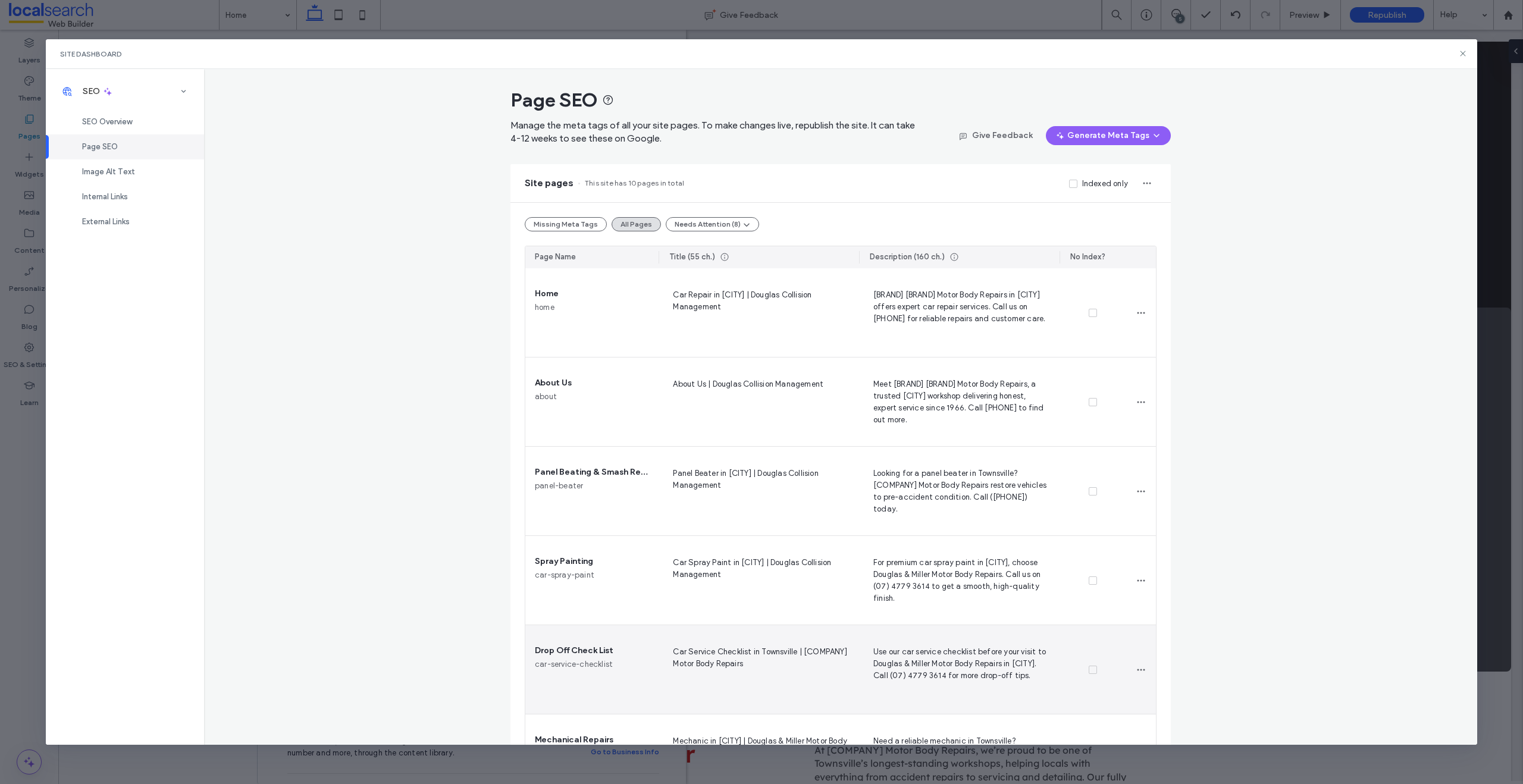 click on "Car Service Checklist in Townsville | [COMPANY] Motor Body Repairs" at bounding box center (759, 669) 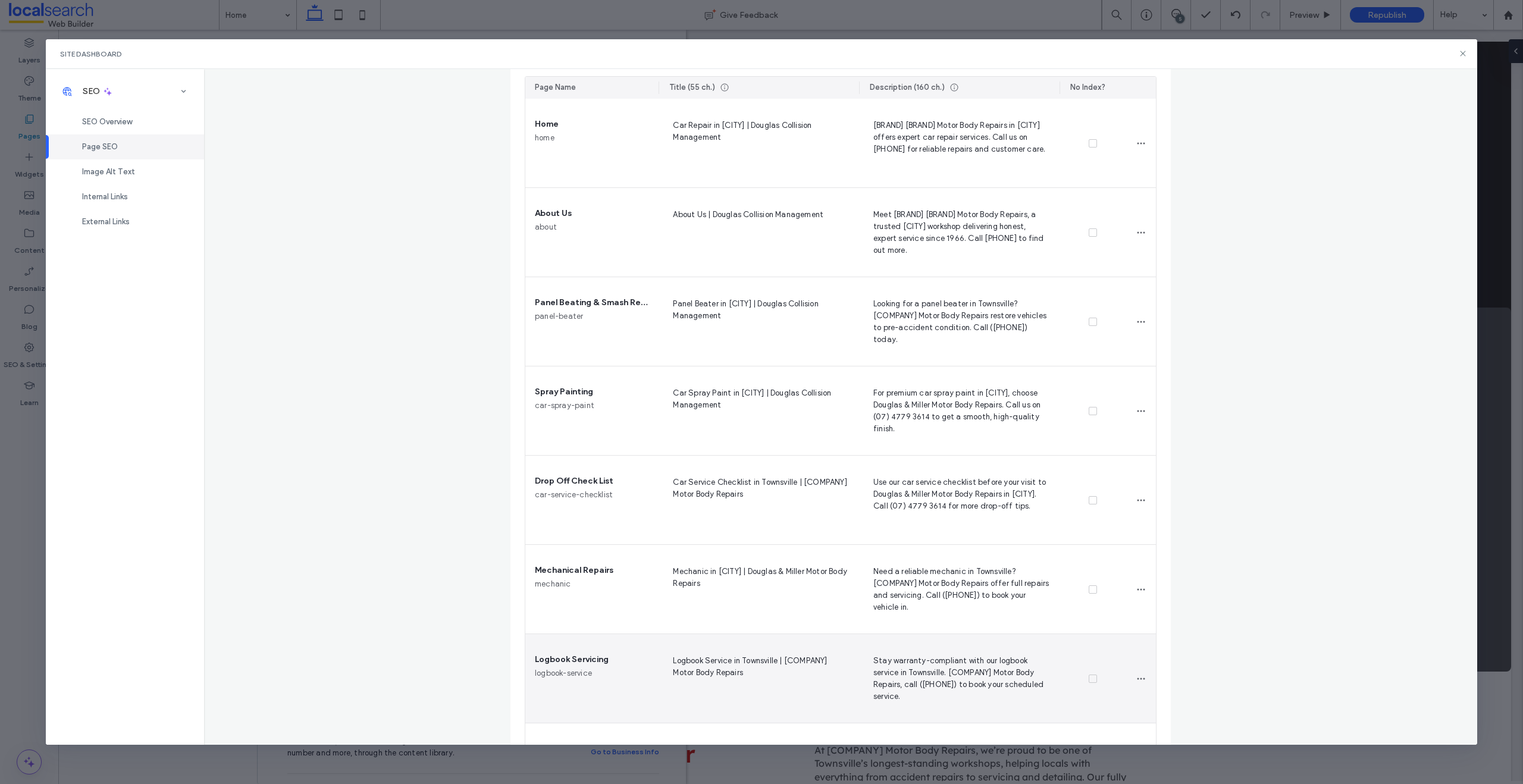 scroll, scrollTop: 187, scrollLeft: 0, axis: vertical 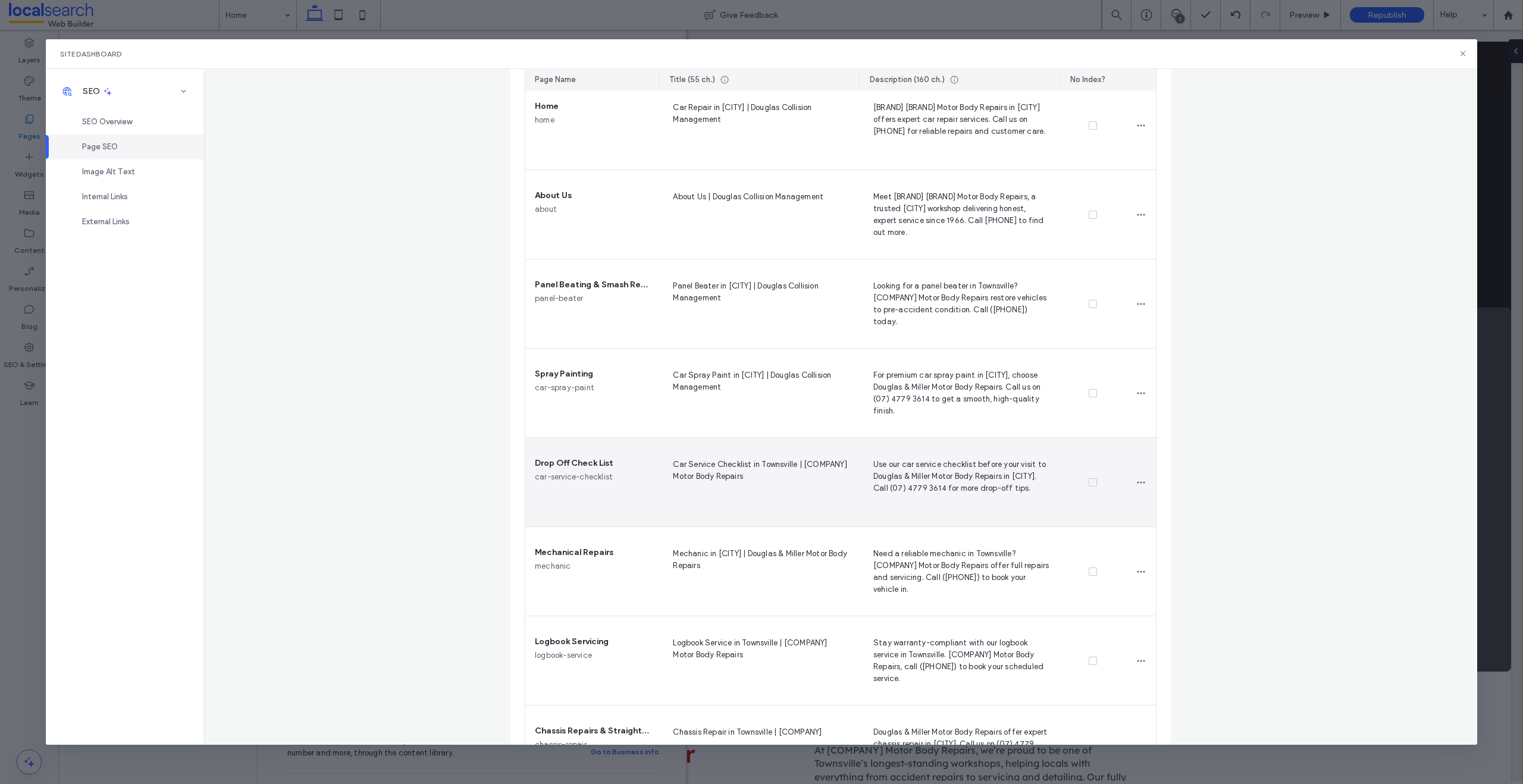 click on "Car Service Checklist in Townsville | [COMPANY] Motor Body Repairs" at bounding box center [759, 482] 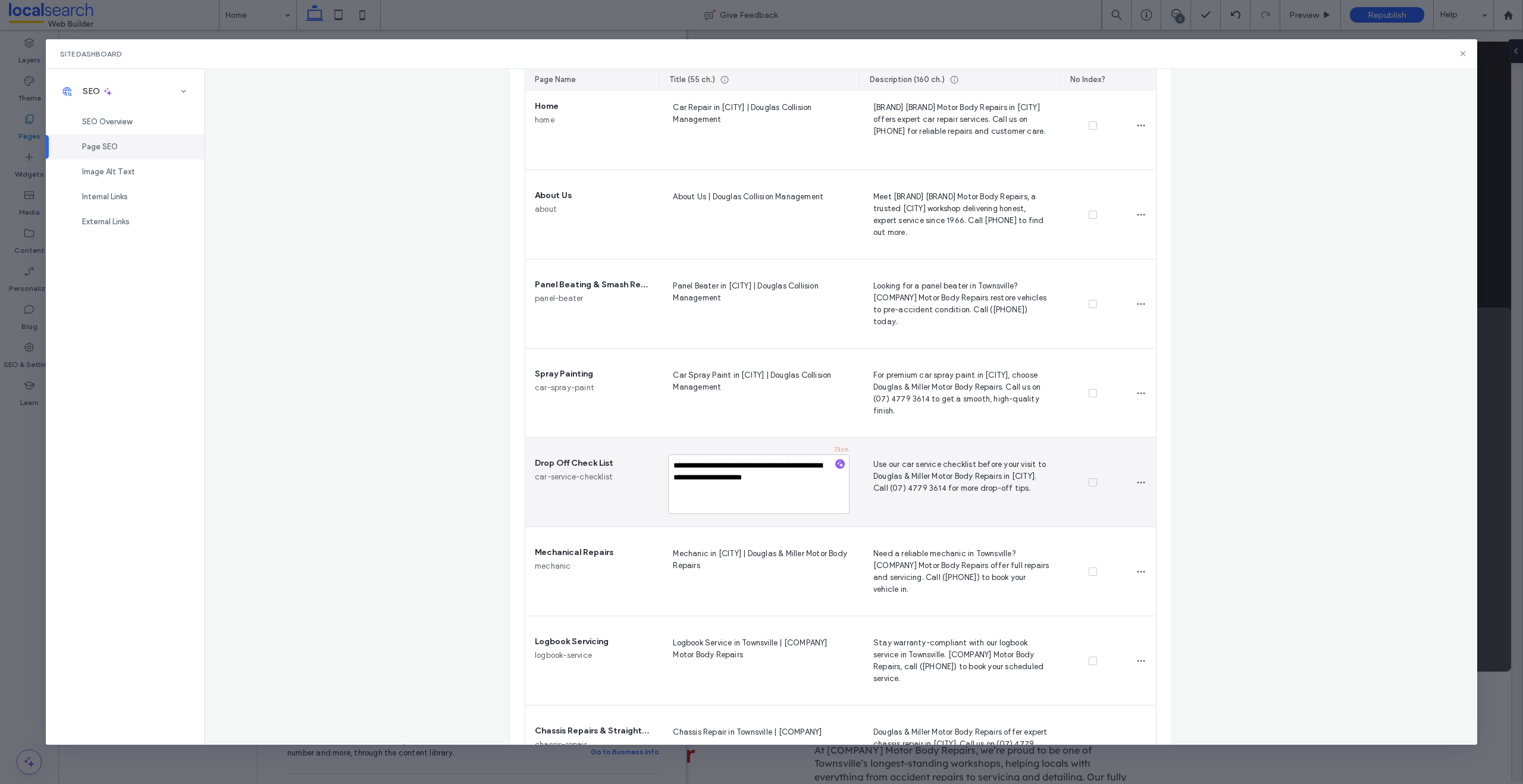 click on "**********" at bounding box center (759, 484) 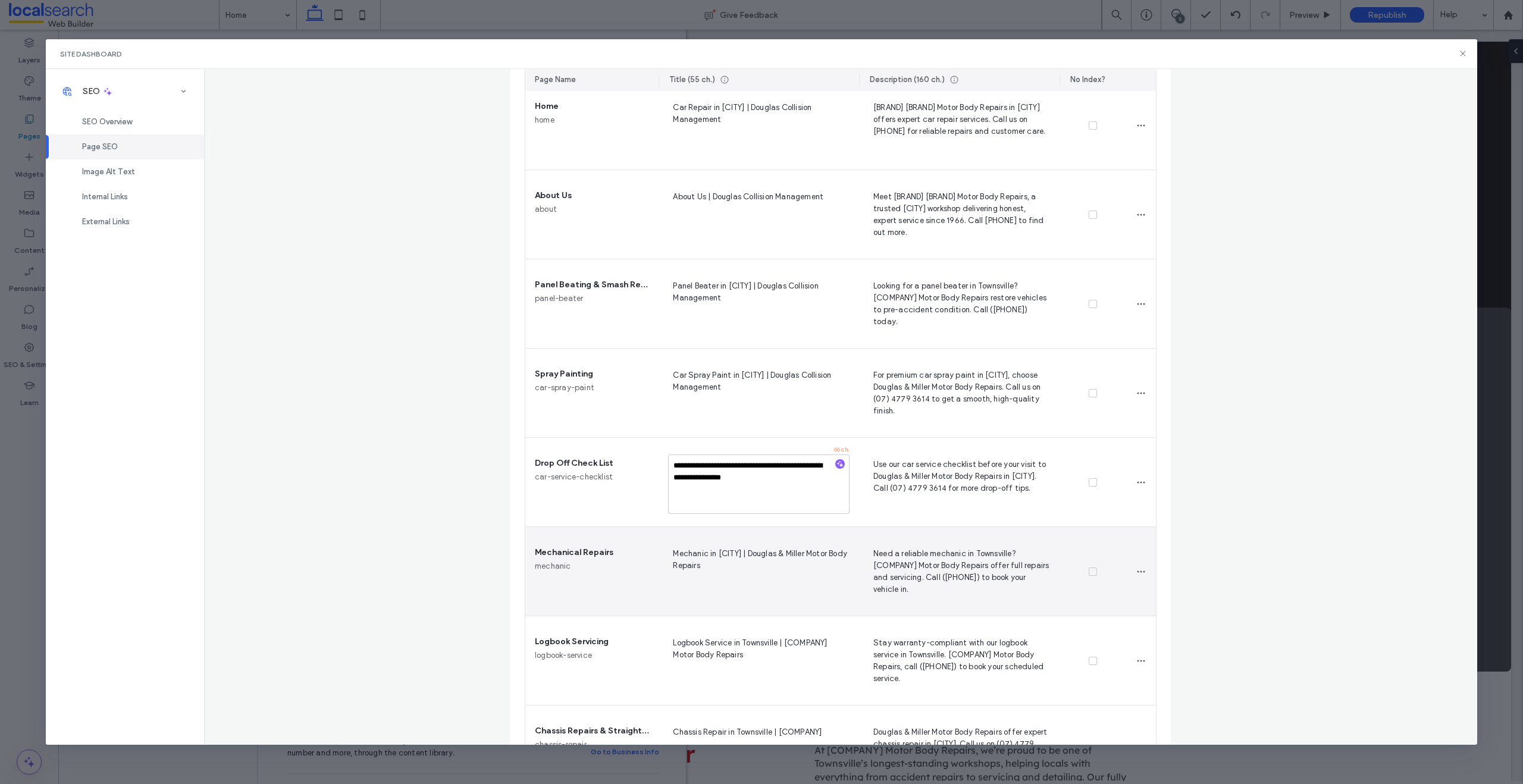 click on "Mechanic in [CITY] | Douglas & Miller Motor Body Repairs" at bounding box center (759, 571) 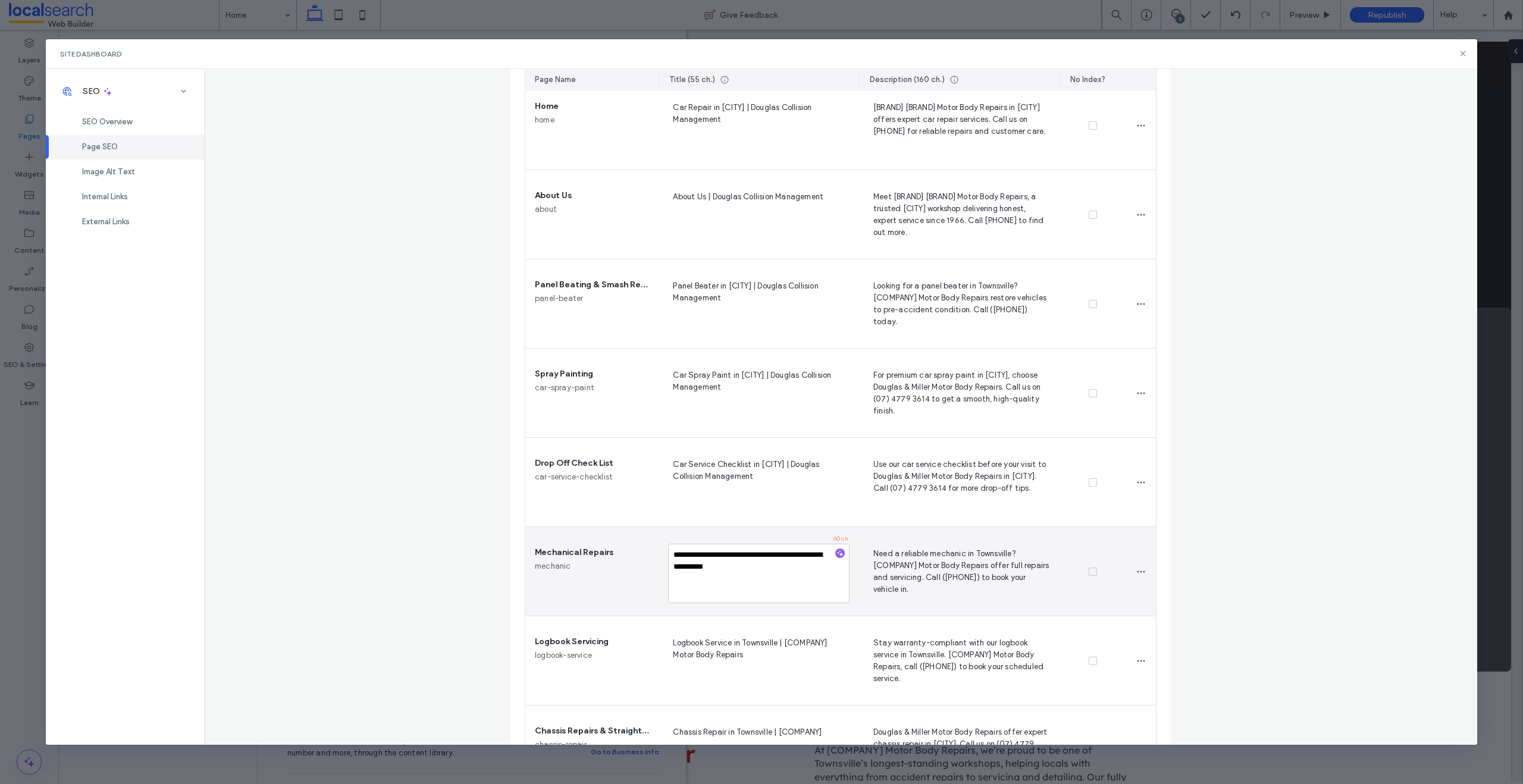 click on "**********" at bounding box center (759, 573) 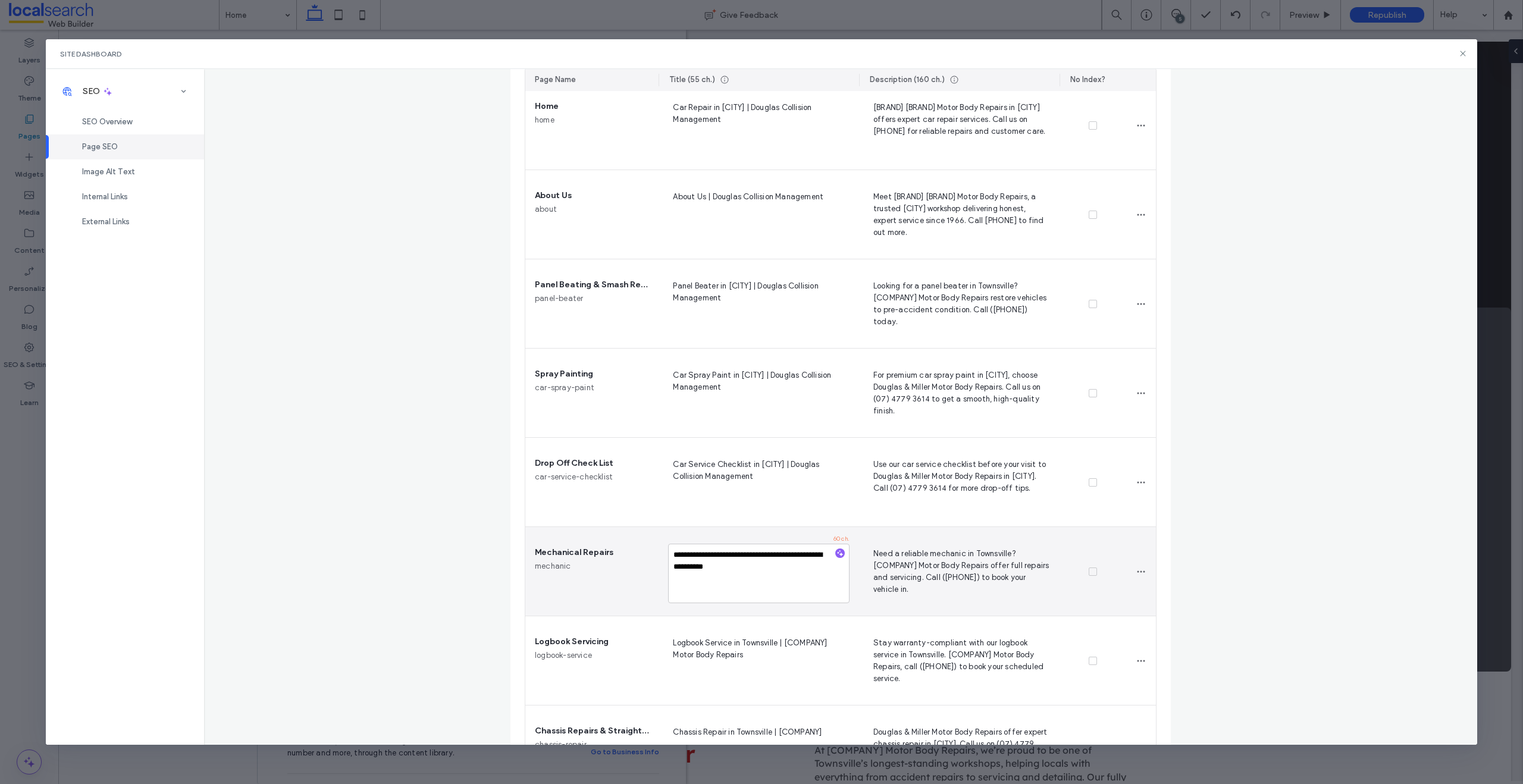 click on "**********" at bounding box center [759, 573] 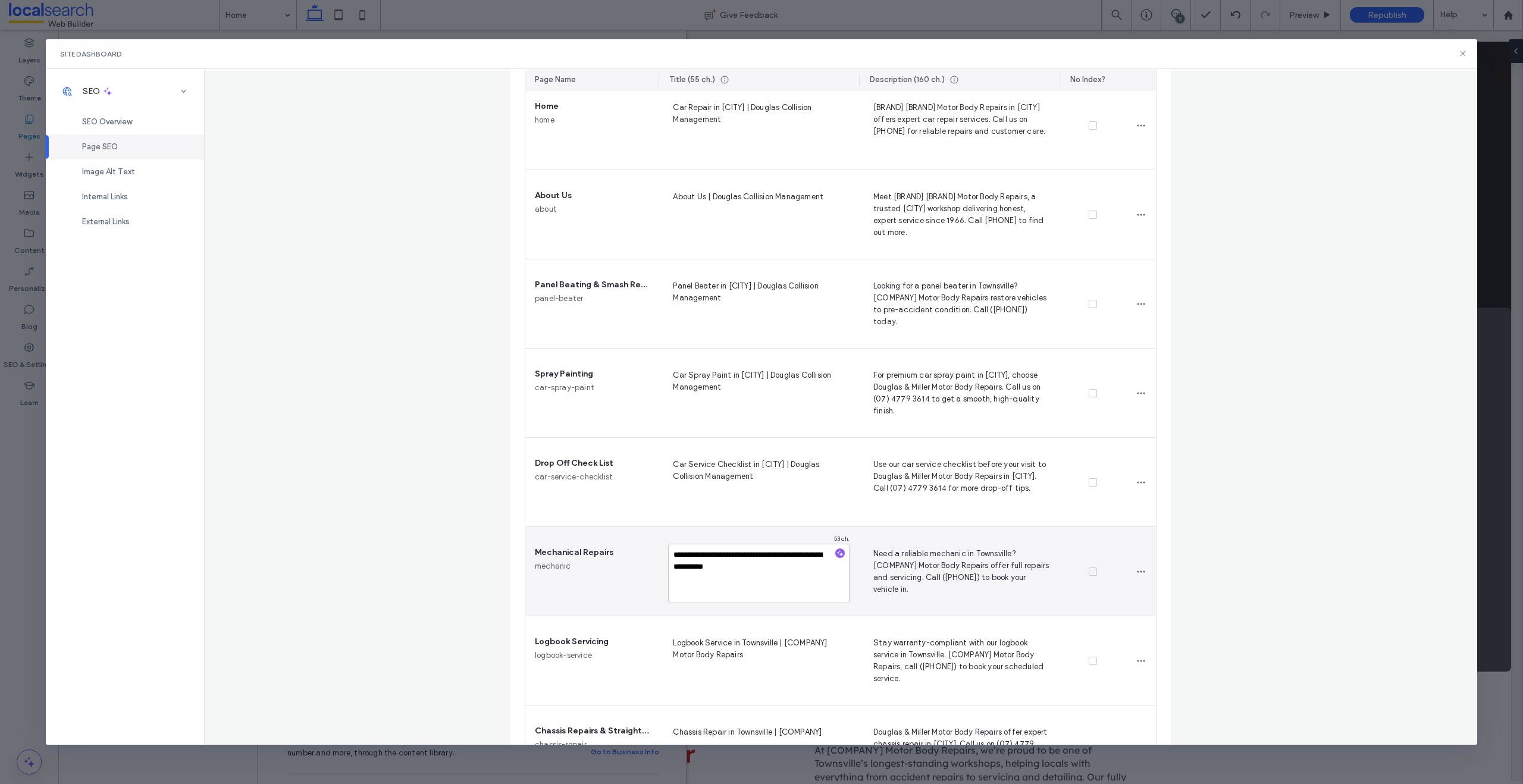 type on "**********" 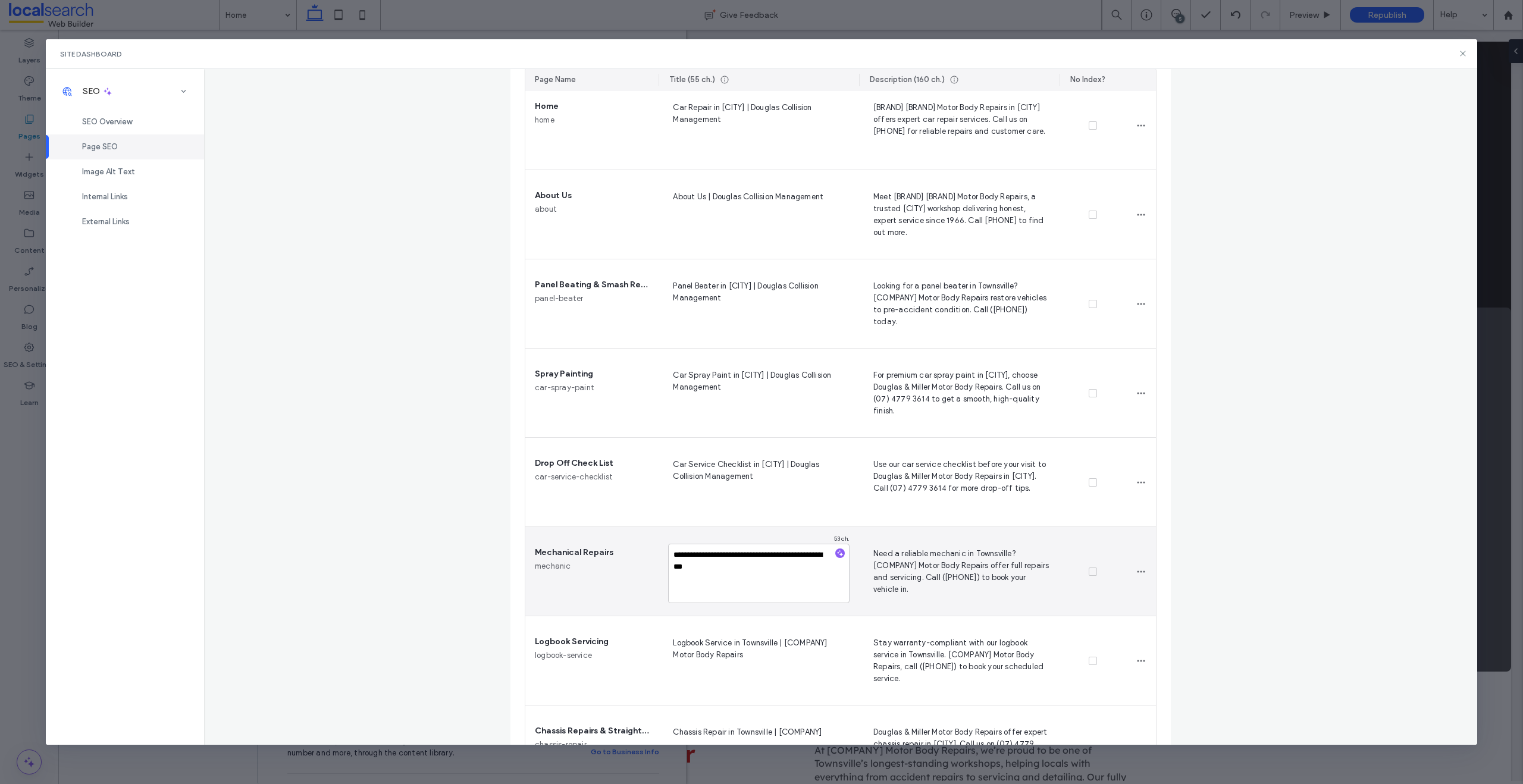 click on "**********" at bounding box center (759, 571) 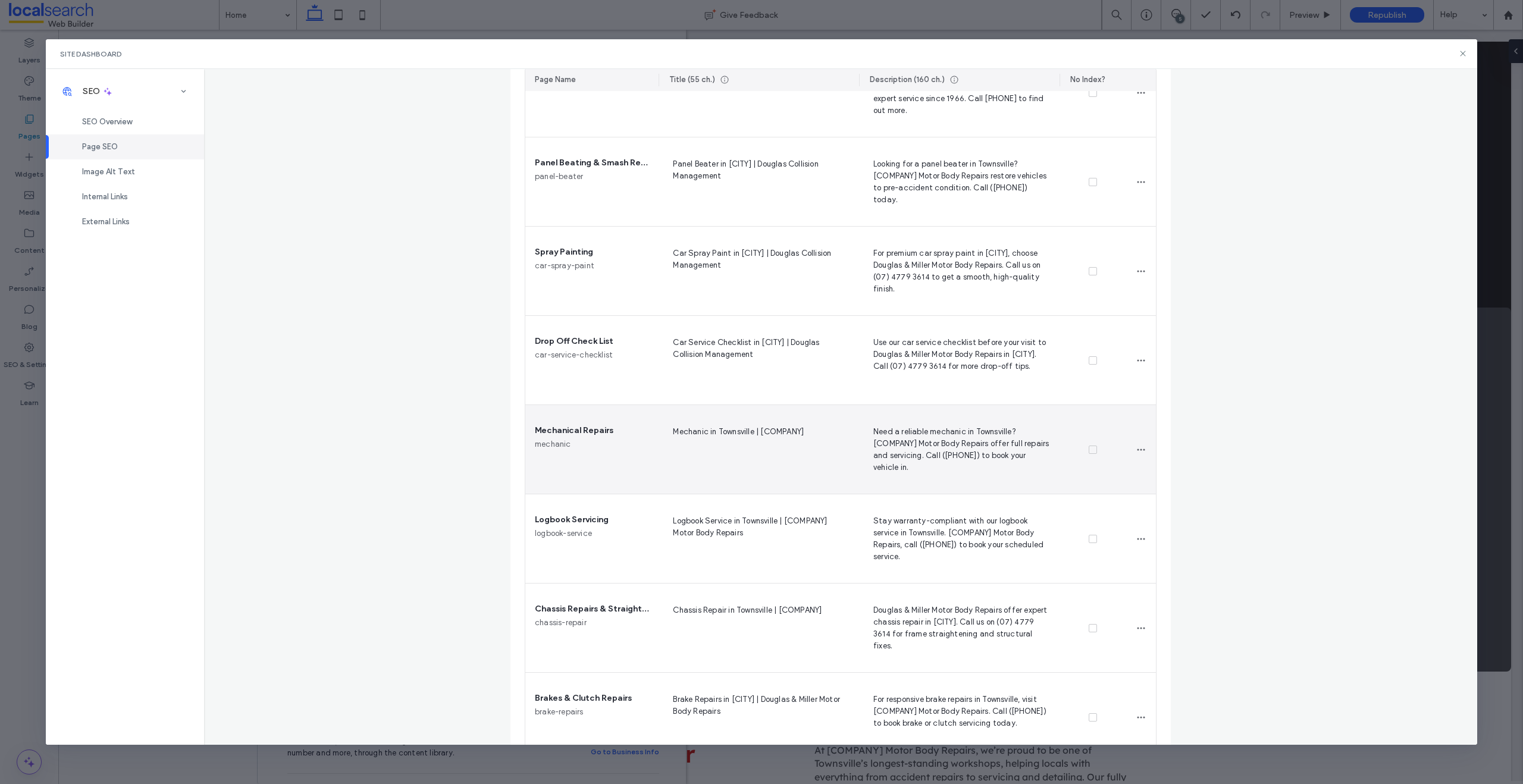 scroll, scrollTop: 319, scrollLeft: 0, axis: vertical 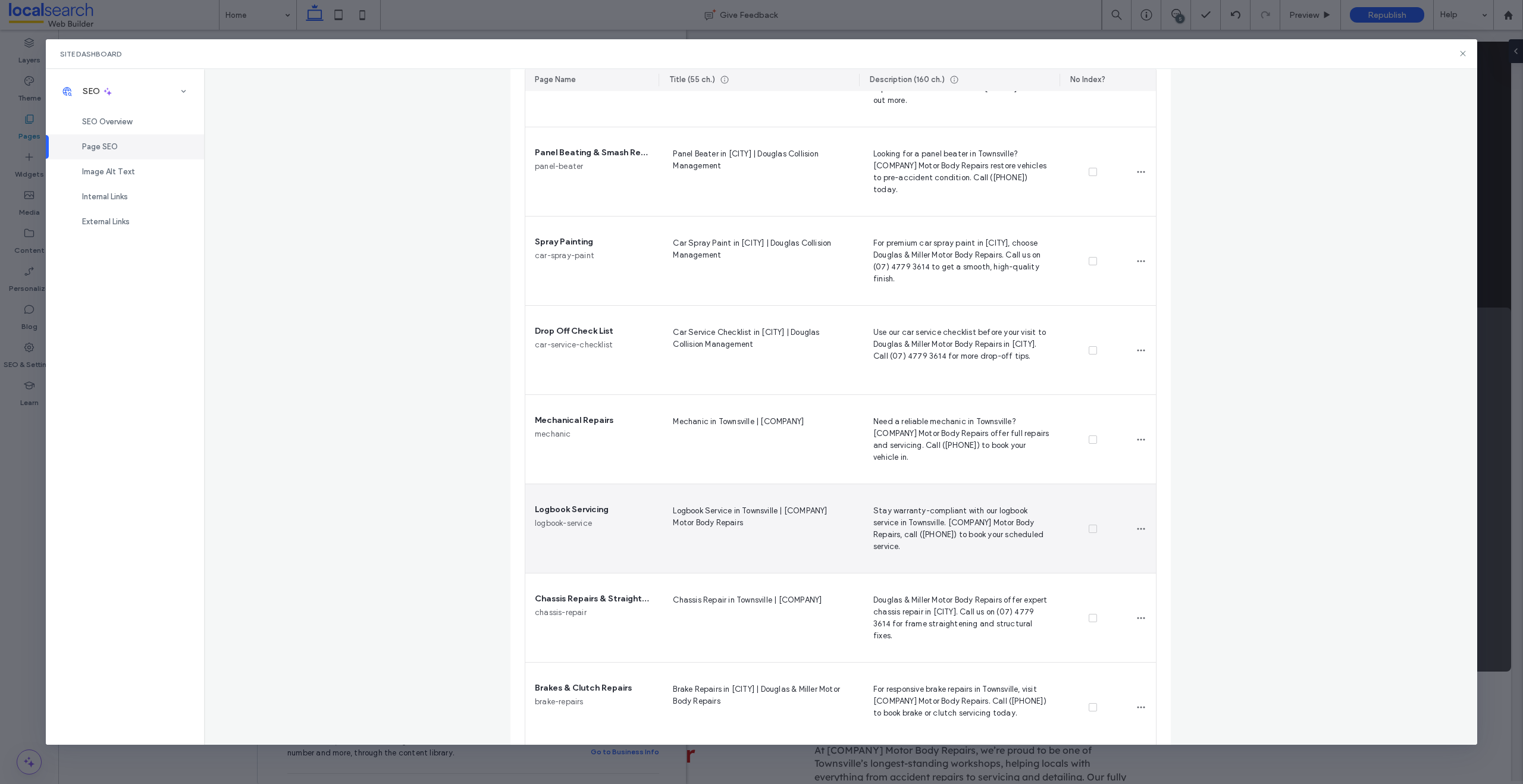 click on "Logbook Service in Townsville | [COMPANY] Motor Body Repairs" at bounding box center [759, 528] 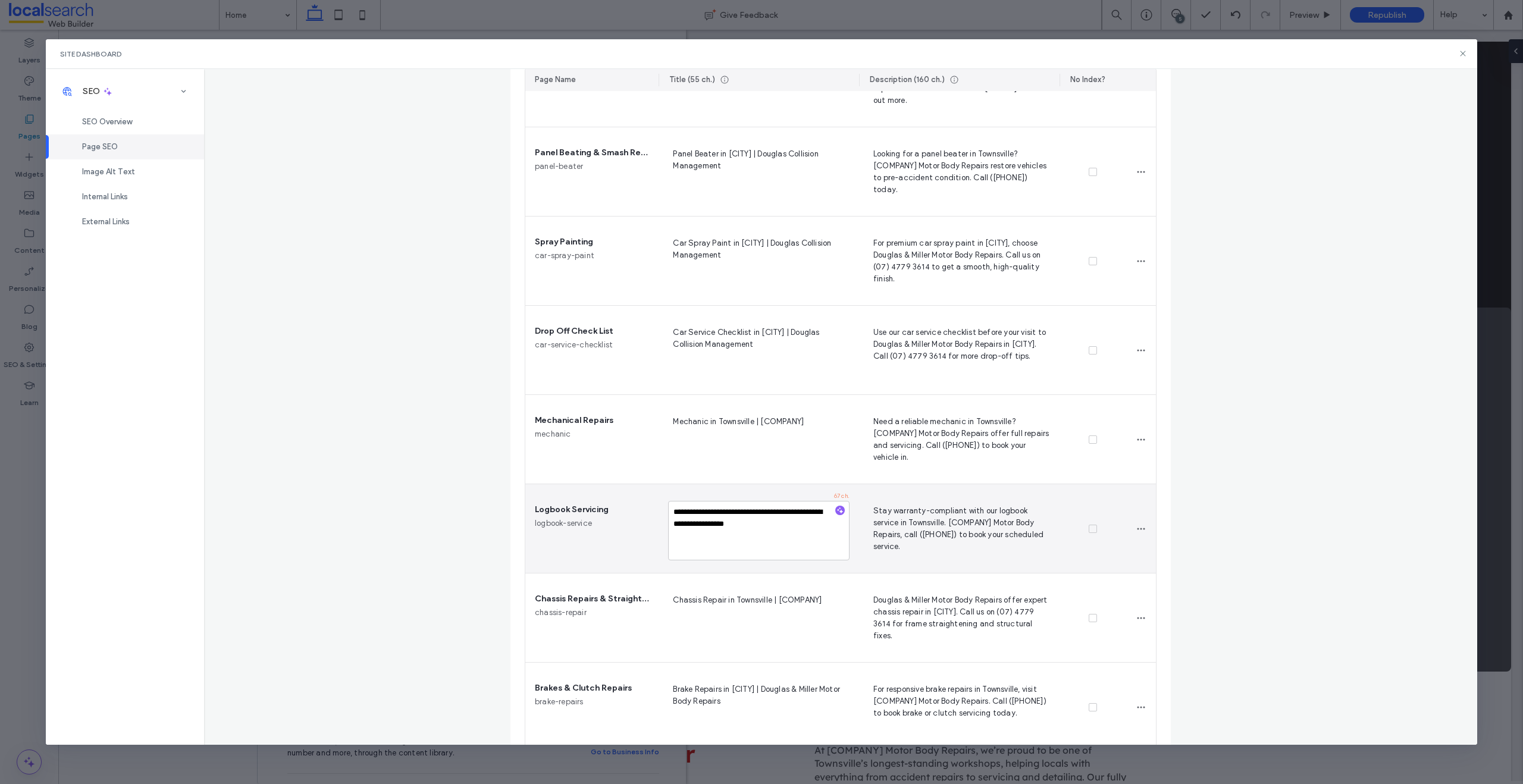 click on "**********" at bounding box center (759, 531) 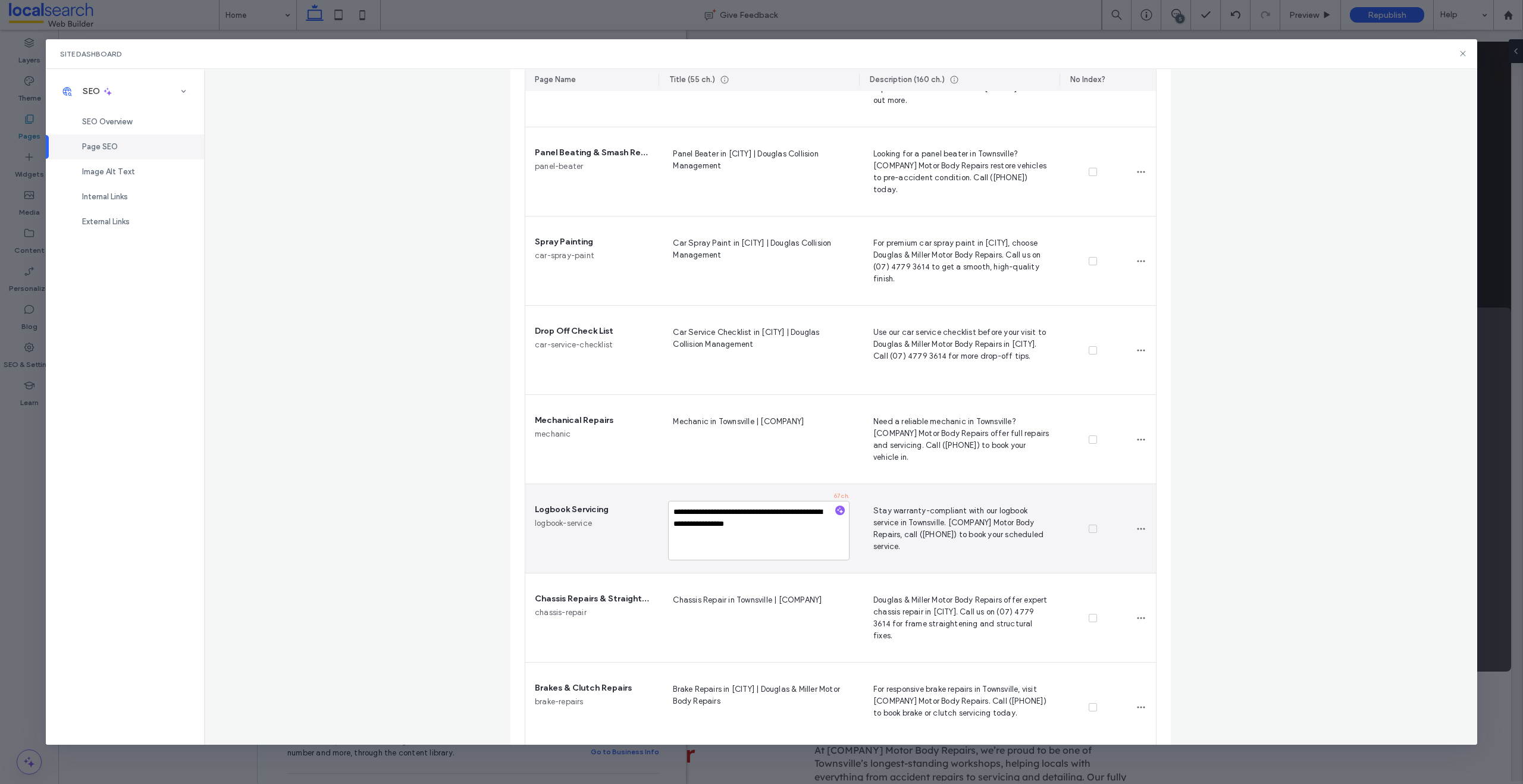 click on "**********" at bounding box center [759, 531] 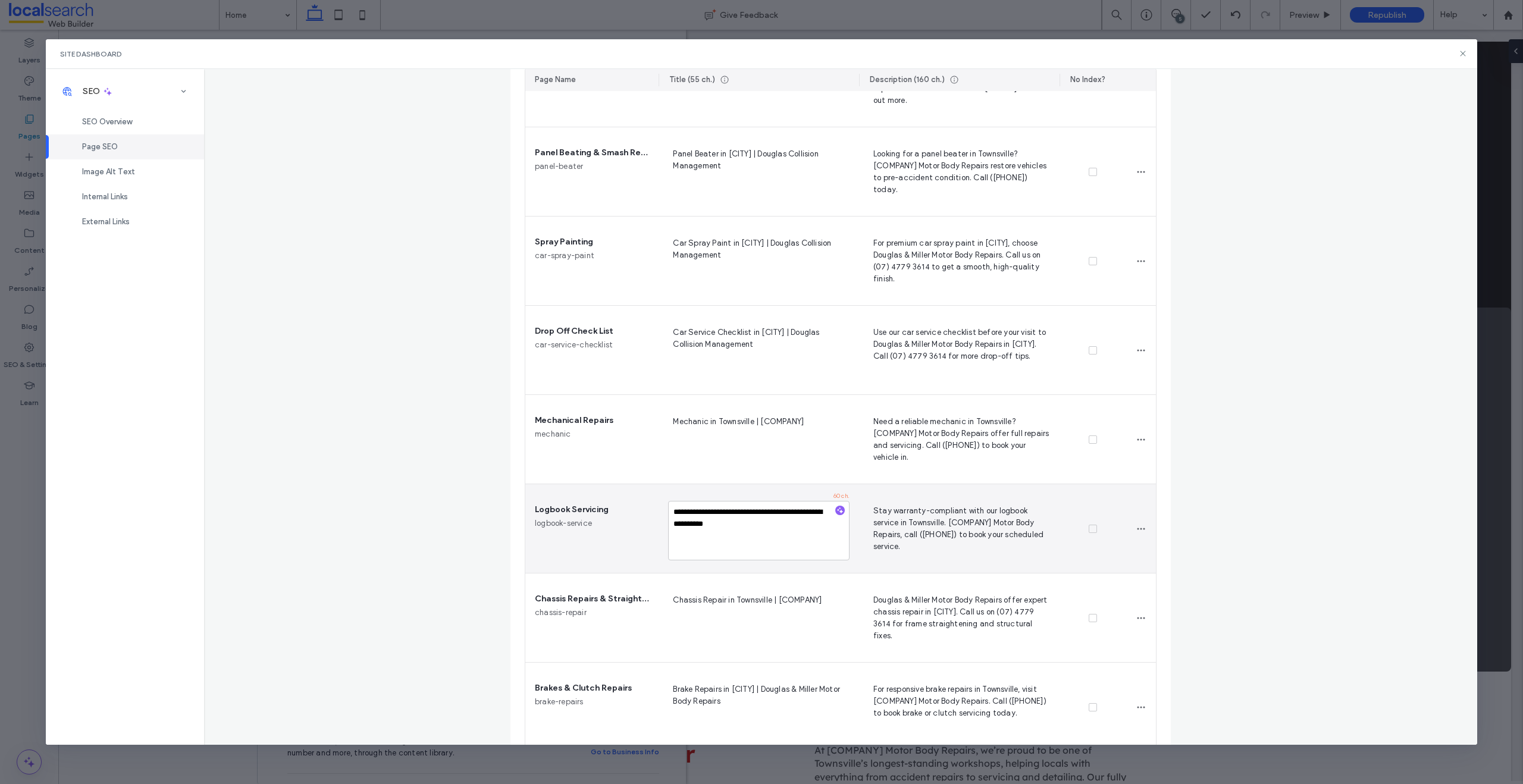 click on "**********" at bounding box center [759, 528] 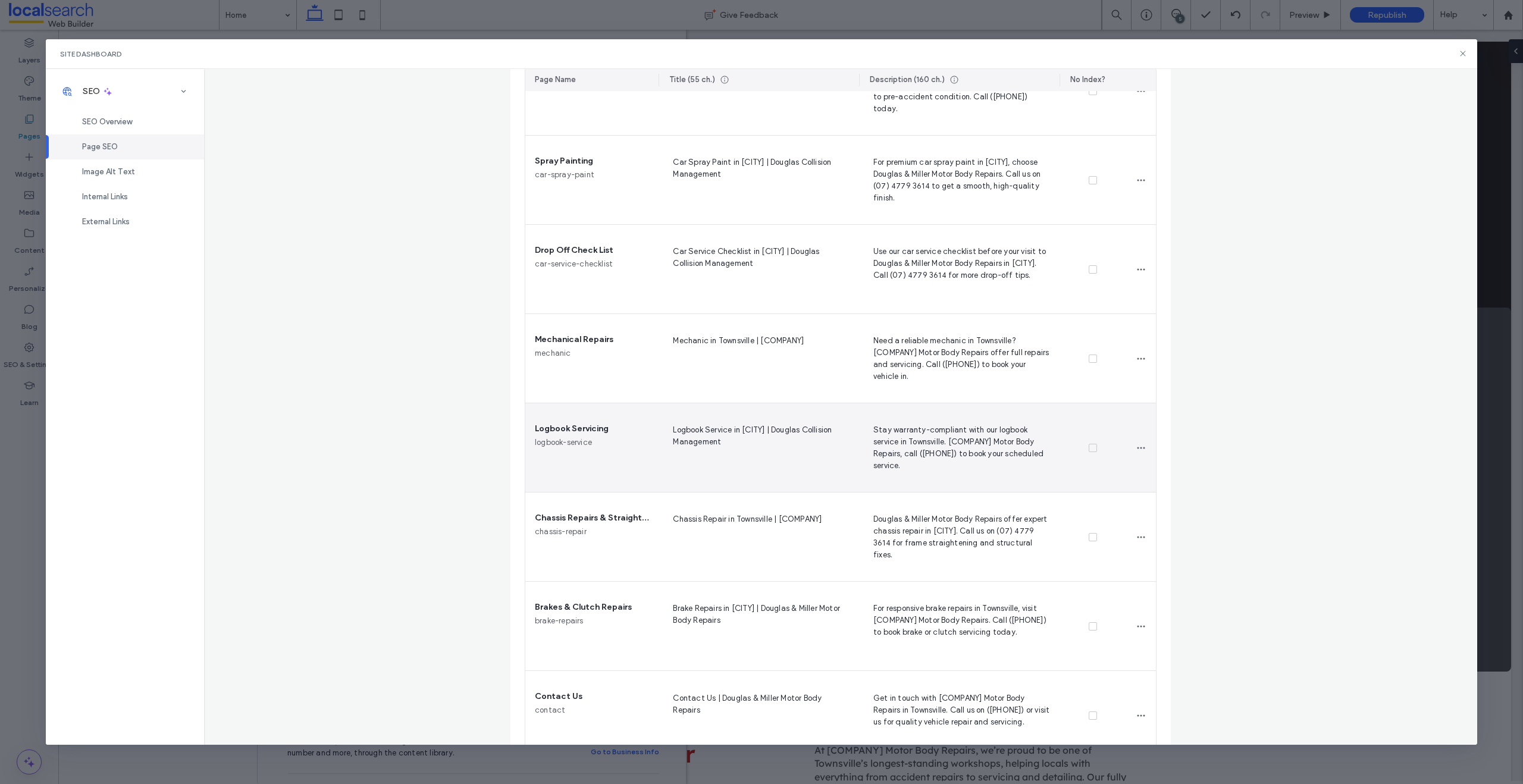 scroll, scrollTop: 418, scrollLeft: 0, axis: vertical 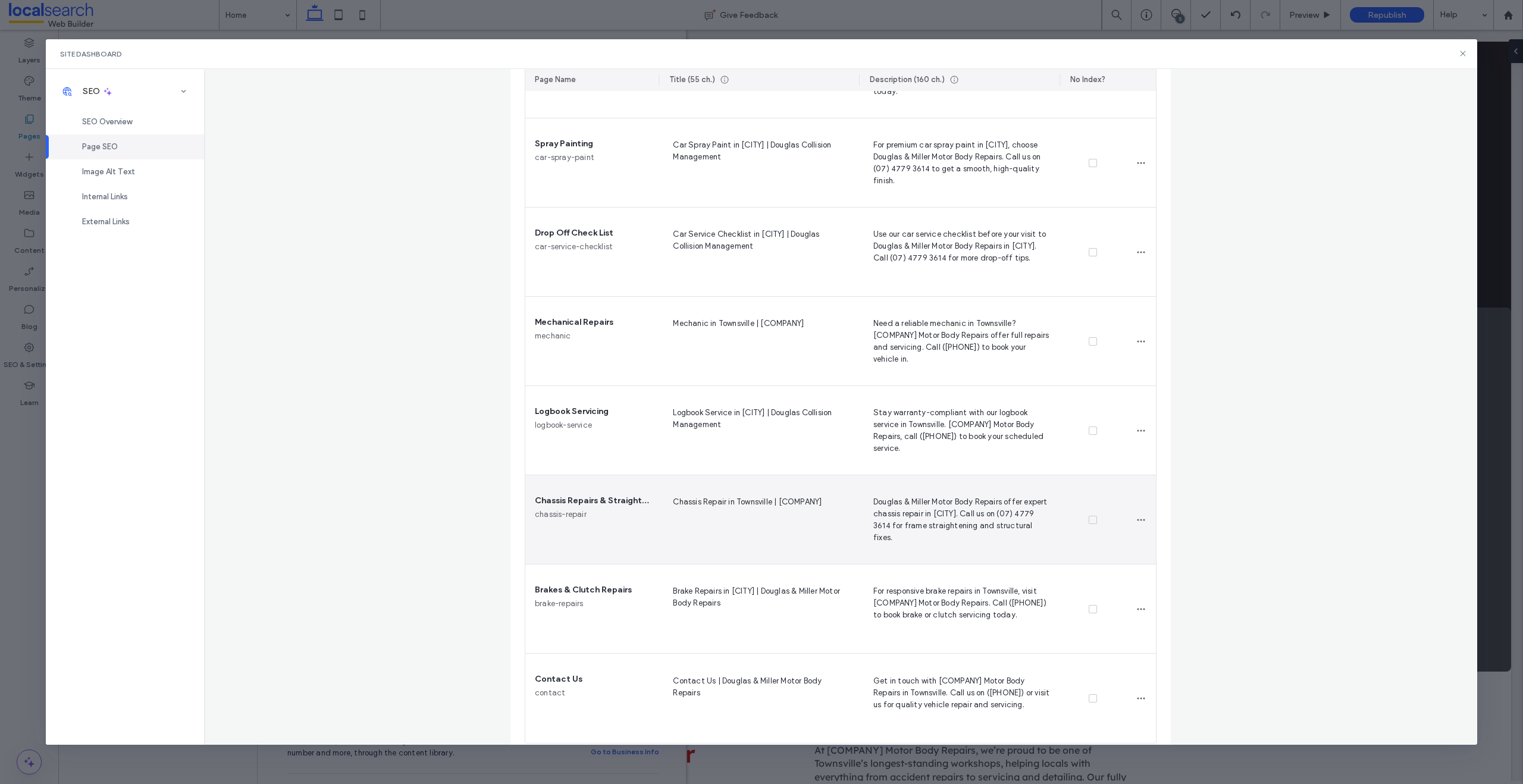 click on "Chassis Repair in Townsville | [COMPANY]" at bounding box center [759, 519] 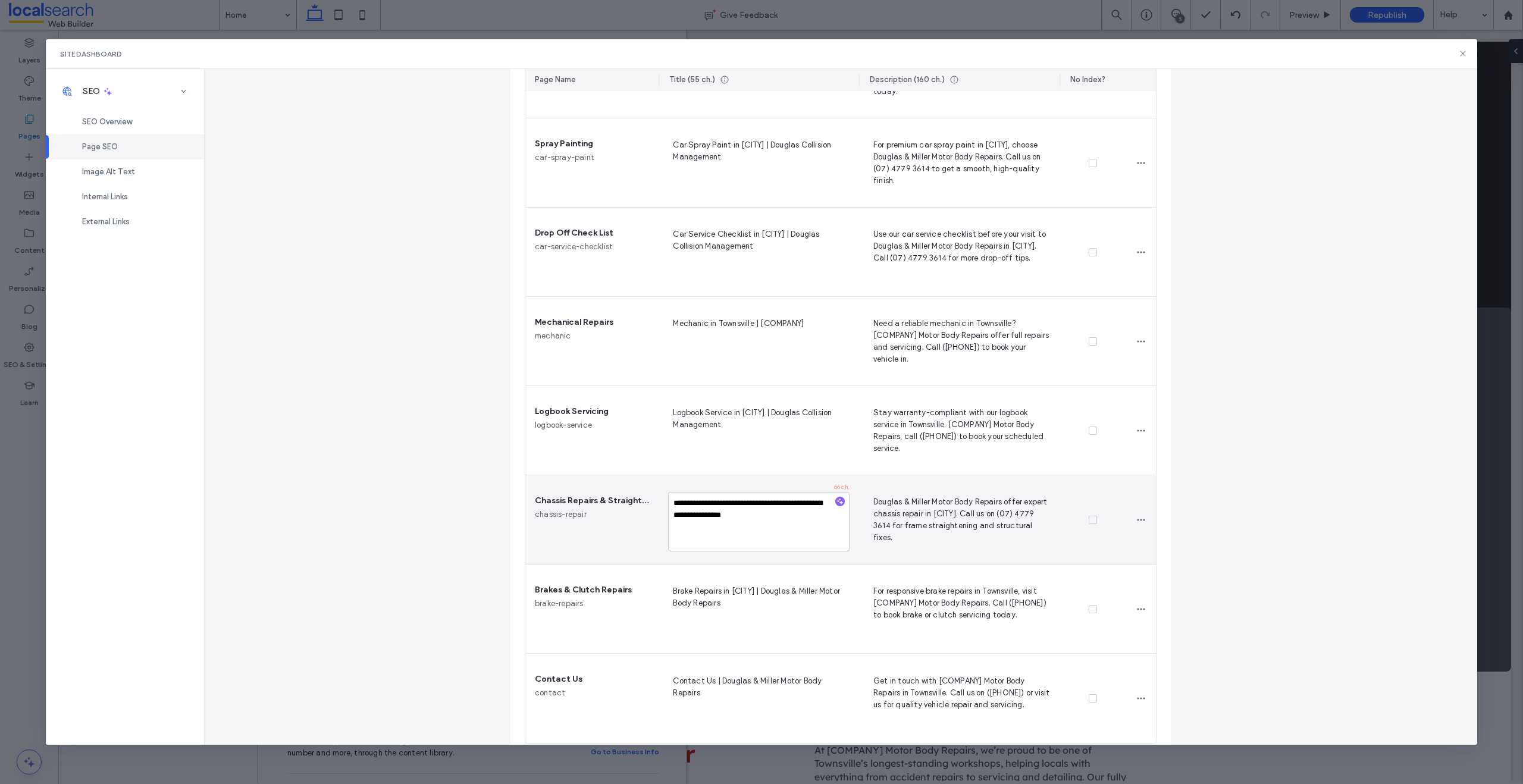 click on "**********" at bounding box center (759, 522) 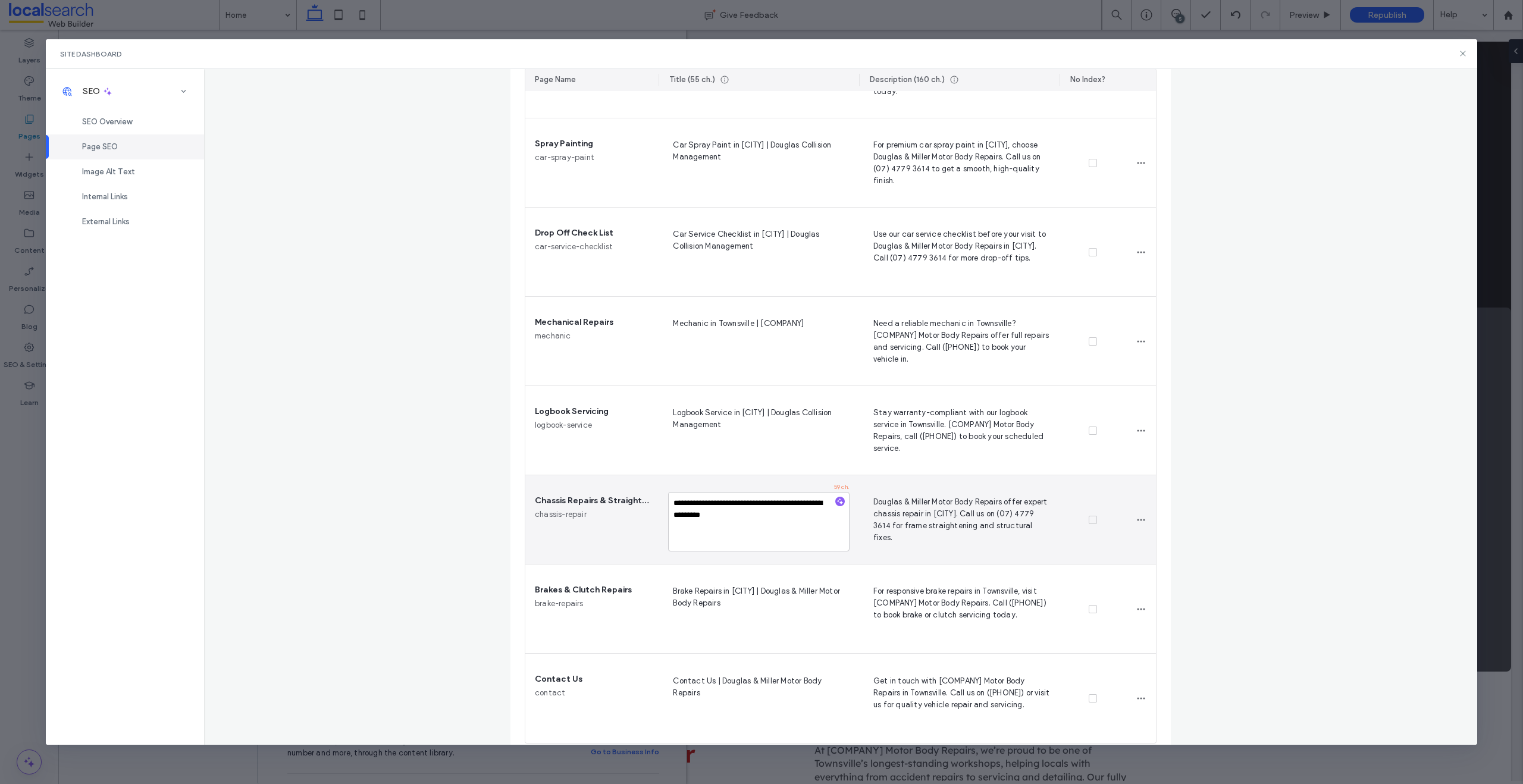 click on "**********" at bounding box center [759, 519] 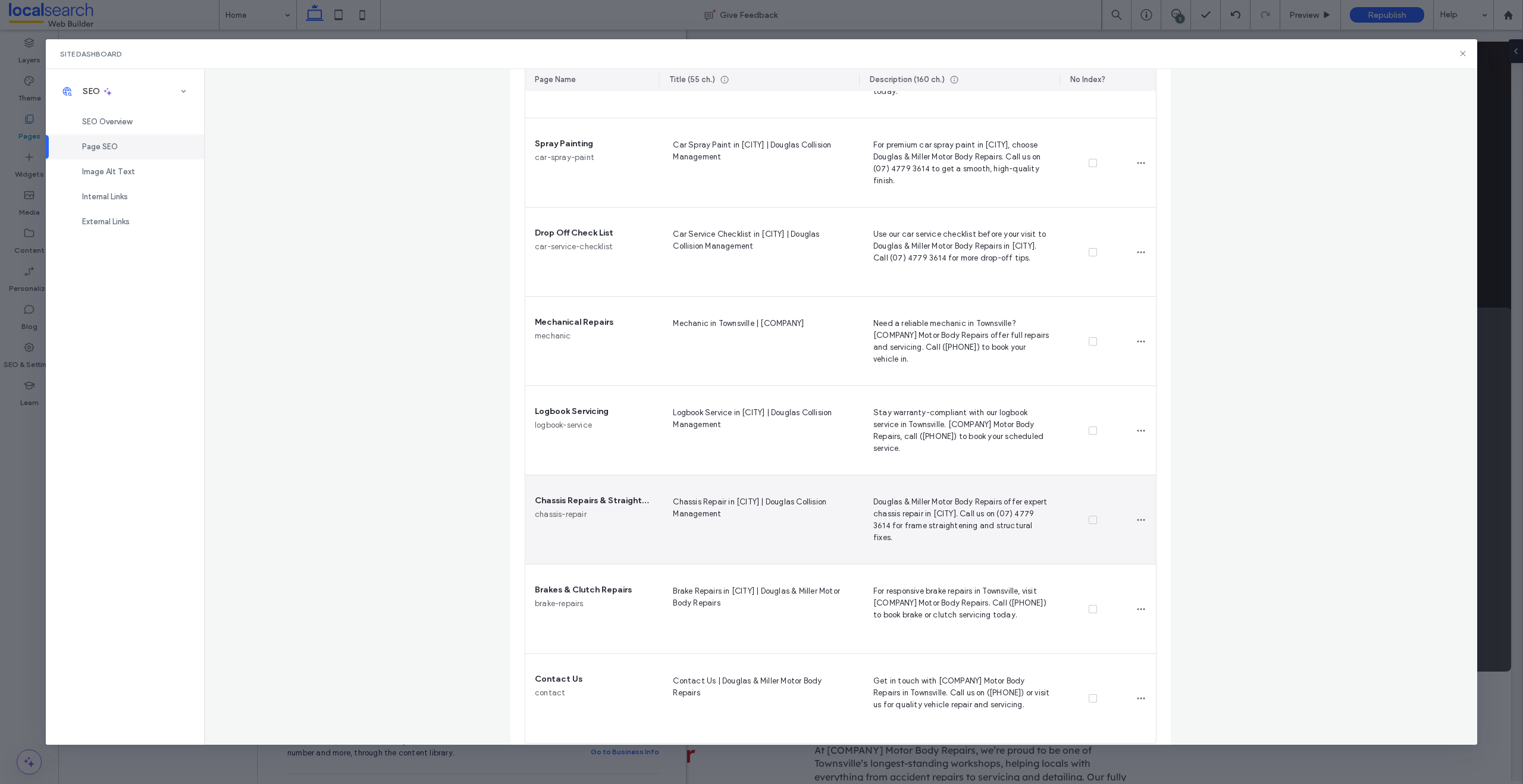 scroll, scrollTop: 431, scrollLeft: 0, axis: vertical 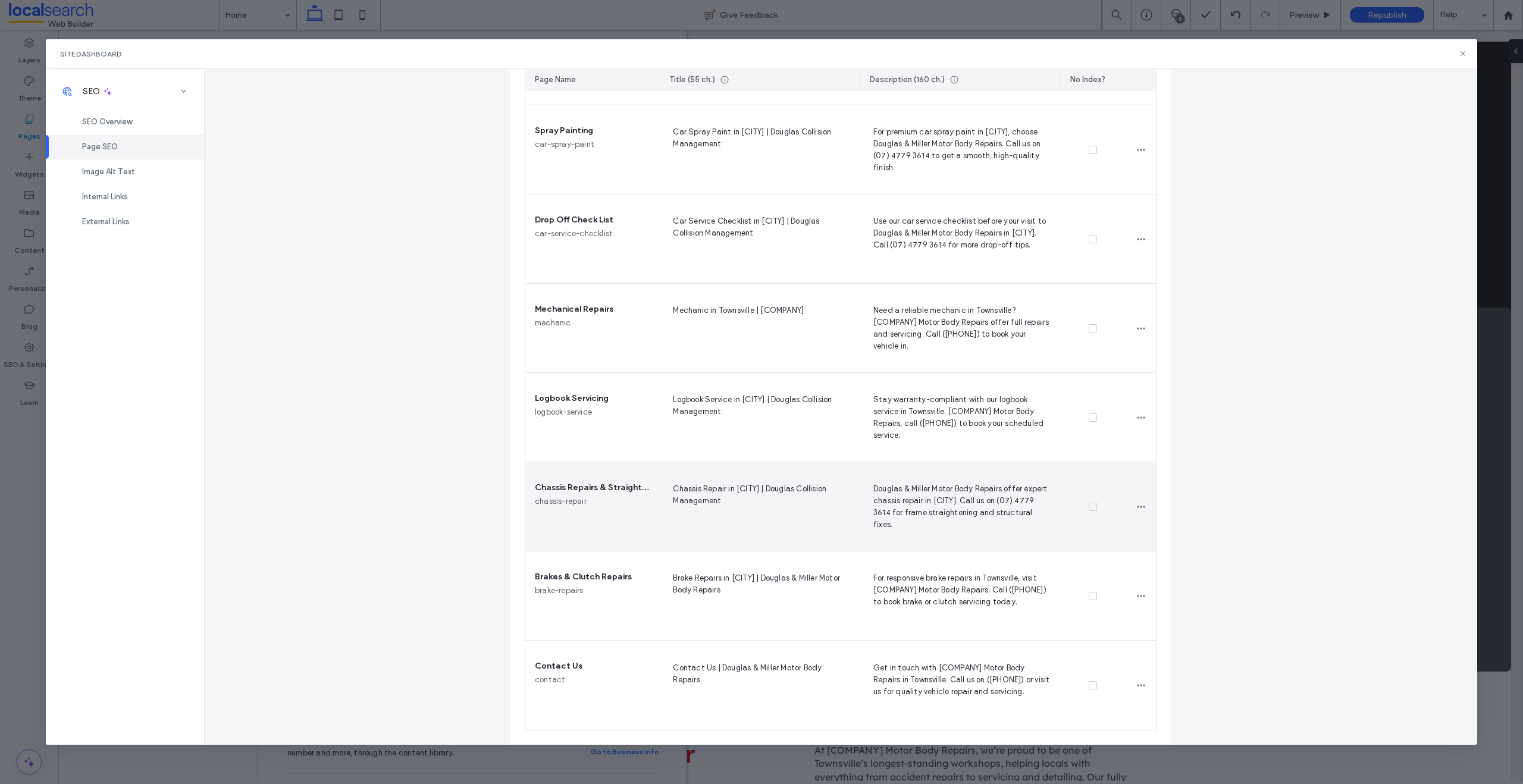 click on "Brake Repairs in [CITY] | Douglas & Miller Motor Body Repairs" at bounding box center (759, 595) 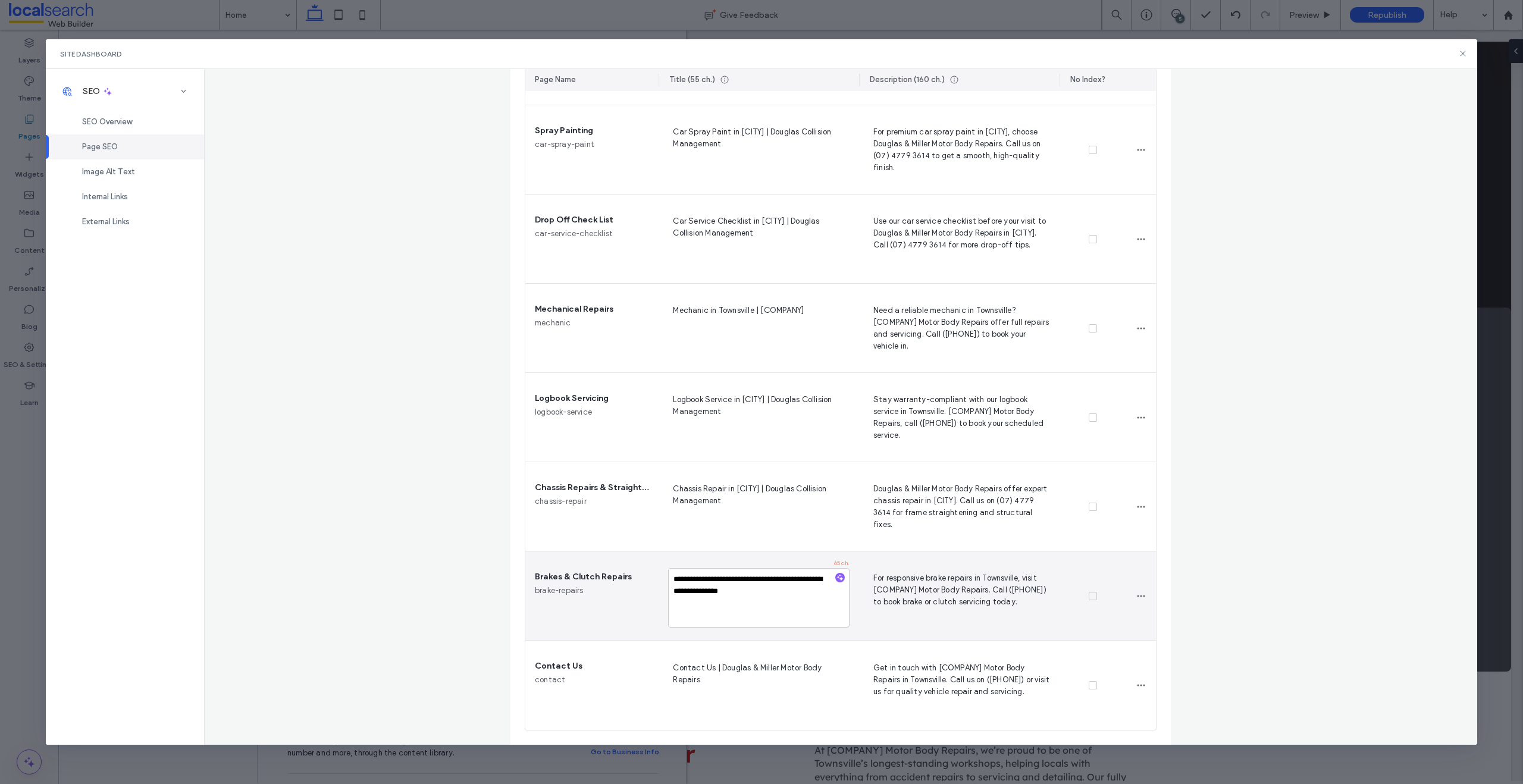click on "**********" at bounding box center [759, 598] 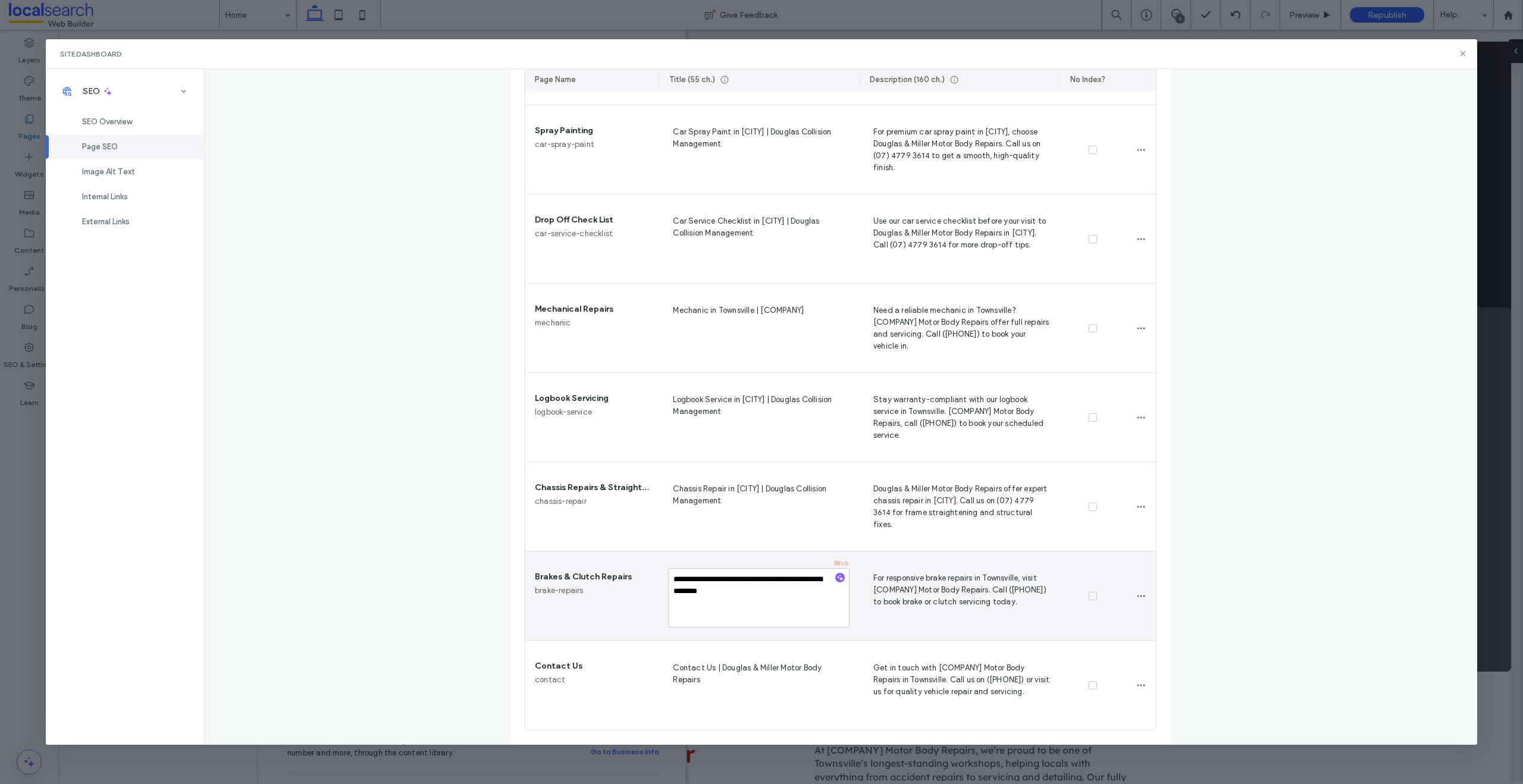 click on "**********" at bounding box center [759, 595] 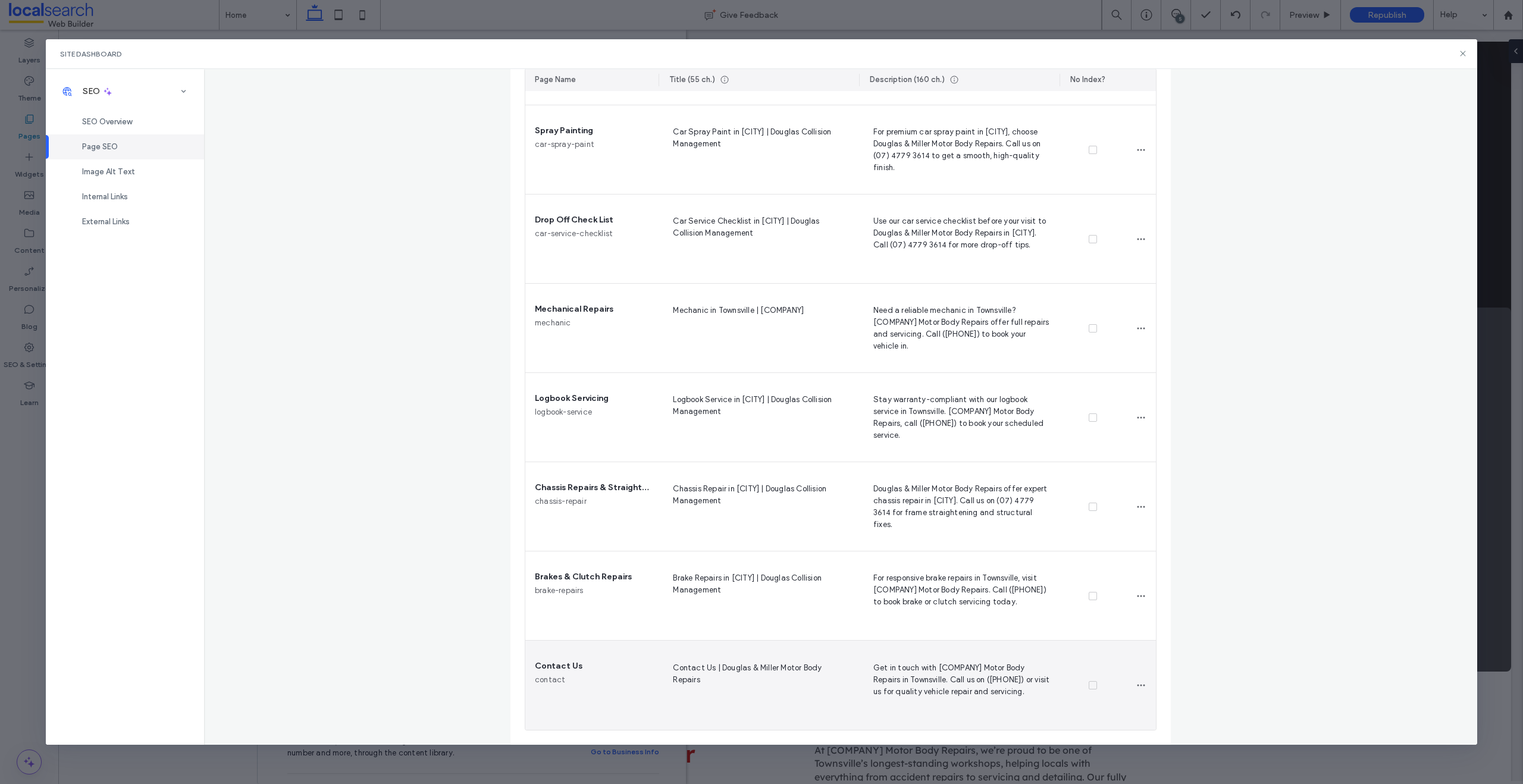 click on "Contact Us | Douglas & Miller Motor Body Repairs" at bounding box center [759, 685] 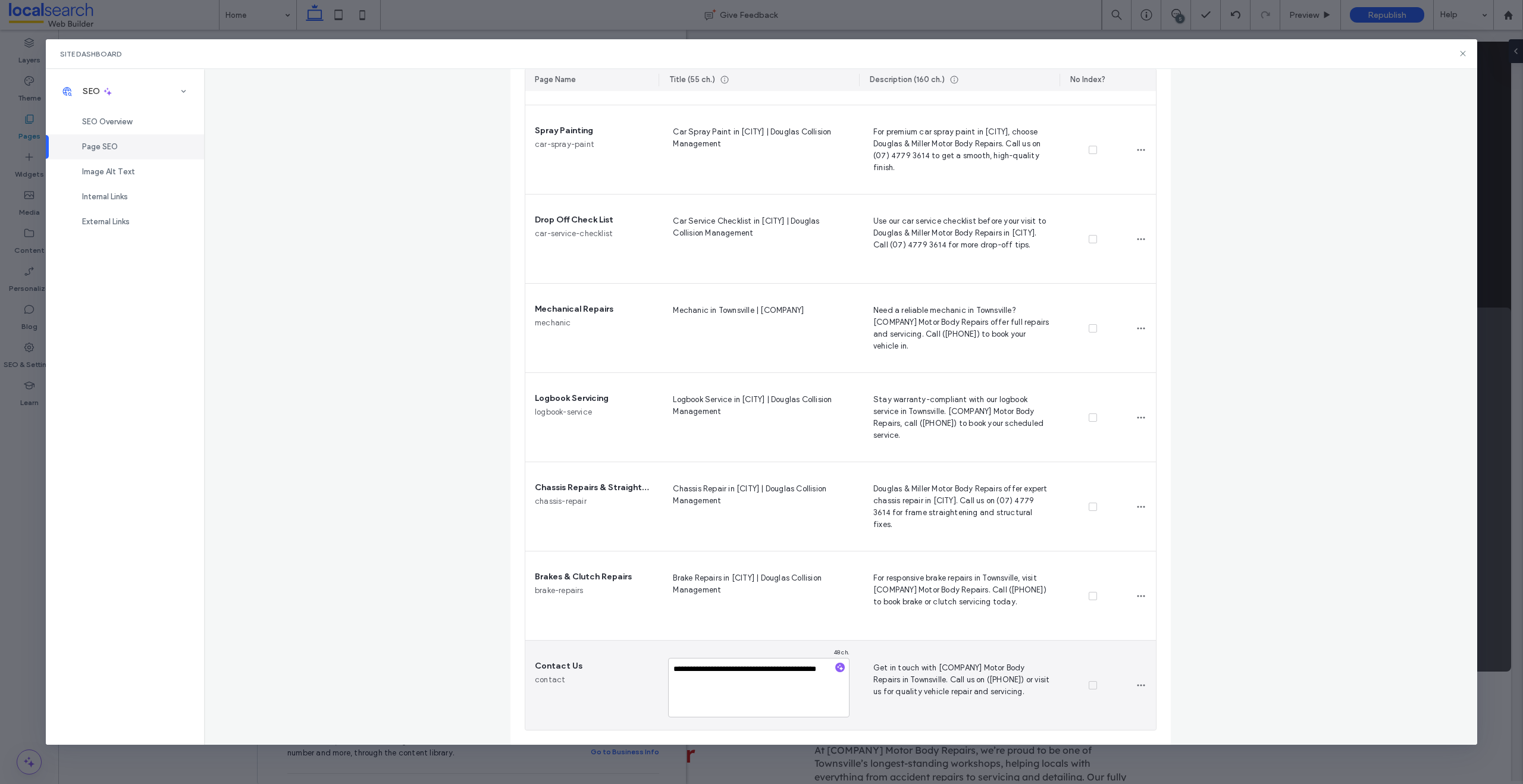 click on "**********" at bounding box center (759, 688) 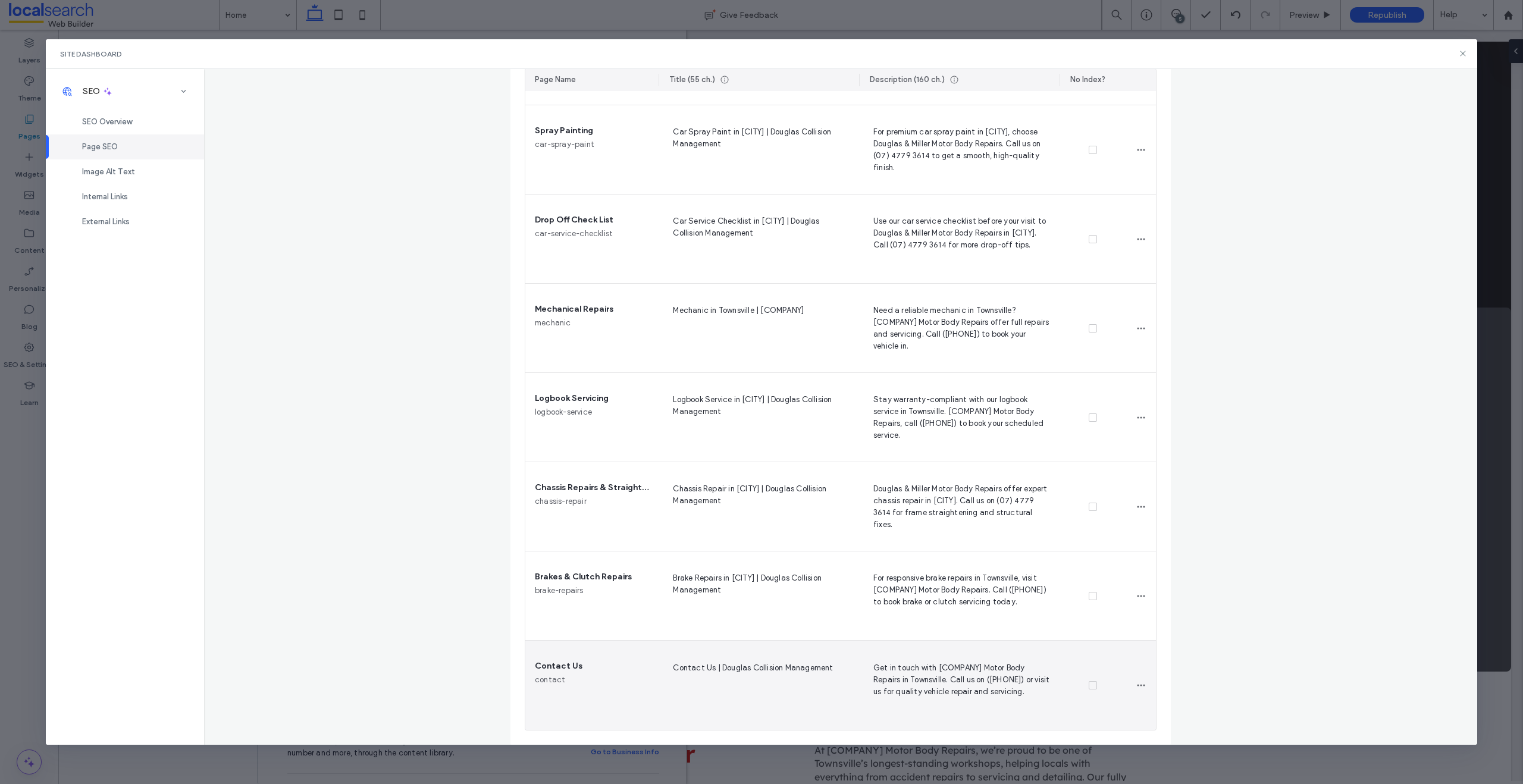 click on "Contact Us | Douglas Collision Management" at bounding box center [759, 685] 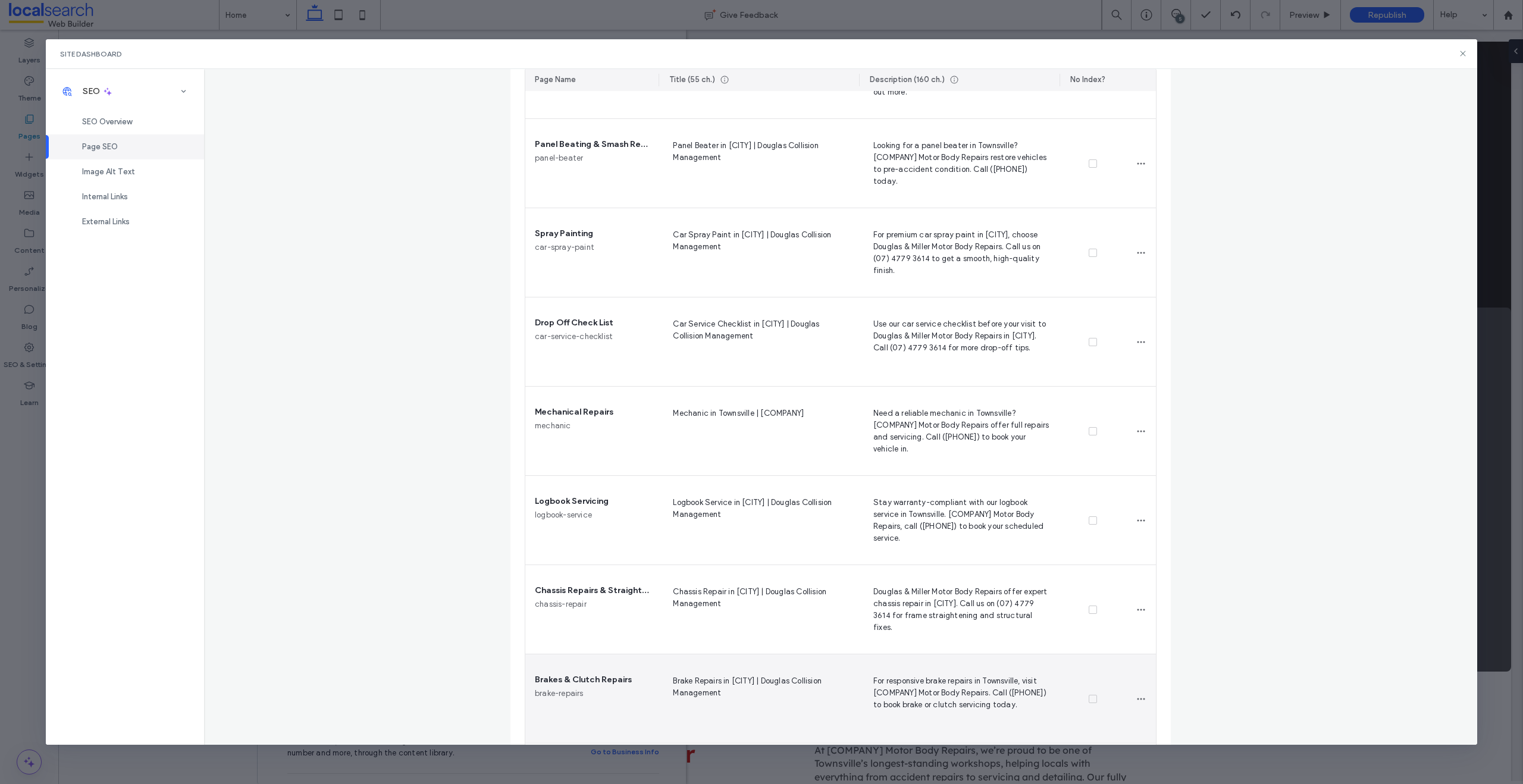 scroll, scrollTop: 0, scrollLeft: 0, axis: both 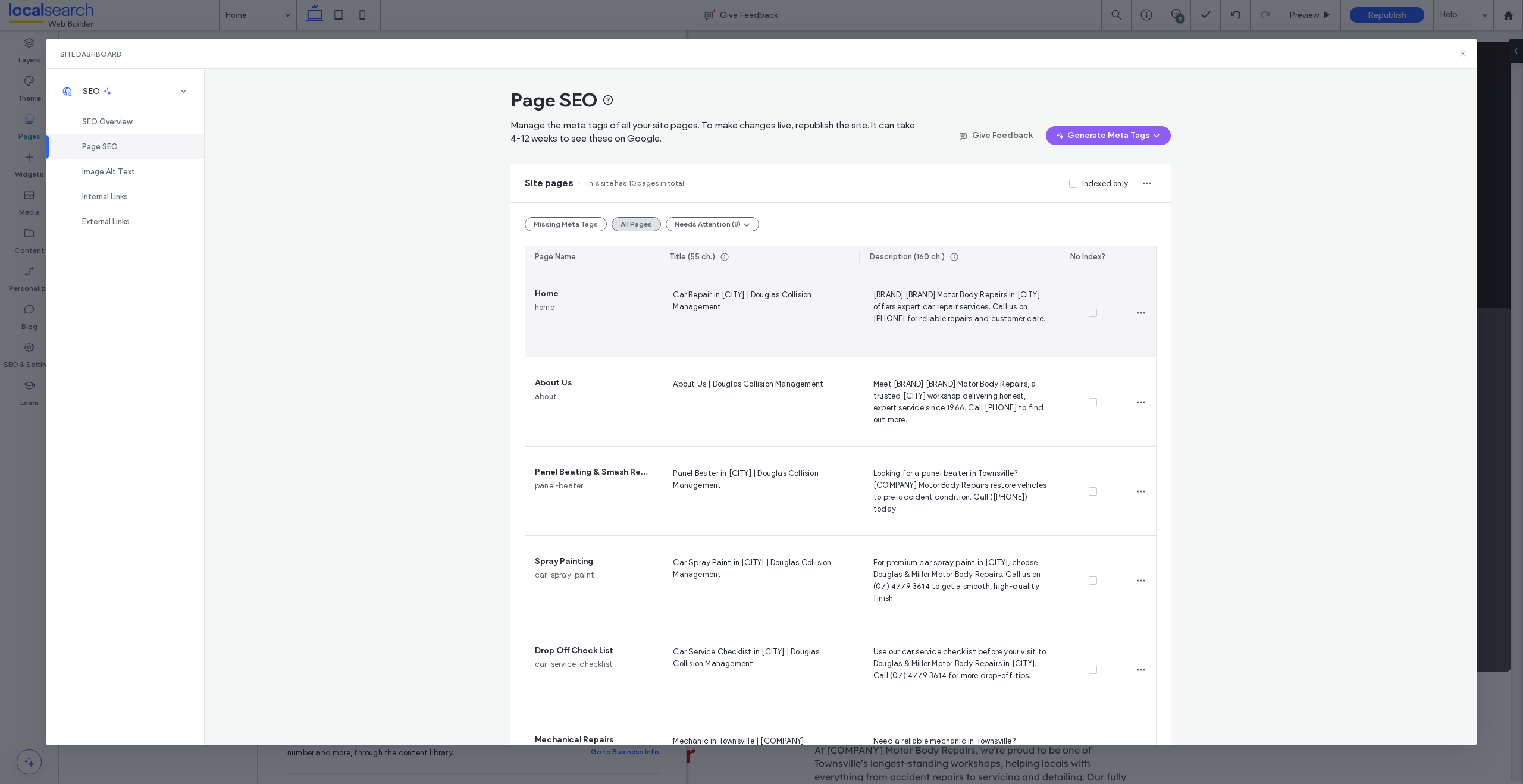 click on "[BRAND] [BRAND] Motor Body Repairs in [CITY] offers expert car repair services. Call us on [PHONE] for reliable repairs and customer care." at bounding box center (959, 312) 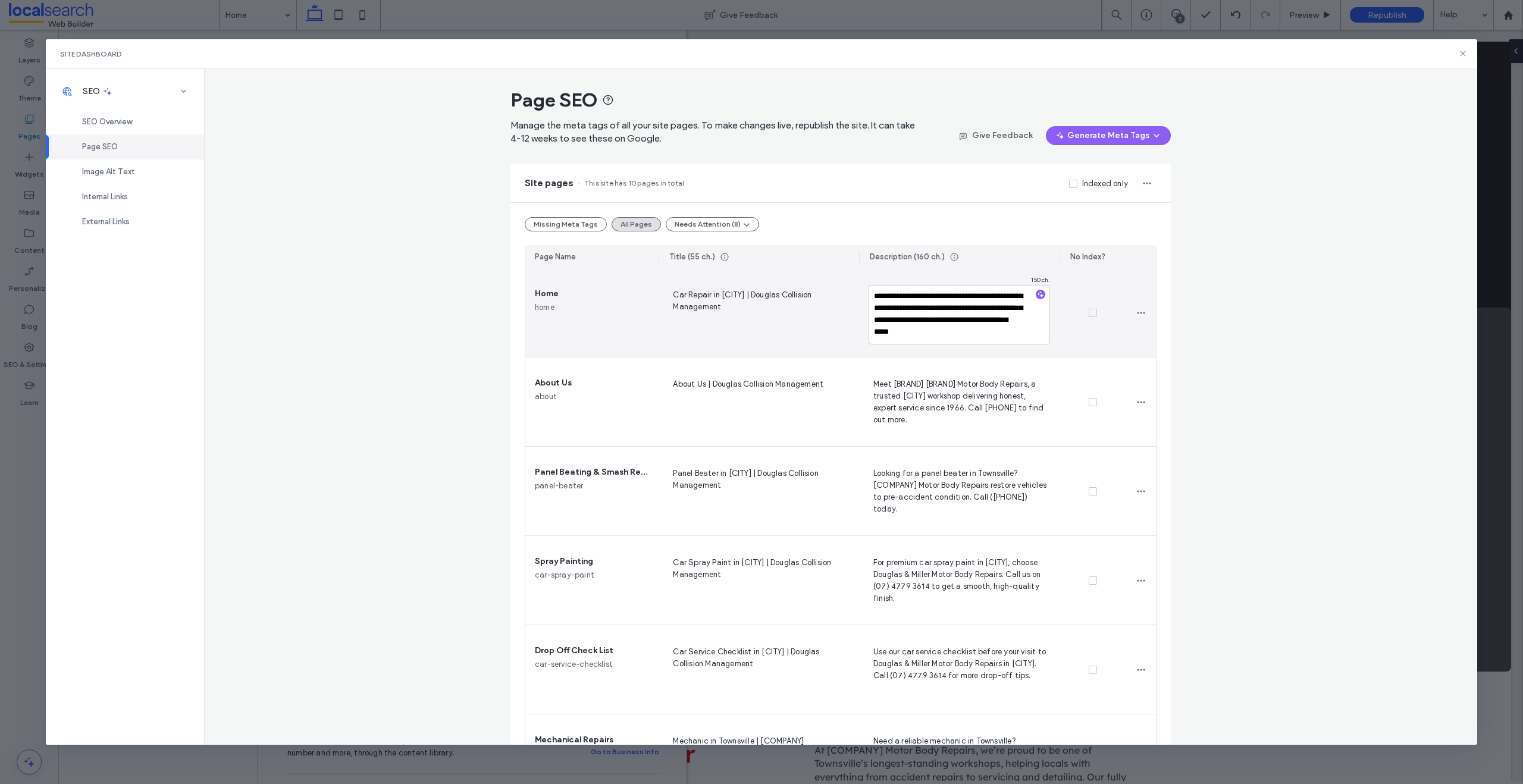 click on "**********" at bounding box center [959, 315] 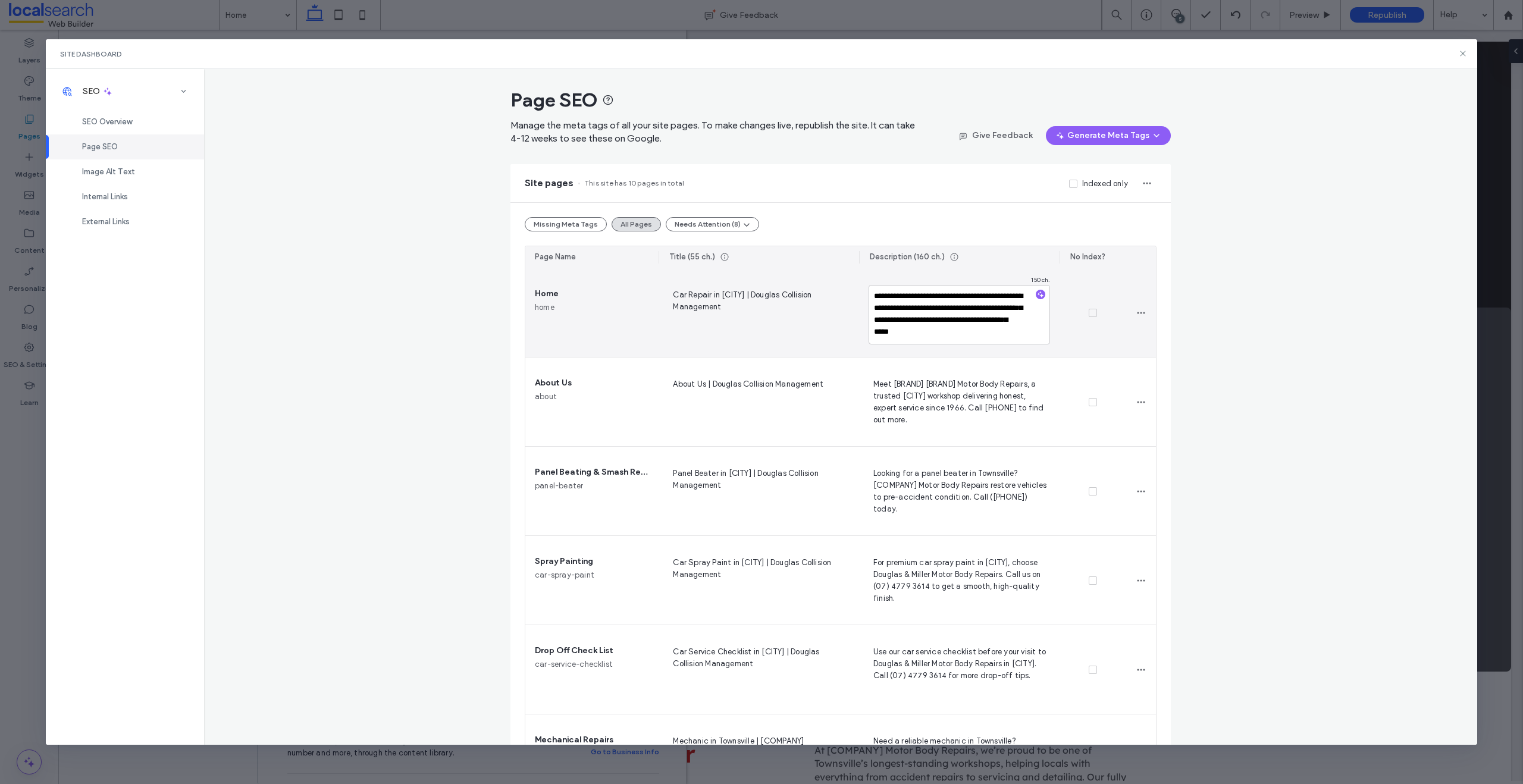 type on "**********" 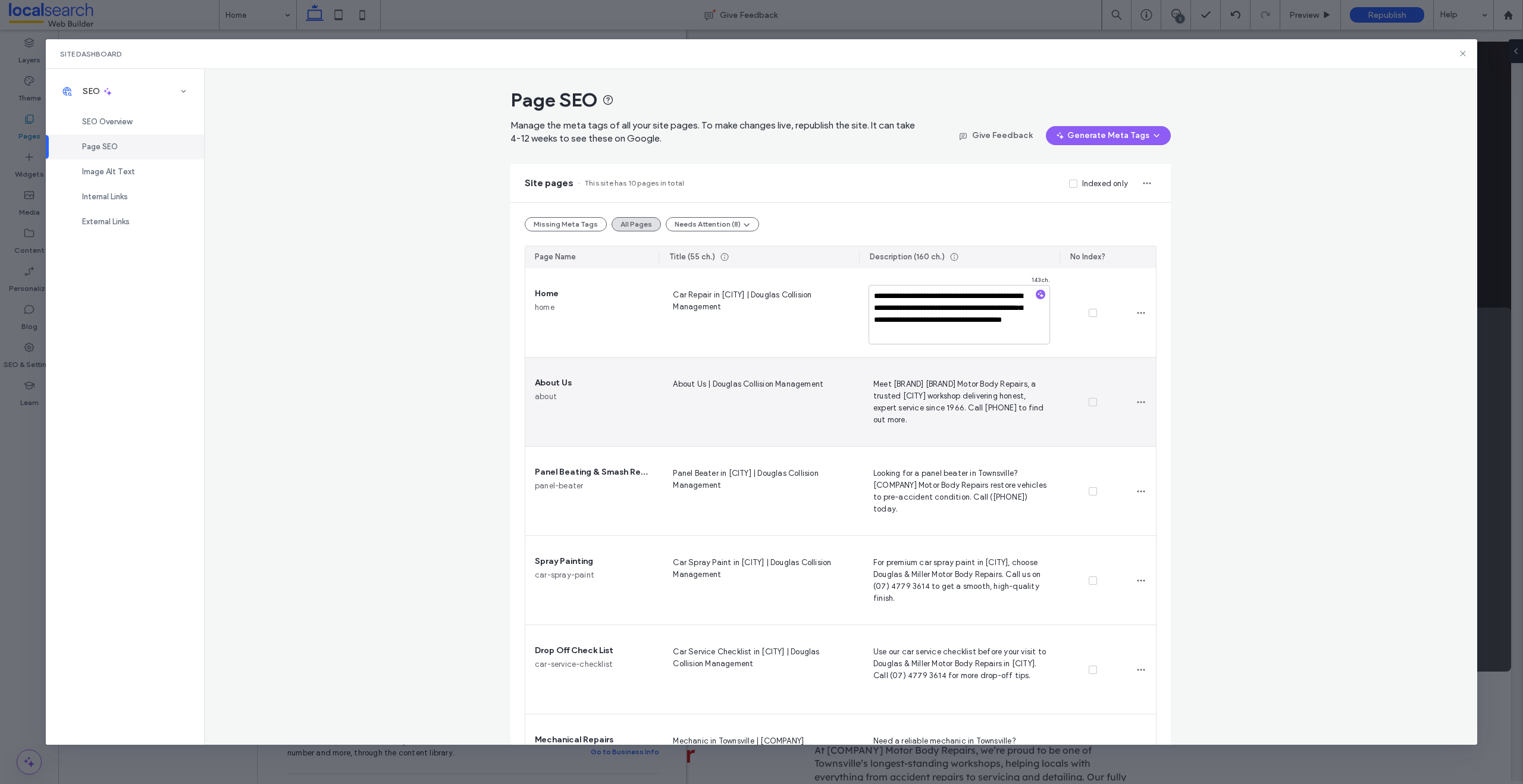 click on "Meet [BRAND] [BRAND] Motor Body Repairs, a trusted [CITY] workshop delivering honest, expert service since 1966. Call [PHONE] to find out more." at bounding box center (959, 402) 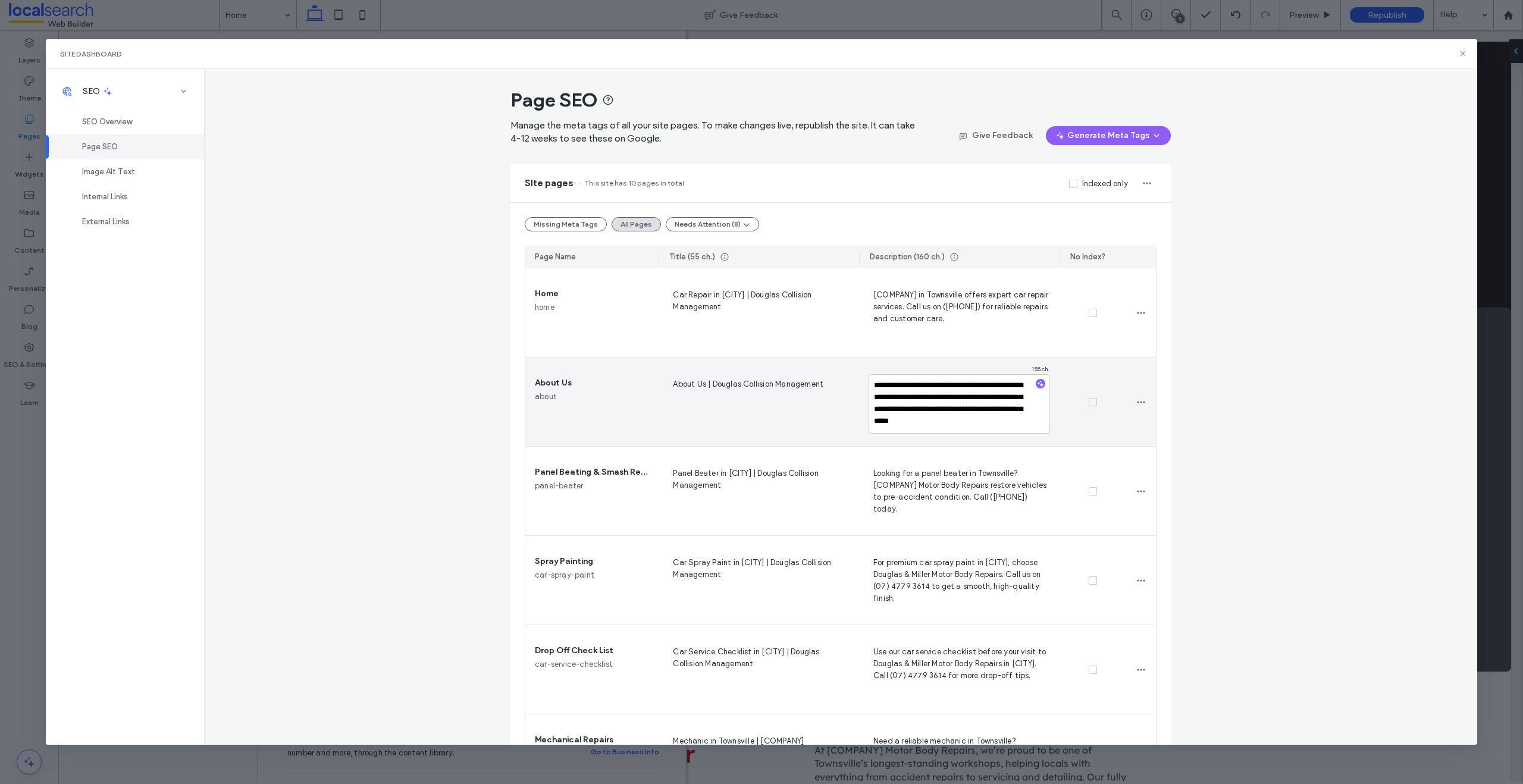 click on "**********" at bounding box center (959, 404) 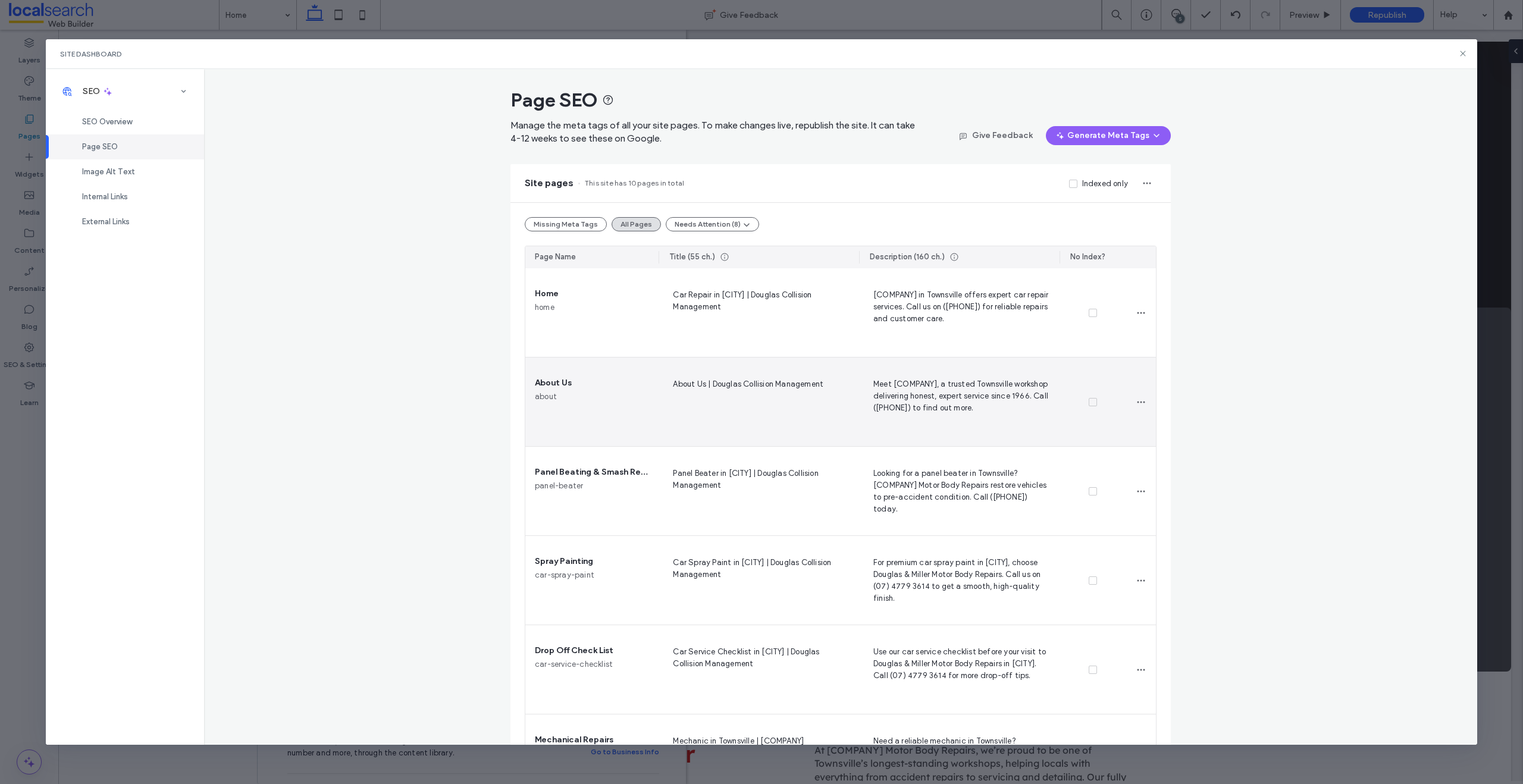 click at bounding box center [1093, 402] 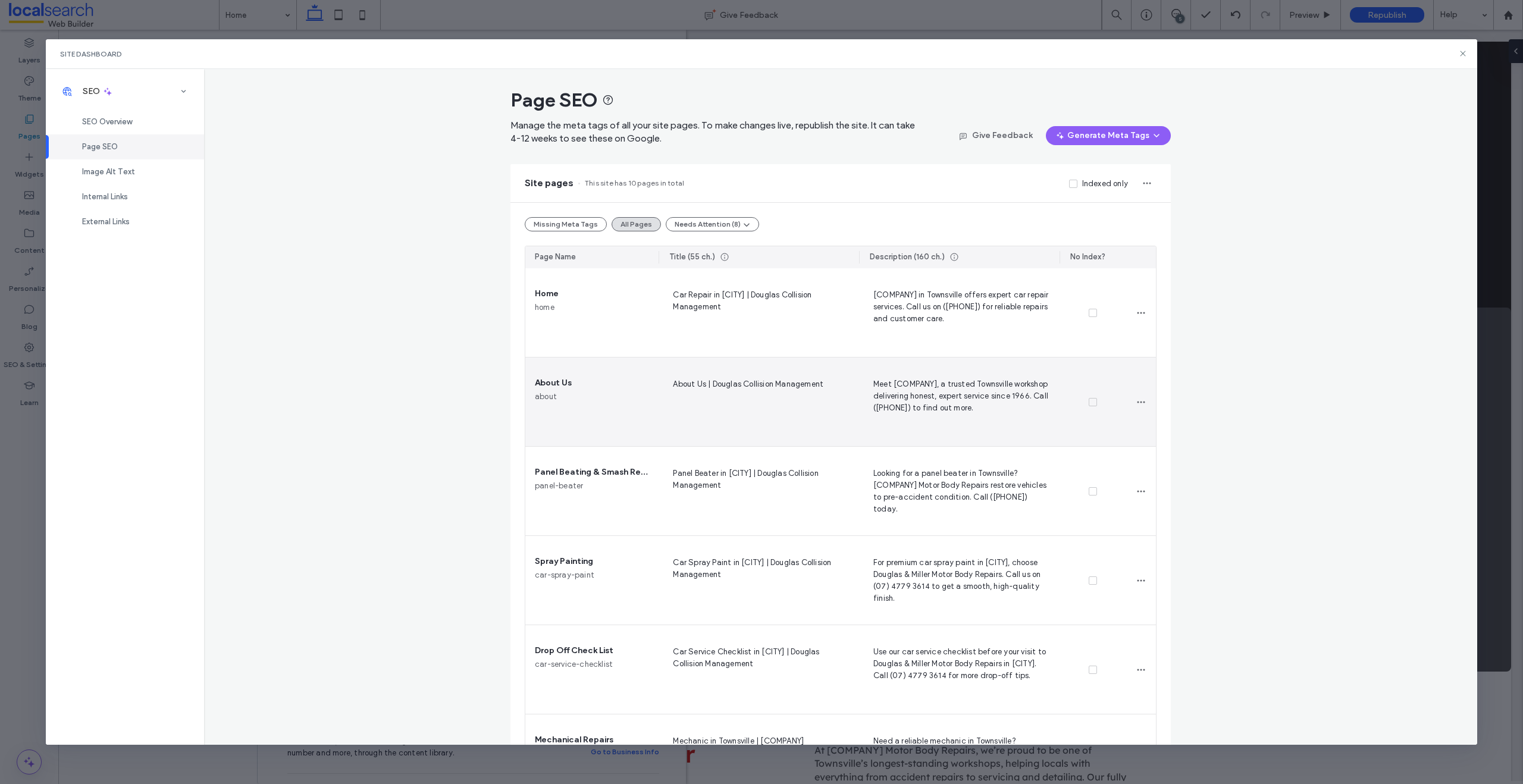 scroll, scrollTop: 23, scrollLeft: 0, axis: vertical 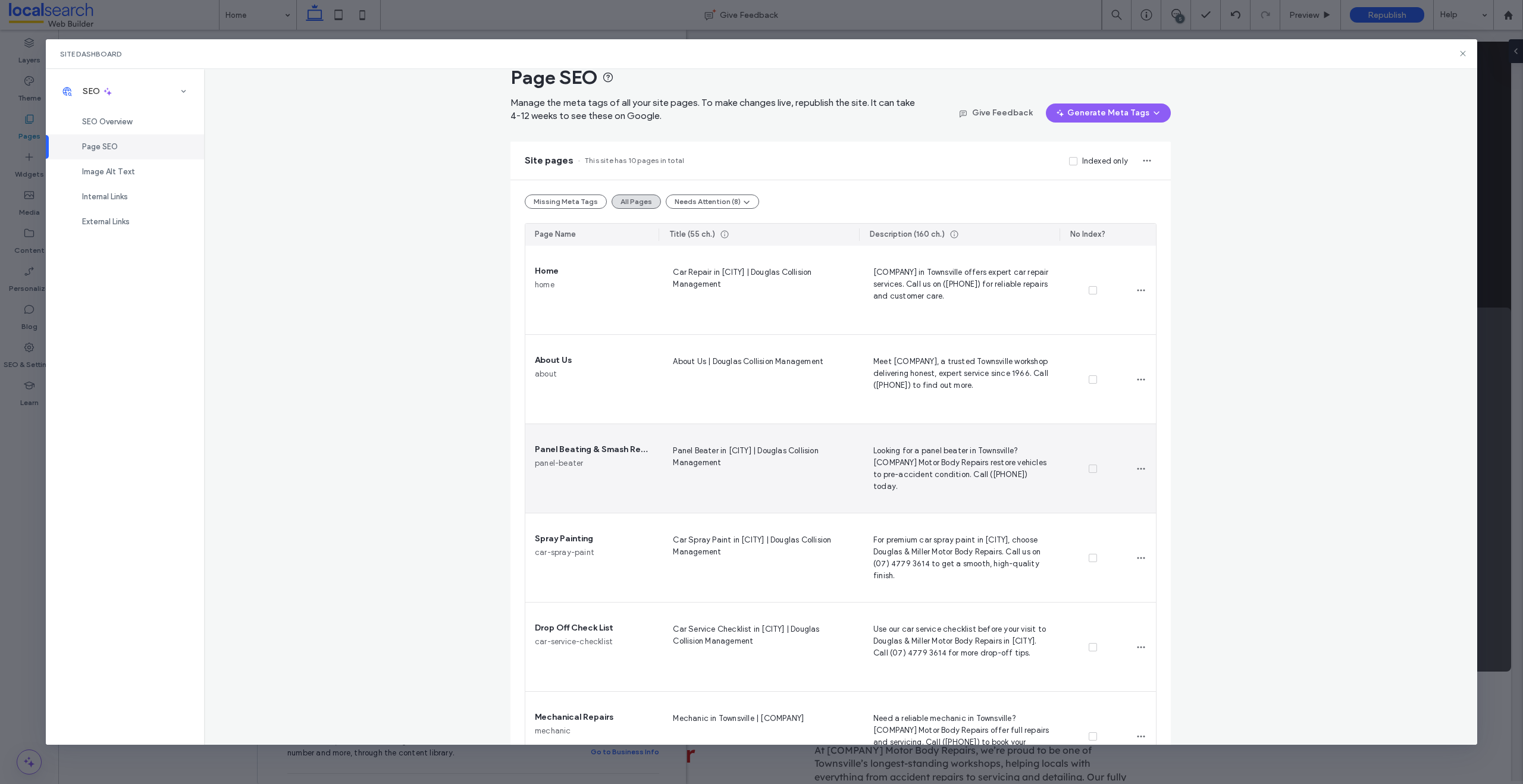 click on "Looking for a panel beater in Townsville? [COMPANY] Motor Body Repairs restore vehicles to pre-accident condition. Call ([PHONE]) today." at bounding box center [959, 468] 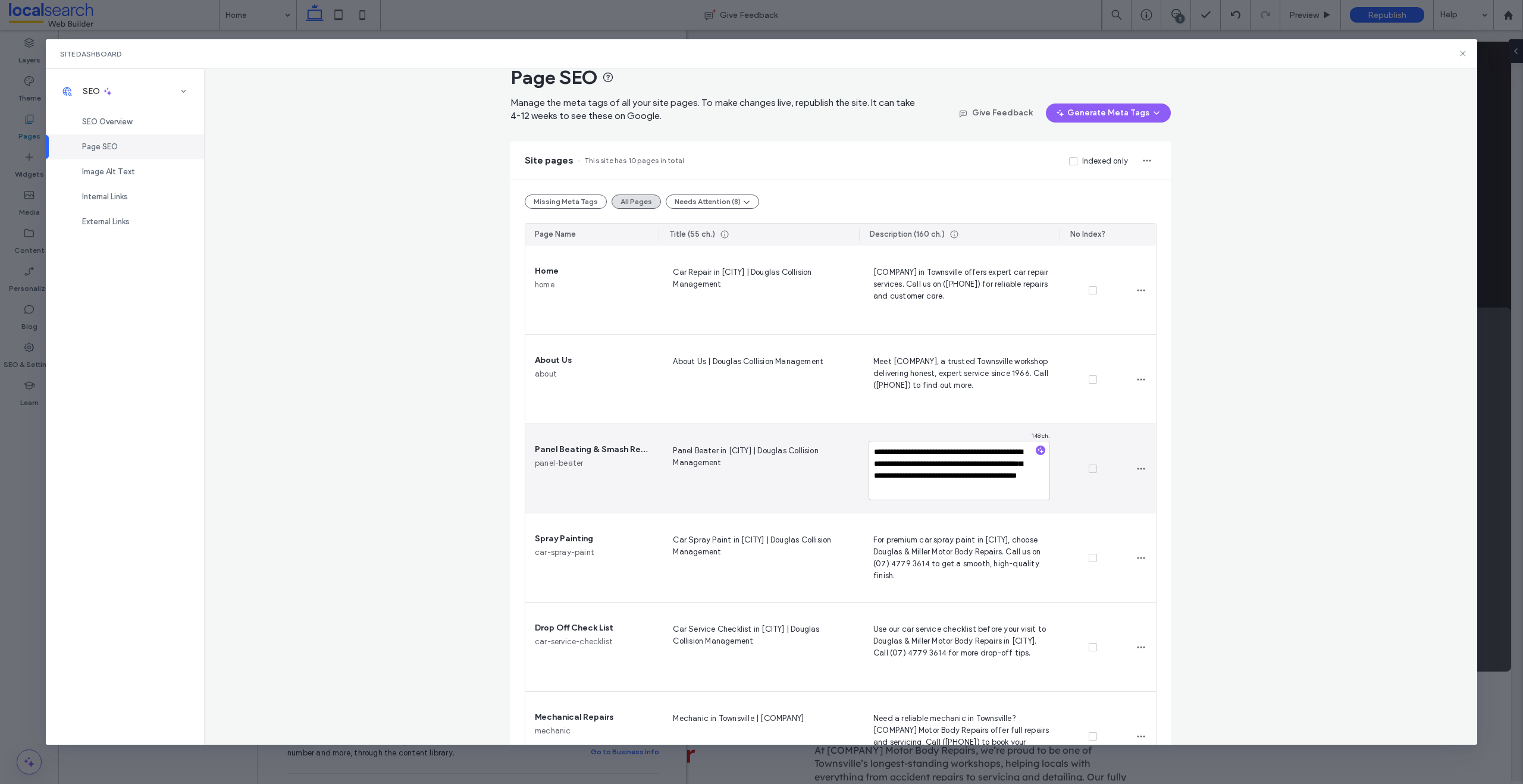 click on "**********" at bounding box center [959, 471] 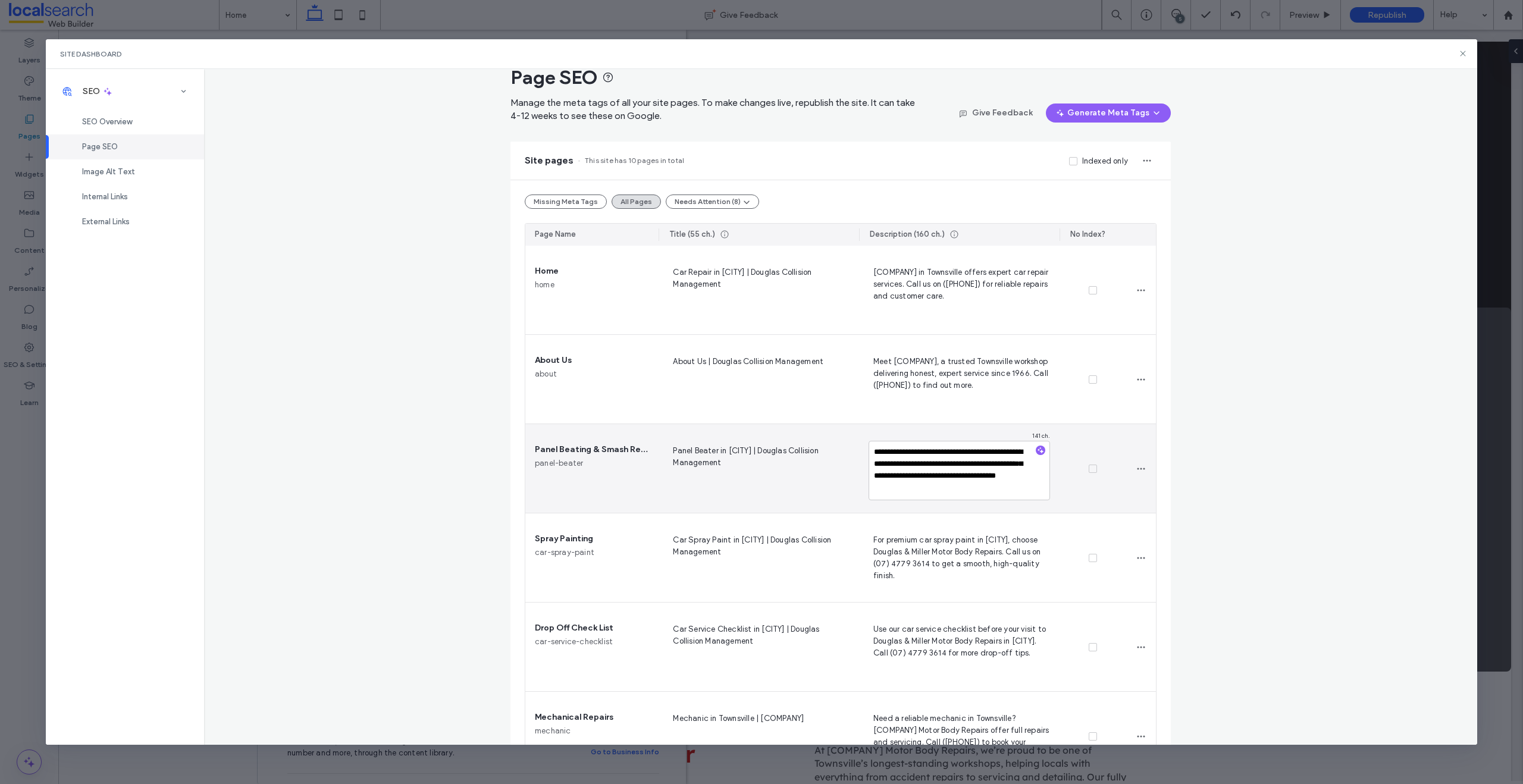 click at bounding box center [1093, 469] 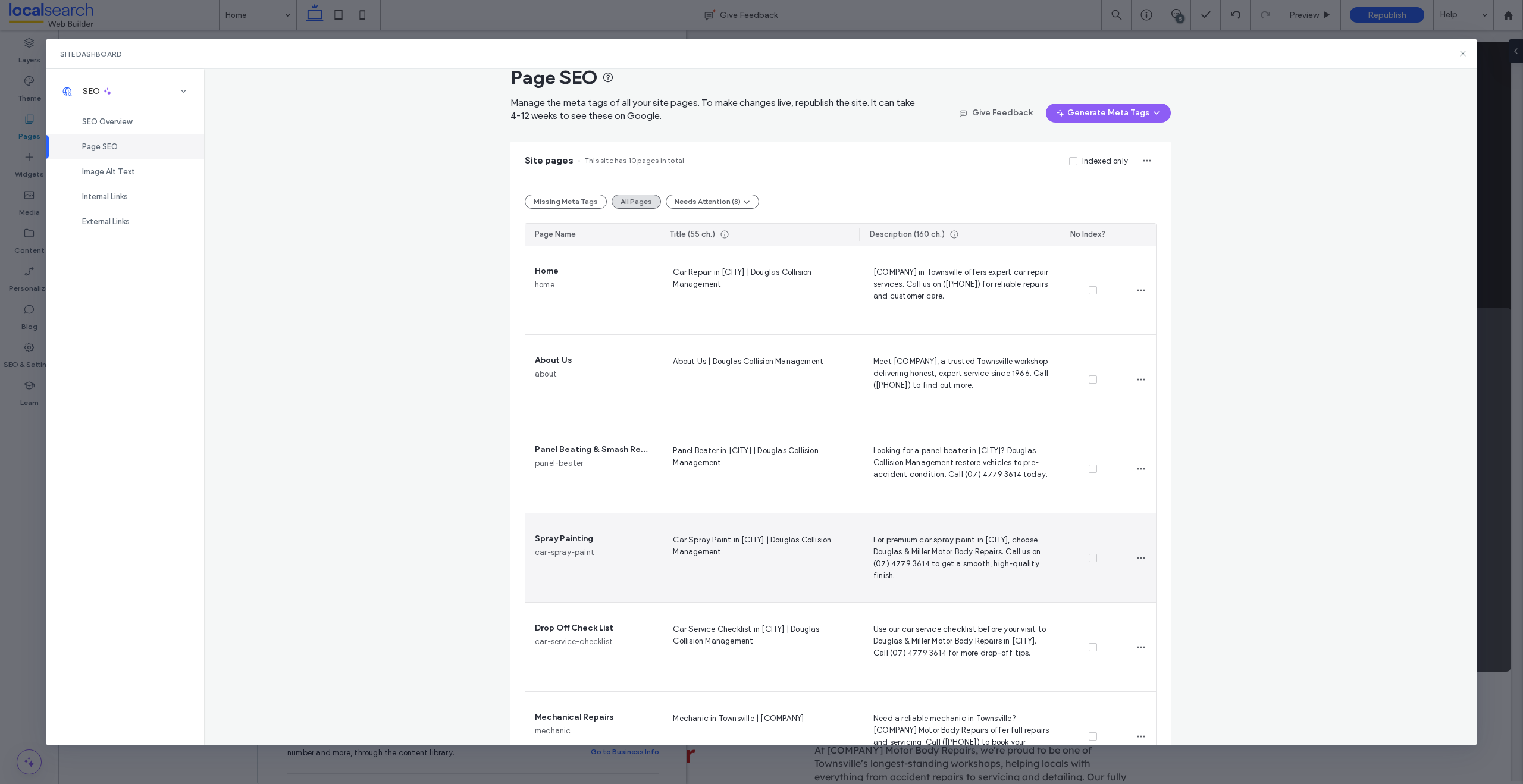 click on "For premium car spray paint in [CITY], choose Douglas & Miller Motor Body Repairs. Call us on (07) 4779 3614 to get a smooth, high-quality finish." at bounding box center [959, 557] 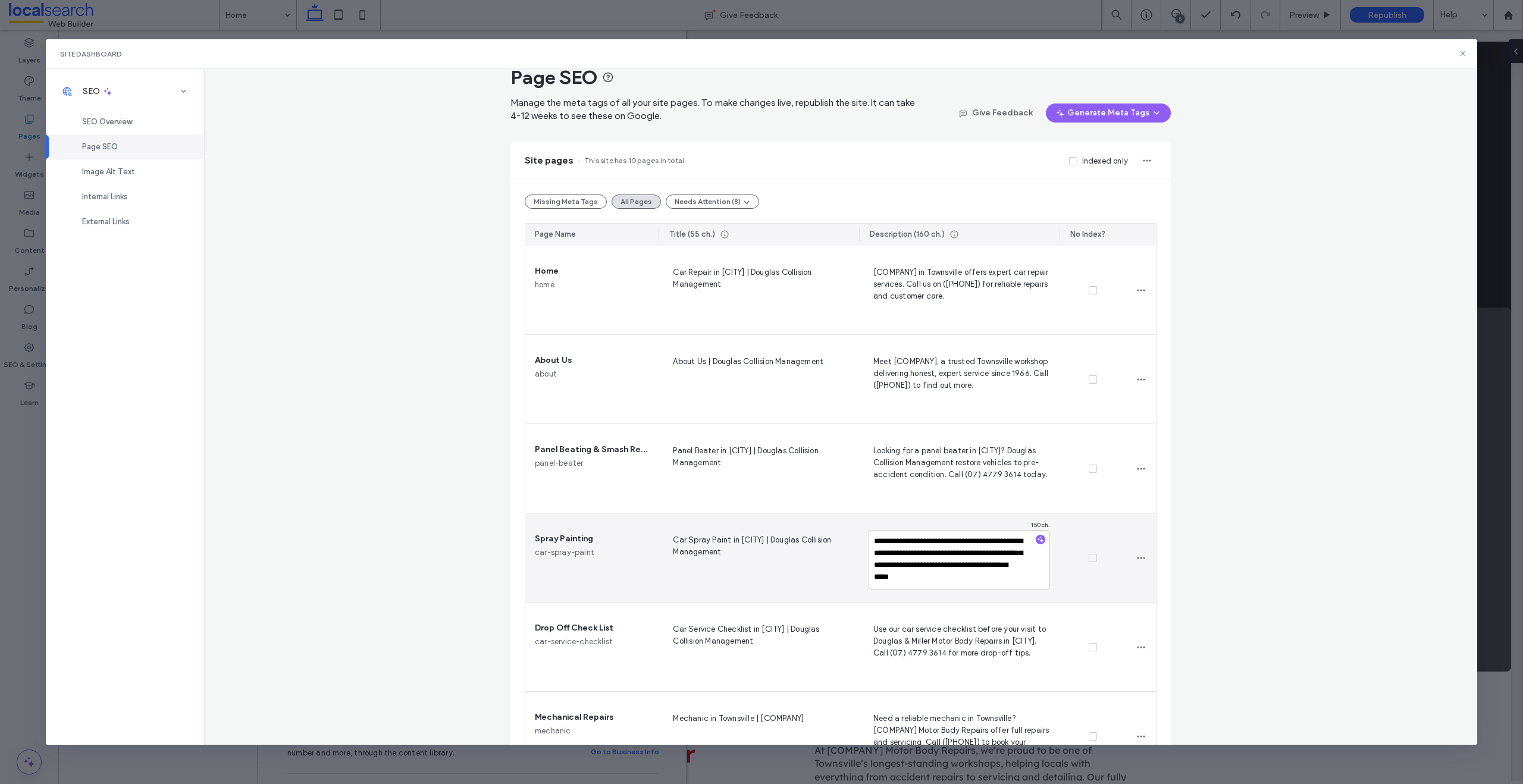 click on "**********" at bounding box center [959, 560] 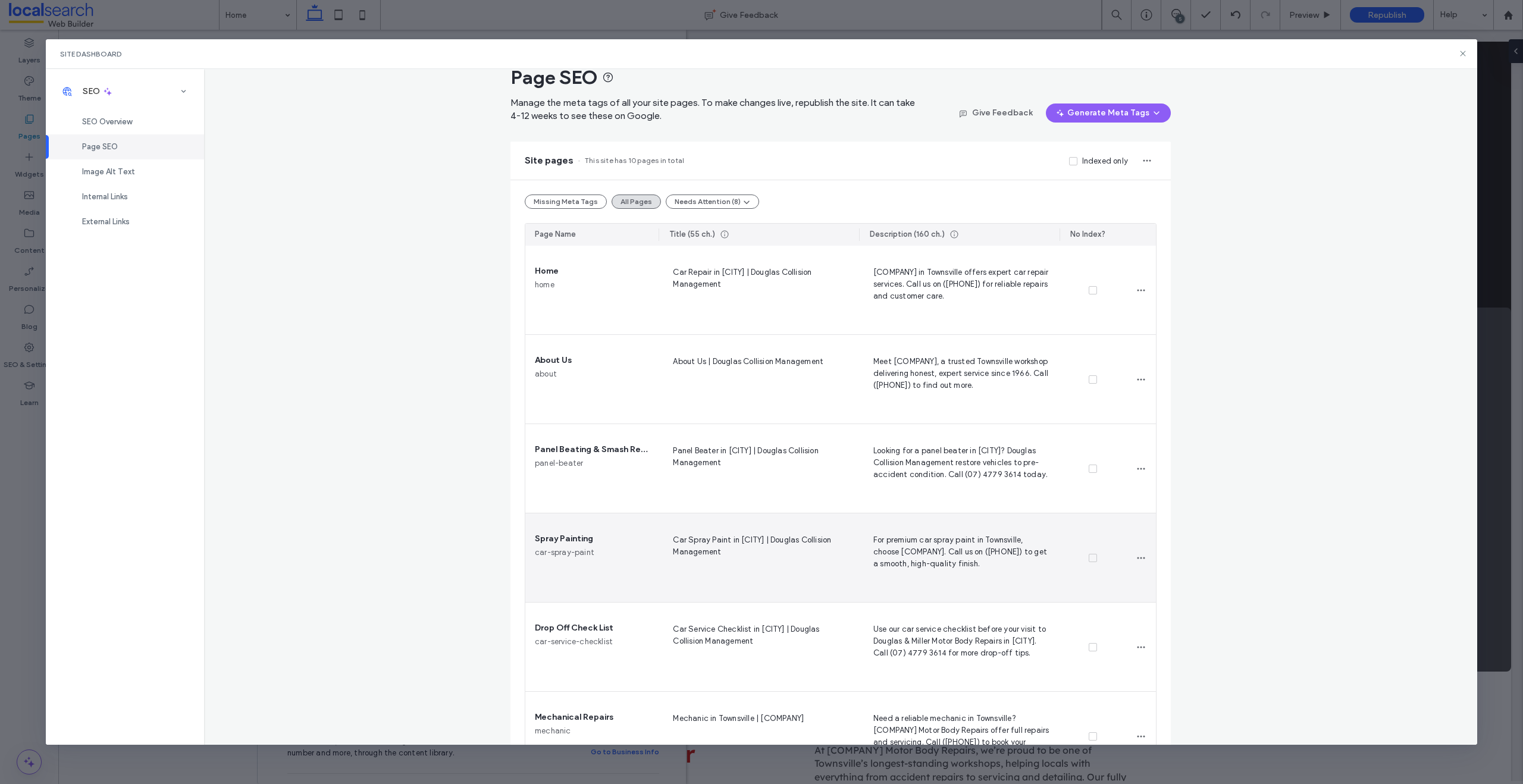 click at bounding box center (1093, 558) 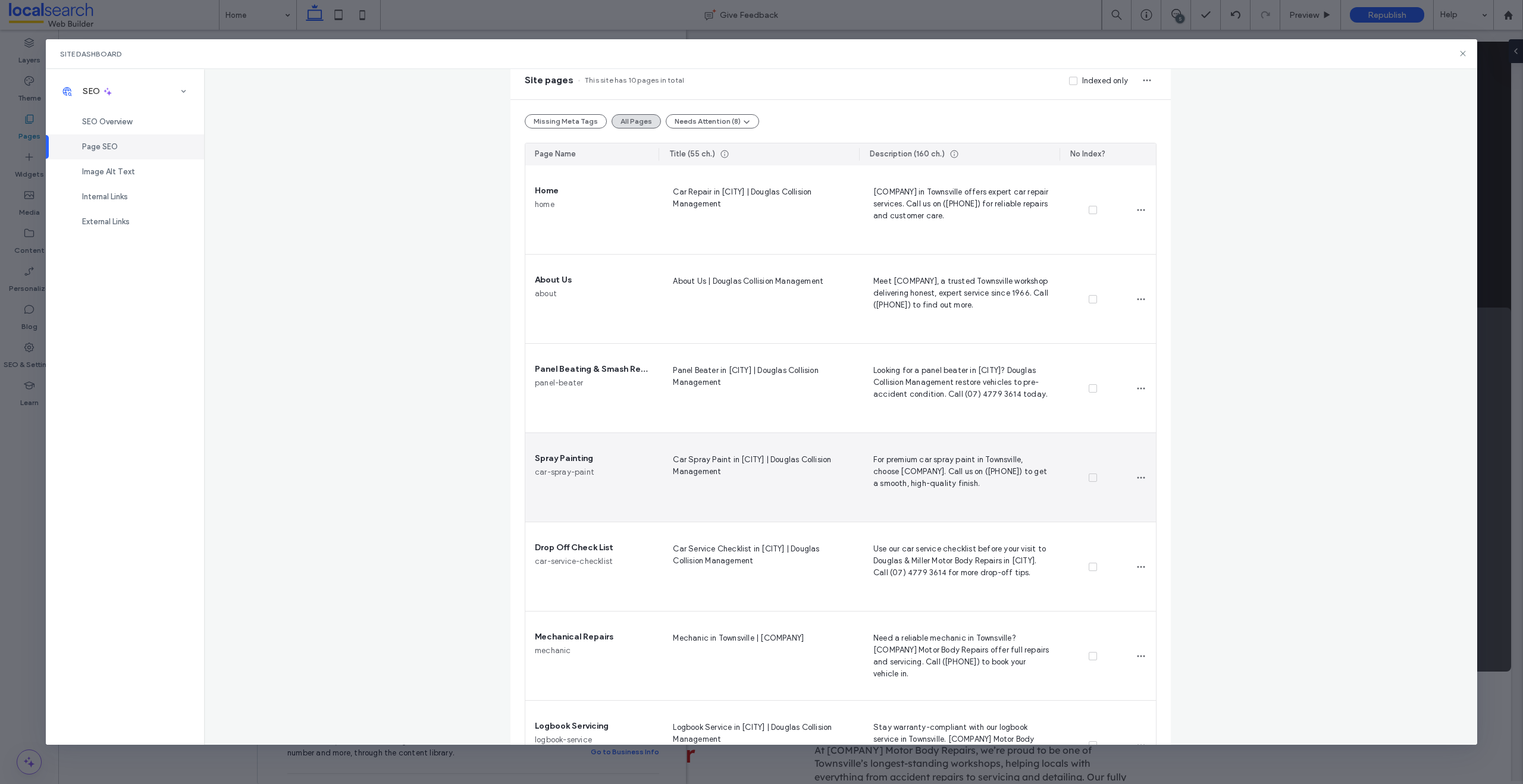 scroll, scrollTop: 121, scrollLeft: 0, axis: vertical 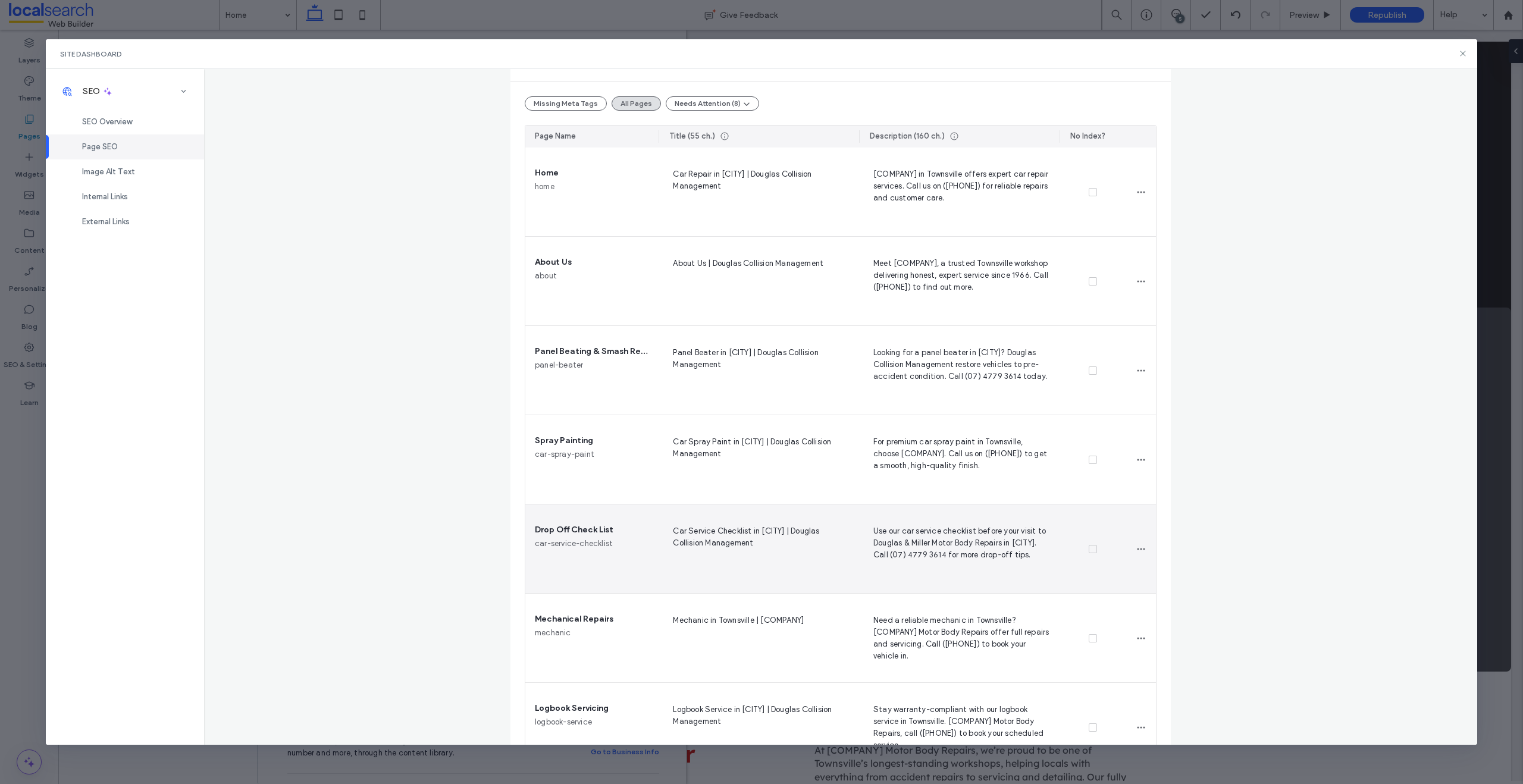 click on "Use our car service checklist before your visit to Douglas & Miller Motor Body Repairs in [CITY]. Call (07) 4779 3614 for more drop-off tips." at bounding box center (959, 548) 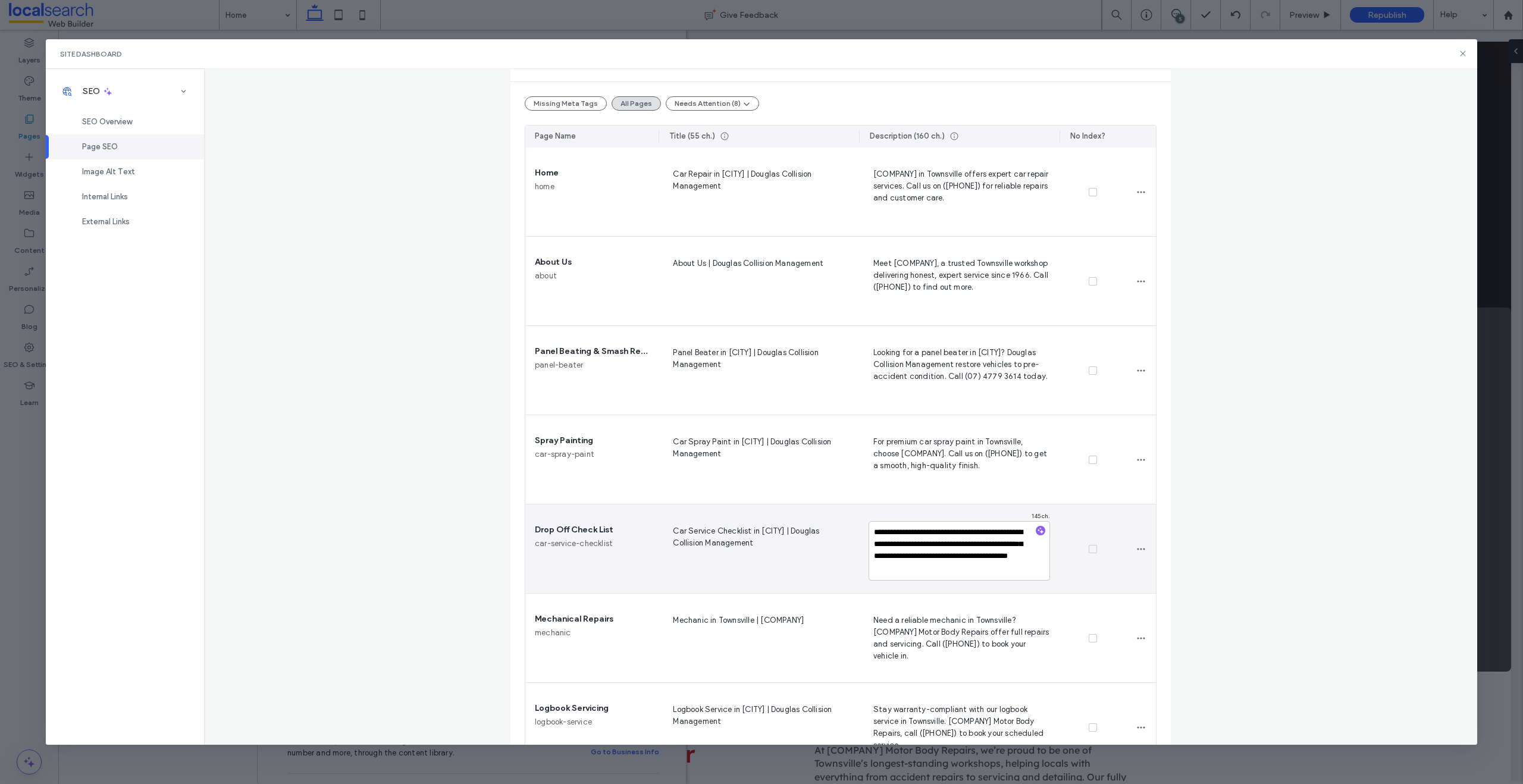 click on "**********" at bounding box center [959, 551] 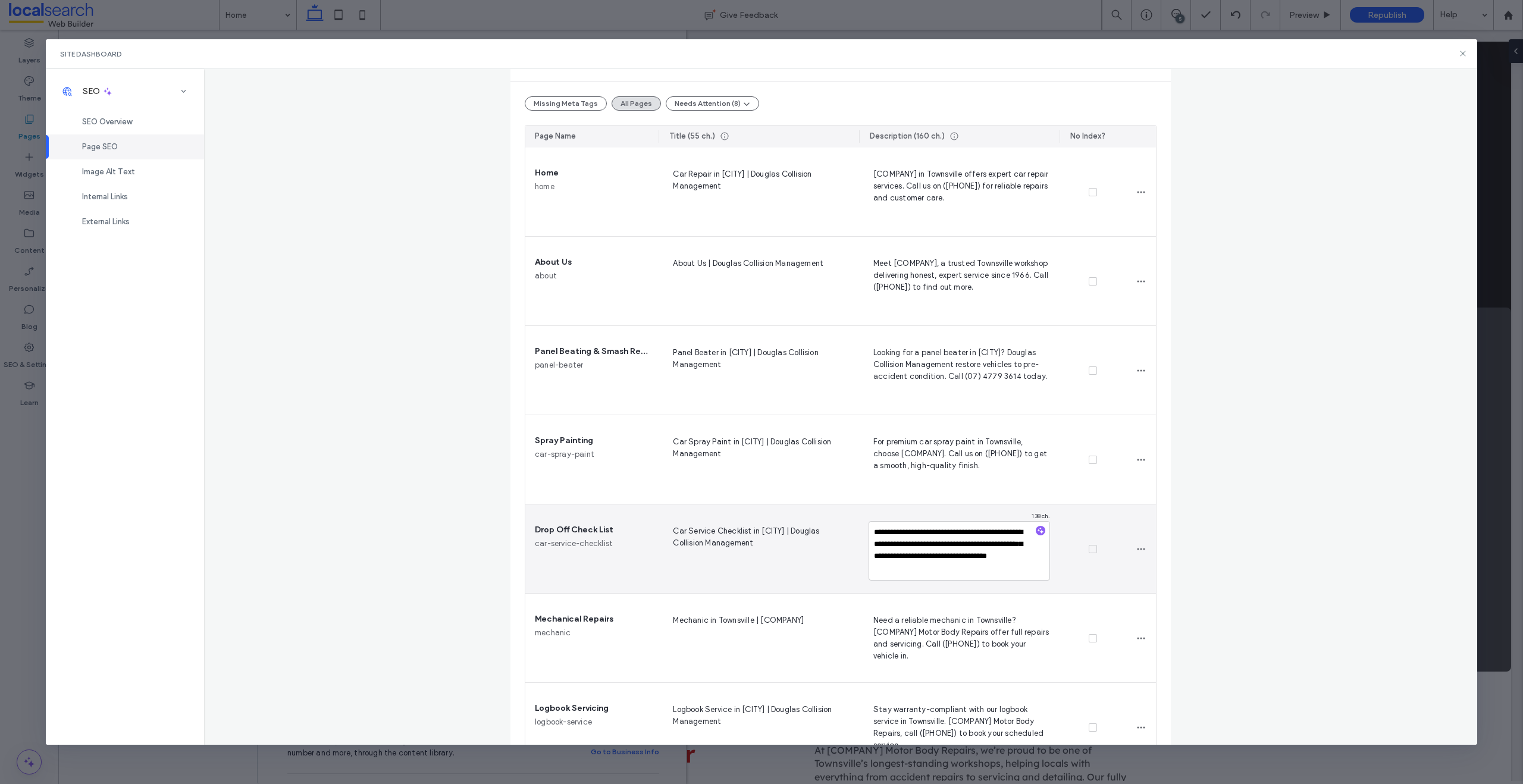 click on "**********" at bounding box center [959, 551] 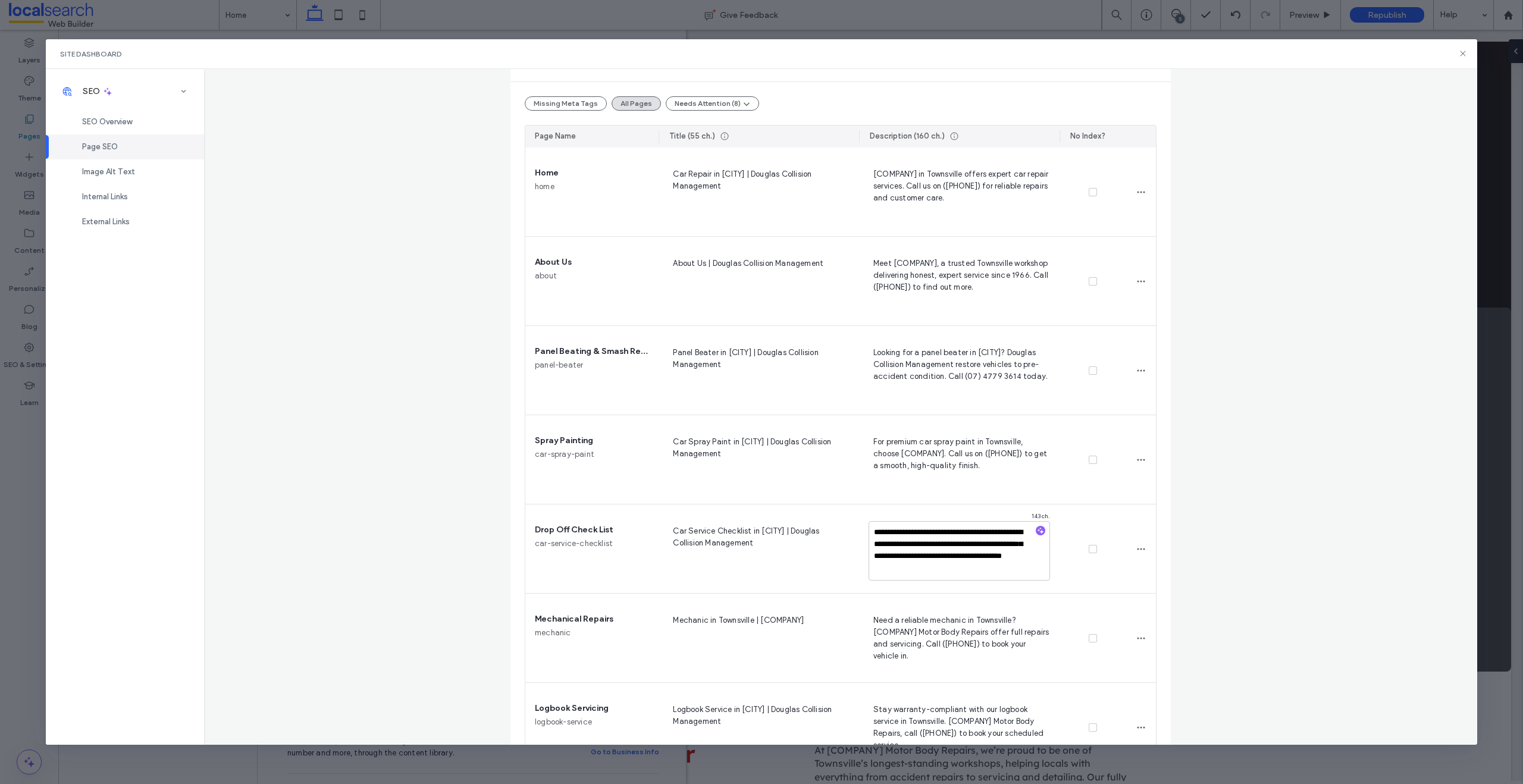 type on "**********" 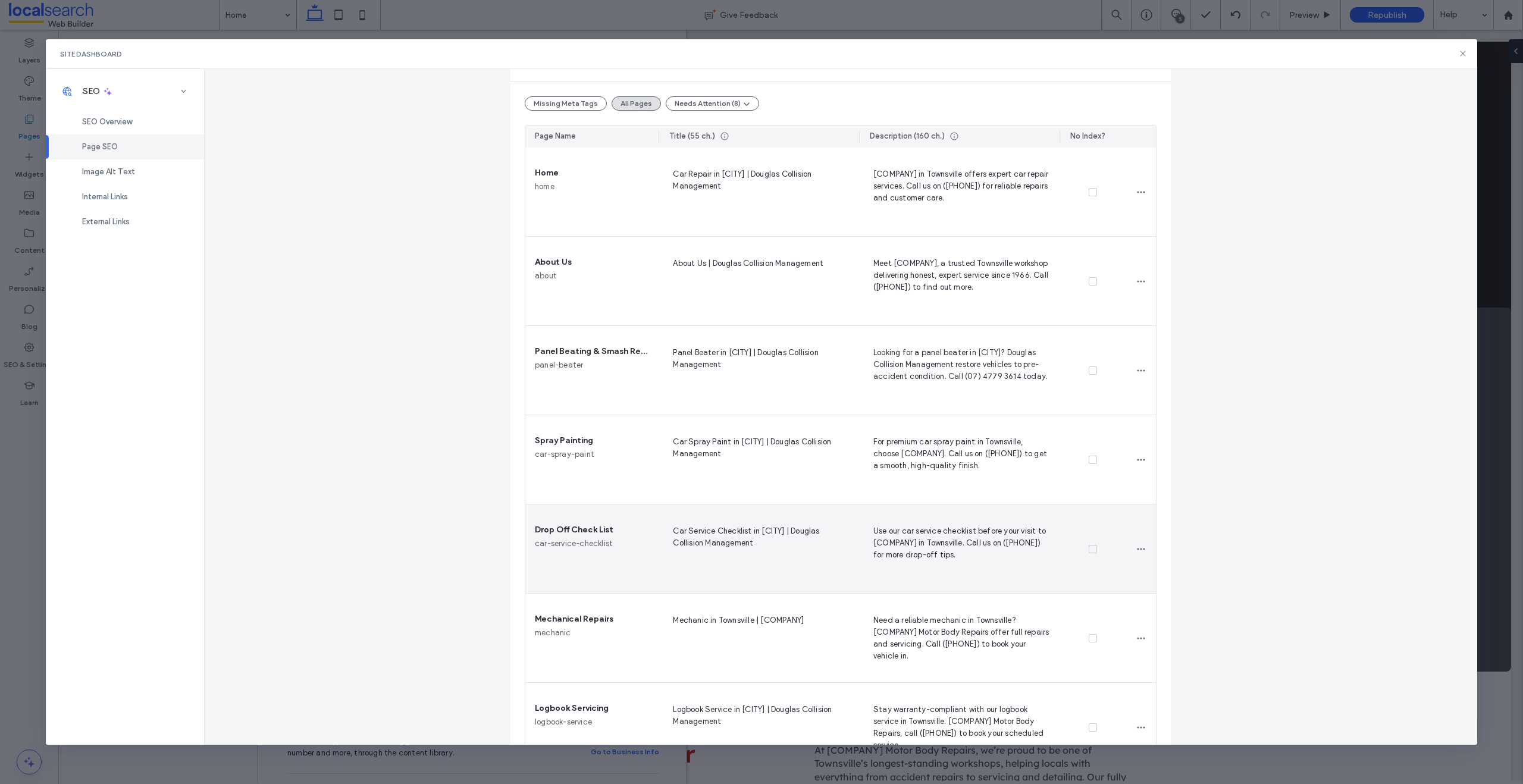 click at bounding box center (1093, 549) 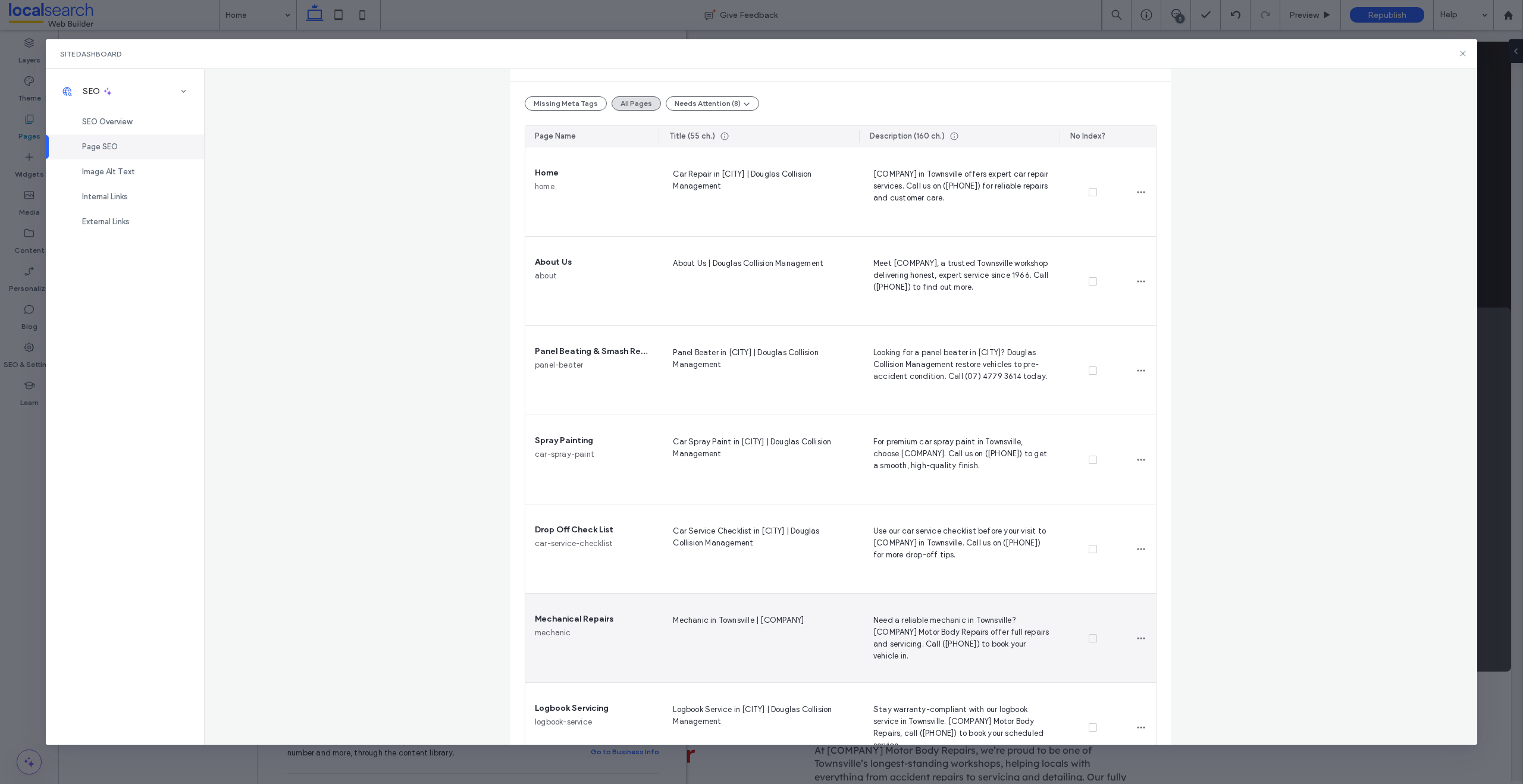 click on "Need a reliable mechanic in Townsville? [COMPANY] Motor Body Repairs offer full repairs and servicing. Call ([PHONE]) to book your vehicle in." at bounding box center (959, 638) 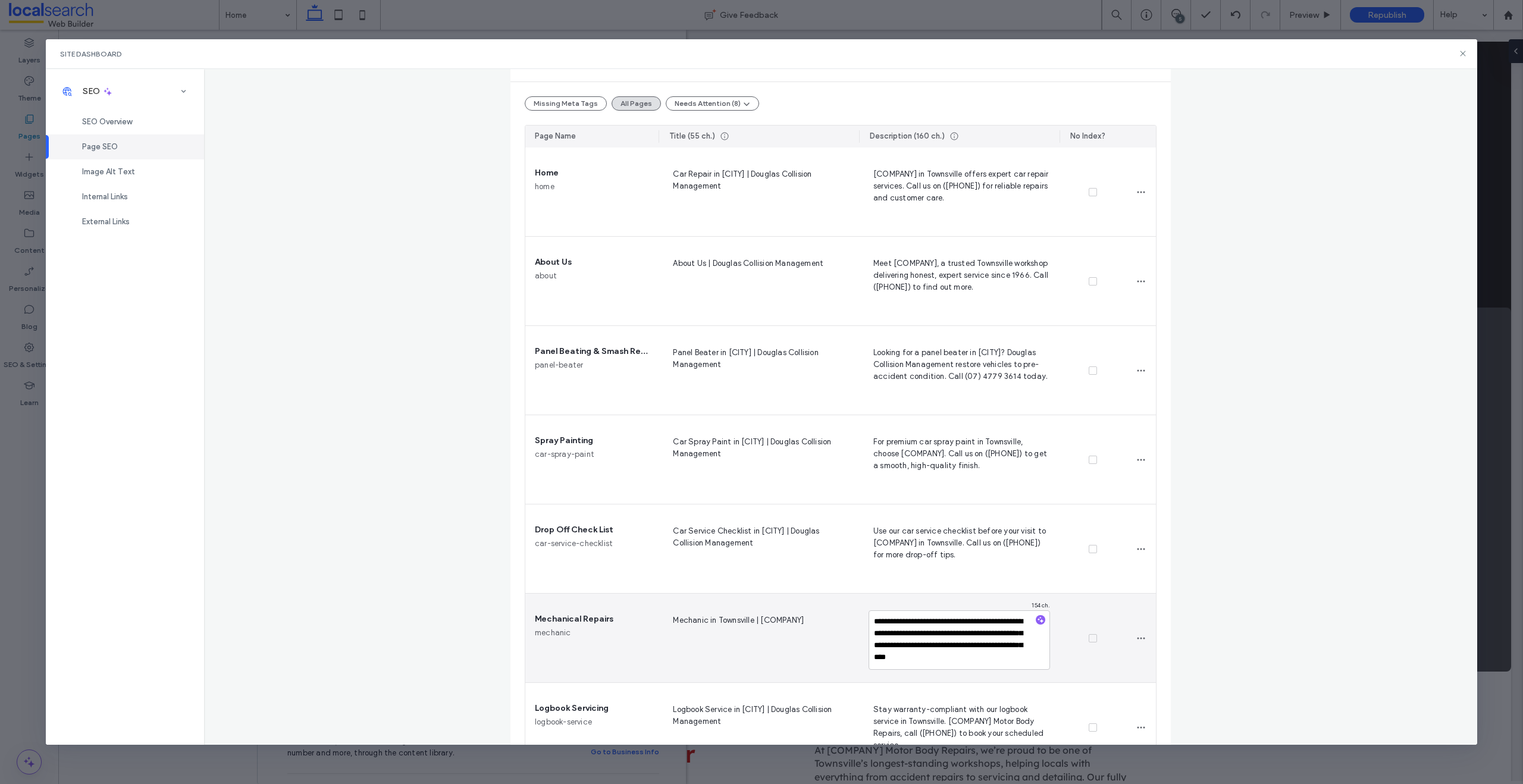 scroll, scrollTop: 164, scrollLeft: 0, axis: vertical 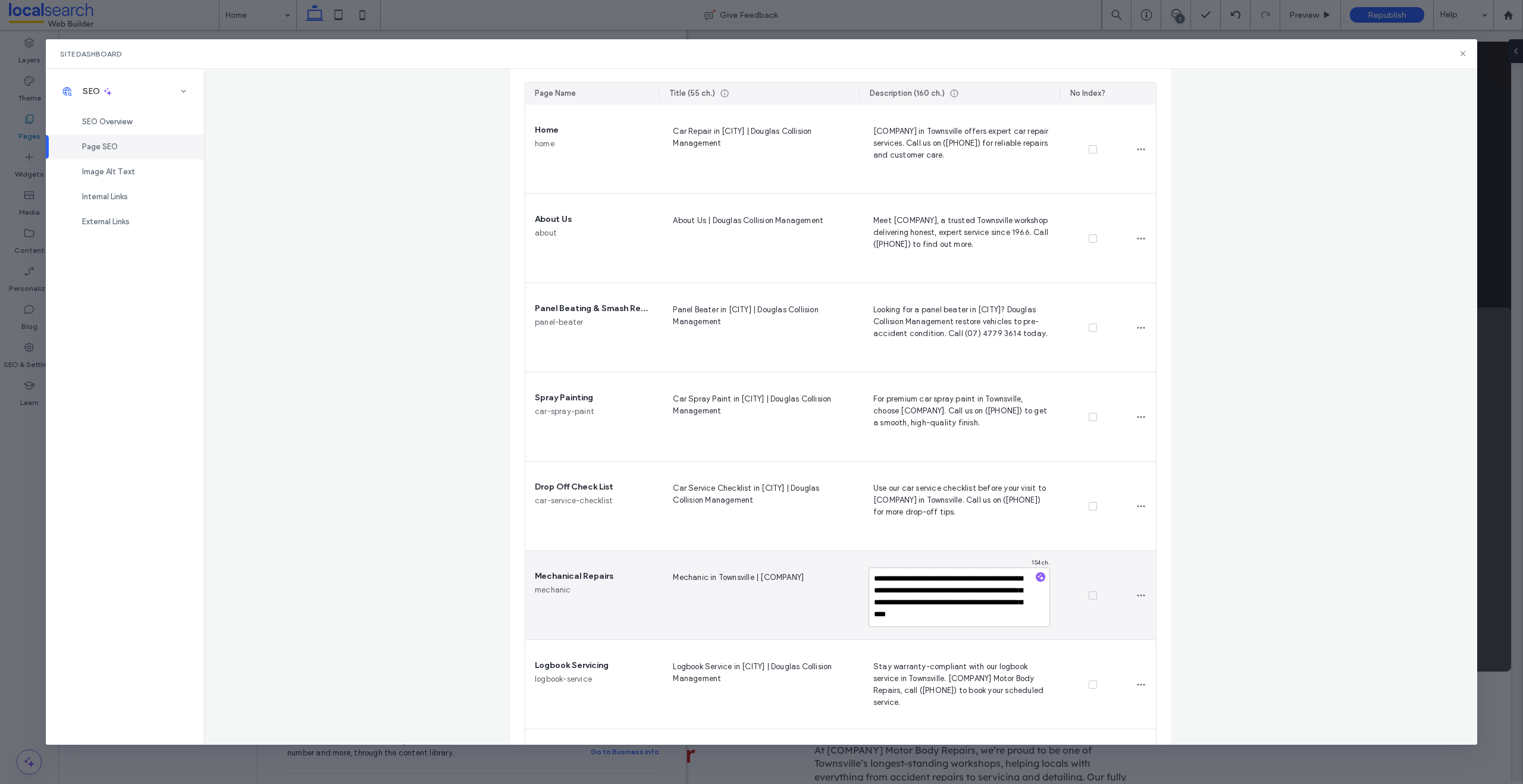 click on "**********" at bounding box center [959, 597] 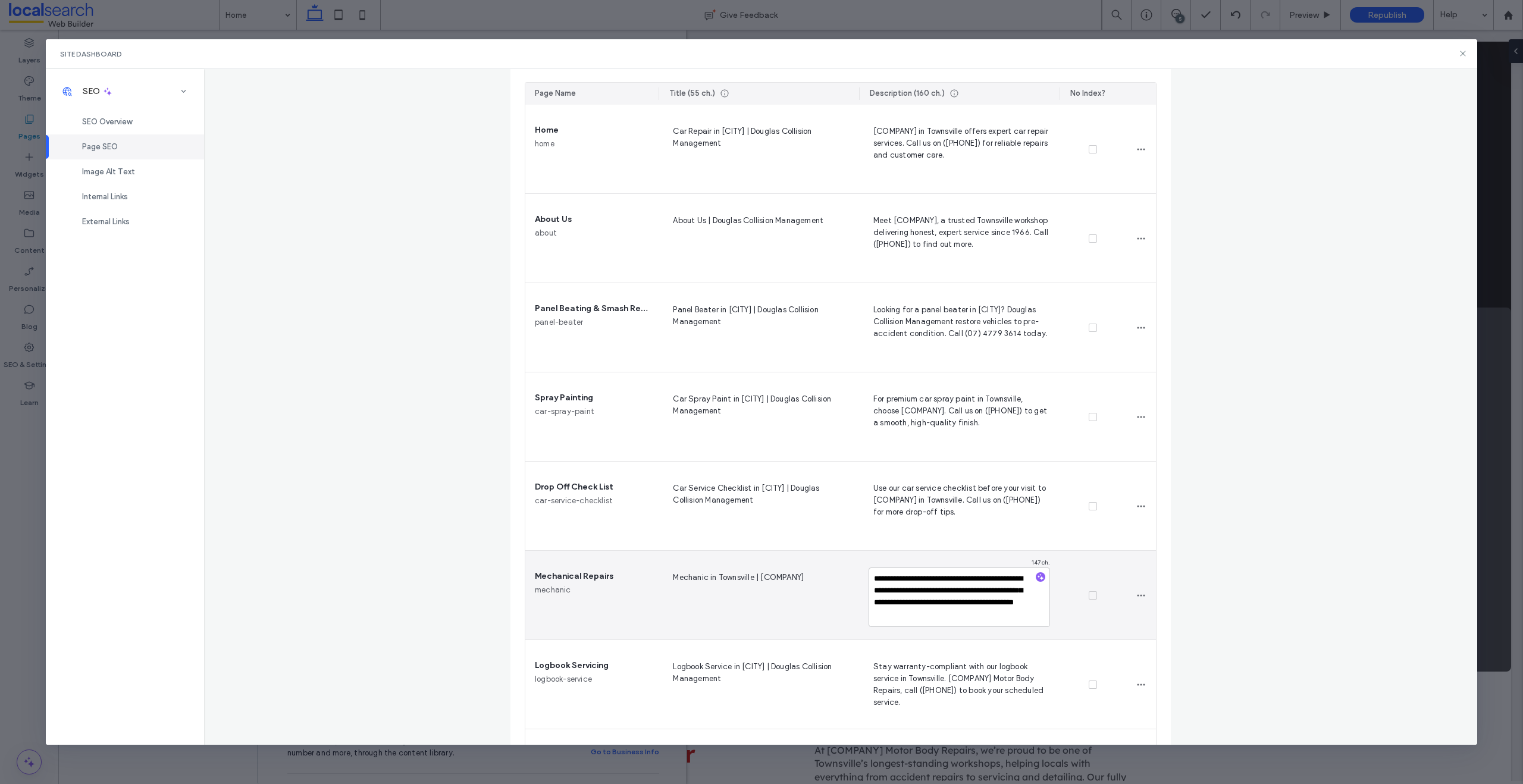 click at bounding box center (1093, 595) 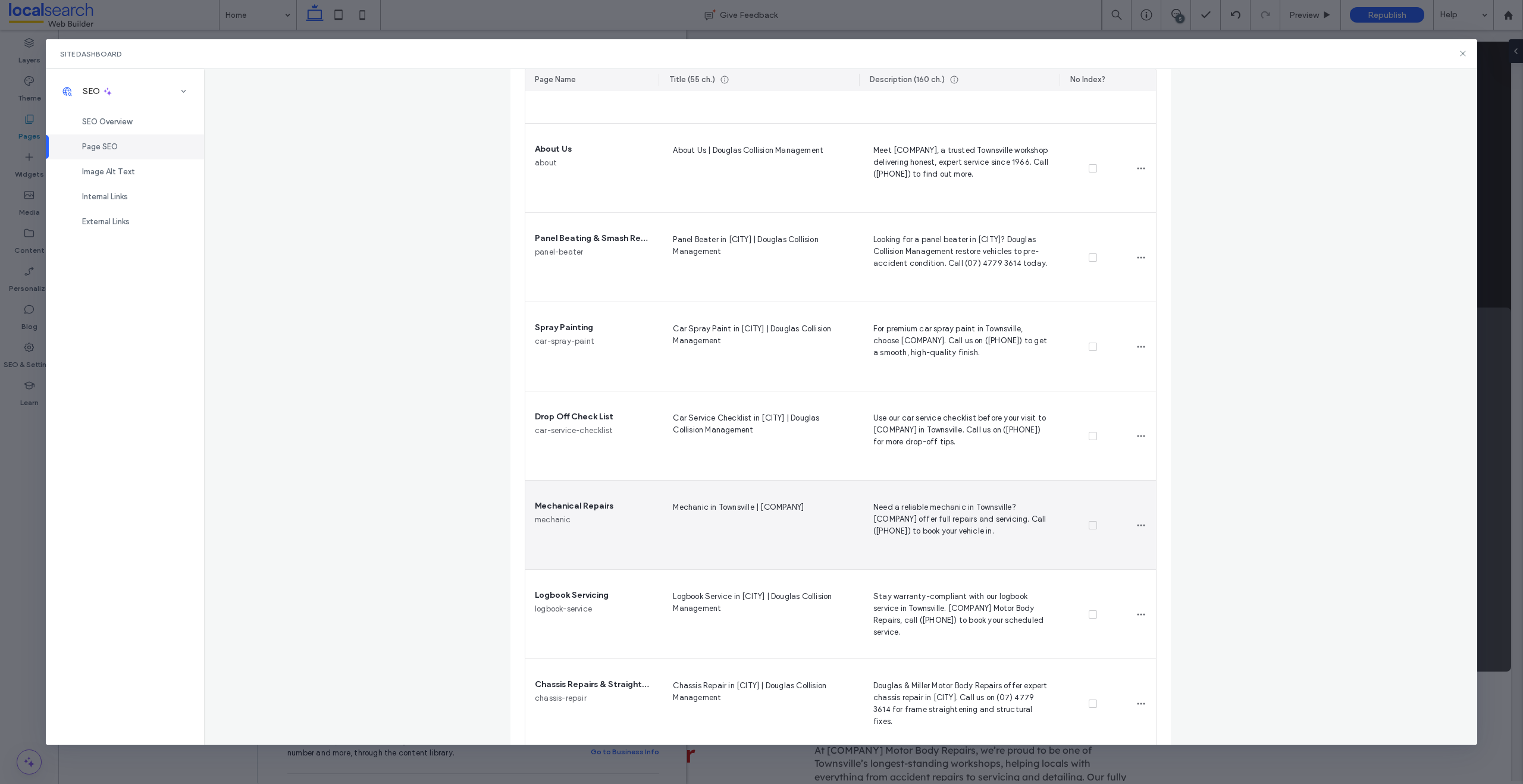 scroll, scrollTop: 246, scrollLeft: 0, axis: vertical 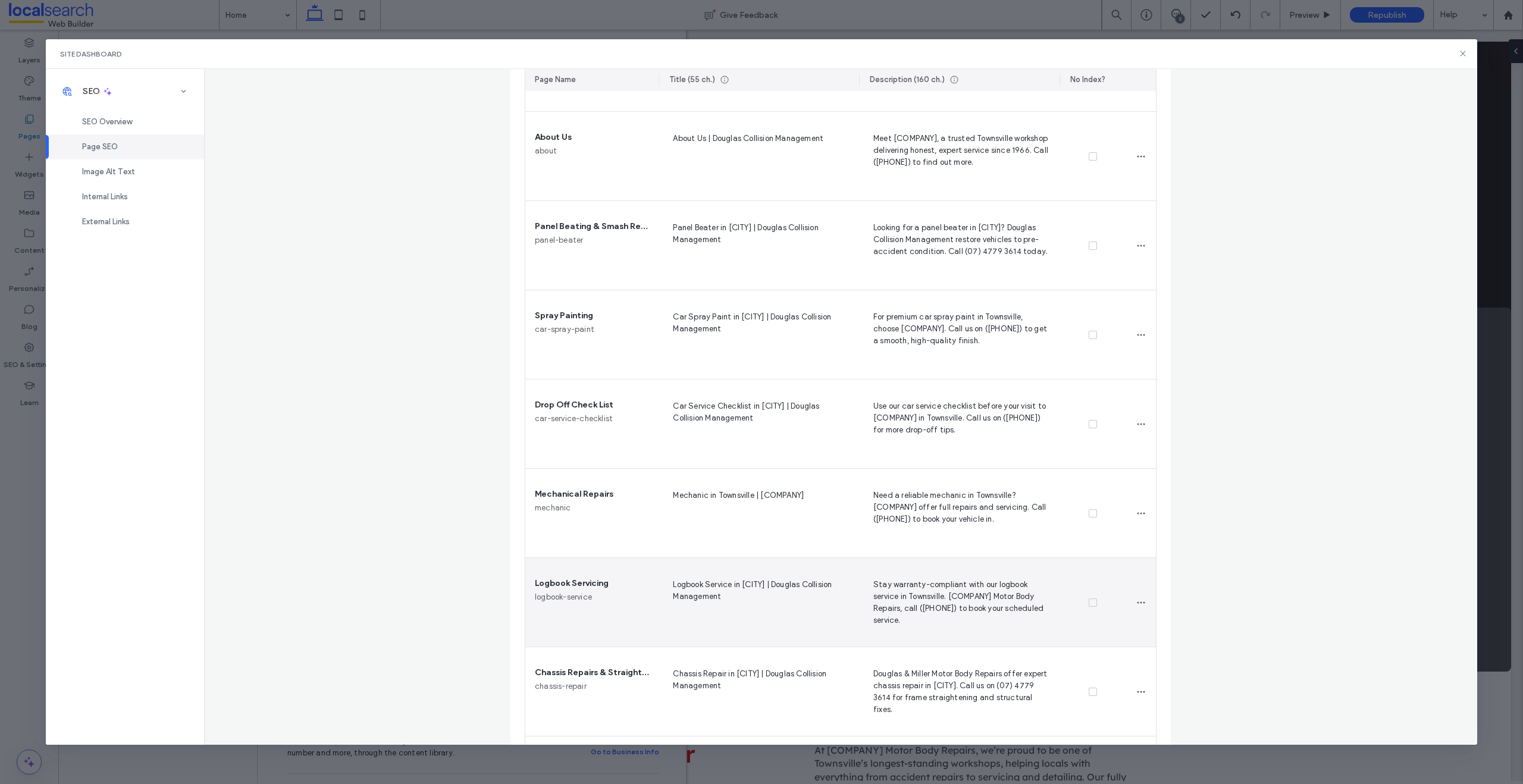 click on "Stay warranty-compliant with our logbook service in Townsville. [COMPANY] Motor Body Repairs, call ([PHONE]) to book your scheduled service." at bounding box center [959, 602] 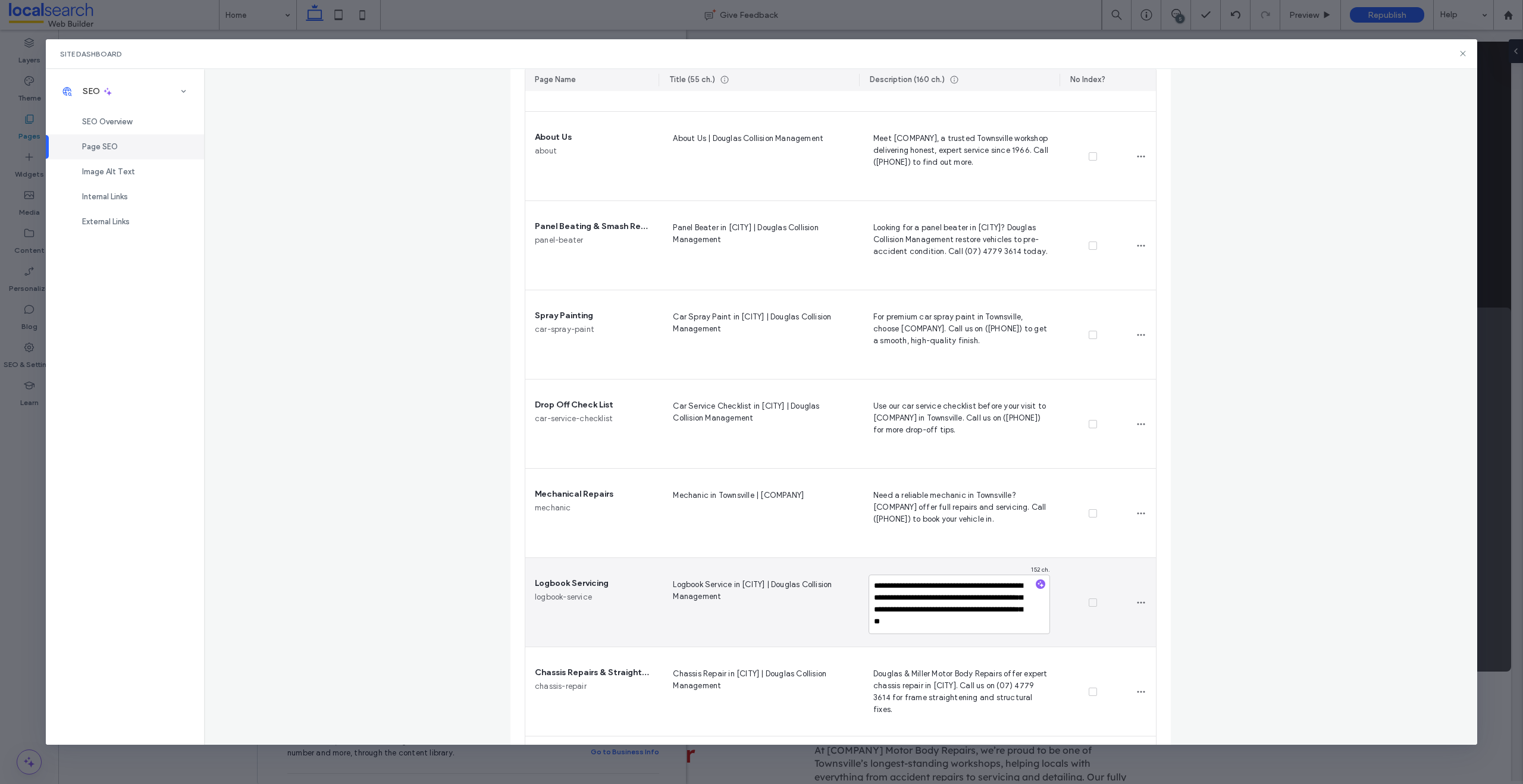 click on "**********" at bounding box center (959, 604) 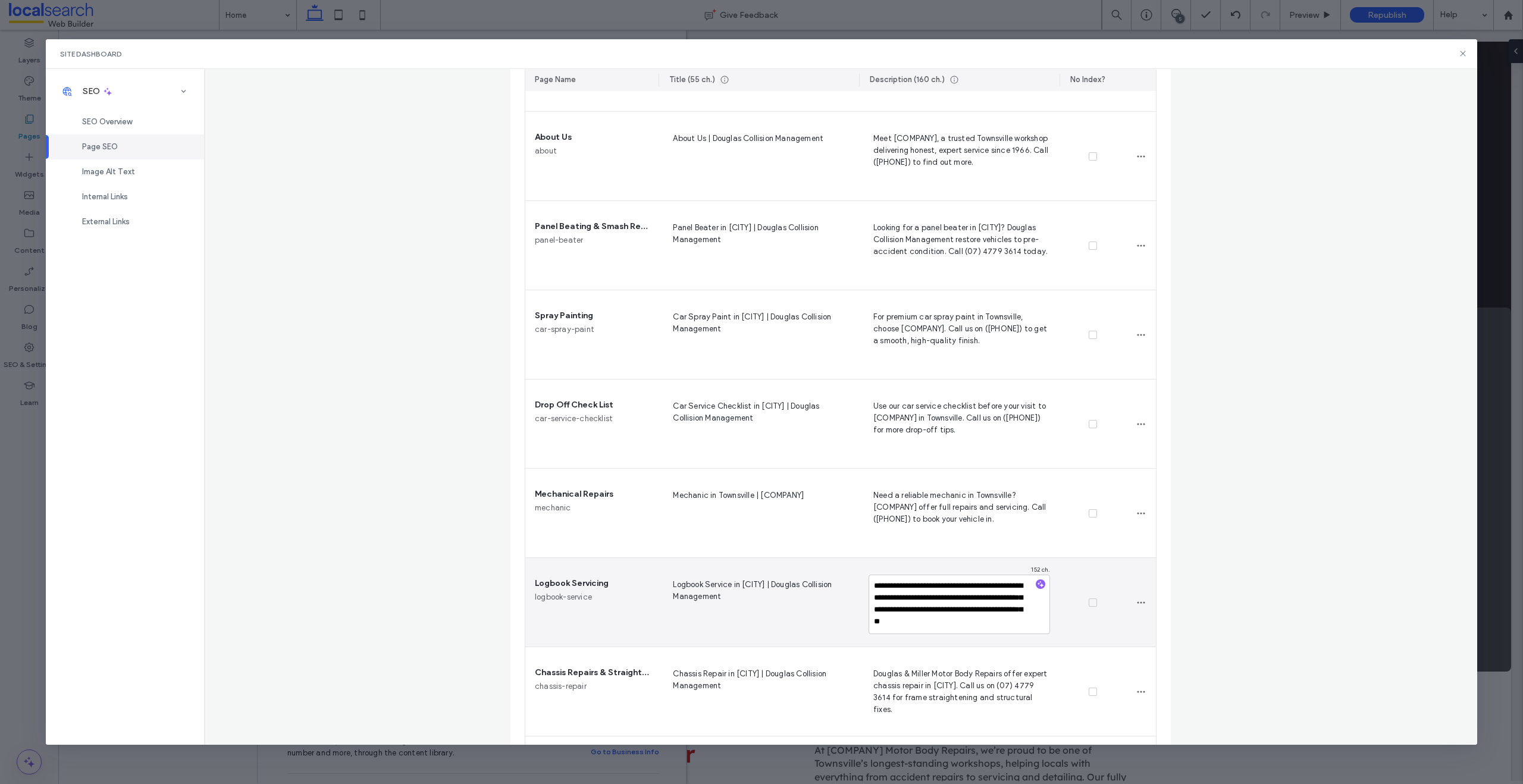 drag, startPoint x: 988, startPoint y: 597, endPoint x: 958, endPoint y: 606, distance: 31.32092 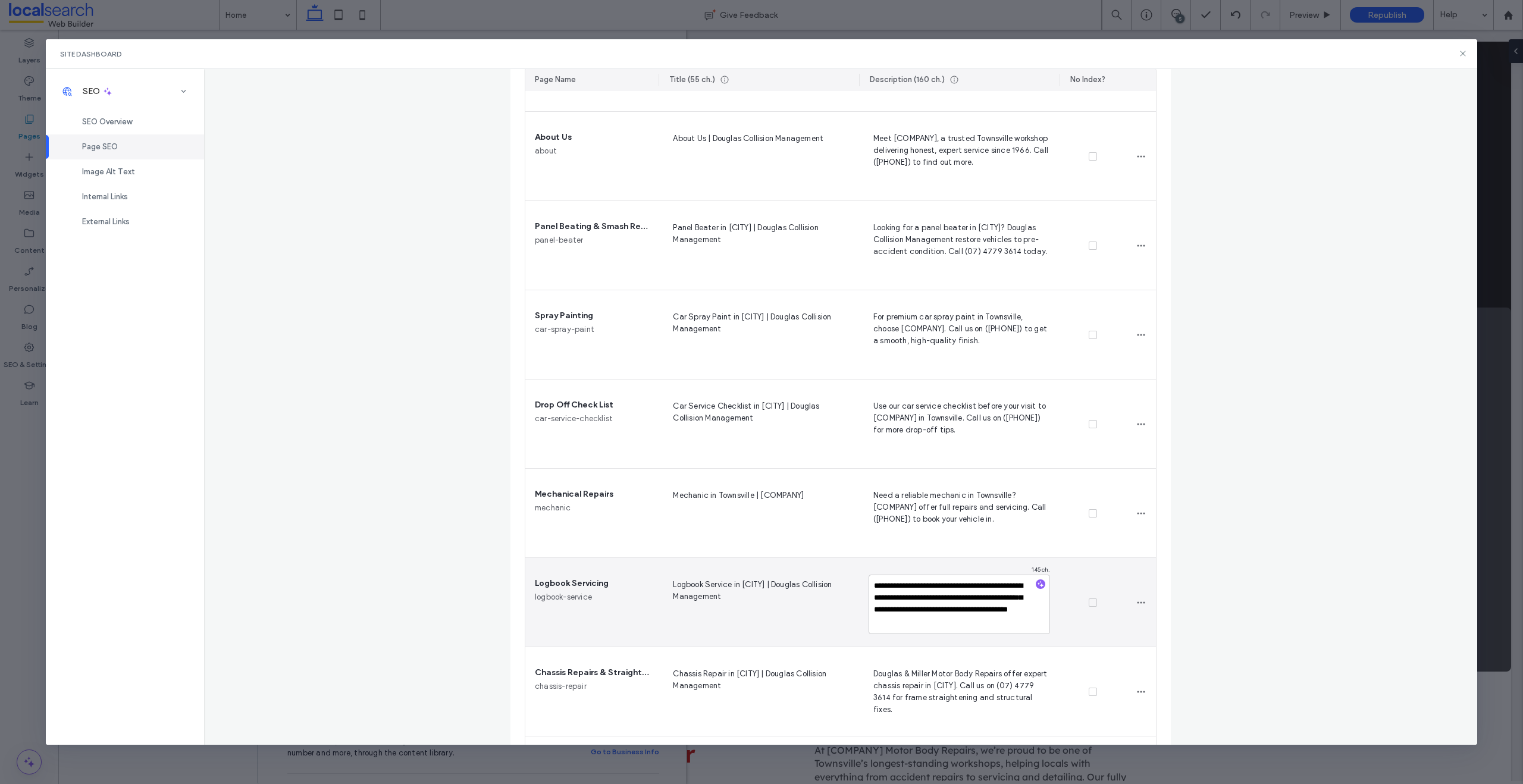 click on "**********" at bounding box center (959, 604) 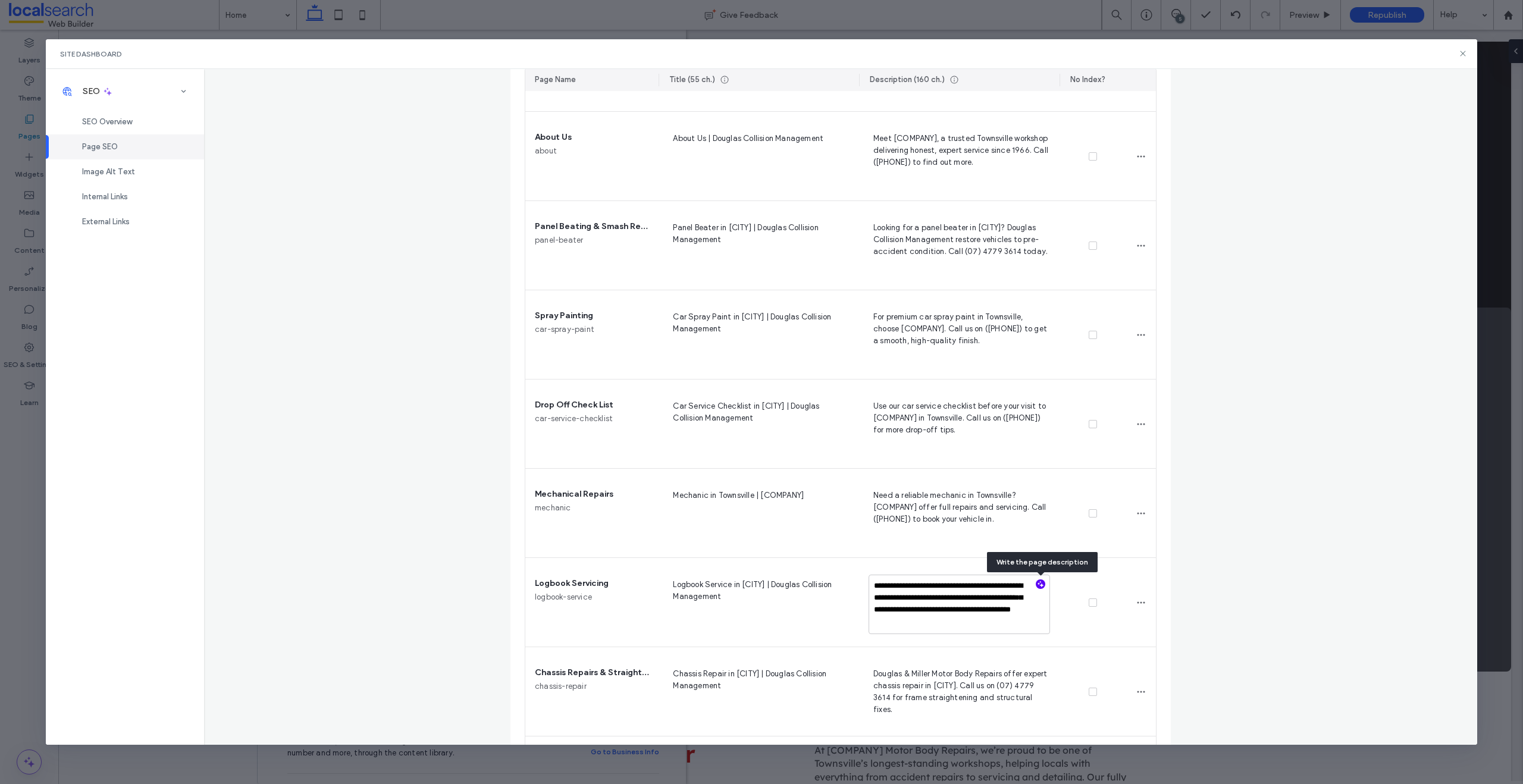 type on "**********" 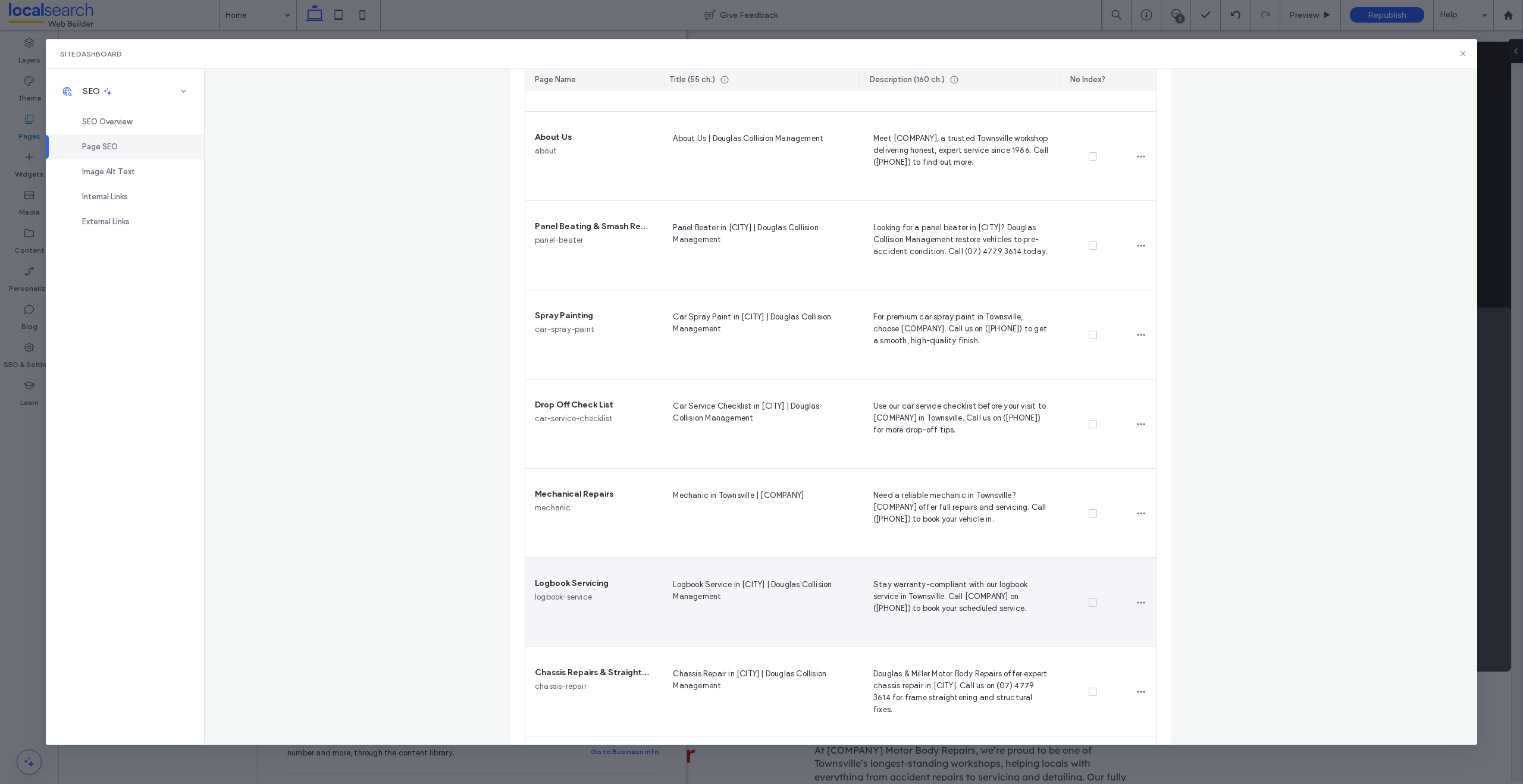 click at bounding box center (1093, 603) 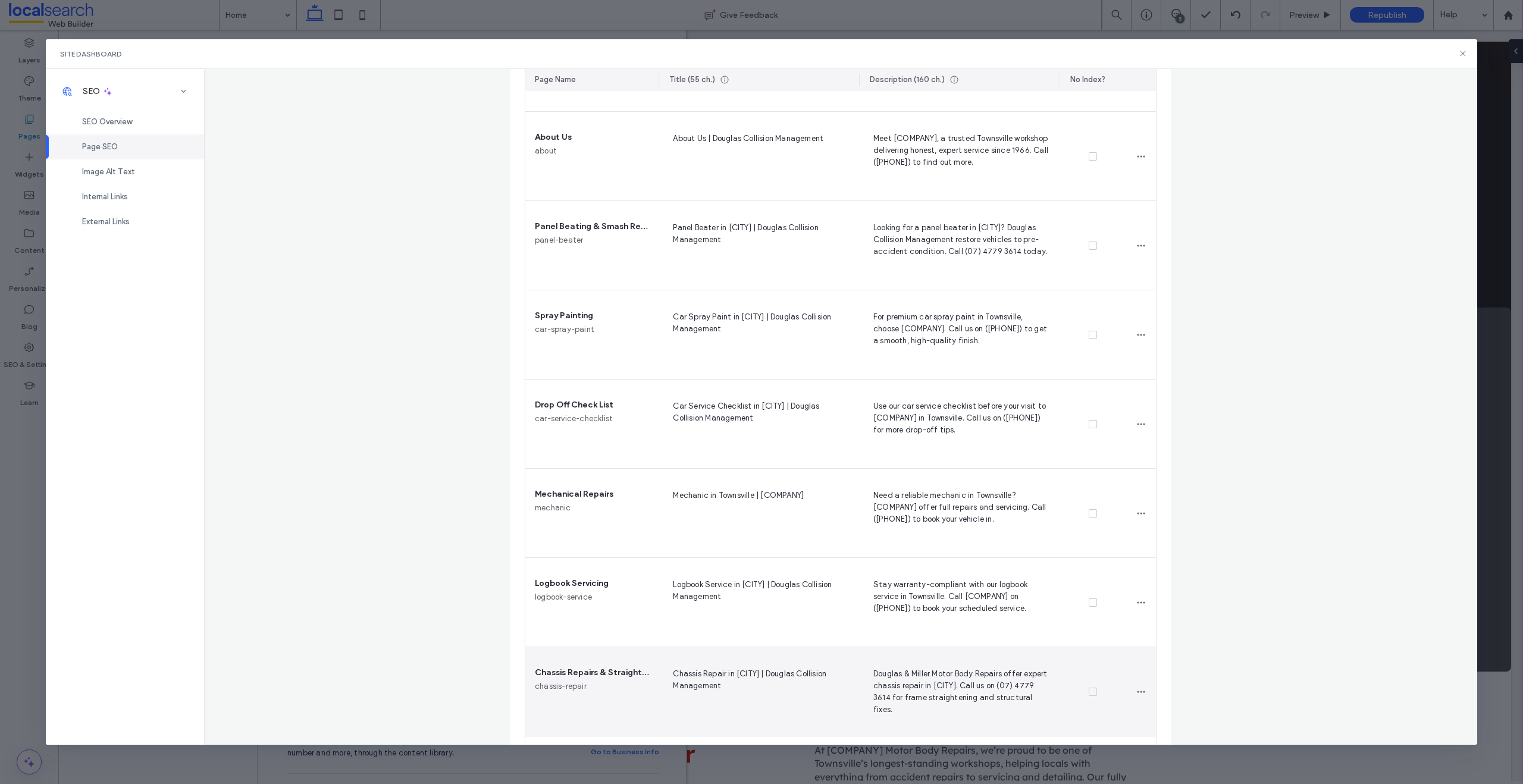 click on "Douglas & Miller Motor Body Repairs offer expert chassis repair in [CITY]. Call us on (07) 4779 3614 for frame straightening and structural fixes." at bounding box center [959, 691] 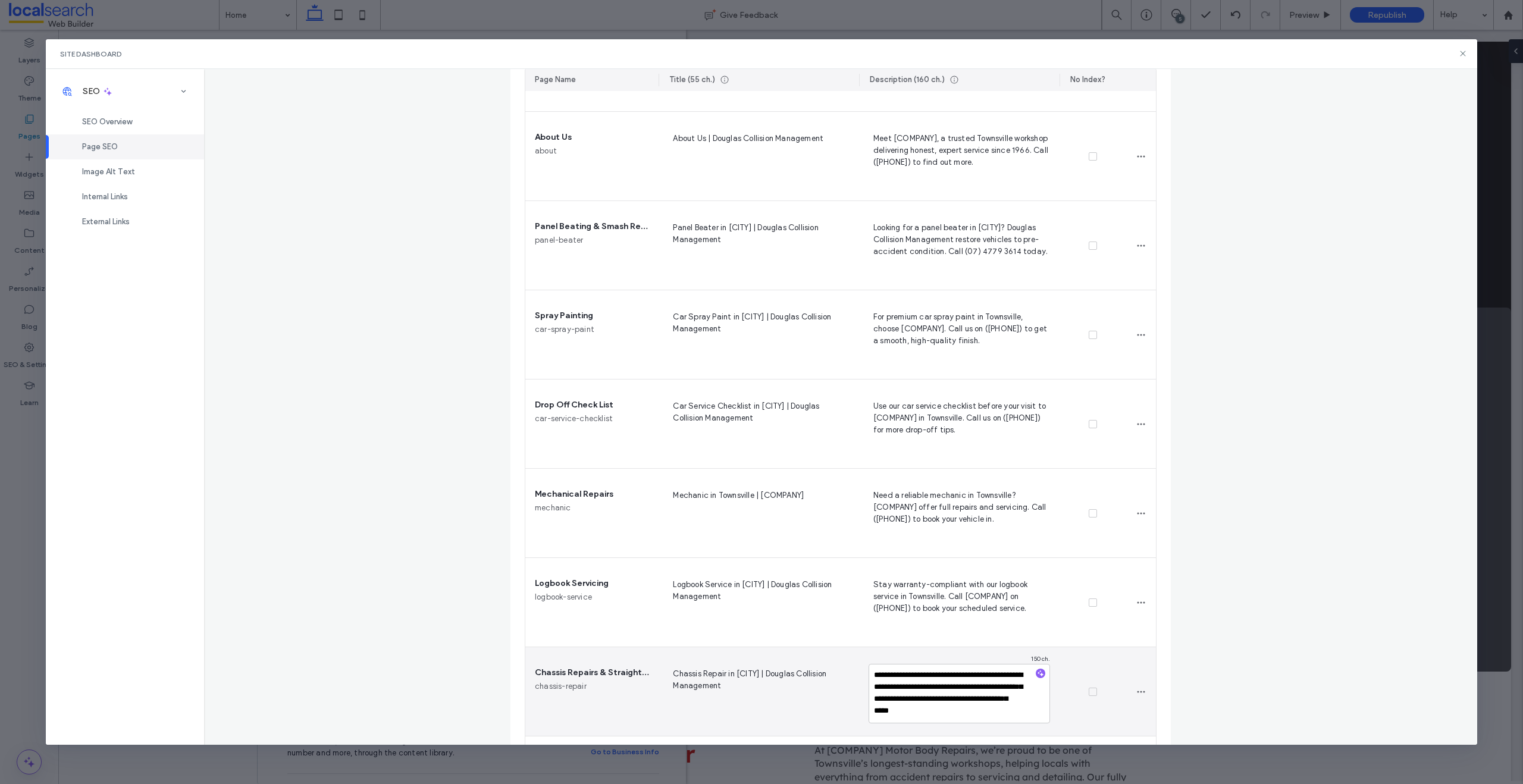 click on "**********" at bounding box center [959, 694] 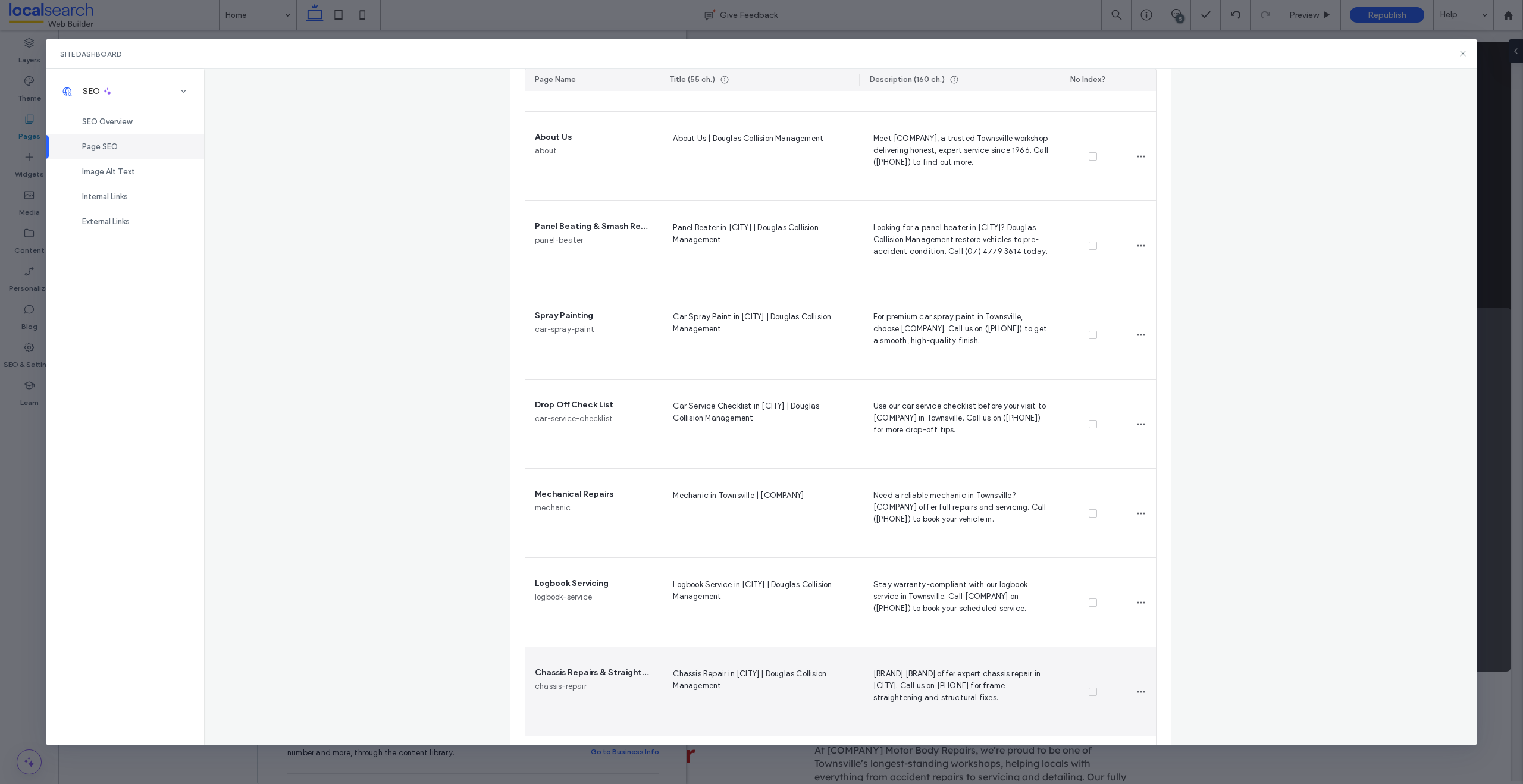 click at bounding box center [1093, 692] 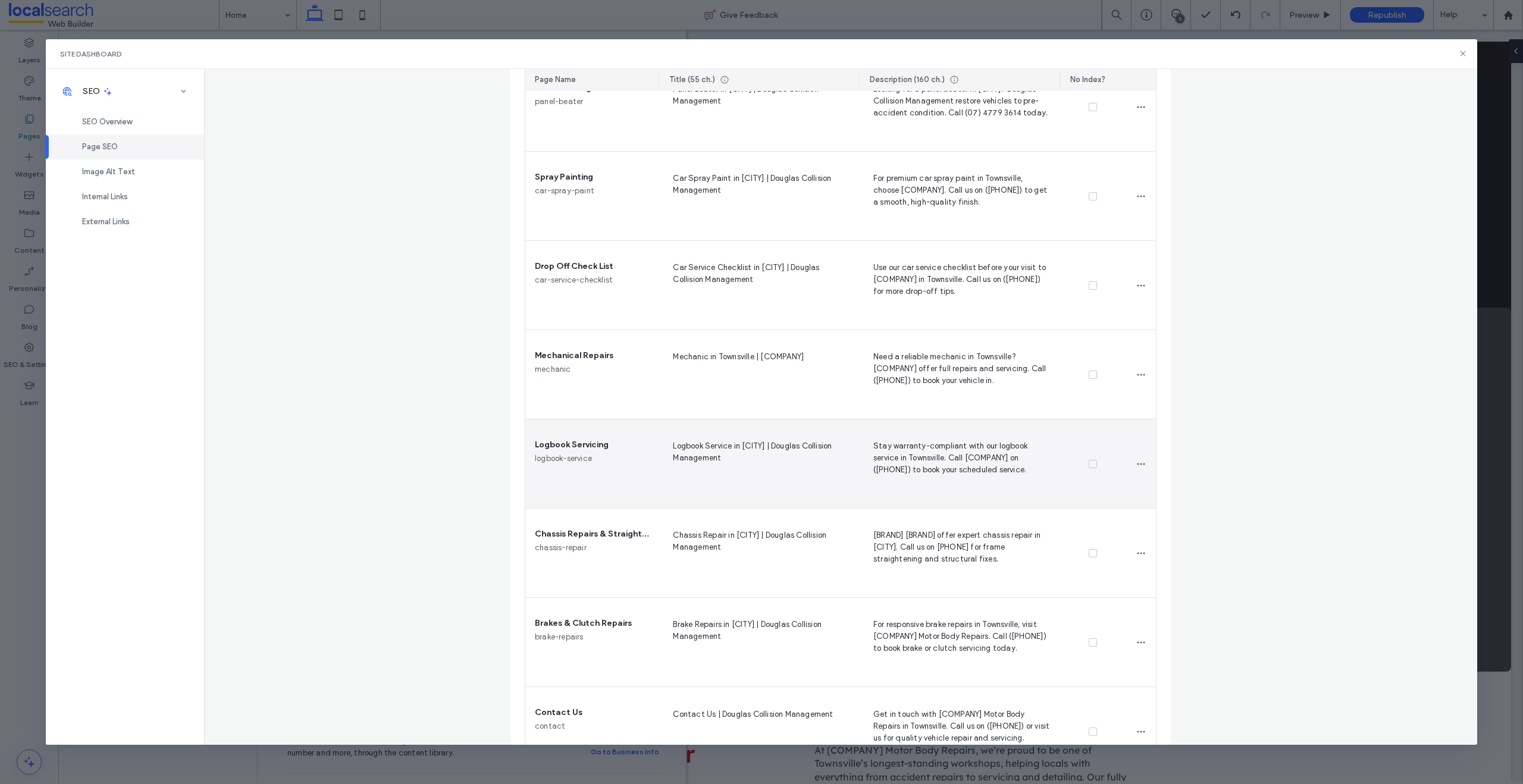 scroll, scrollTop: 431, scrollLeft: 0, axis: vertical 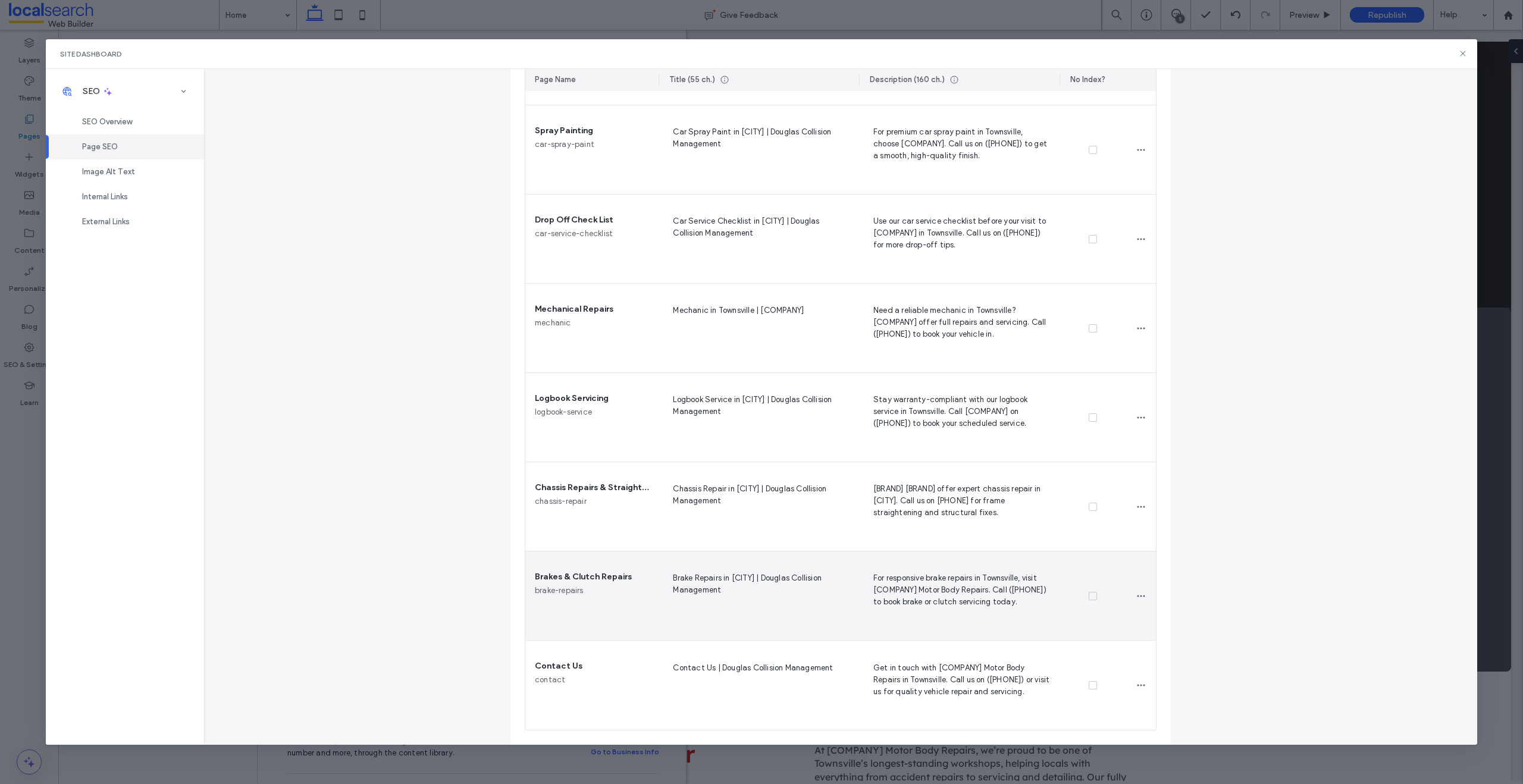 click on "For responsive brake repairs in Townsville, visit [COMPANY] Motor Body Repairs. Call ([PHONE]) to book brake or clutch servicing today." at bounding box center (959, 595) 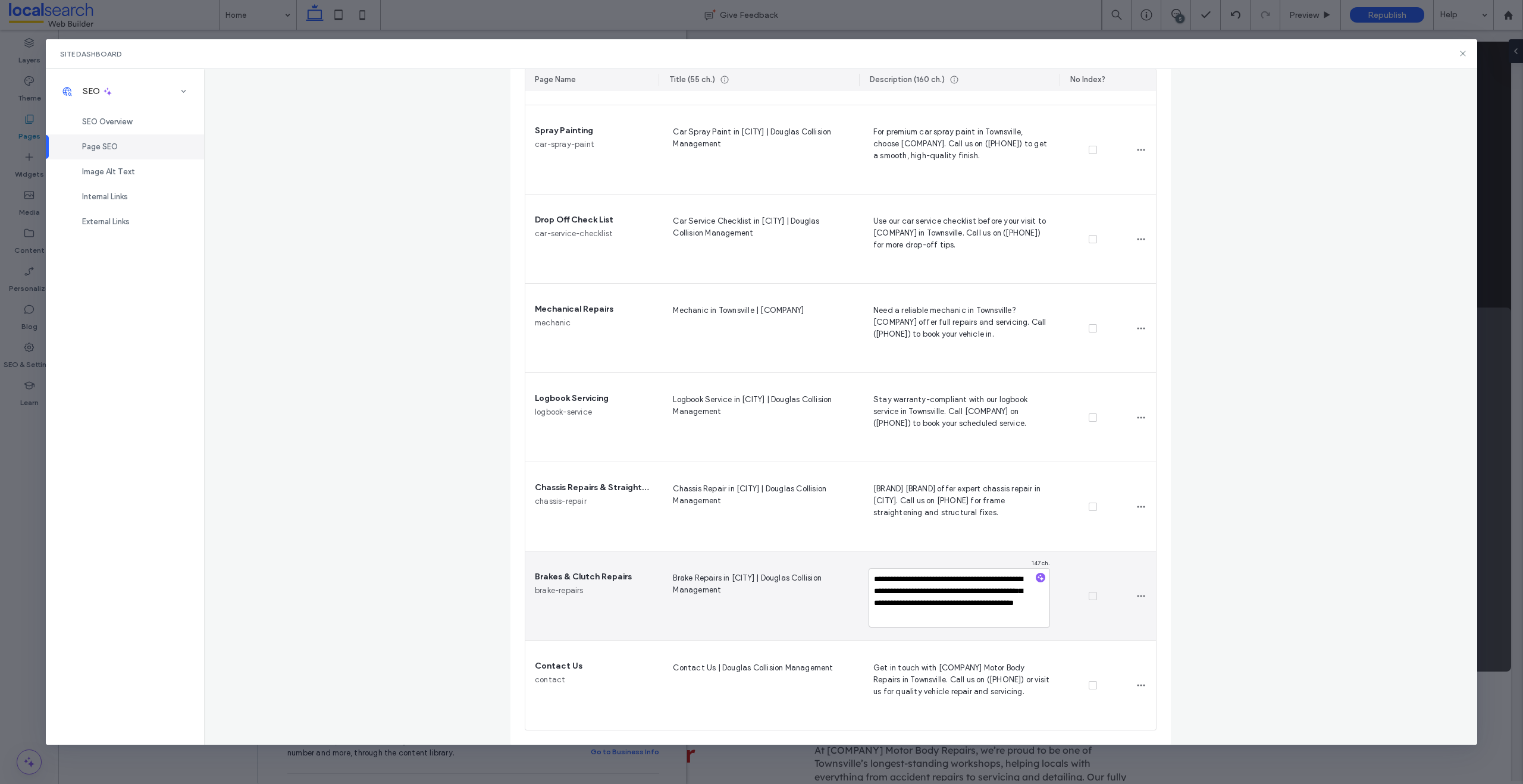 click on "**********" at bounding box center (959, 598) 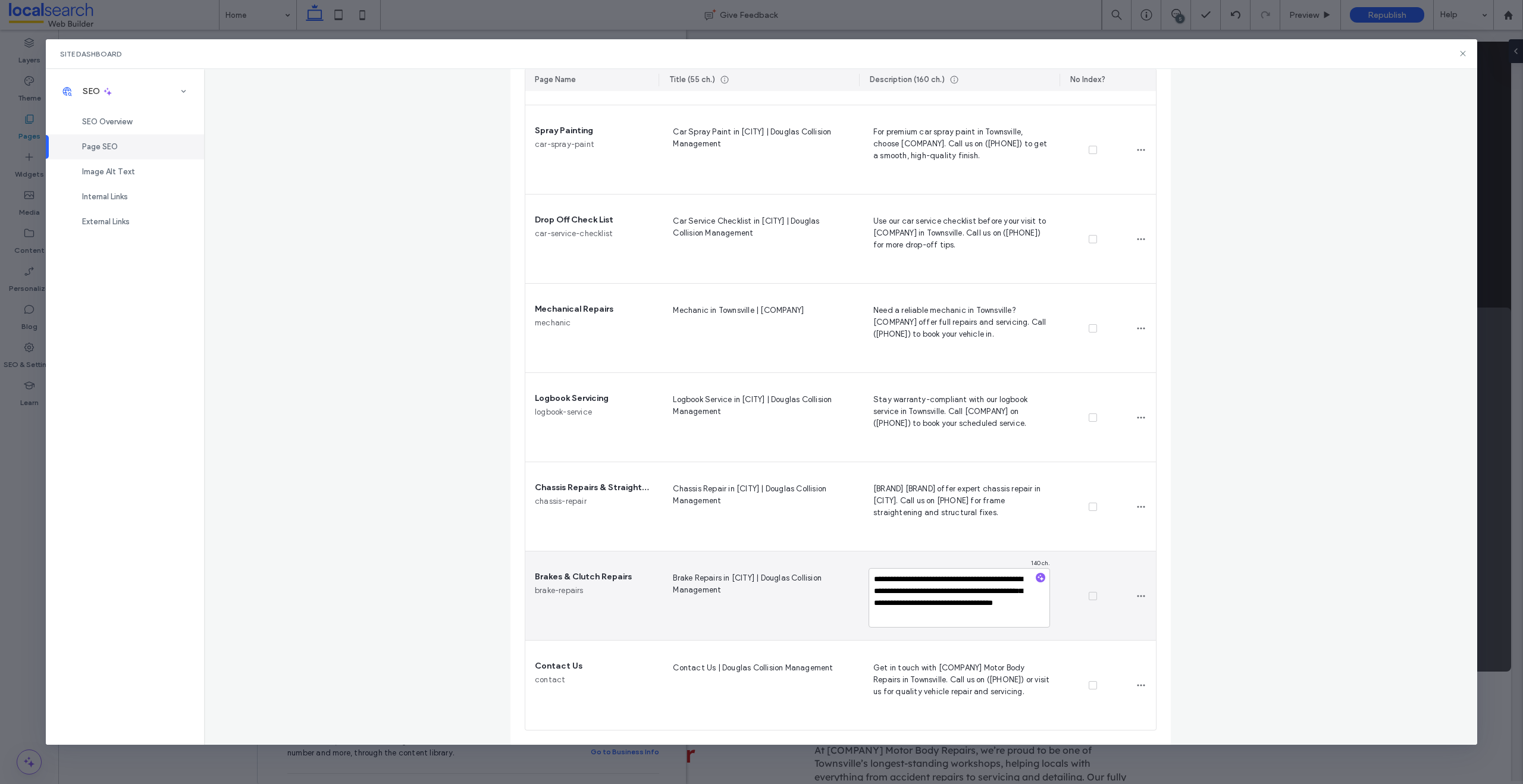 click at bounding box center [1093, 596] 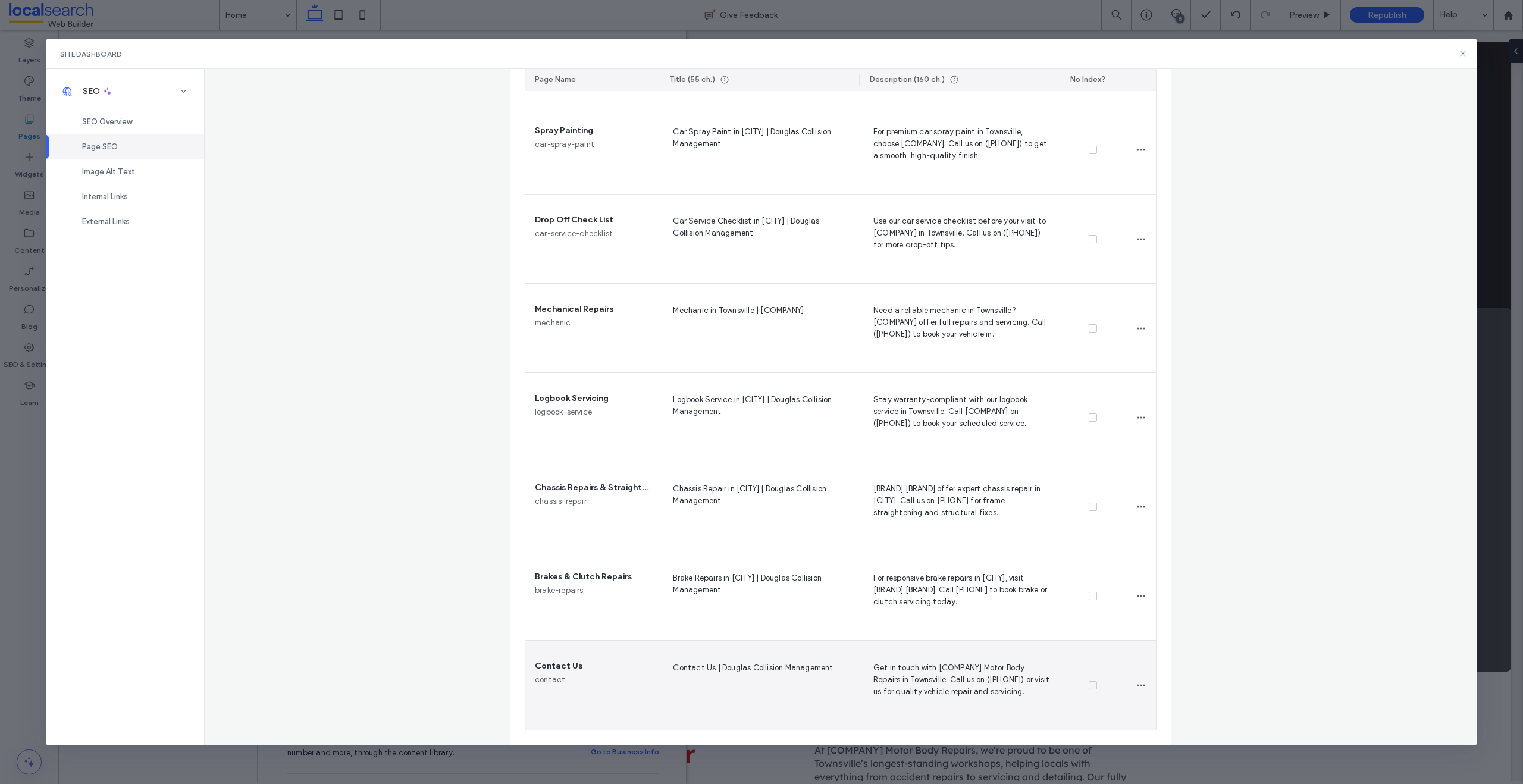 click on "Get in touch with [COMPANY] Motor Body Repairs in Townsville. Call us on ([PHONE]) or visit us for quality vehicle repair and servicing." at bounding box center [959, 685] 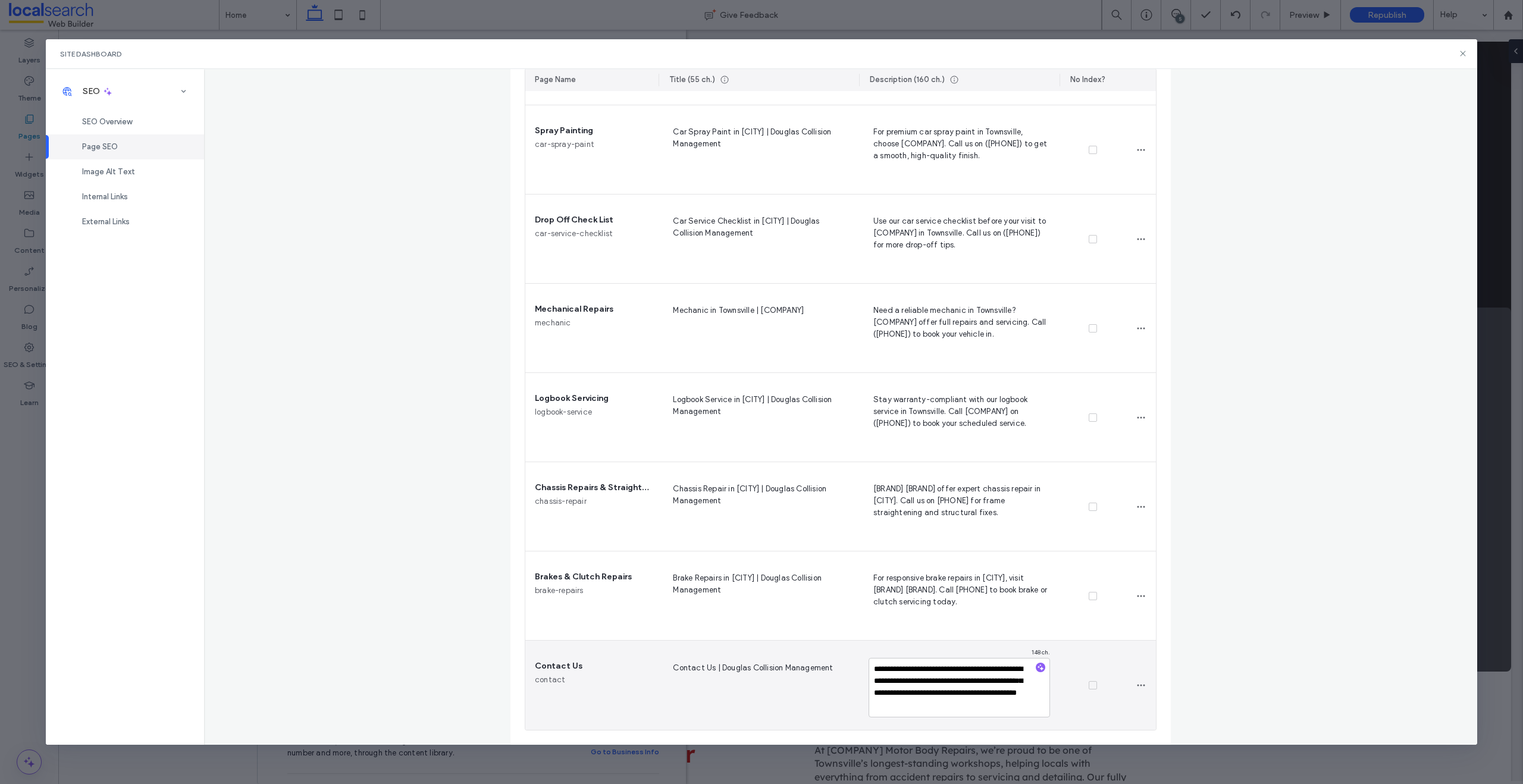 click on "**********" at bounding box center [959, 688] 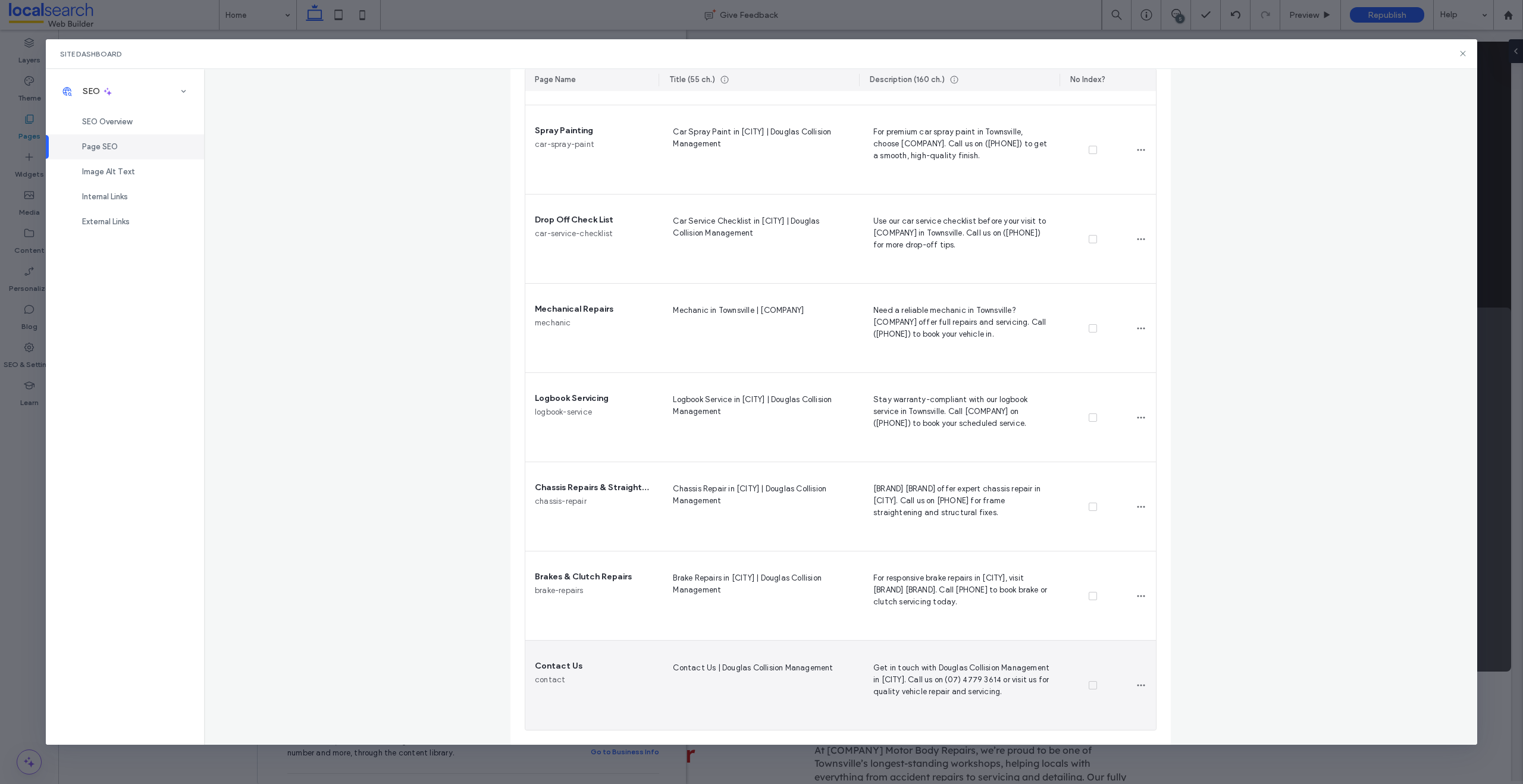 click at bounding box center [1093, 685] 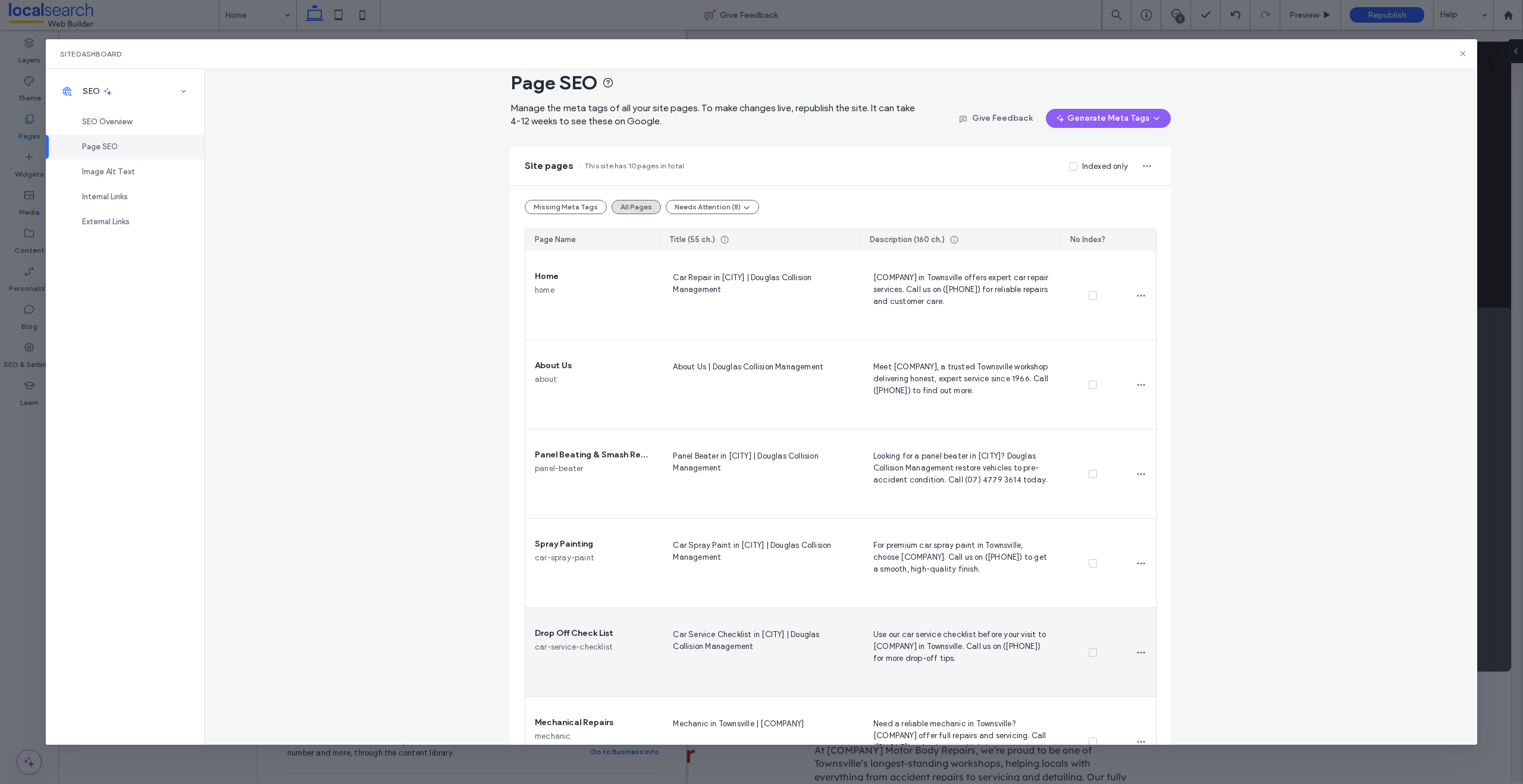 scroll, scrollTop: 16, scrollLeft: 0, axis: vertical 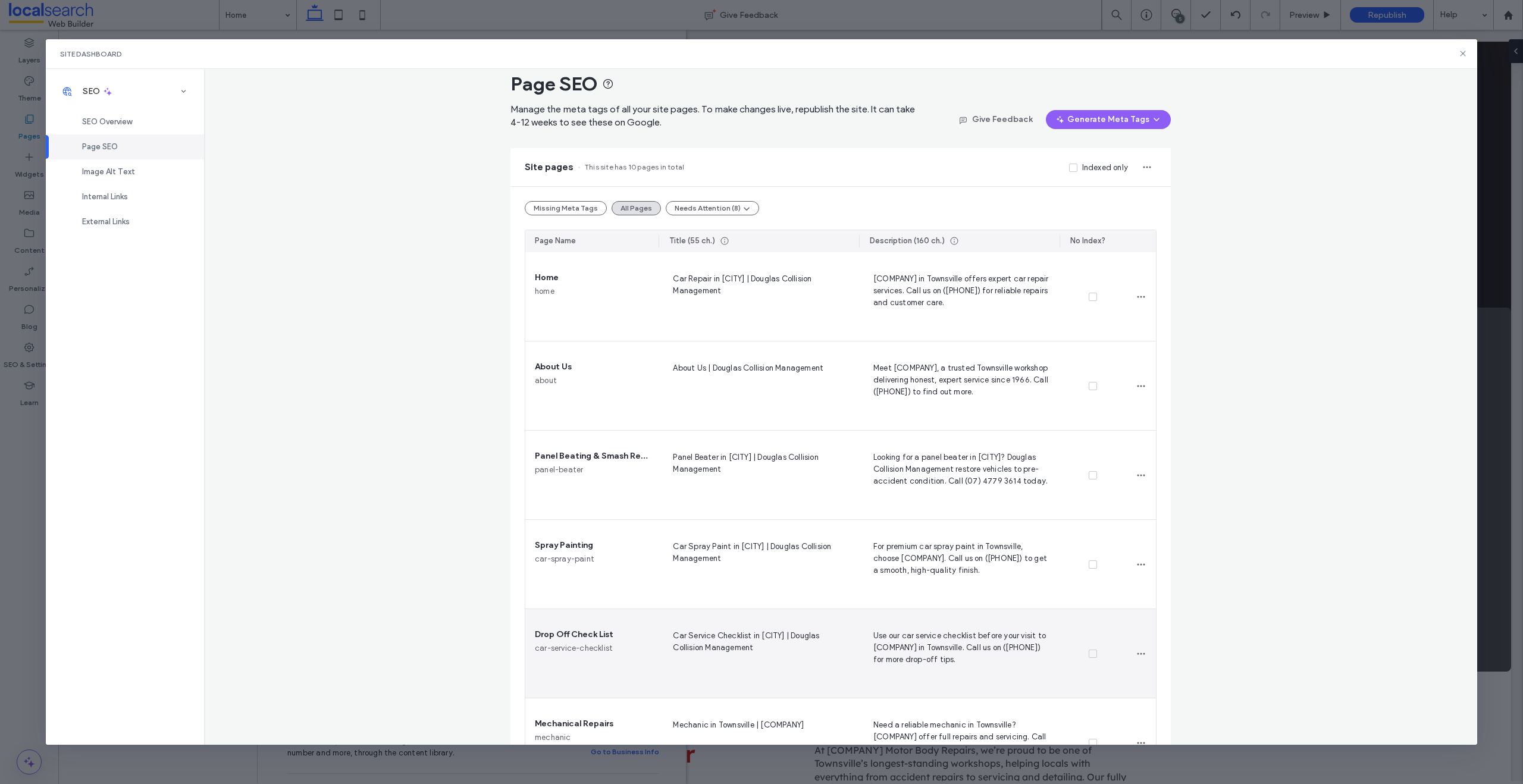 click on "Use our car service checklist before your visit to [COMPANY] in Townsville. Call us on ([PHONE]) for more drop-off tips." at bounding box center (959, 653) 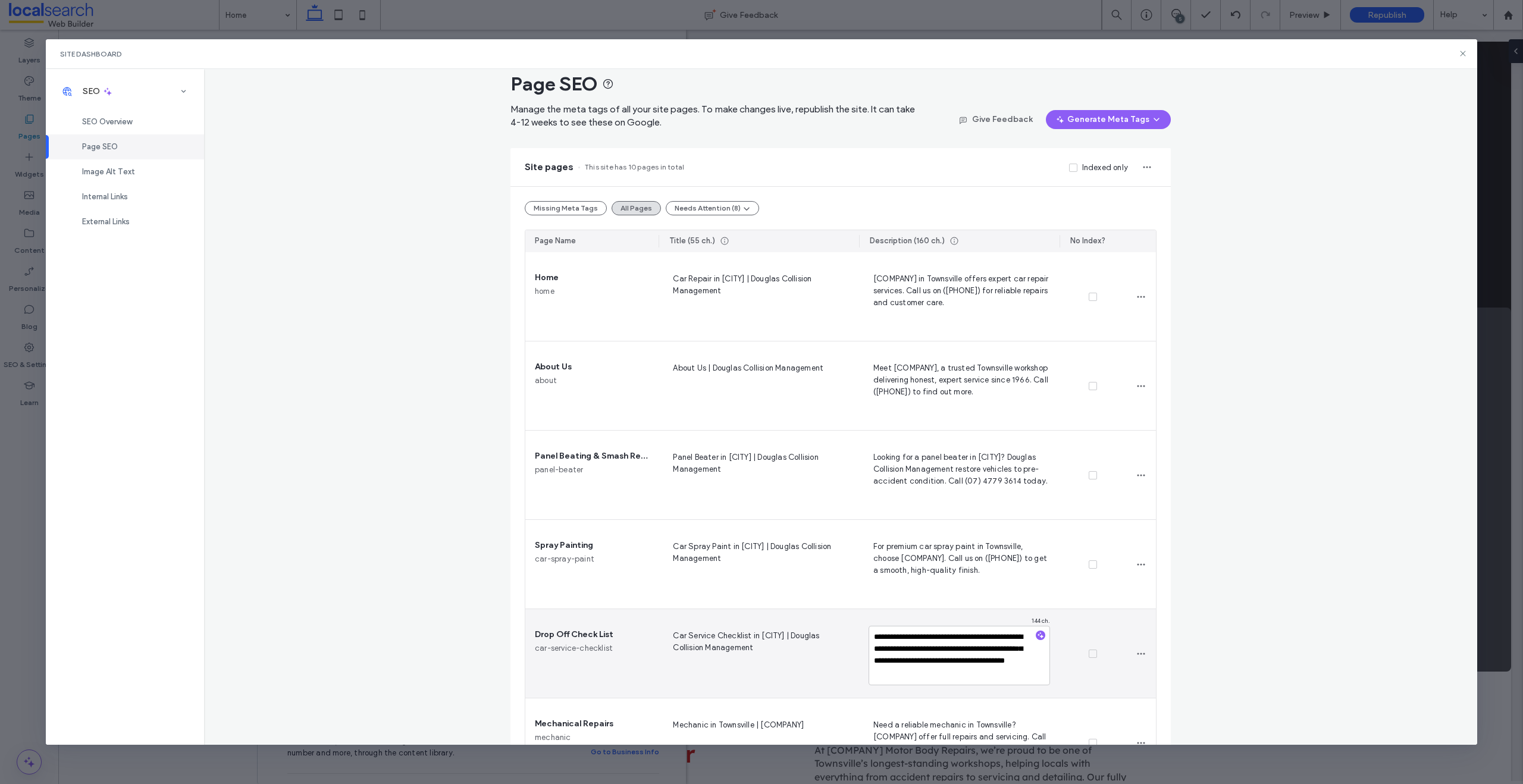 click at bounding box center (1093, 654) 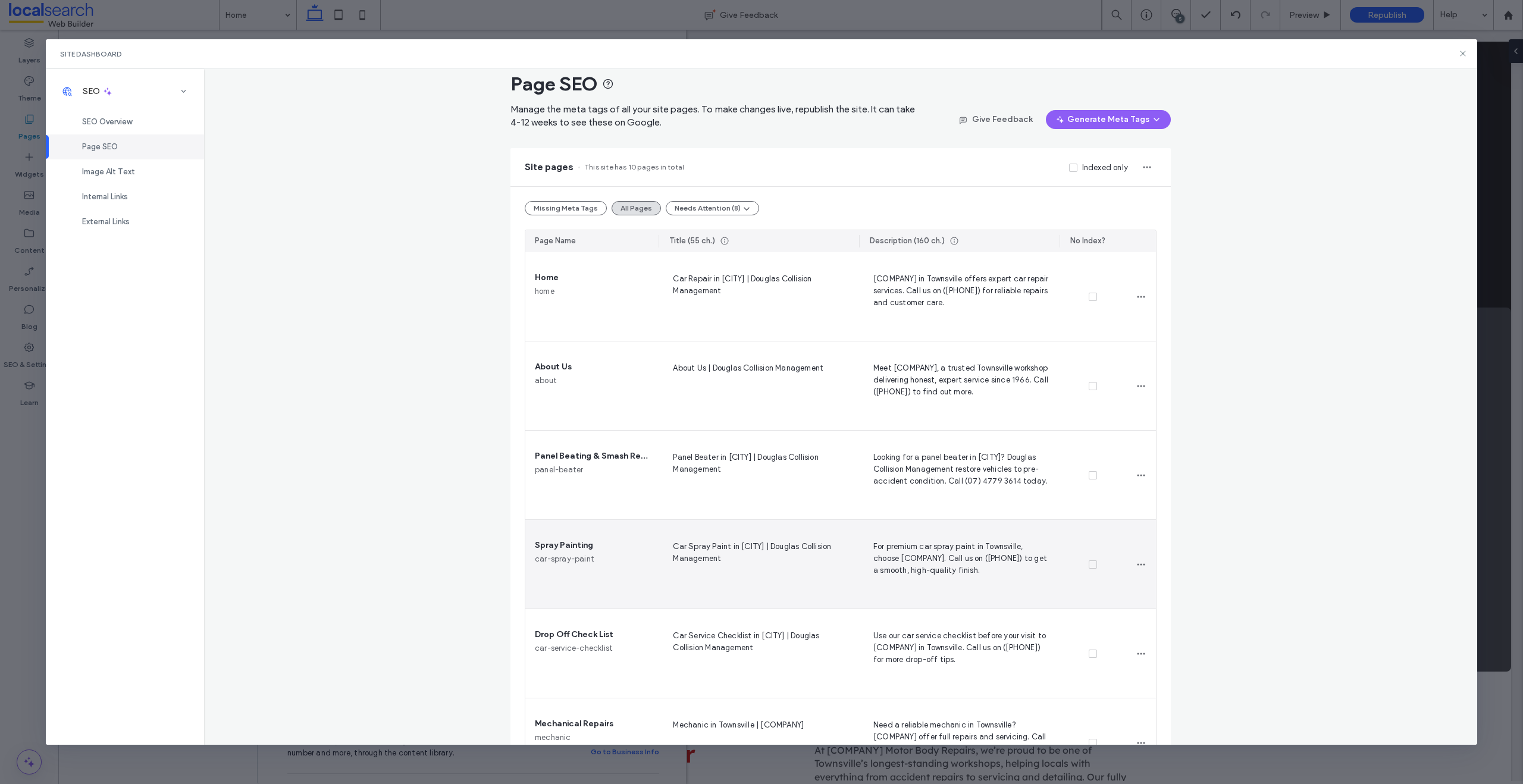 click on "For premium car spray paint in Townsville, choose [COMPANY]. Call us on ([PHONE]) to get a smooth, high-quality finish." at bounding box center [959, 564] 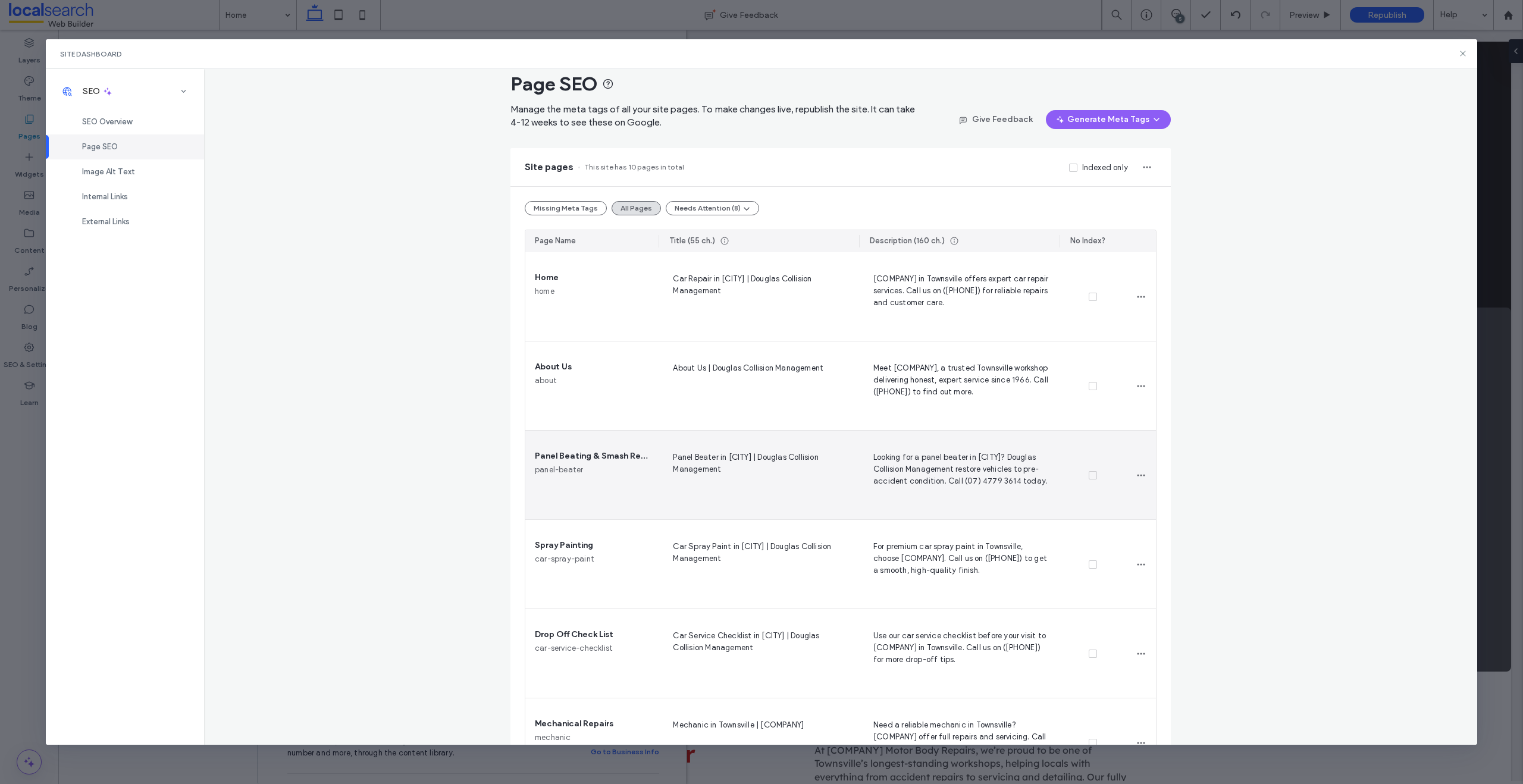 click at bounding box center (1093, 475) 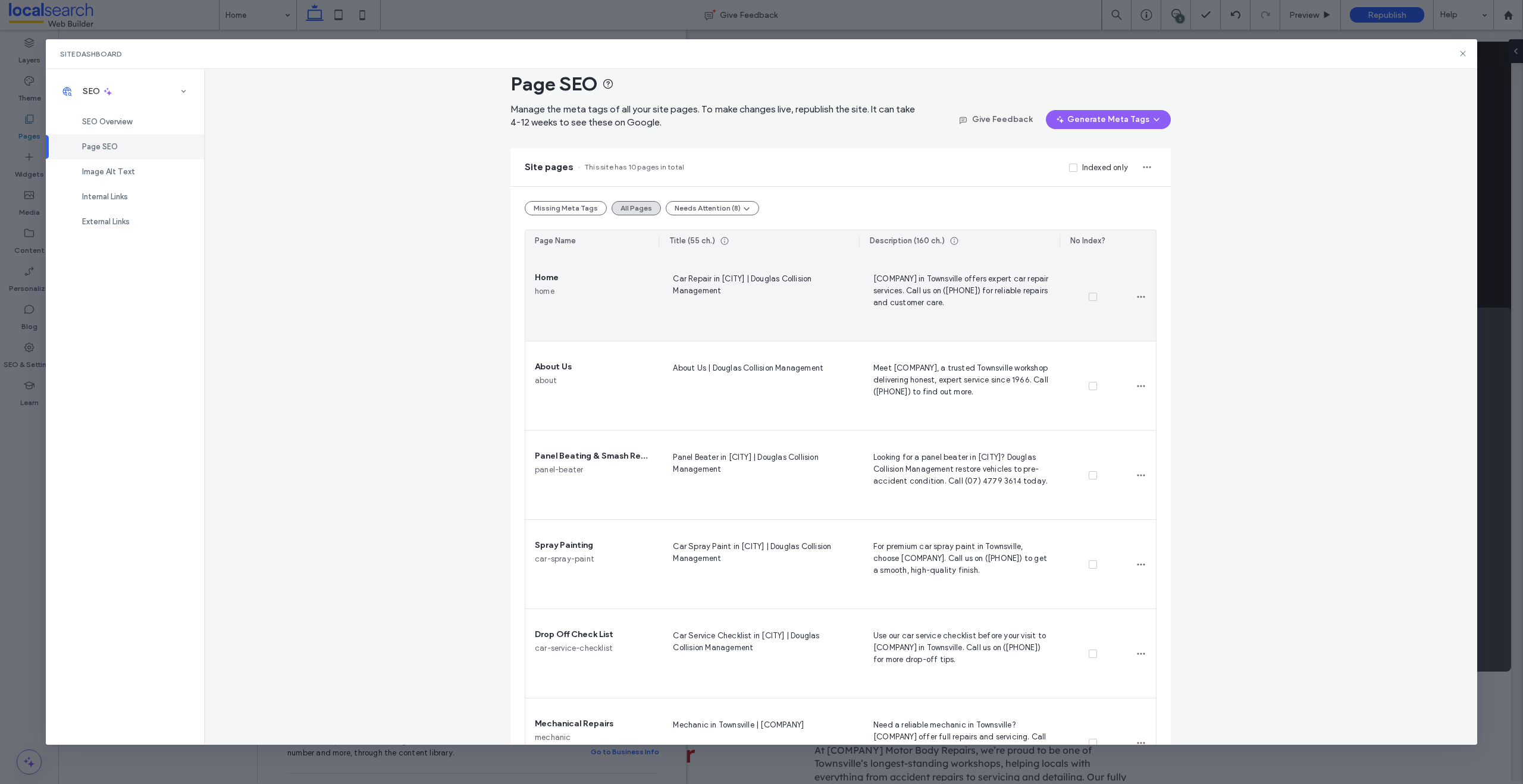 click on "[COMPANY] in Townsville offers expert car repair services. Call us on ([PHONE]) for reliable repairs and customer care." at bounding box center (959, 296) 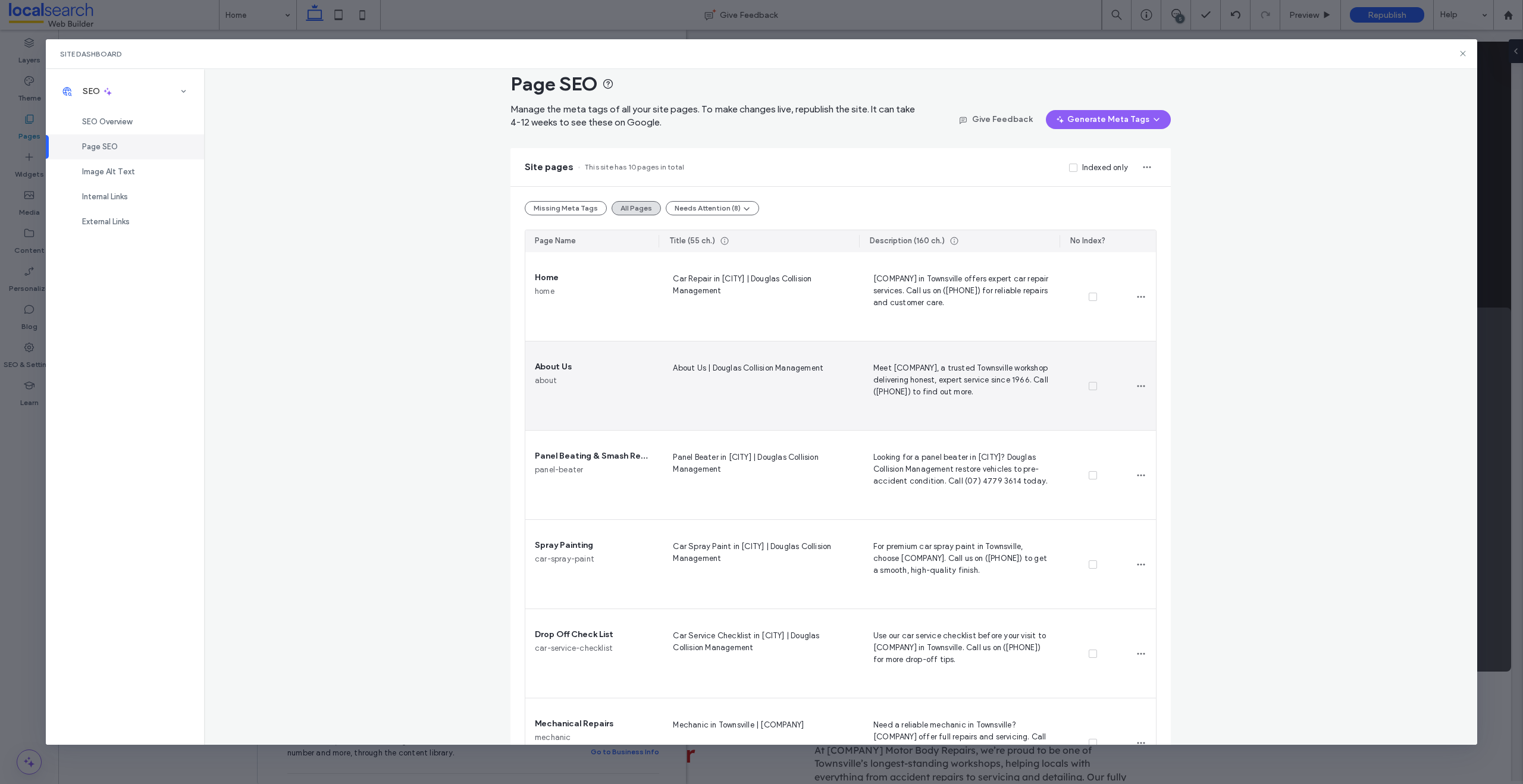 click on "Meet [COMPANY], a trusted Townsville workshop delivering honest, expert service since 1966. Call ([PHONE]) to find out more." at bounding box center (959, 385) 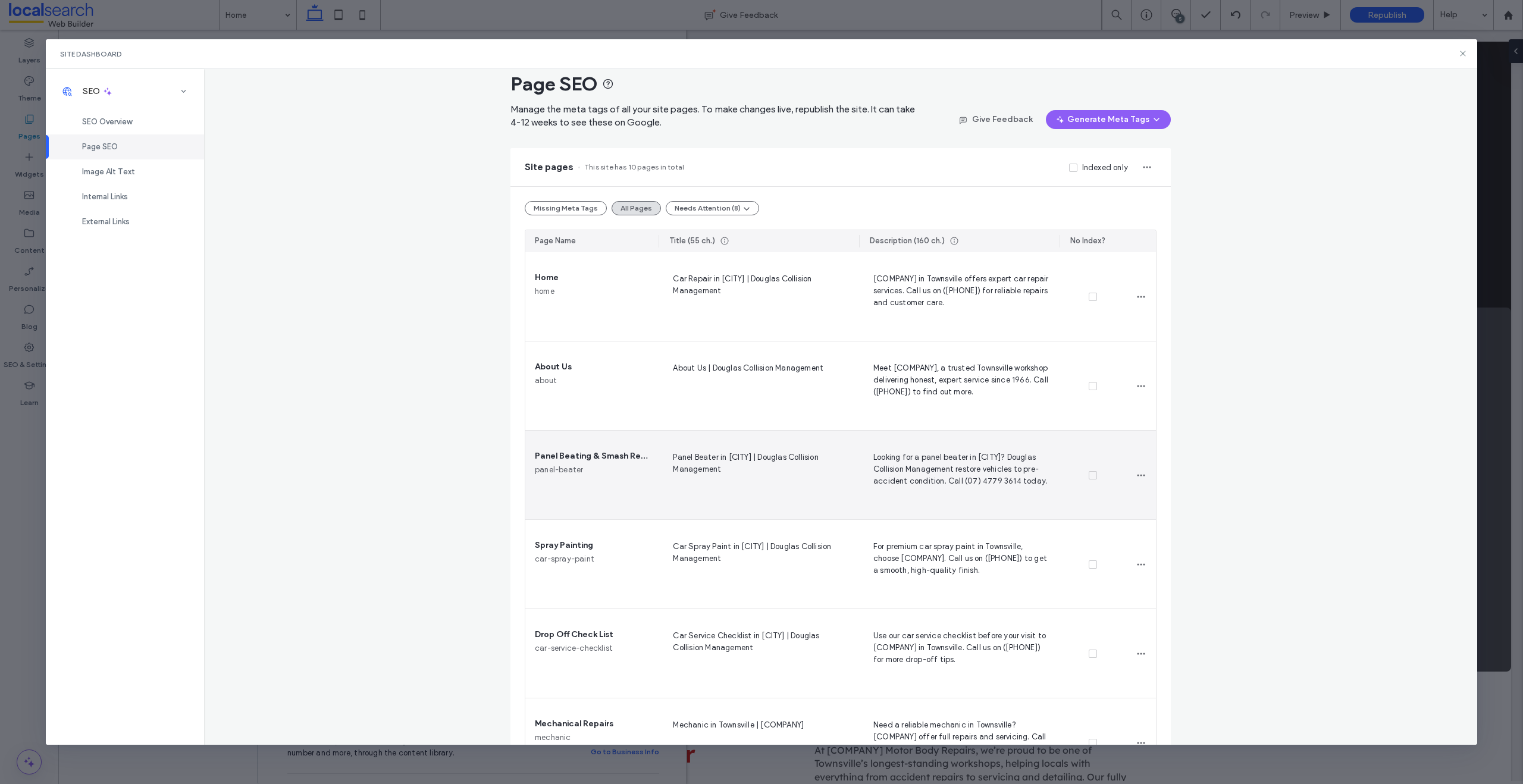 click on "Looking for a panel beater in [CITY]? Douglas Collision Management restore vehicles to pre-accident condition. Call (07) 4779 3614 today." at bounding box center [959, 475] 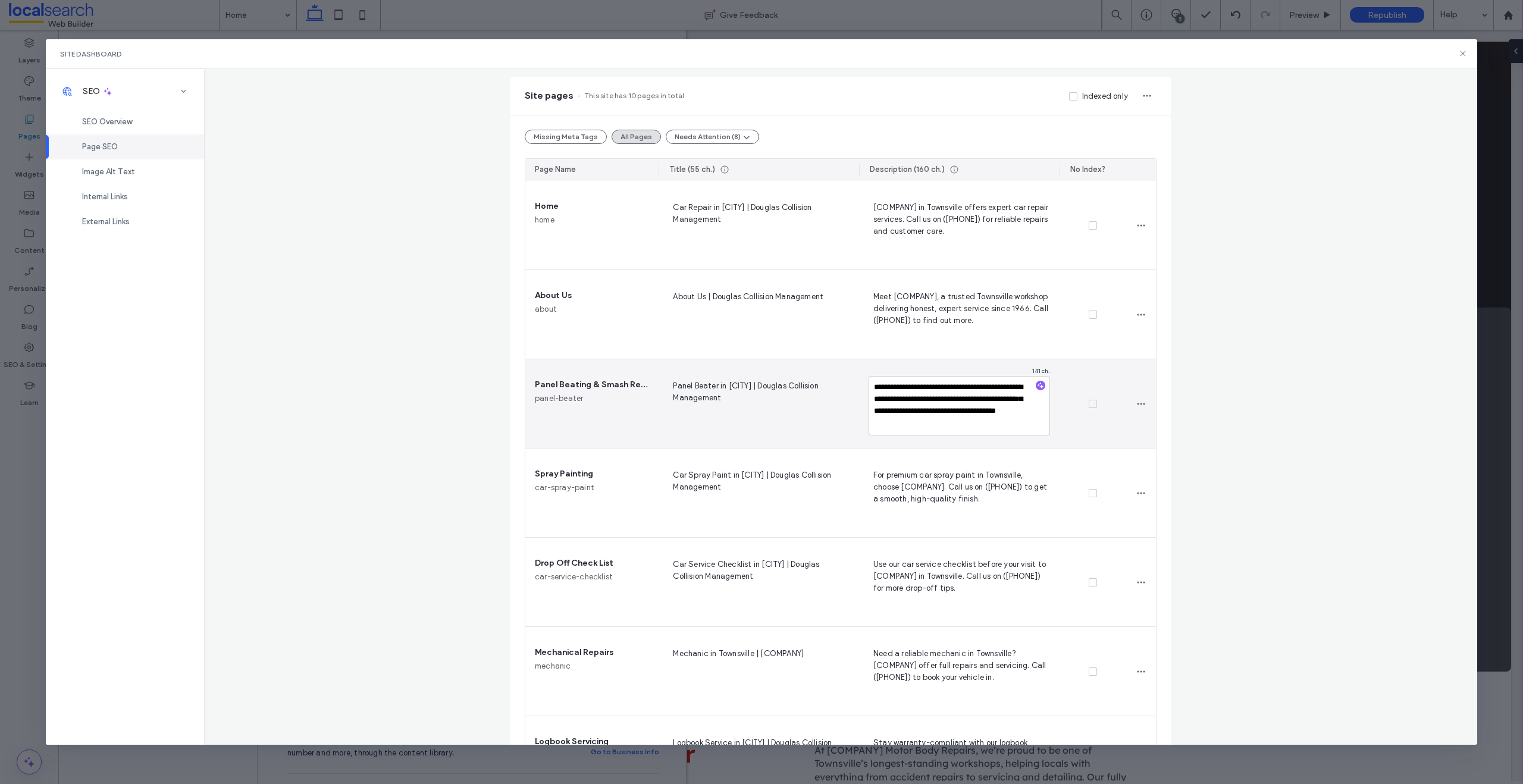 scroll, scrollTop: 168, scrollLeft: 0, axis: vertical 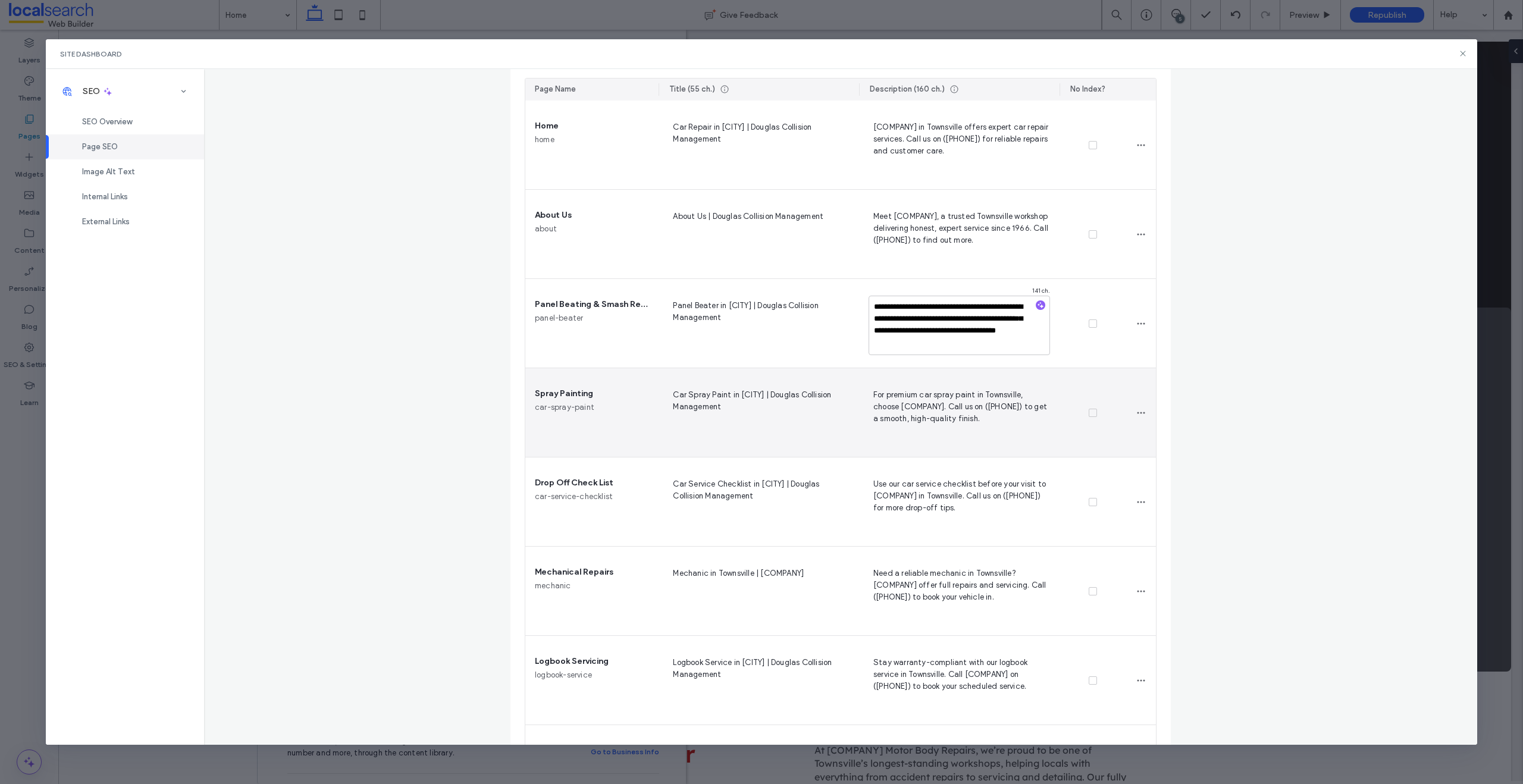 click on "For premium car spray paint in Townsville, choose [COMPANY]. Call us on ([PHONE]) to get a smooth, high-quality finish." at bounding box center (959, 412) 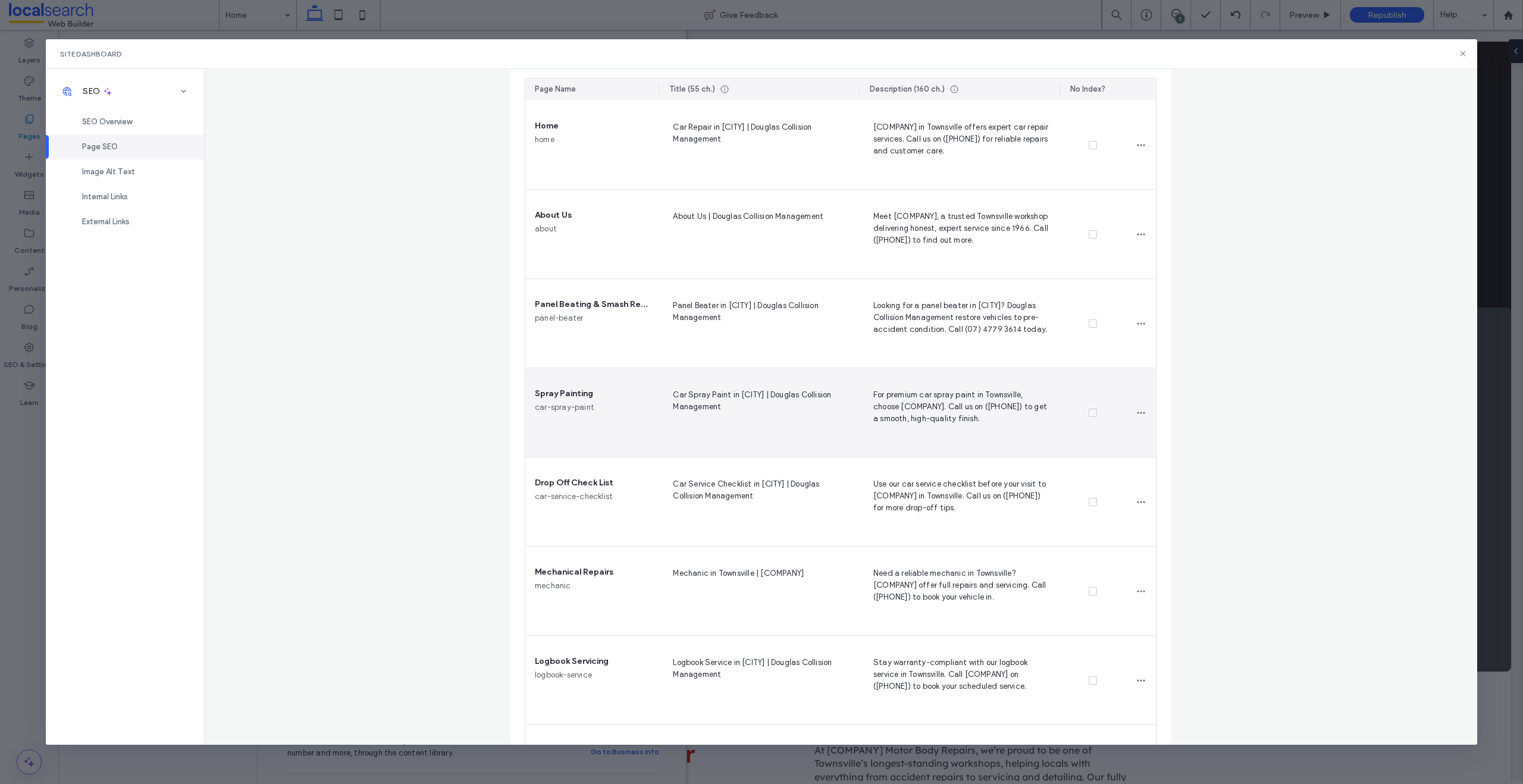 click on "For premium car spray paint in Townsville, choose [COMPANY]. Call us on ([PHONE]) to get a smooth, high-quality finish." at bounding box center (959, 412) 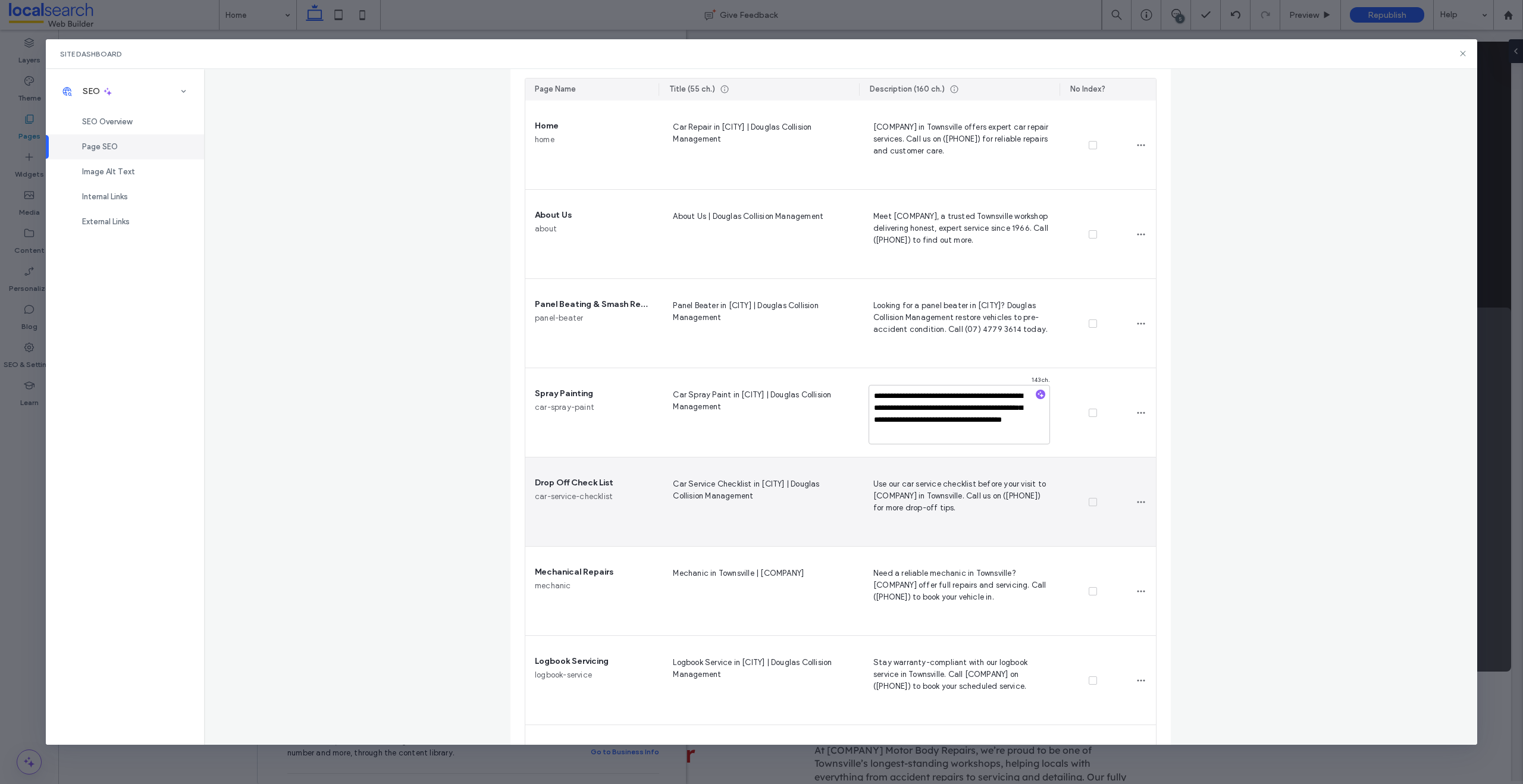 click on "Use our car service checklist before your visit to [COMPANY] in Townsville. Call us on ([PHONE]) for more drop-off tips." at bounding box center (959, 501) 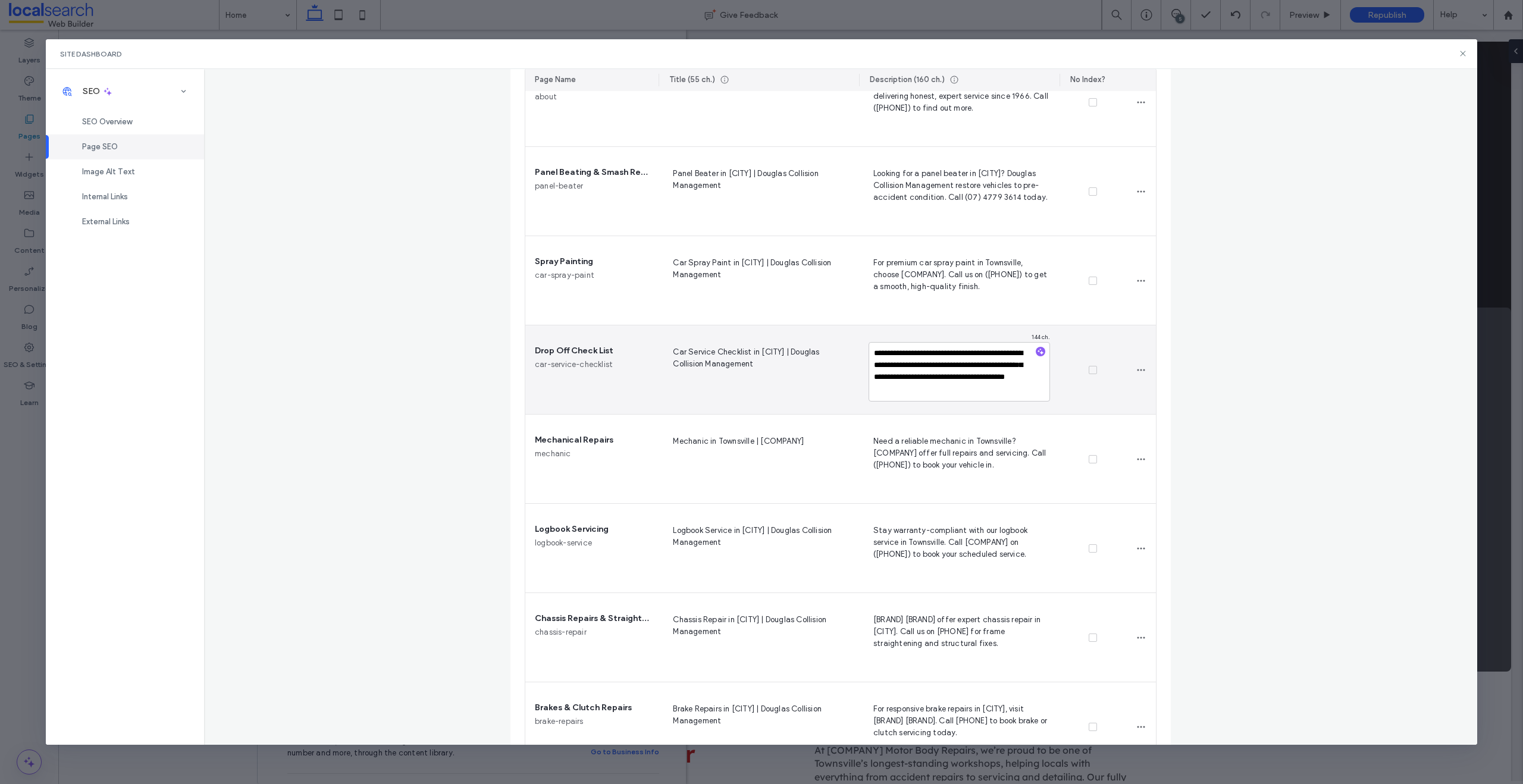 scroll, scrollTop: 331, scrollLeft: 0, axis: vertical 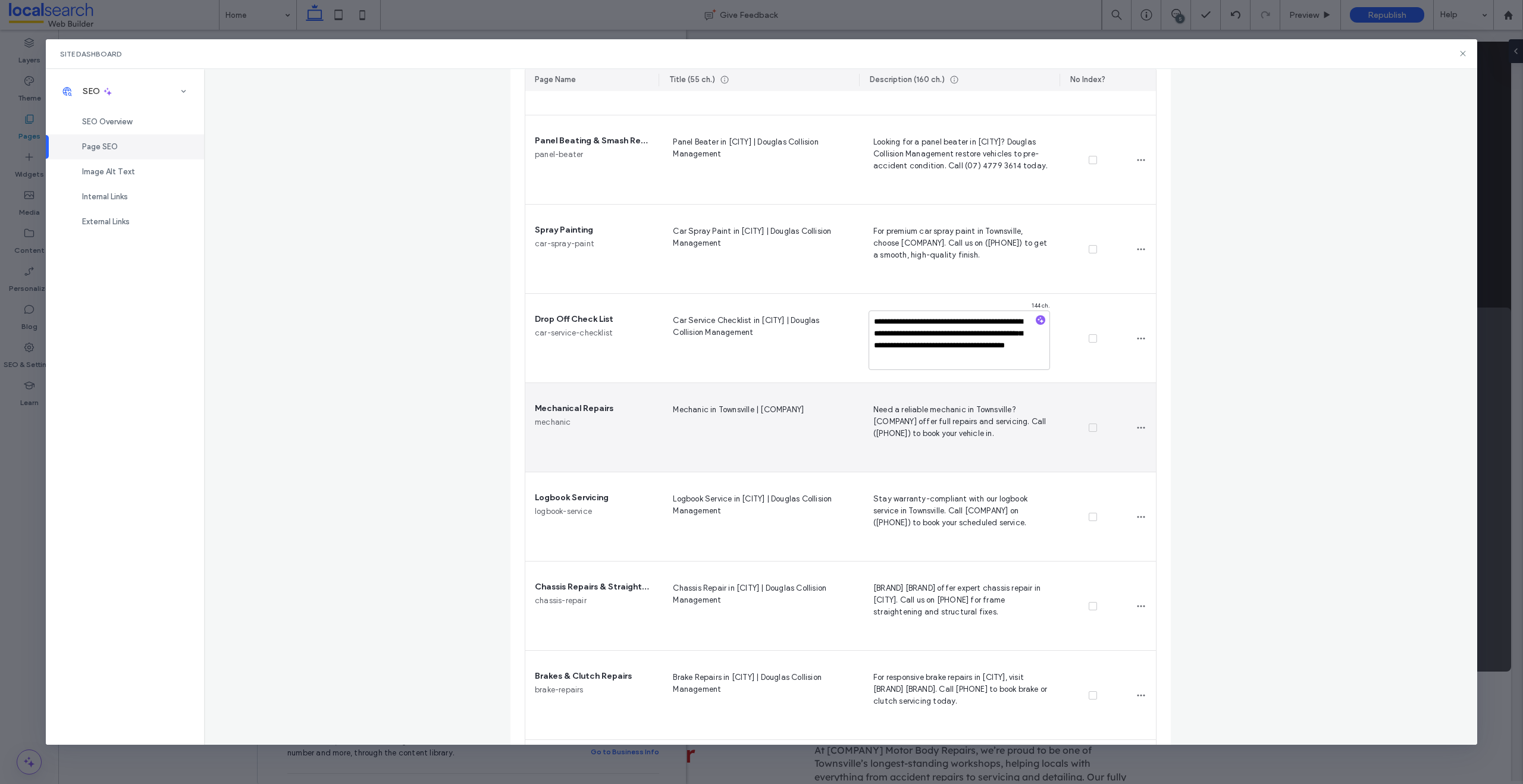 click on "Need a reliable mechanic in Townsville? [COMPANY] offer full repairs and servicing. Call ([PHONE]) to book your vehicle in." at bounding box center (959, 427) 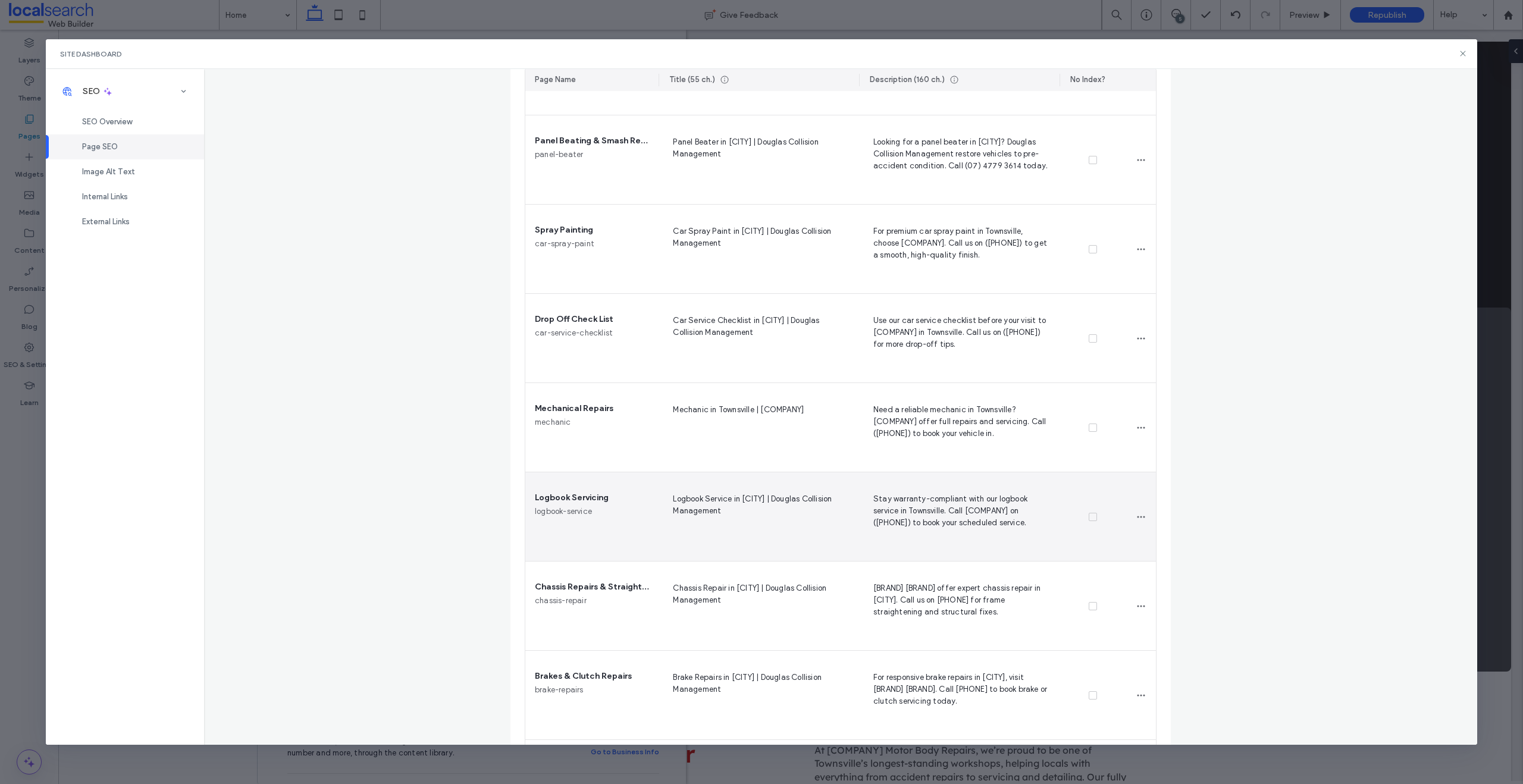 click on "Stay warranty-compliant with our logbook service in Townsville. Call [COMPANY] on ([PHONE]) to book your scheduled service." at bounding box center [959, 516] 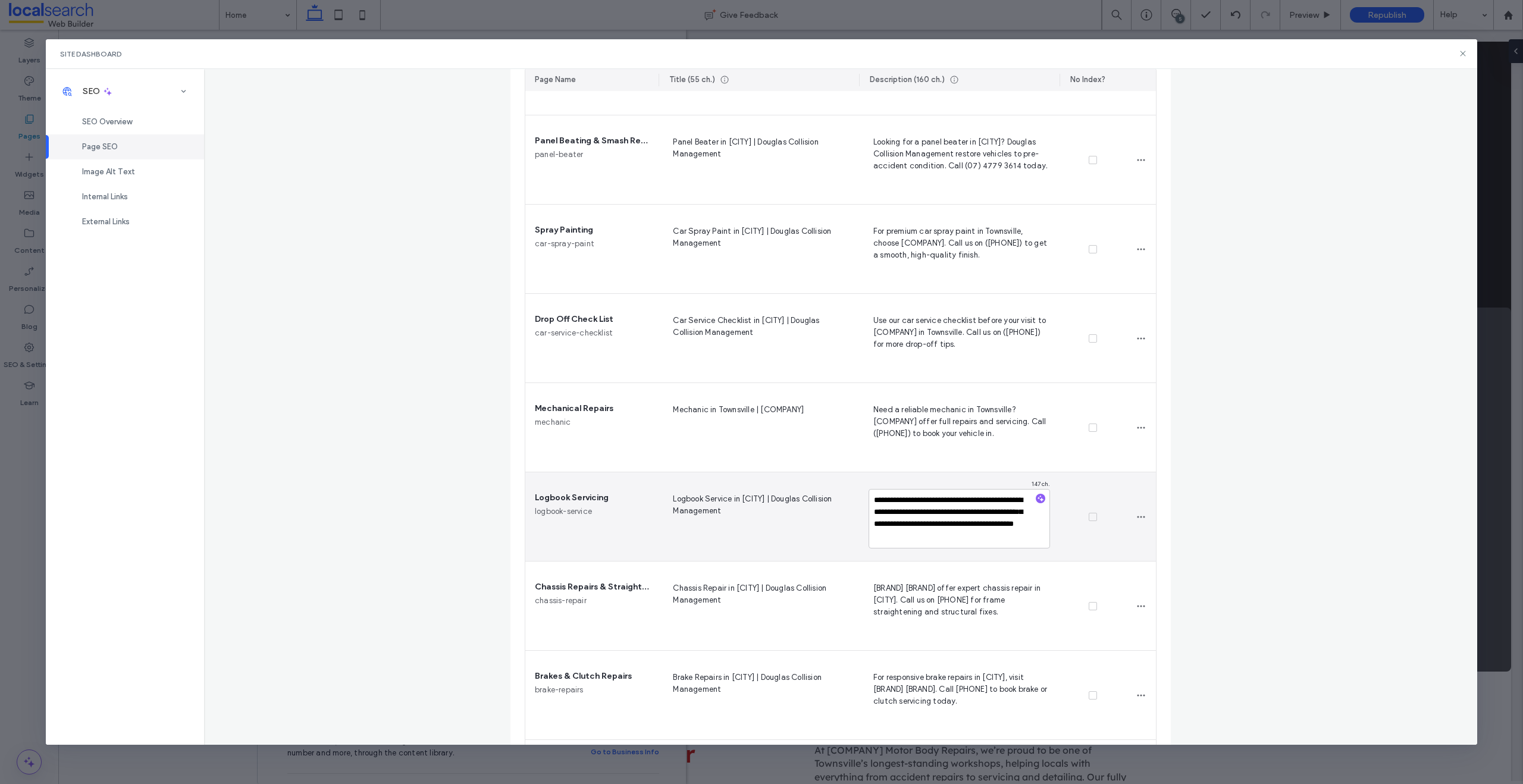 scroll, scrollTop: 11, scrollLeft: 0, axis: vertical 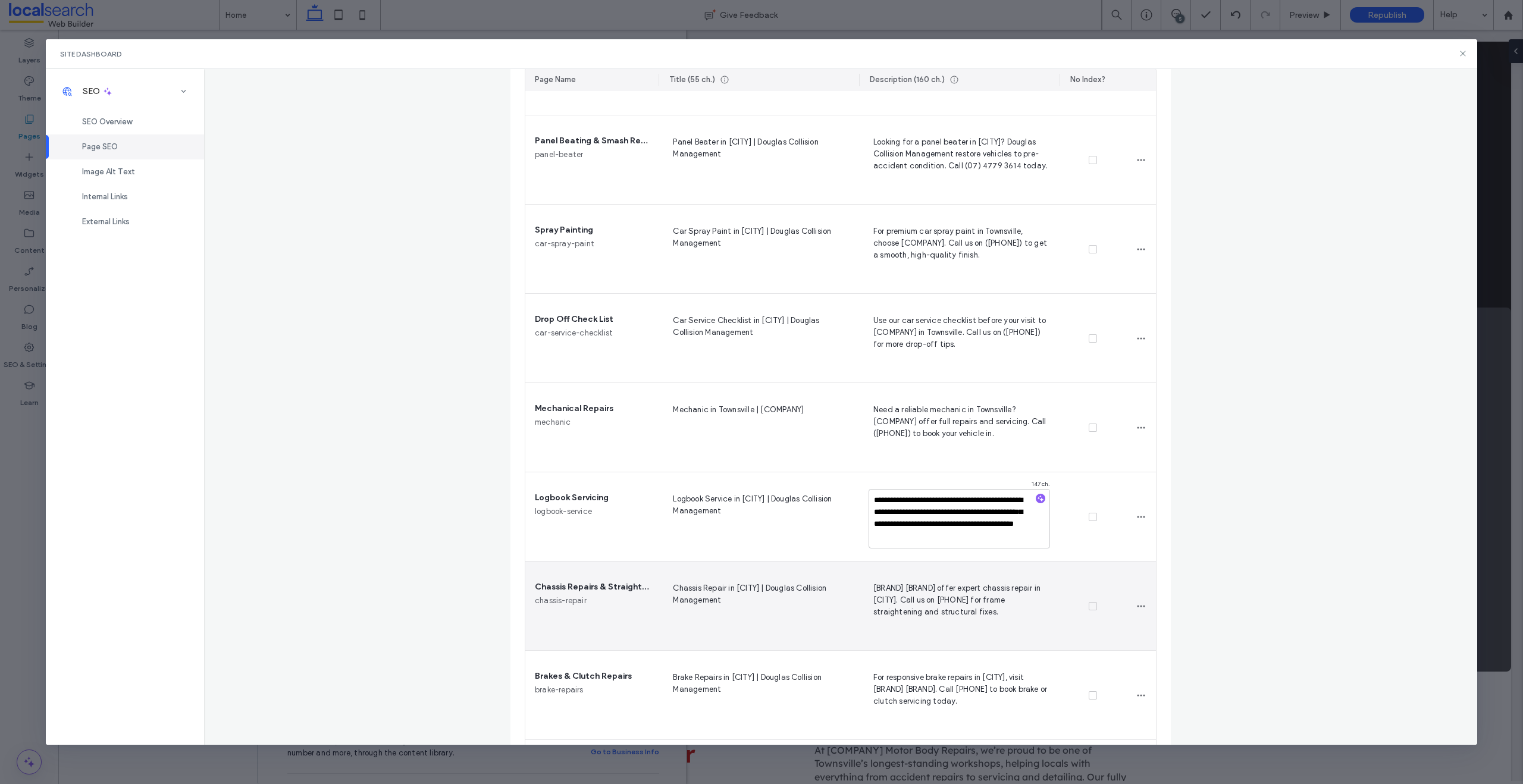 click on "[BRAND] [BRAND] offer expert chassis repair in [CITY]. Call us on [PHONE] for frame straightening and structural fixes." at bounding box center [959, 606] 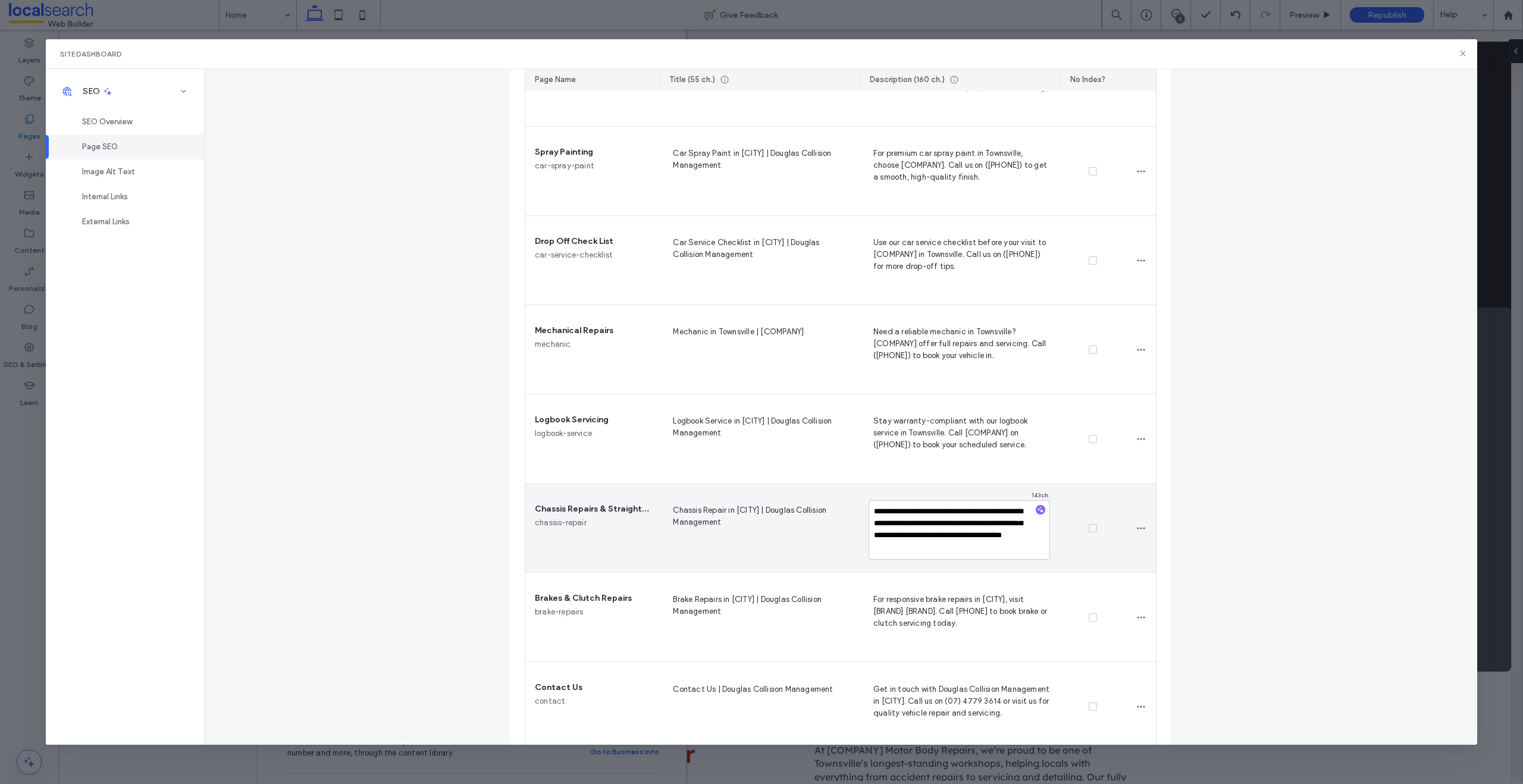 scroll, scrollTop: 431, scrollLeft: 0, axis: vertical 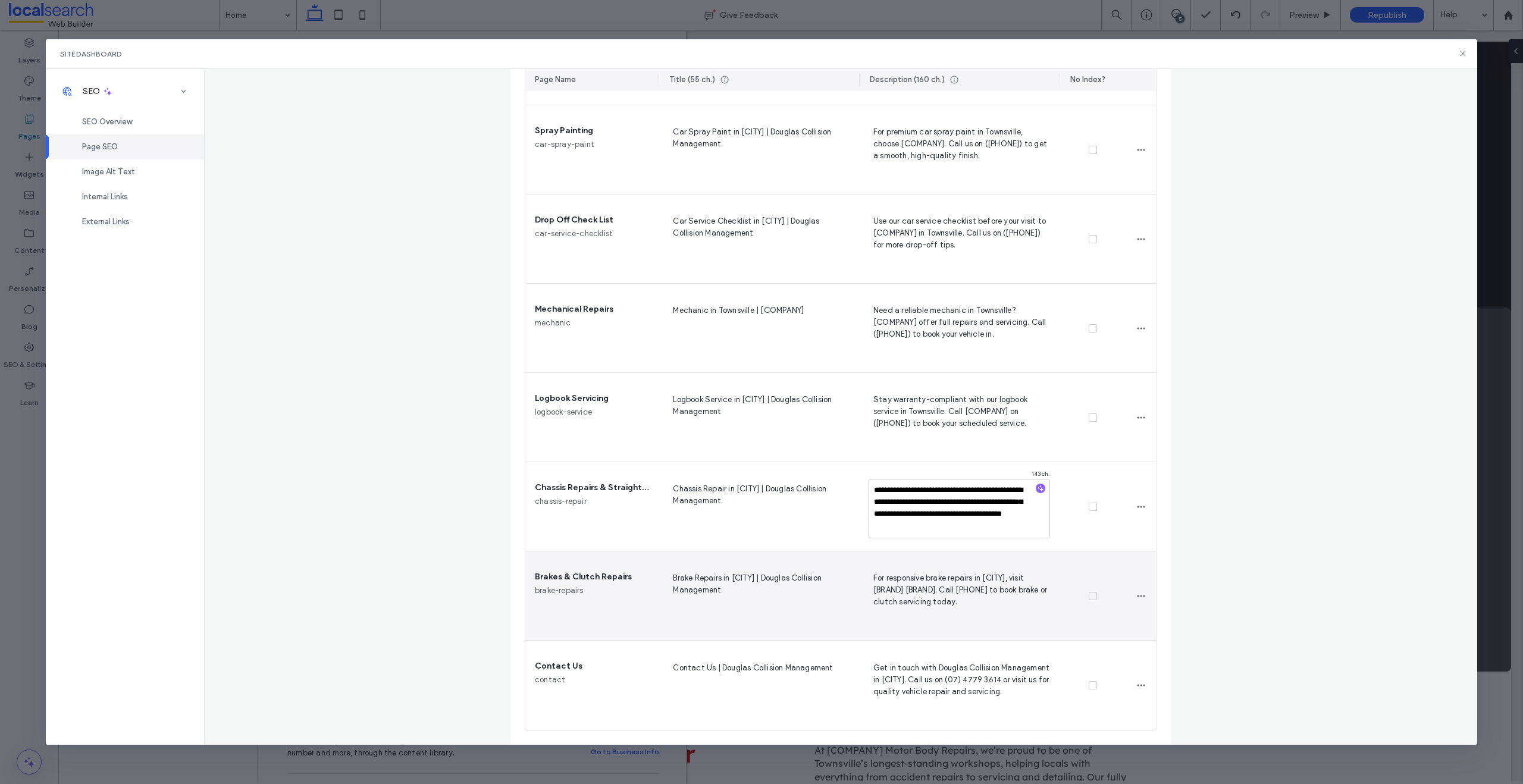click on "For responsive brake repairs in [CITY], visit [BRAND] [BRAND]. Call [PHONE] to book brake or clutch servicing today." at bounding box center [959, 595] 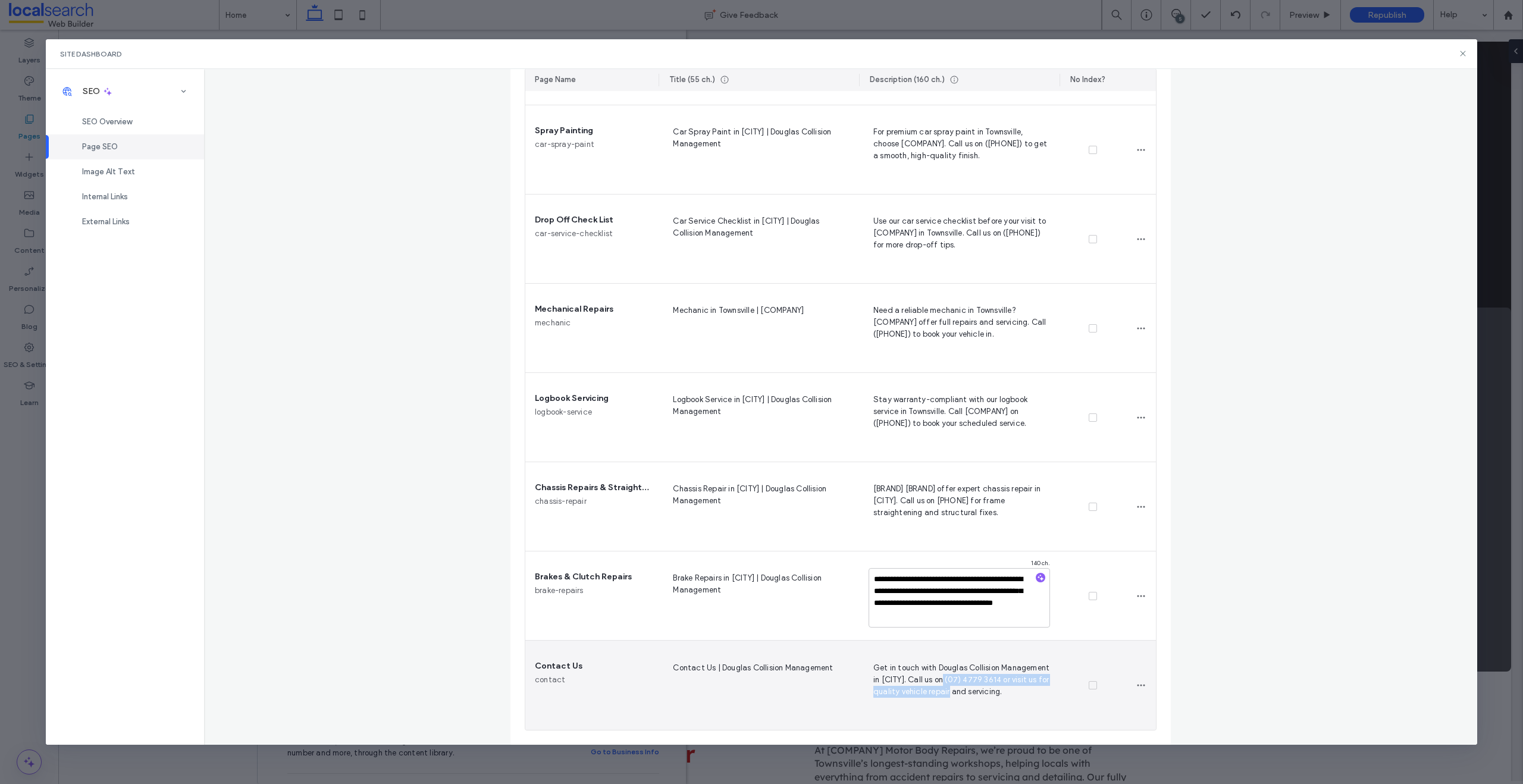 click on "Get in touch with Douglas Collision Management in [CITY]. Call us on (07) 4779 3614 or visit us for quality vehicle repair and servicing." at bounding box center [959, 685] 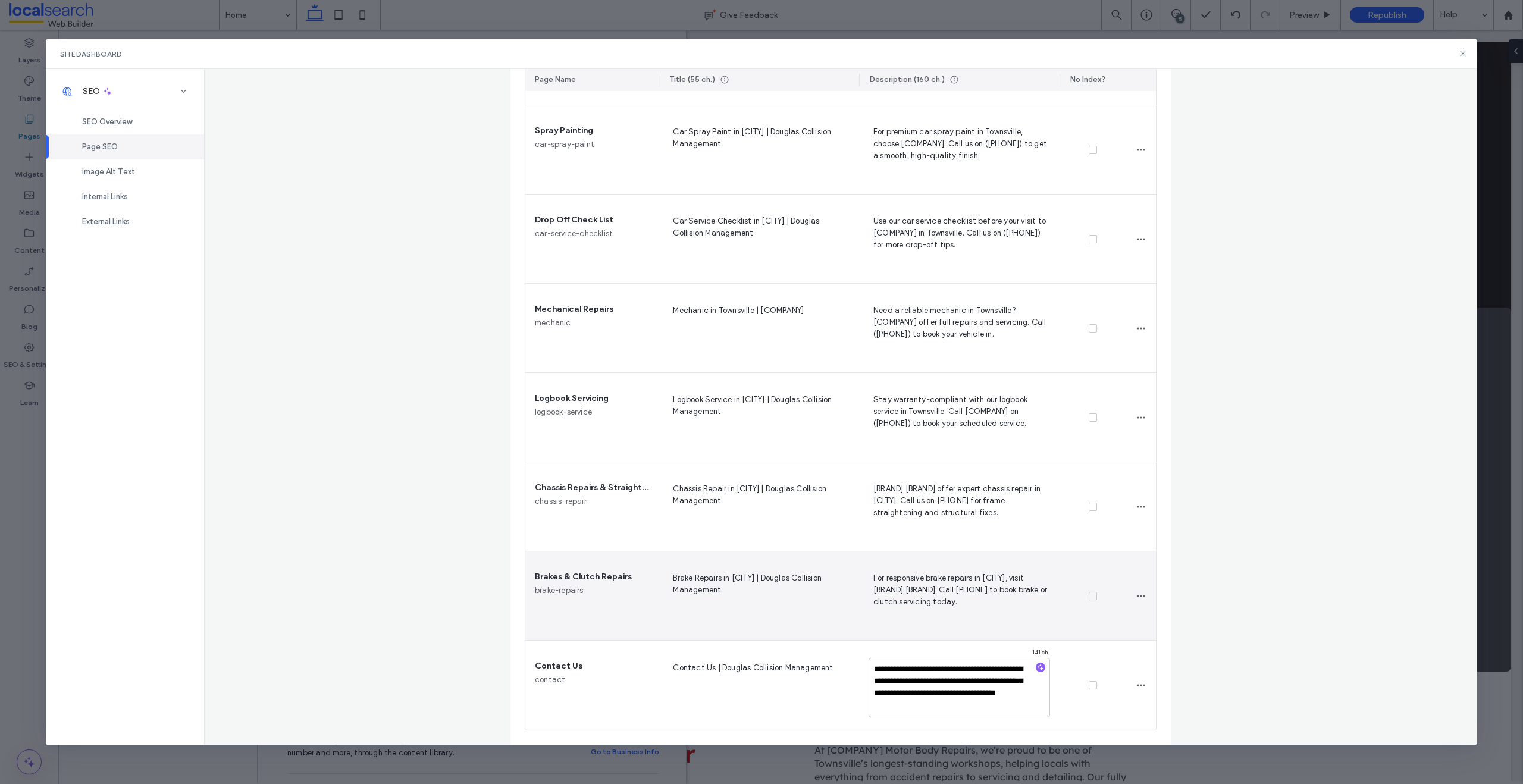 click on "For responsive brake repairs in [CITY], visit [BRAND] [BRAND]. Call [PHONE] to book brake or clutch servicing today." at bounding box center (959, 595) 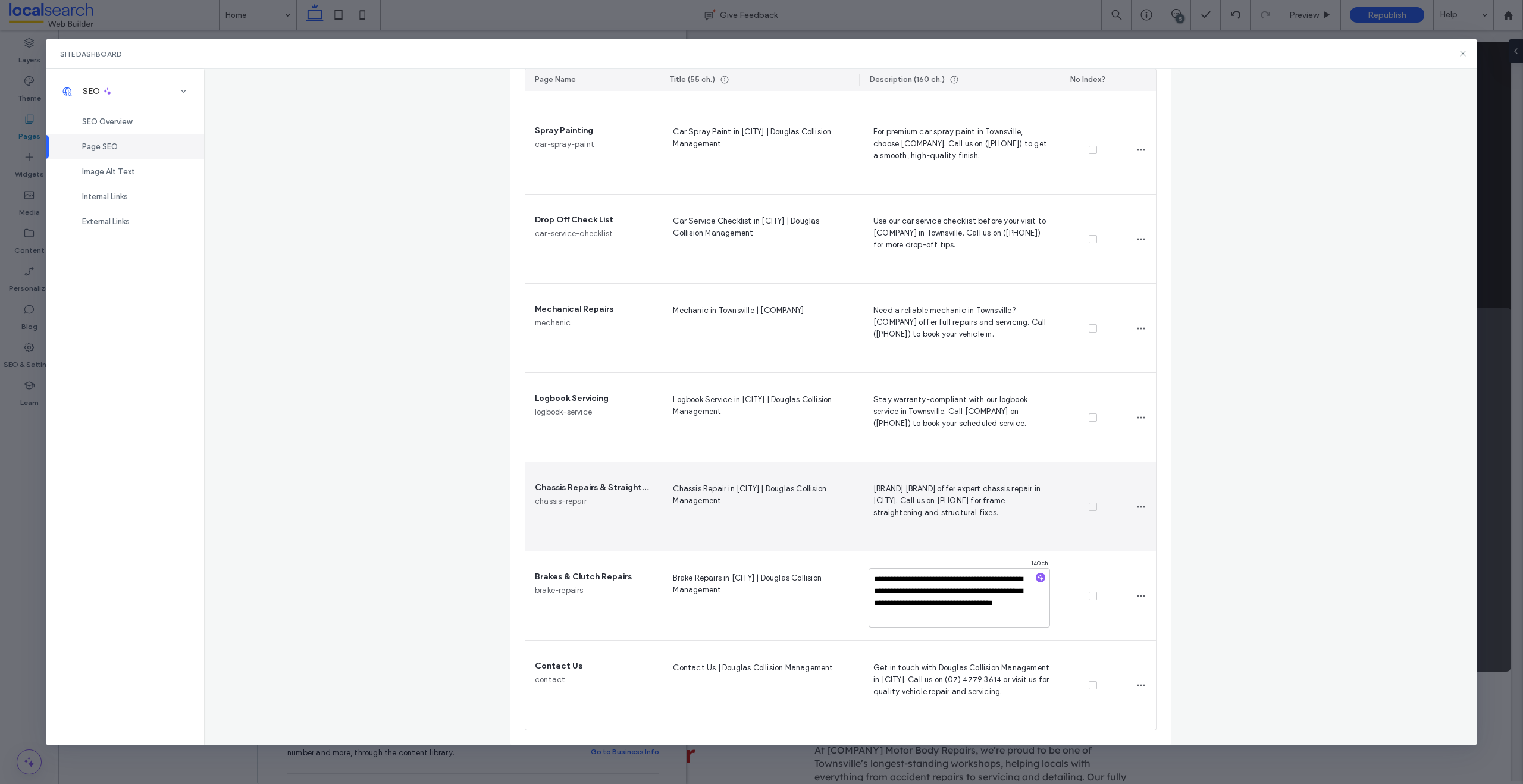click on "[BRAND] [BRAND] offer expert chassis repair in [CITY]. Call us on [PHONE] for frame straightening and structural fixes." at bounding box center (959, 506) 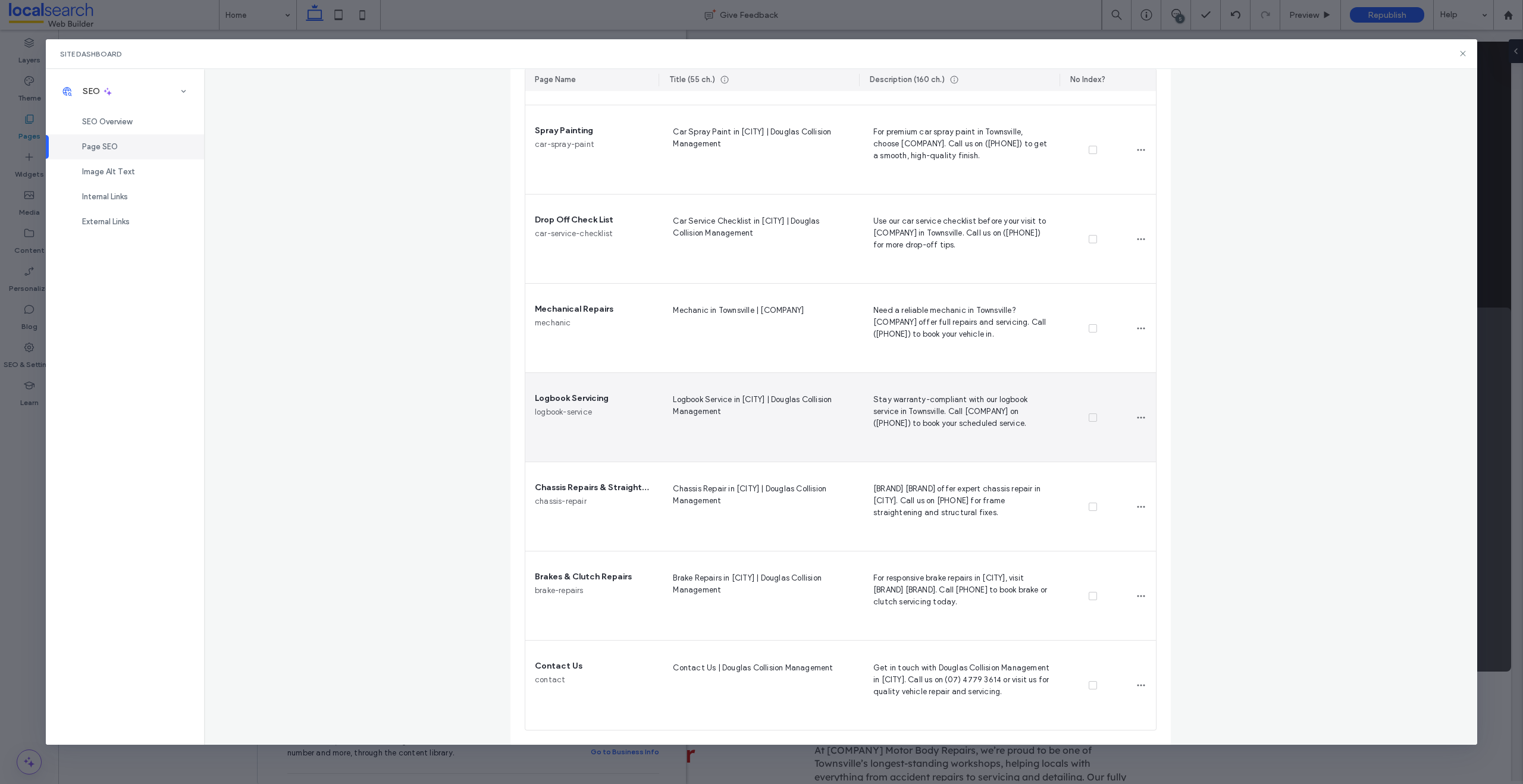 click on "Stay warranty-compliant with our logbook service in Townsville. Call [COMPANY] on ([PHONE]) to book your scheduled service." at bounding box center [959, 417] 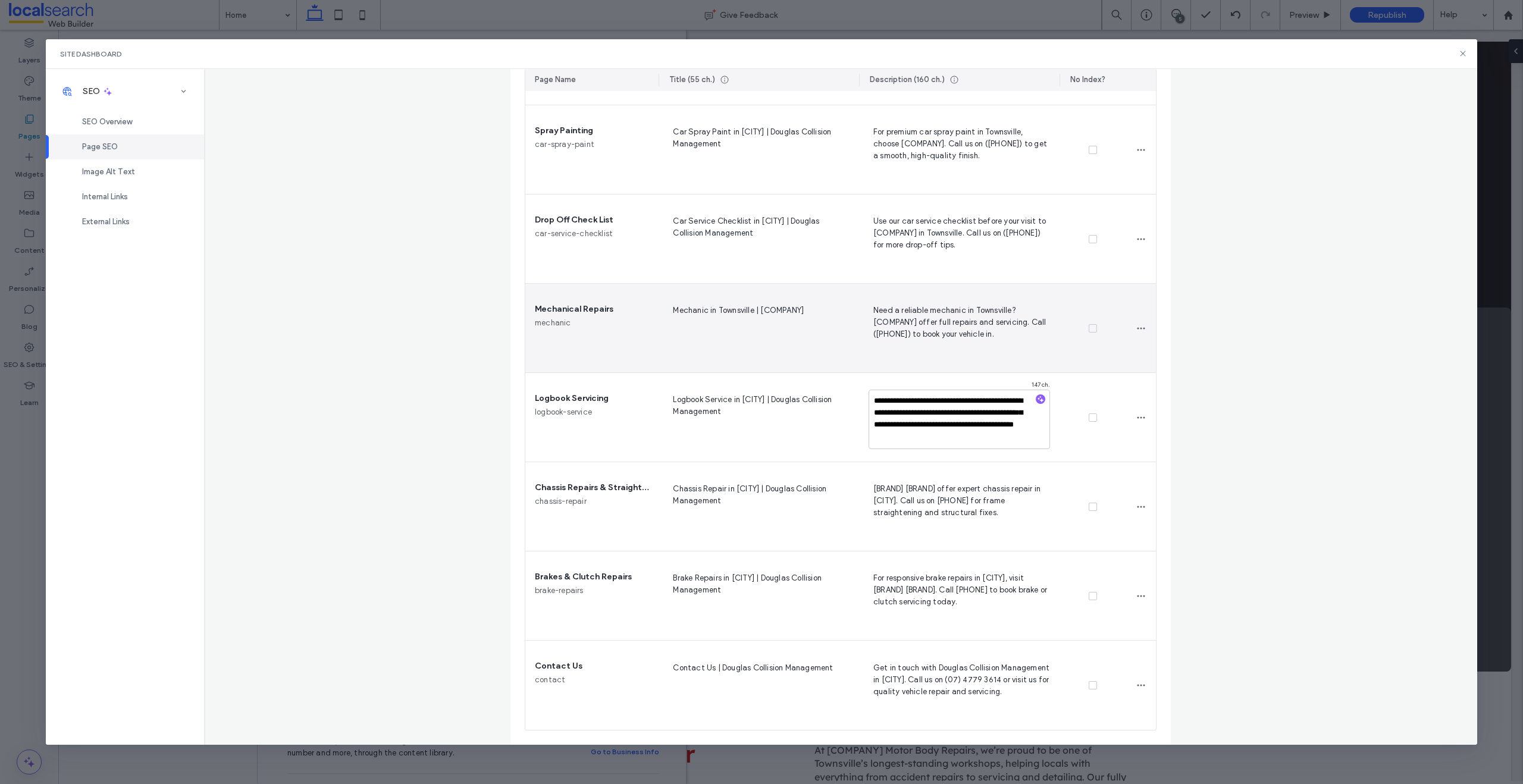 click on "Need a reliable mechanic in Townsville? [COMPANY] offer full repairs and servicing. Call ([PHONE]) to book your vehicle in." at bounding box center [959, 328] 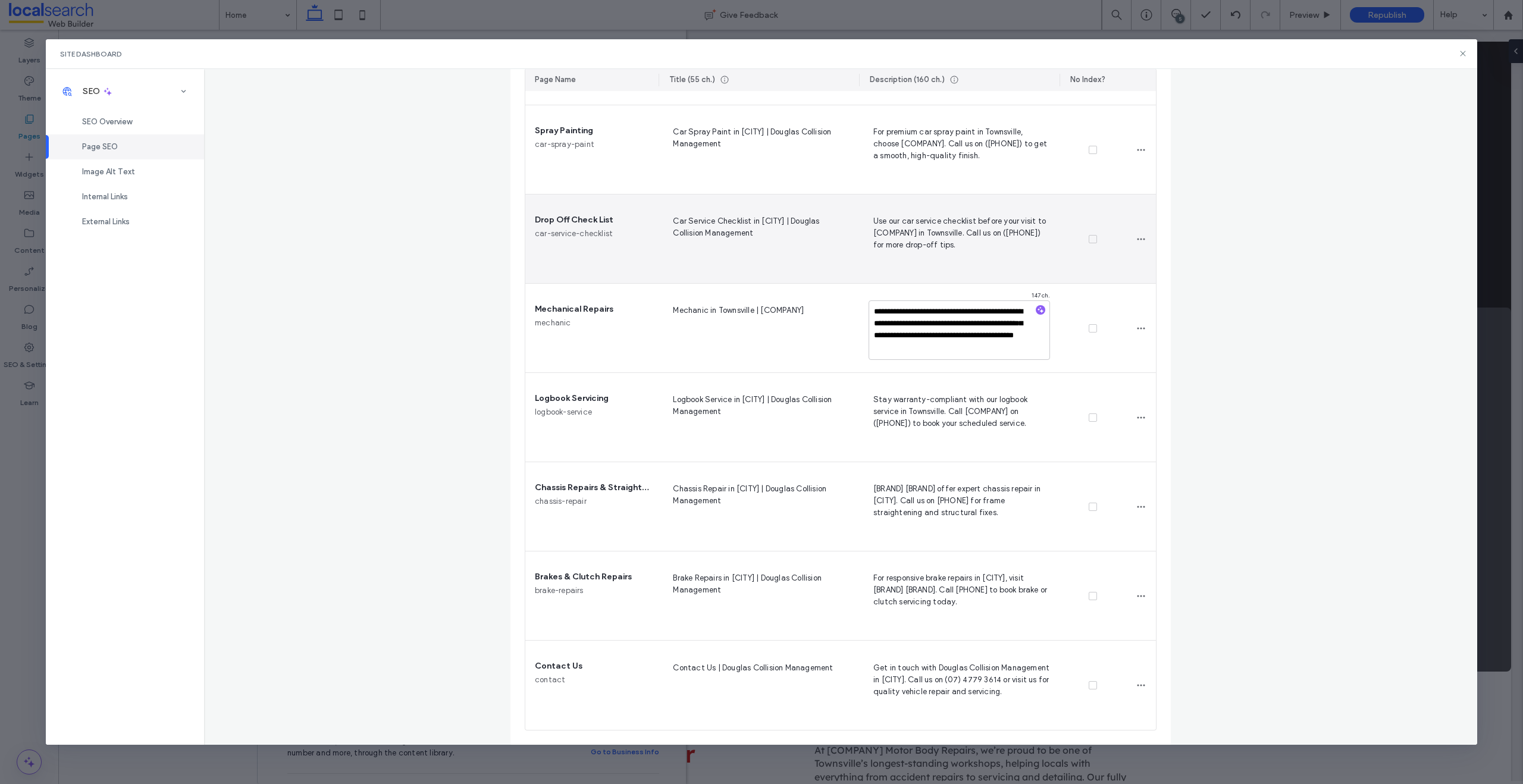 click on "Use our car service checklist before your visit to [COMPANY] in Townsville. Call us on ([PHONE]) for more drop-off tips." at bounding box center [959, 239] 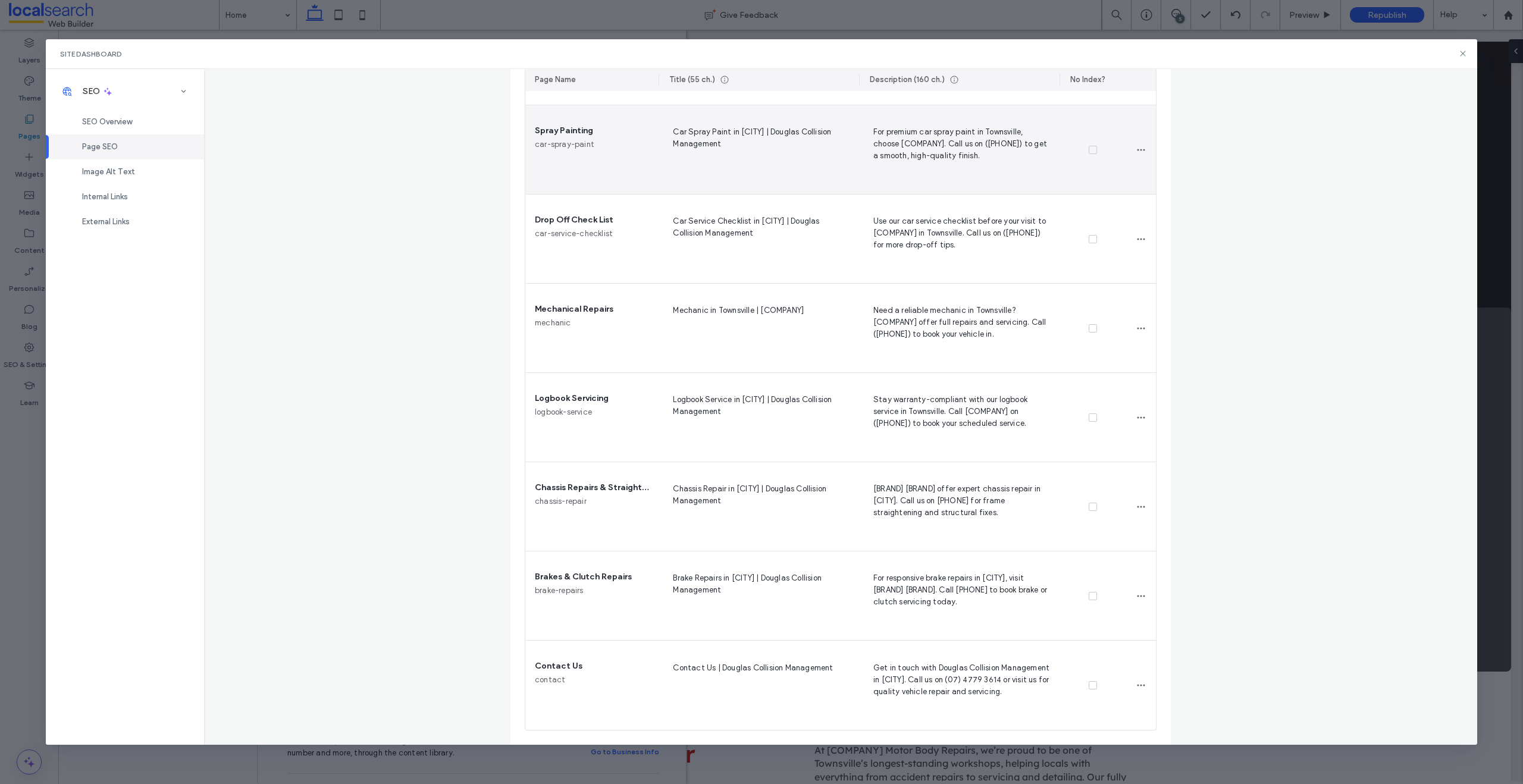 click on "For premium car spray paint in Townsville, choose [COMPANY]. Call us on ([PHONE]) to get a smooth, high-quality finish." at bounding box center (959, 149) 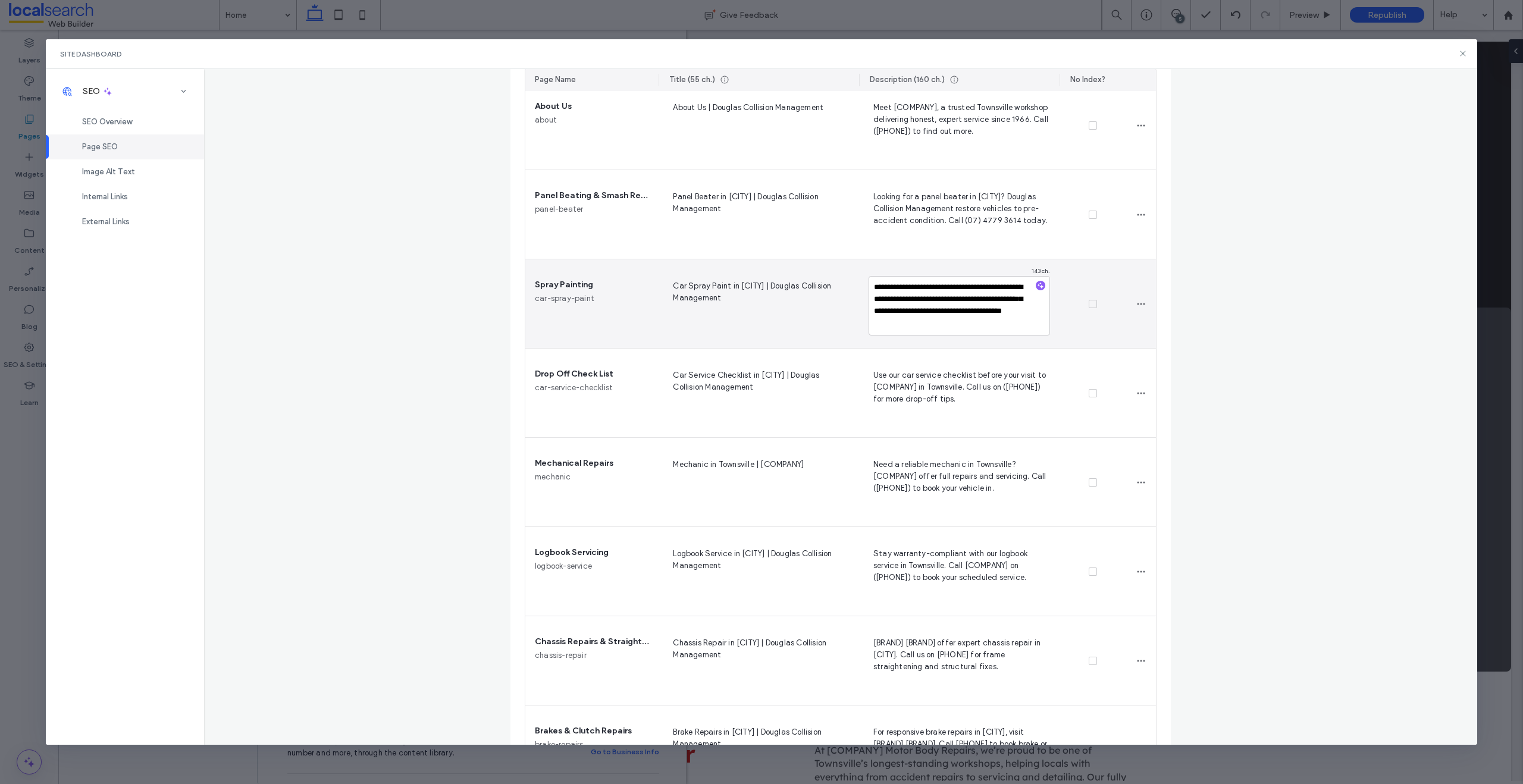 scroll, scrollTop: 270, scrollLeft: 0, axis: vertical 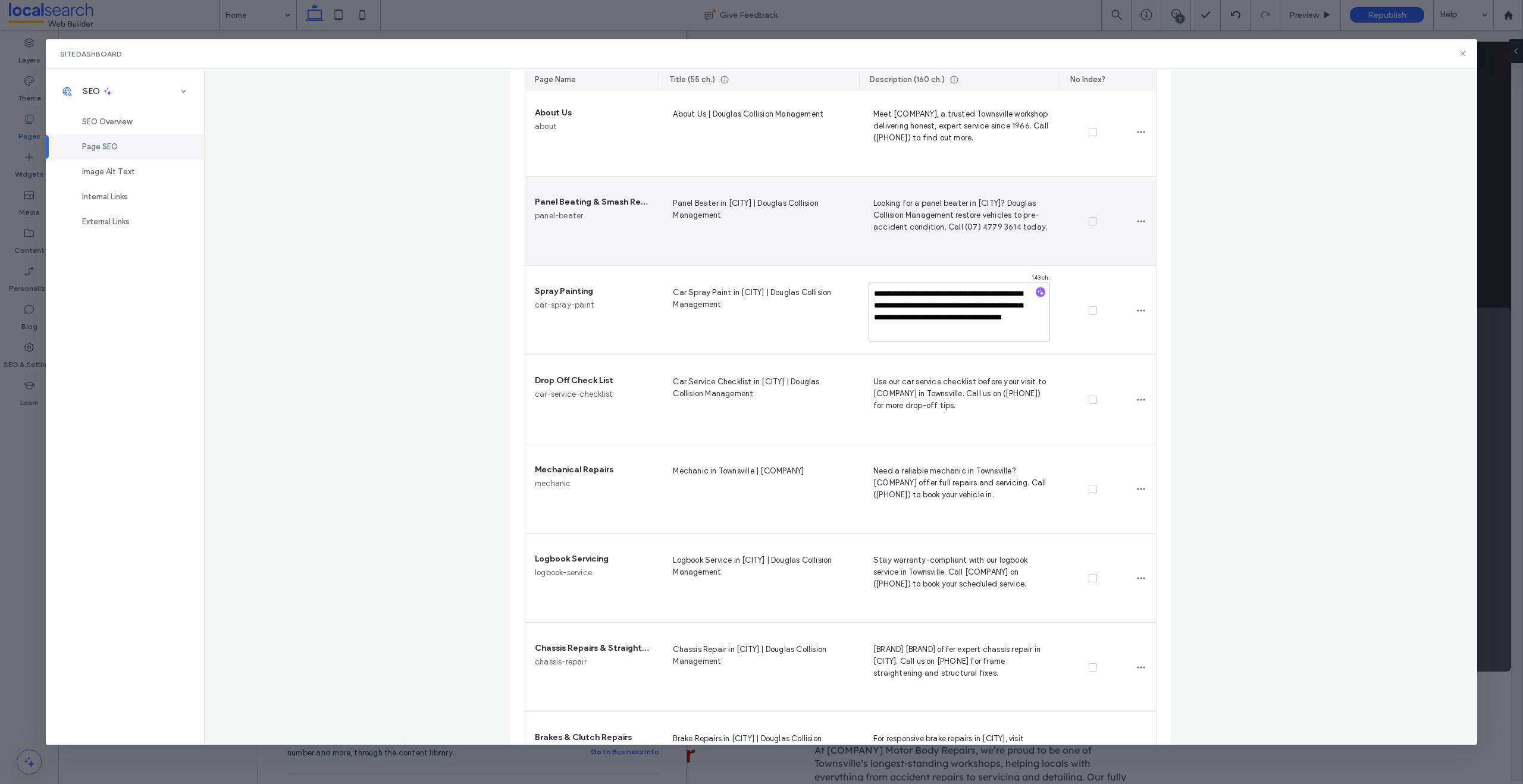 click on "Looking for a panel beater in [CITY]? Douglas Collision Management restore vehicles to pre-accident condition. Call (07) 4779 3614 today." at bounding box center [959, 221] 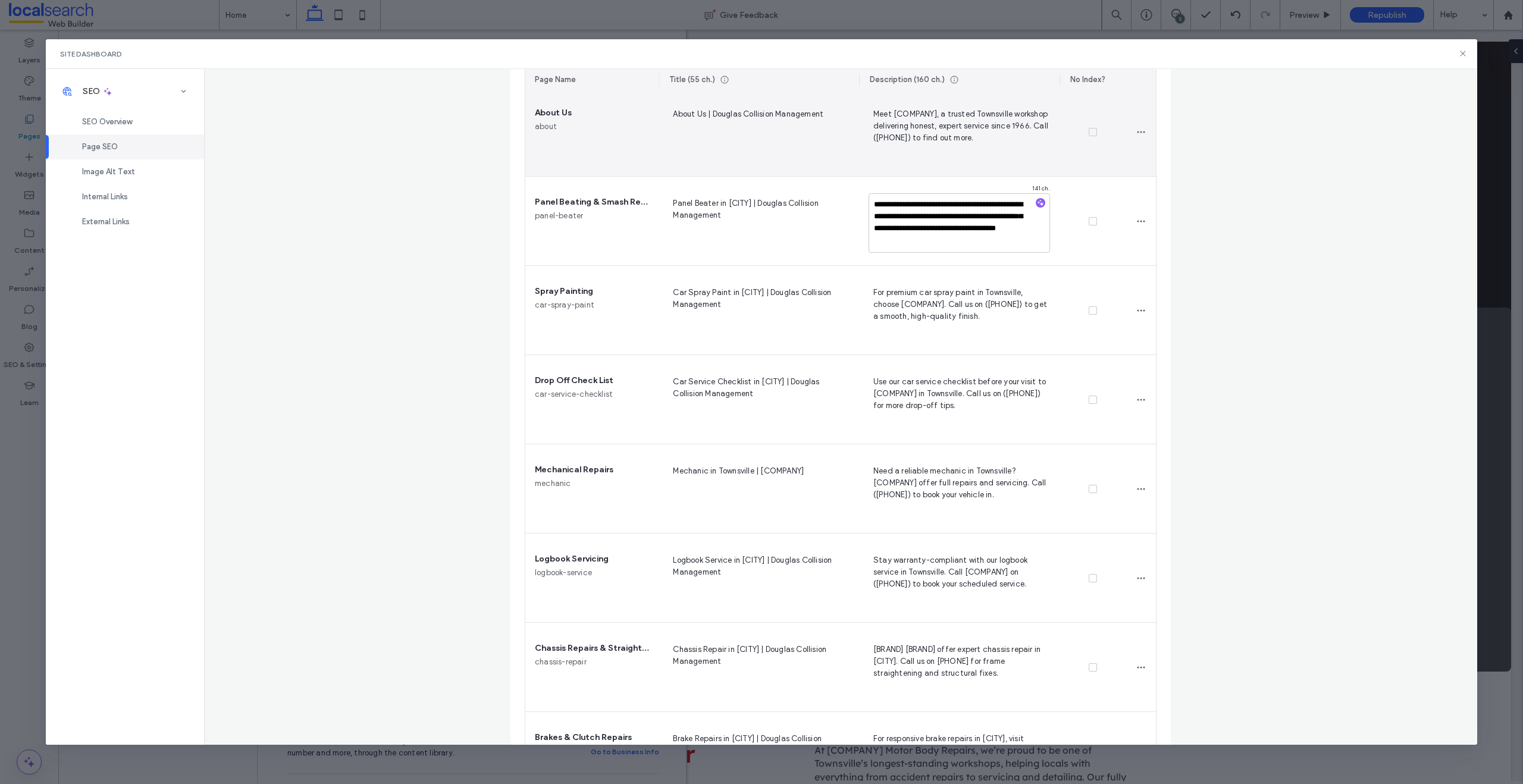 click on "Meet [COMPANY], a trusted Townsville workshop delivering honest, expert service since 1966. Call ([PHONE]) to find out more." at bounding box center (959, 131) 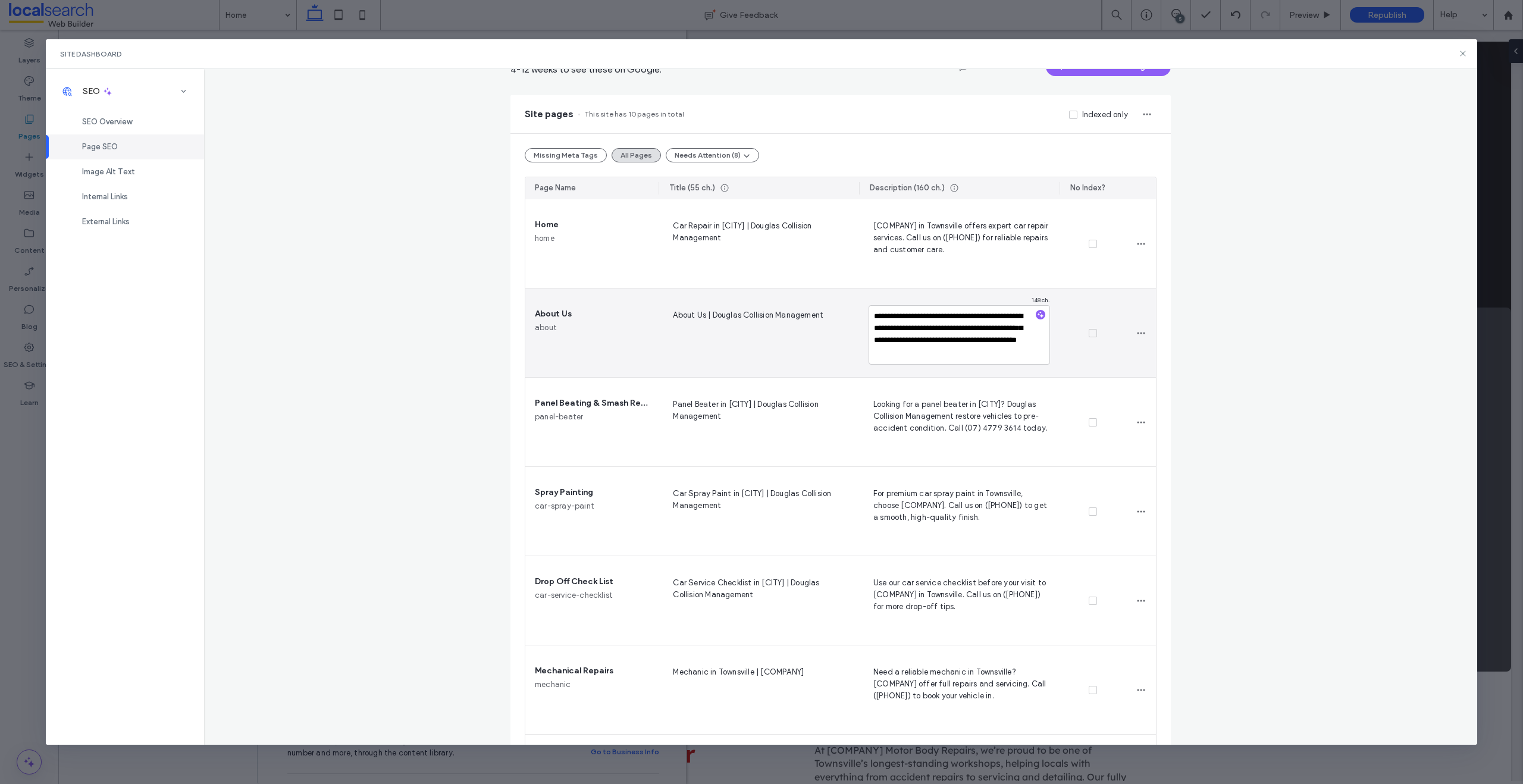 scroll, scrollTop: 61, scrollLeft: 0, axis: vertical 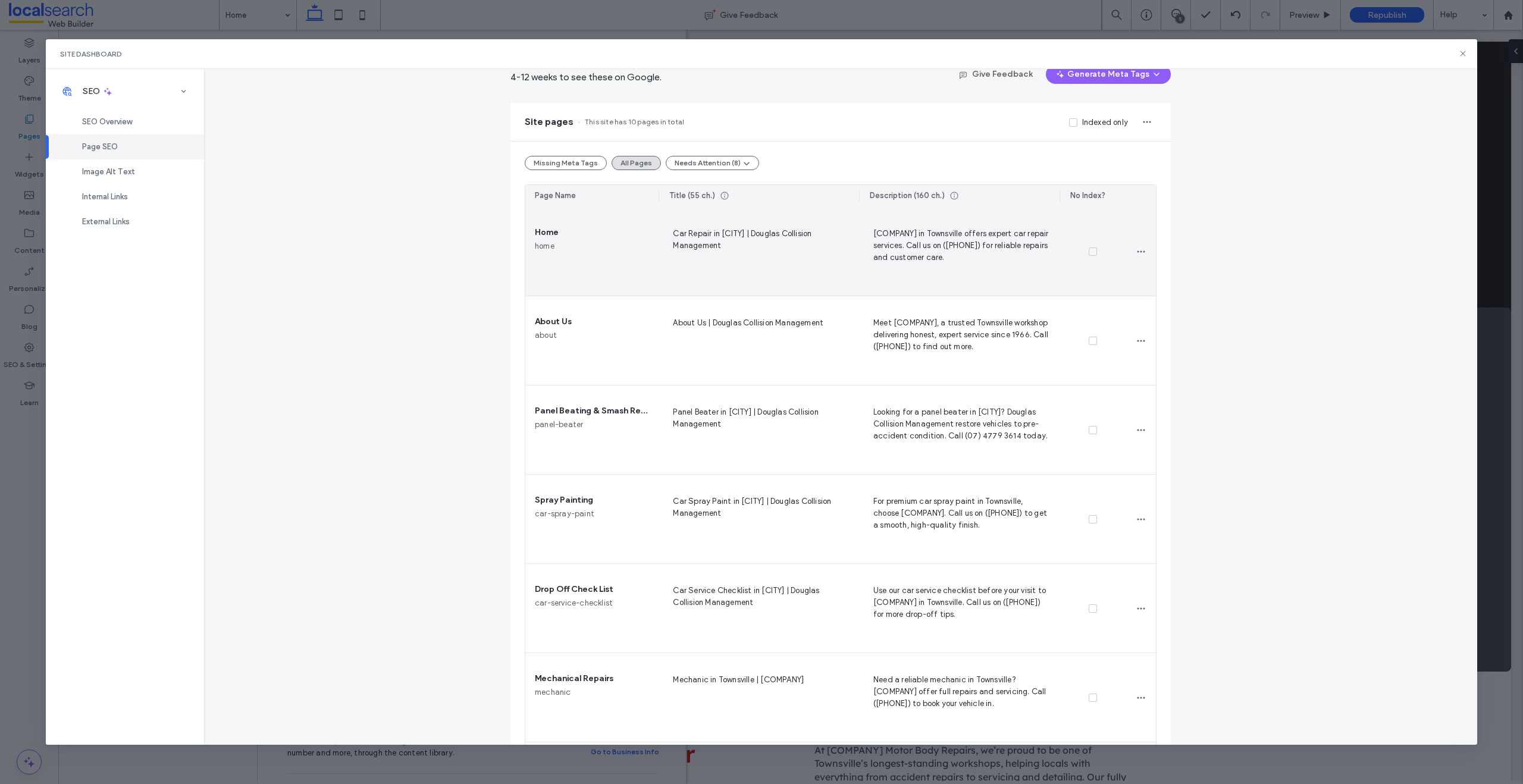 click on "[COMPANY] in Townsville offers expert car repair services. Call us on ([PHONE]) for reliable repairs and customer care." at bounding box center (959, 251) 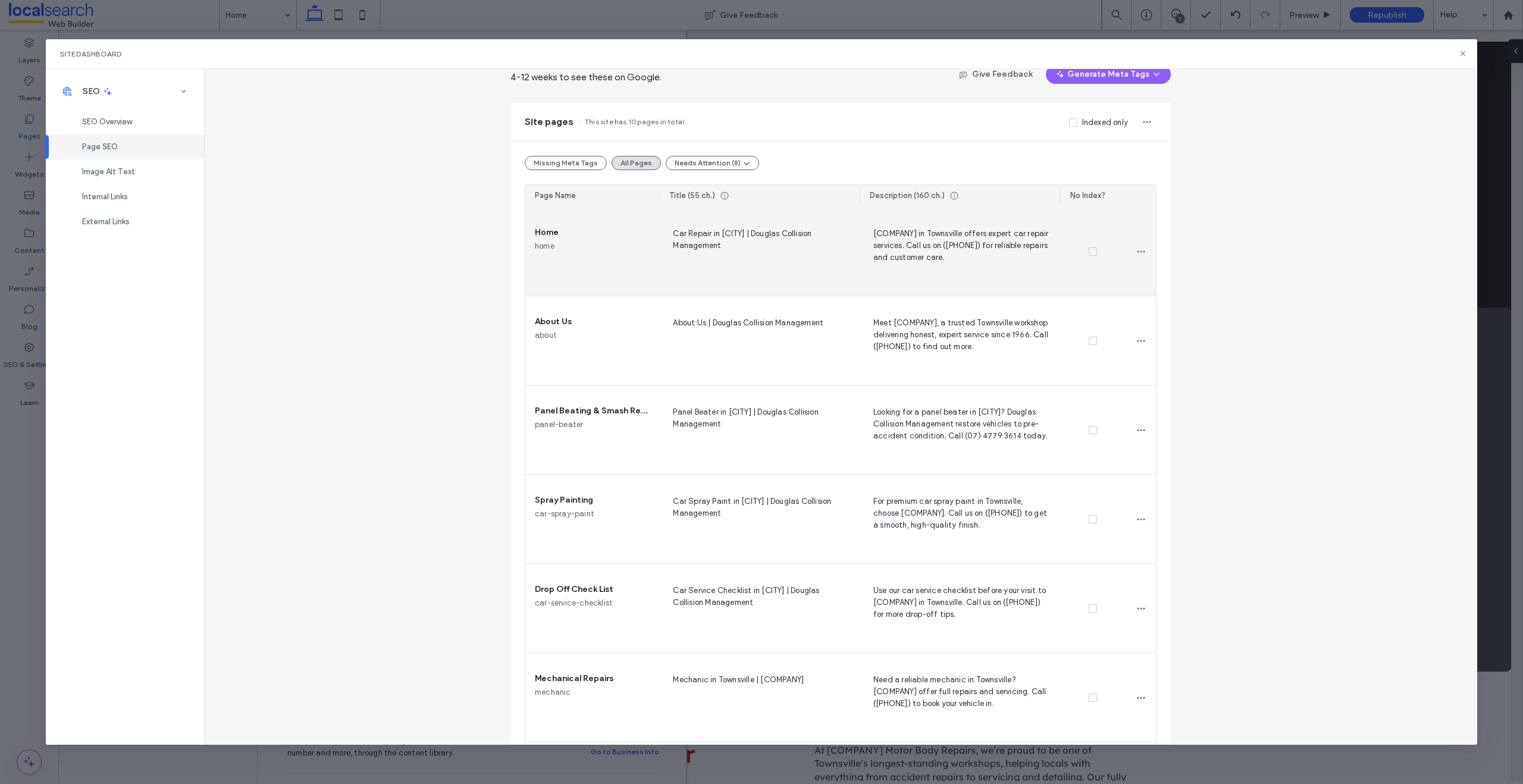 click on "[COMPANY] in Townsville offers expert car repair services. Call us on ([PHONE]) for reliable repairs and customer care." at bounding box center [959, 251] 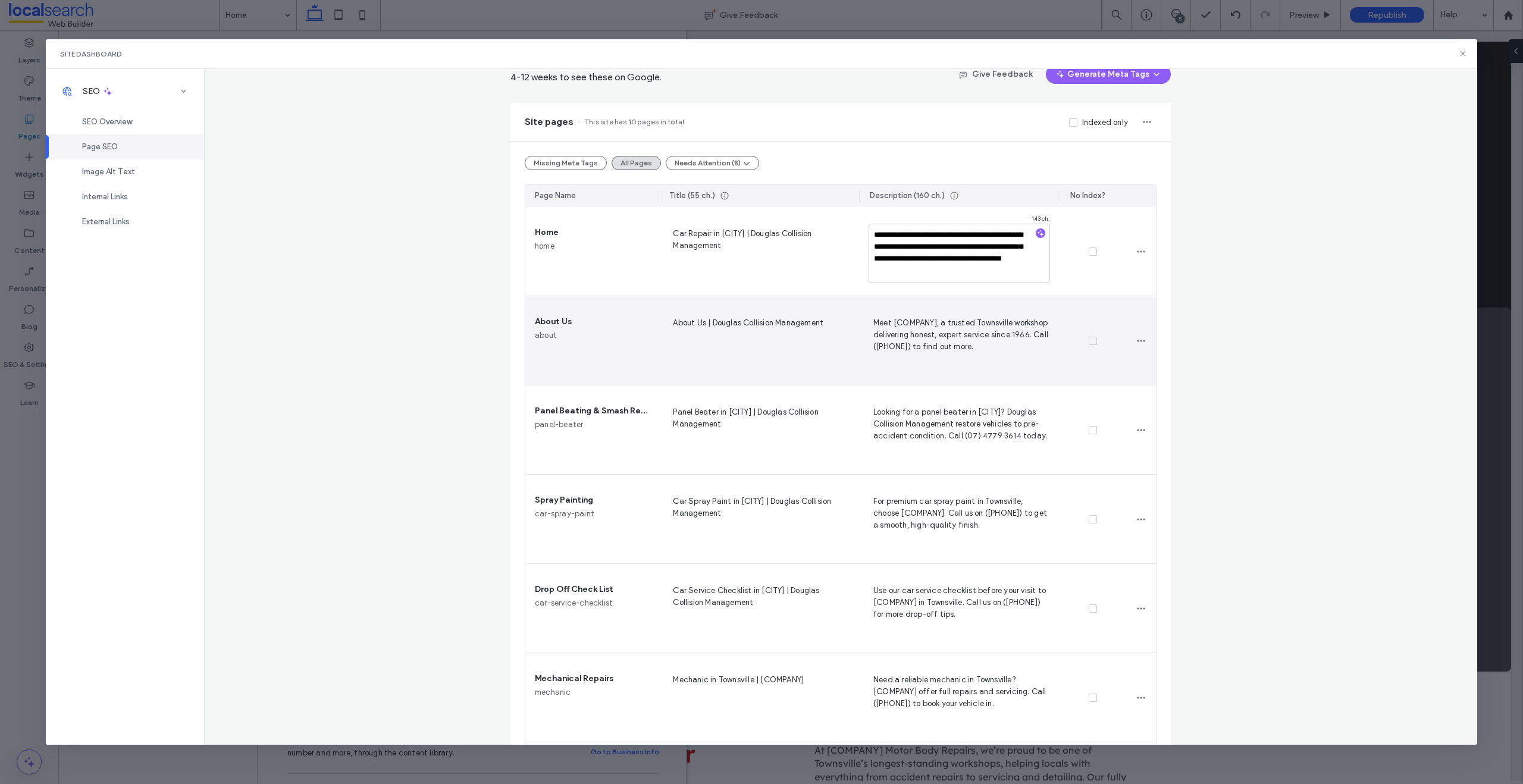 click on "Meet [COMPANY], a trusted Townsville workshop delivering honest, expert service since 1966. Call ([PHONE]) to find out more." at bounding box center [959, 340] 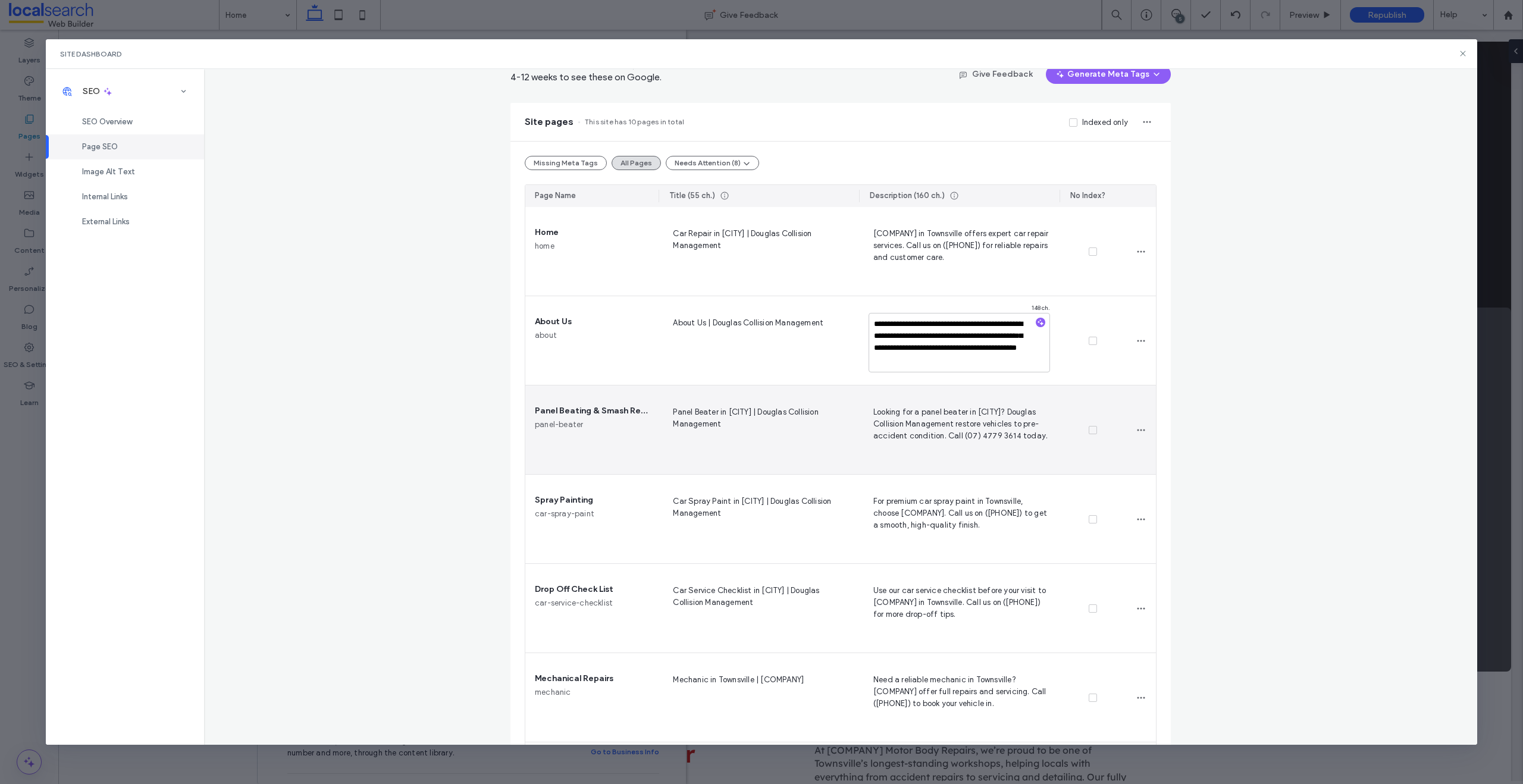 click on "Looking for a panel beater in [CITY]? Douglas Collision Management restore vehicles to pre-accident condition. Call (07) 4779 3614 today." at bounding box center [959, 429] 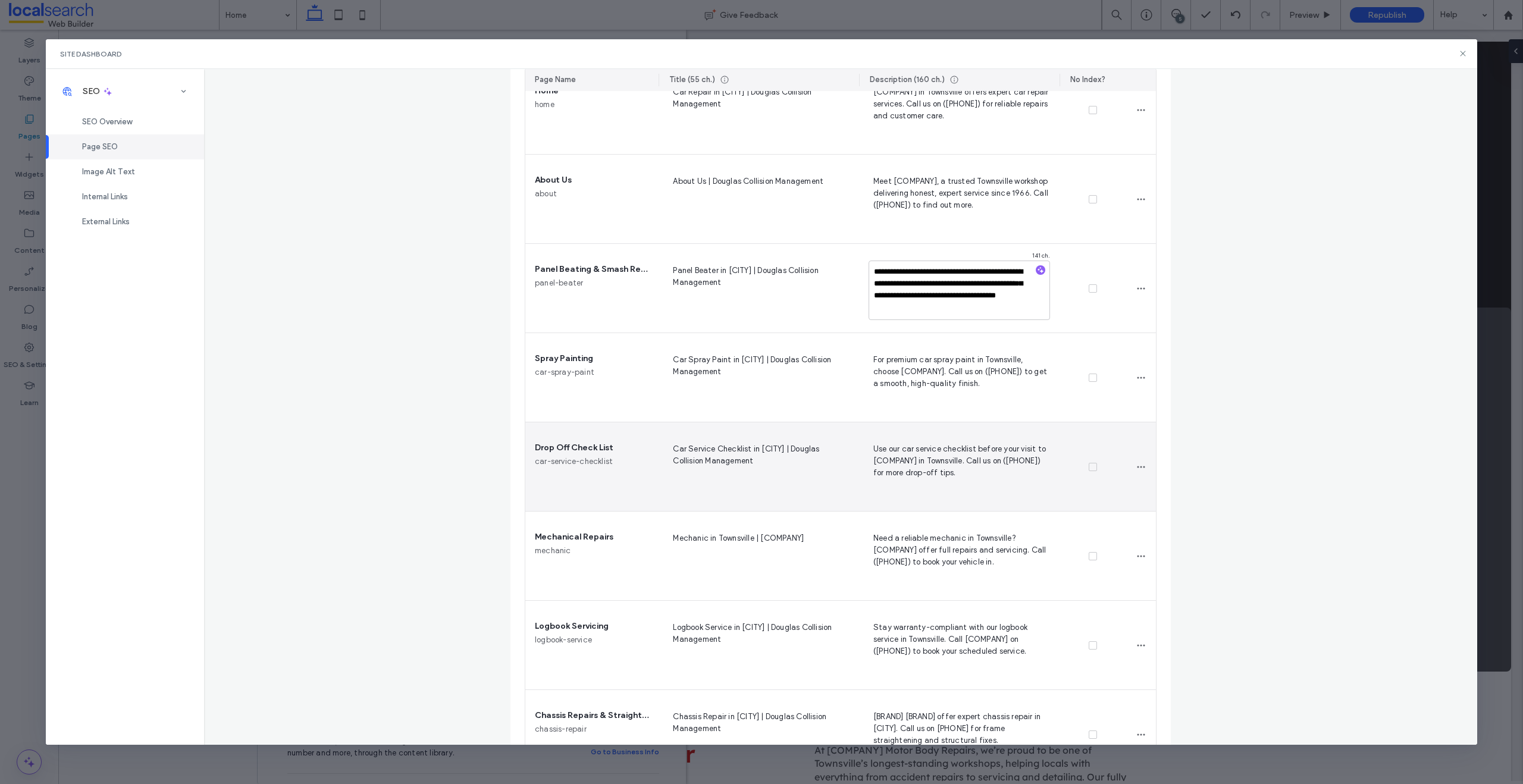 scroll, scrollTop: 224, scrollLeft: 0, axis: vertical 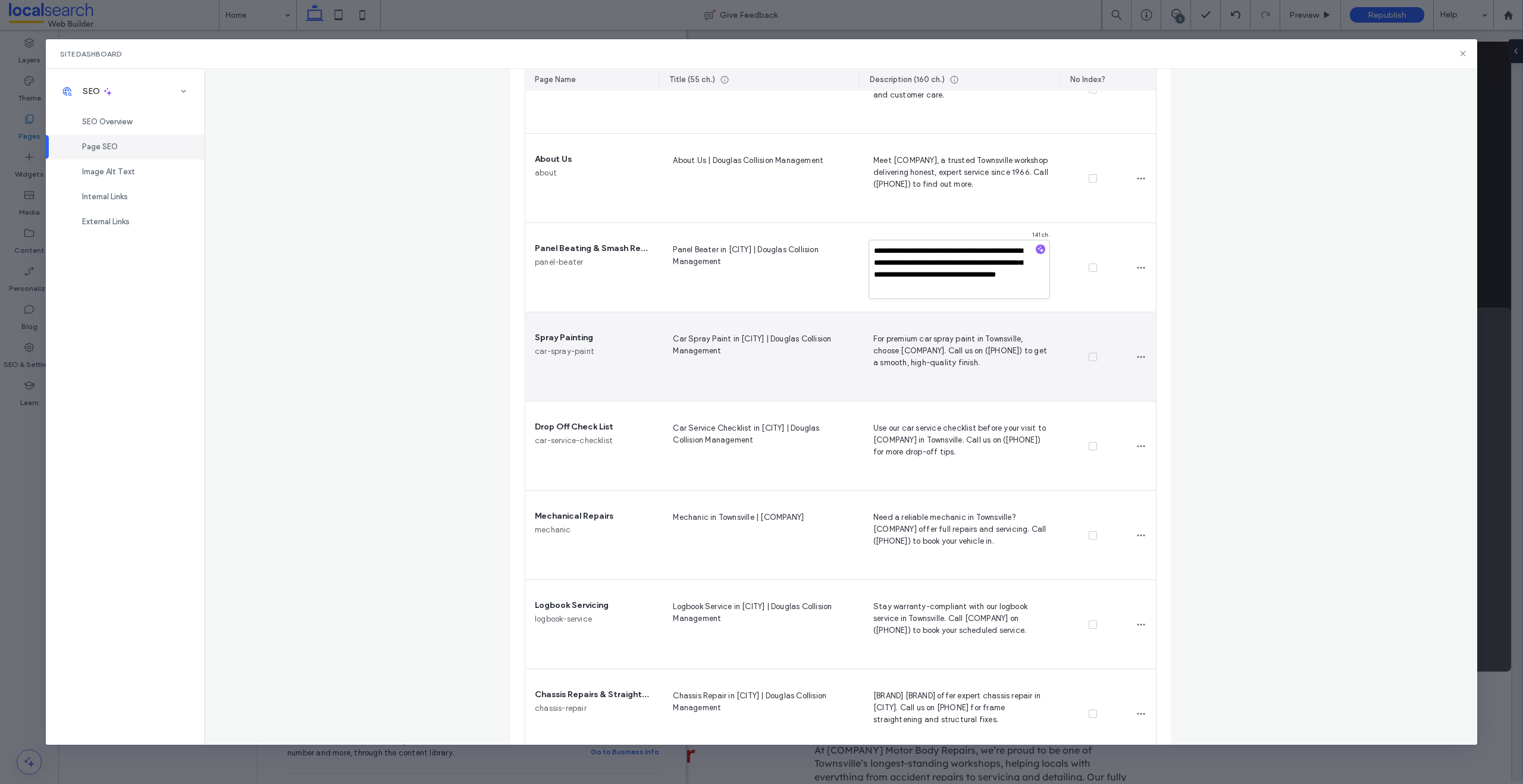 click on "For premium car spray paint in Townsville, choose [COMPANY]. Call us on ([PHONE]) to get a smooth, high-quality finish." at bounding box center (959, 356) 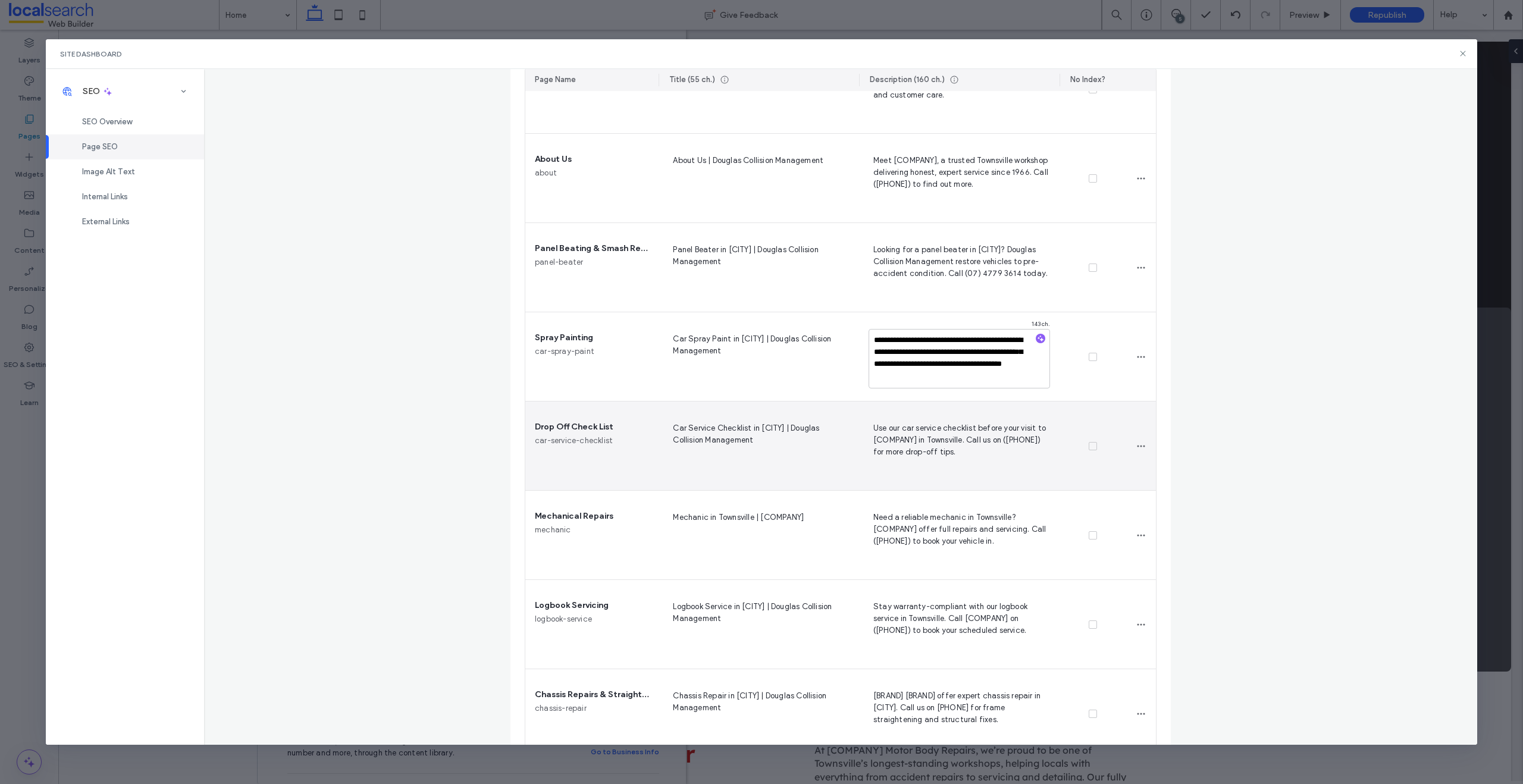 click on "Use our car service checklist before your visit to [COMPANY] in Townsville. Call us on ([PHONE]) for more drop-off tips." at bounding box center [959, 446] 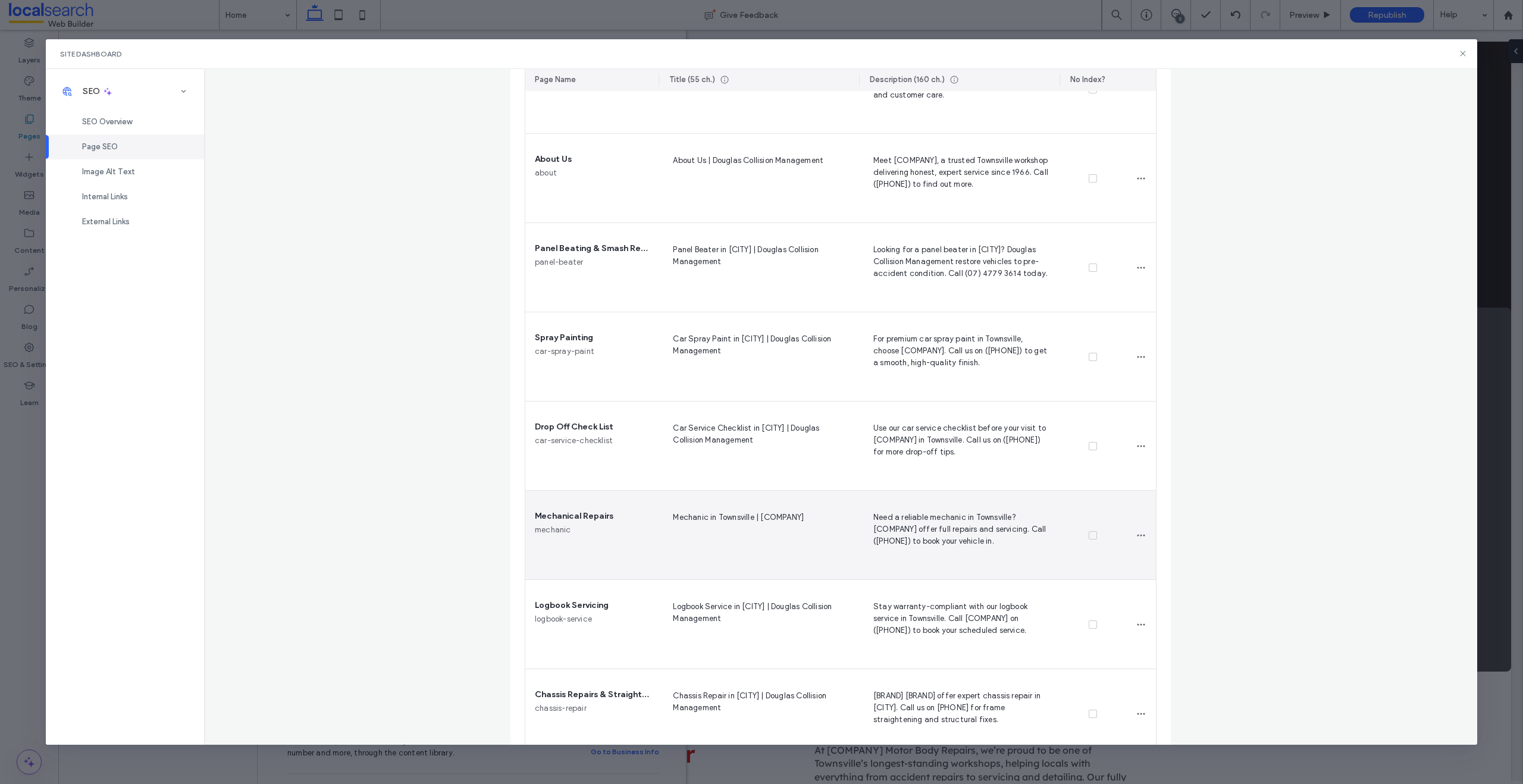 click on "Need a reliable mechanic in Townsville? [COMPANY] offer full repairs and servicing. Call ([PHONE]) to book your vehicle in." at bounding box center [959, 535] 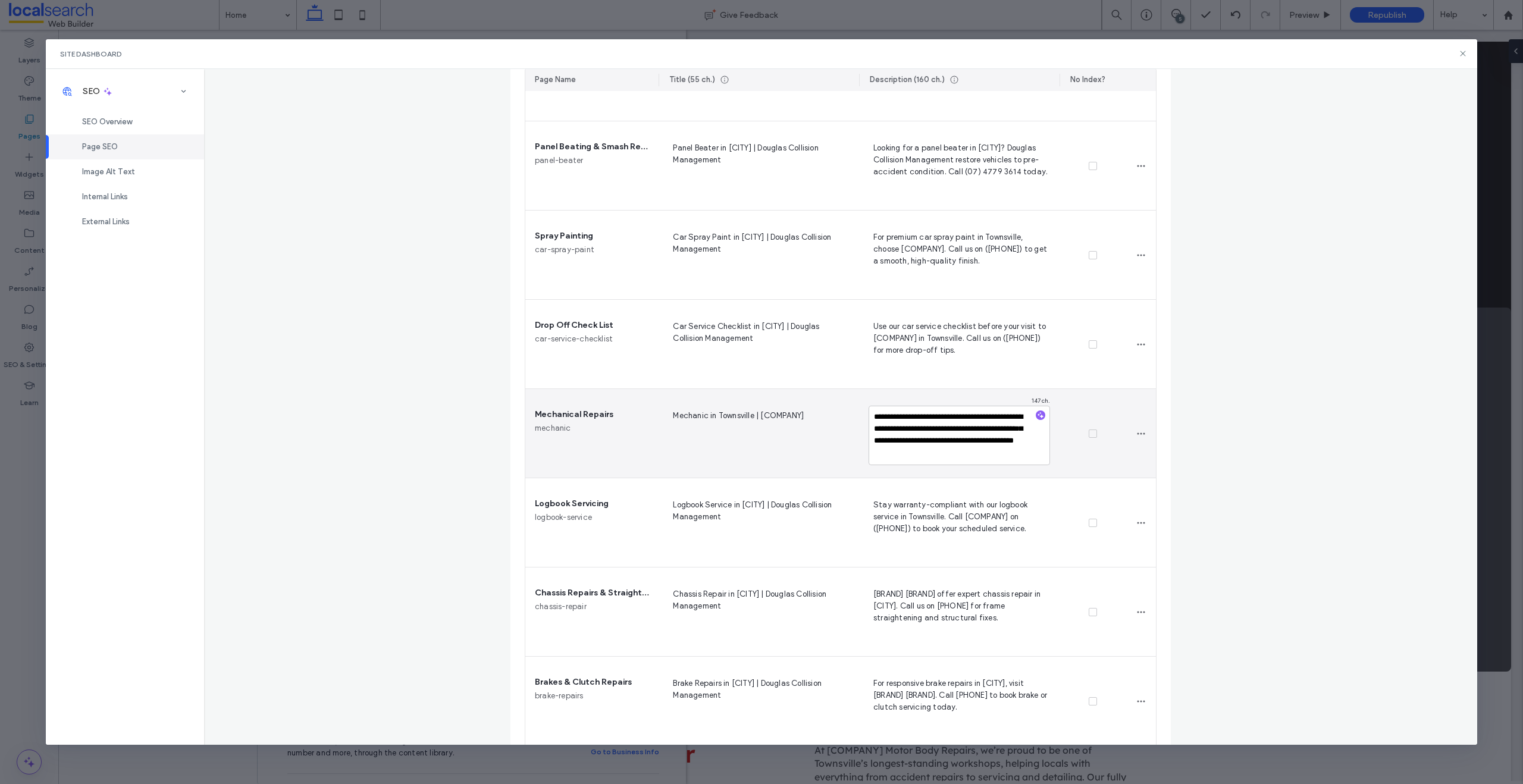 scroll, scrollTop: 352, scrollLeft: 0, axis: vertical 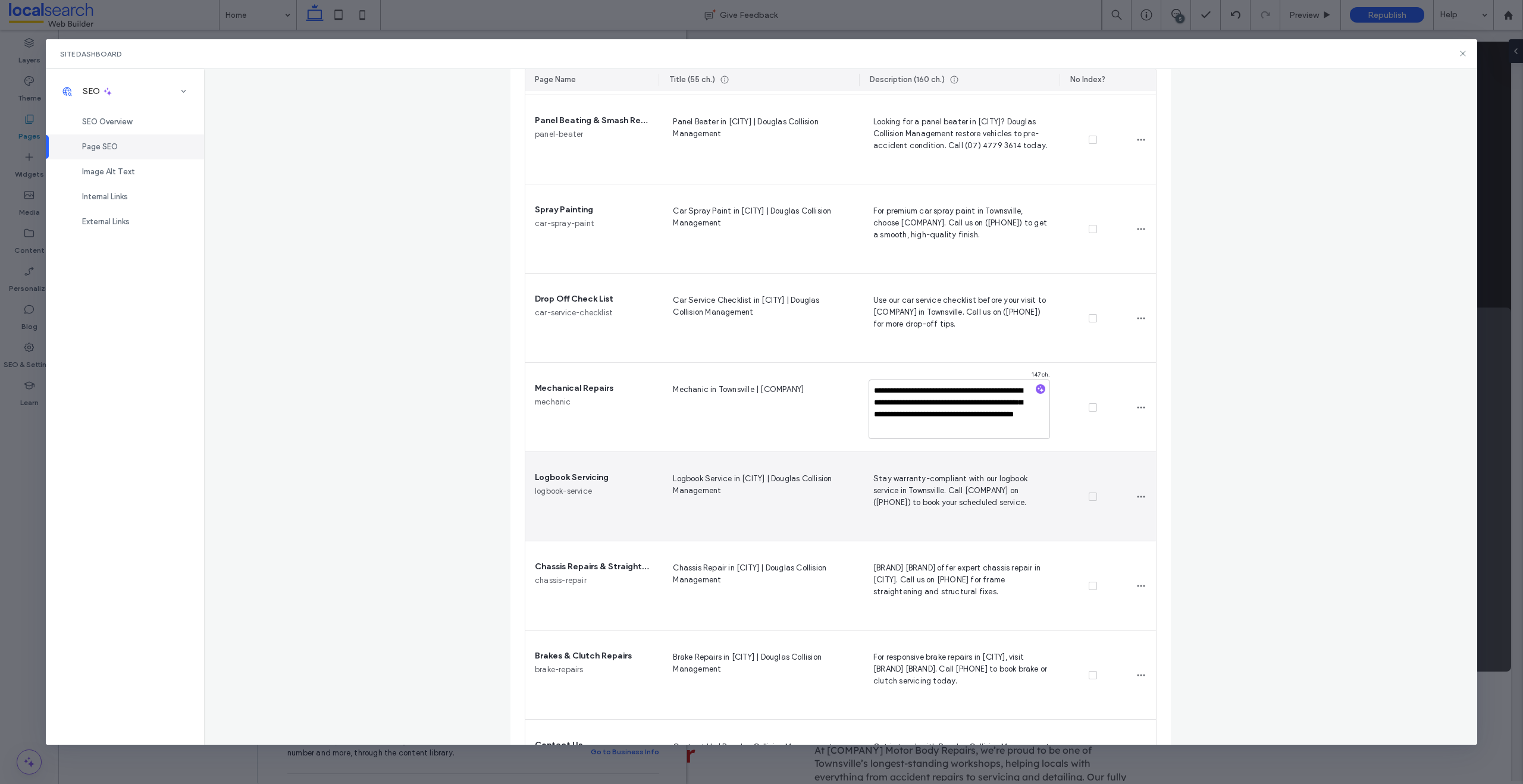 click on "Stay warranty-compliant with our logbook service in Townsville. Call [COMPANY] on ([PHONE]) to book your scheduled service." at bounding box center (959, 496) 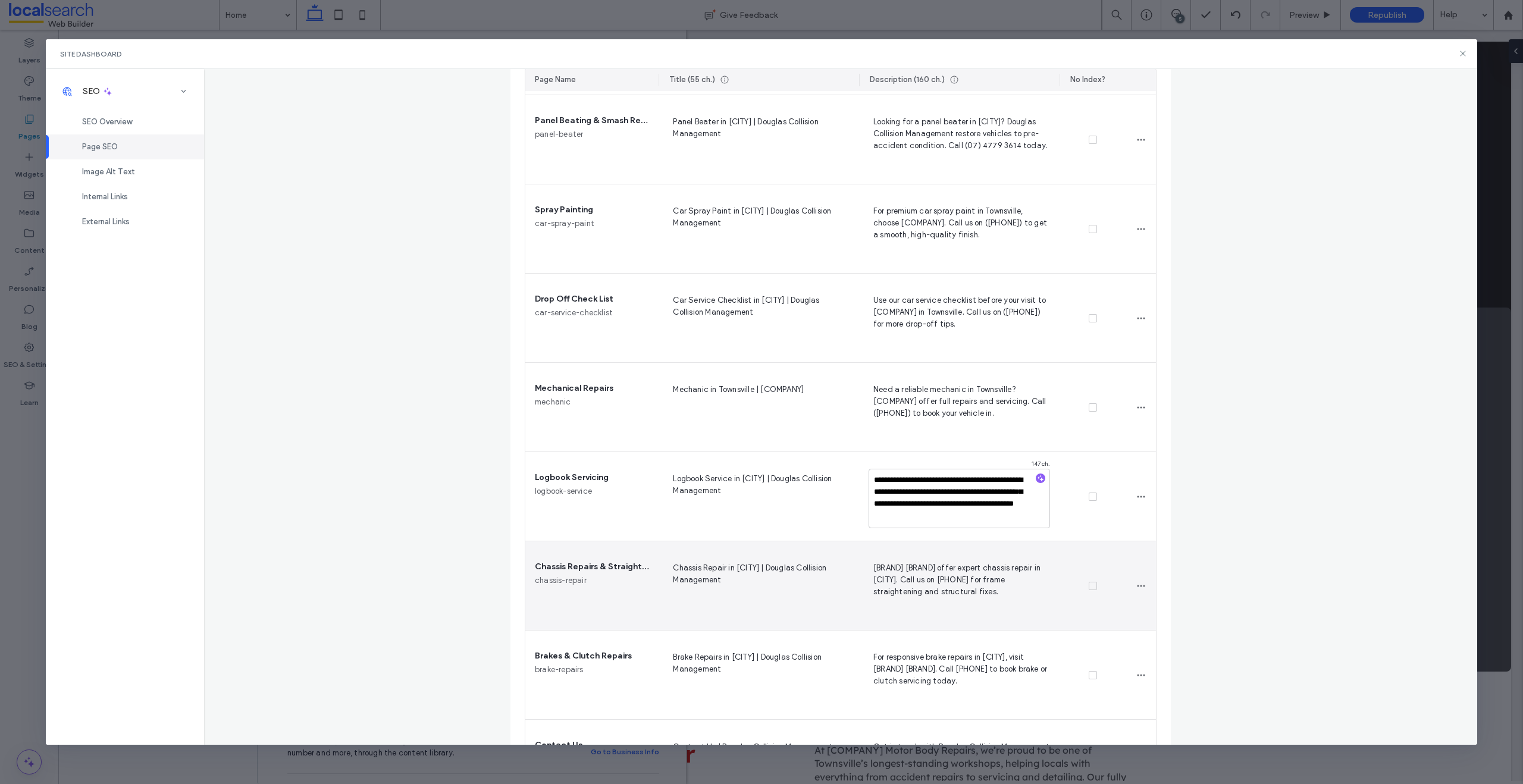 click on "[BRAND] [BRAND] offer expert chassis repair in [CITY]. Call us on [PHONE] for frame straightening and structural fixes." at bounding box center [959, 585] 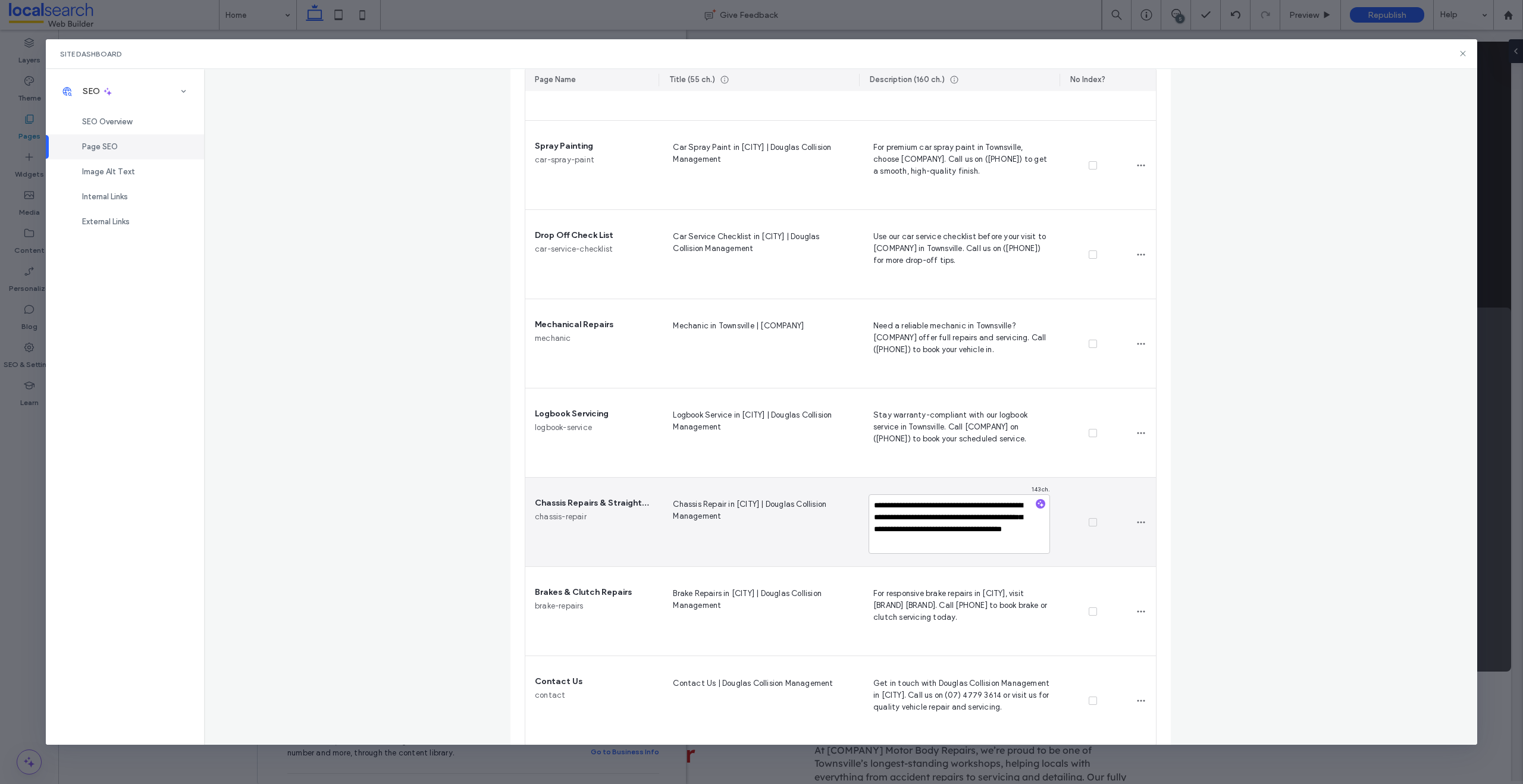 scroll, scrollTop: 431, scrollLeft: 0, axis: vertical 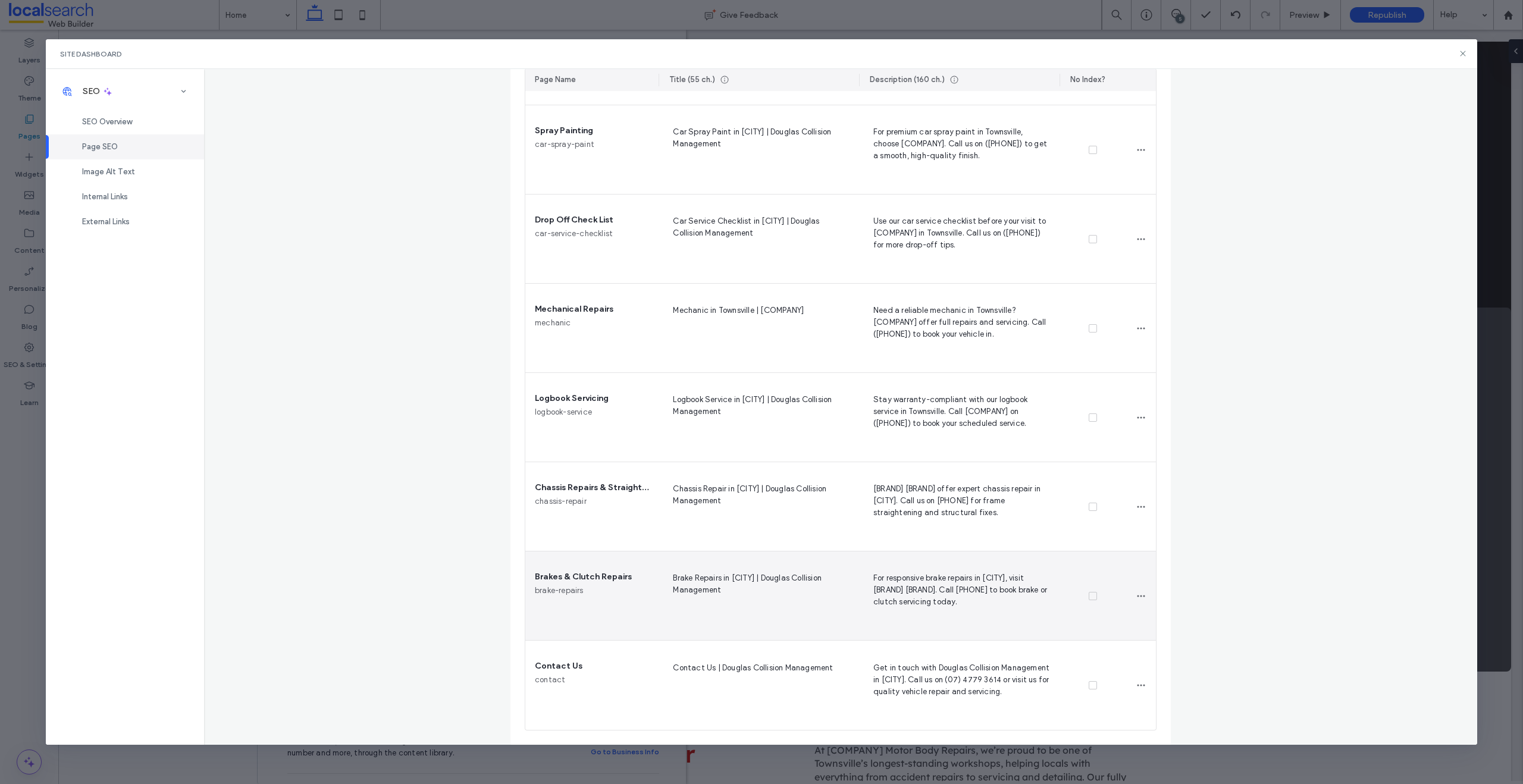click on "For responsive brake repairs in [CITY], visit [BRAND] [BRAND]. Call [PHONE] to book brake or clutch servicing today." at bounding box center (959, 595) 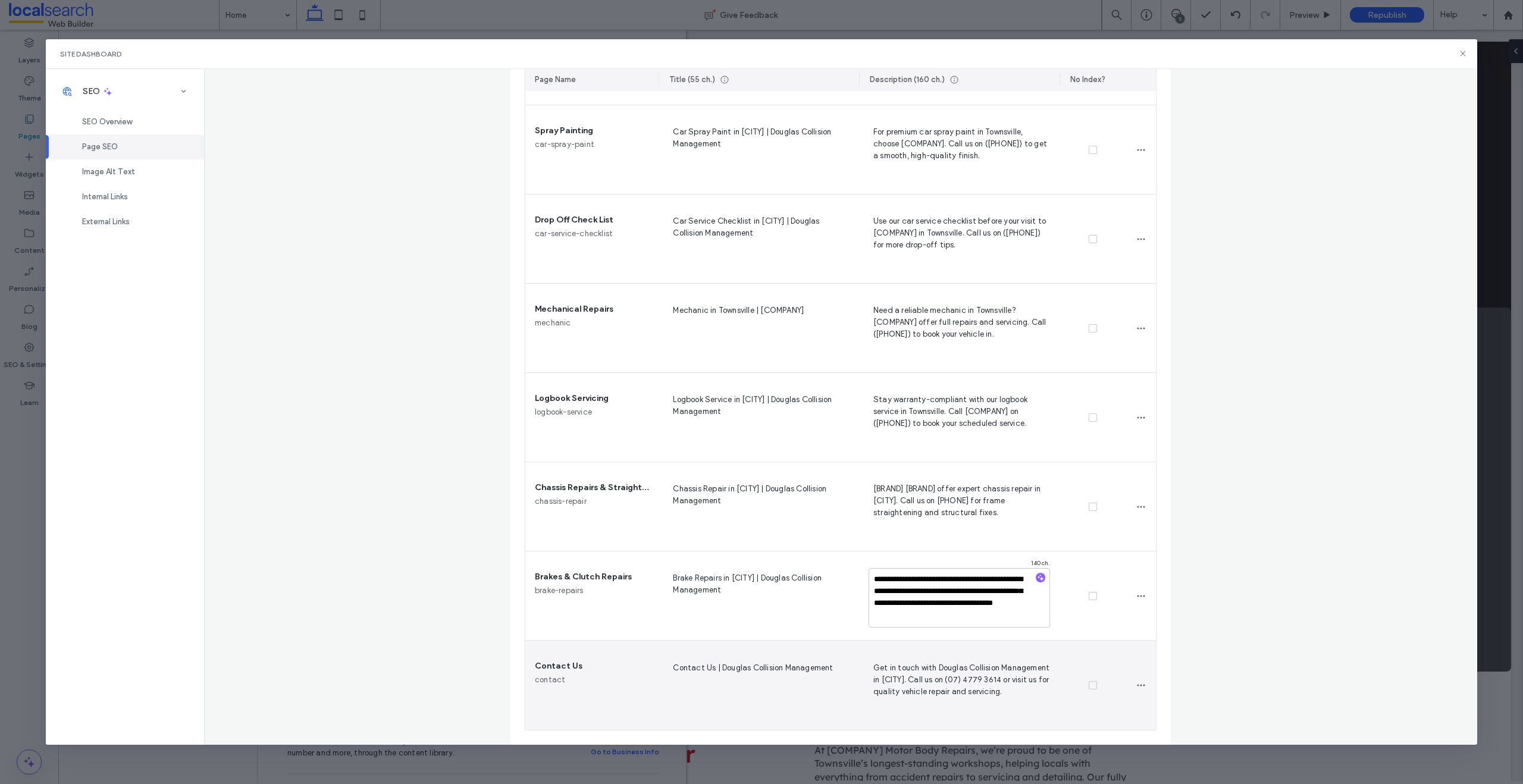 click on "Get in touch with Douglas Collision Management in [CITY]. Call us on (07) 4779 3614 or visit us for quality vehicle repair and servicing." at bounding box center [959, 685] 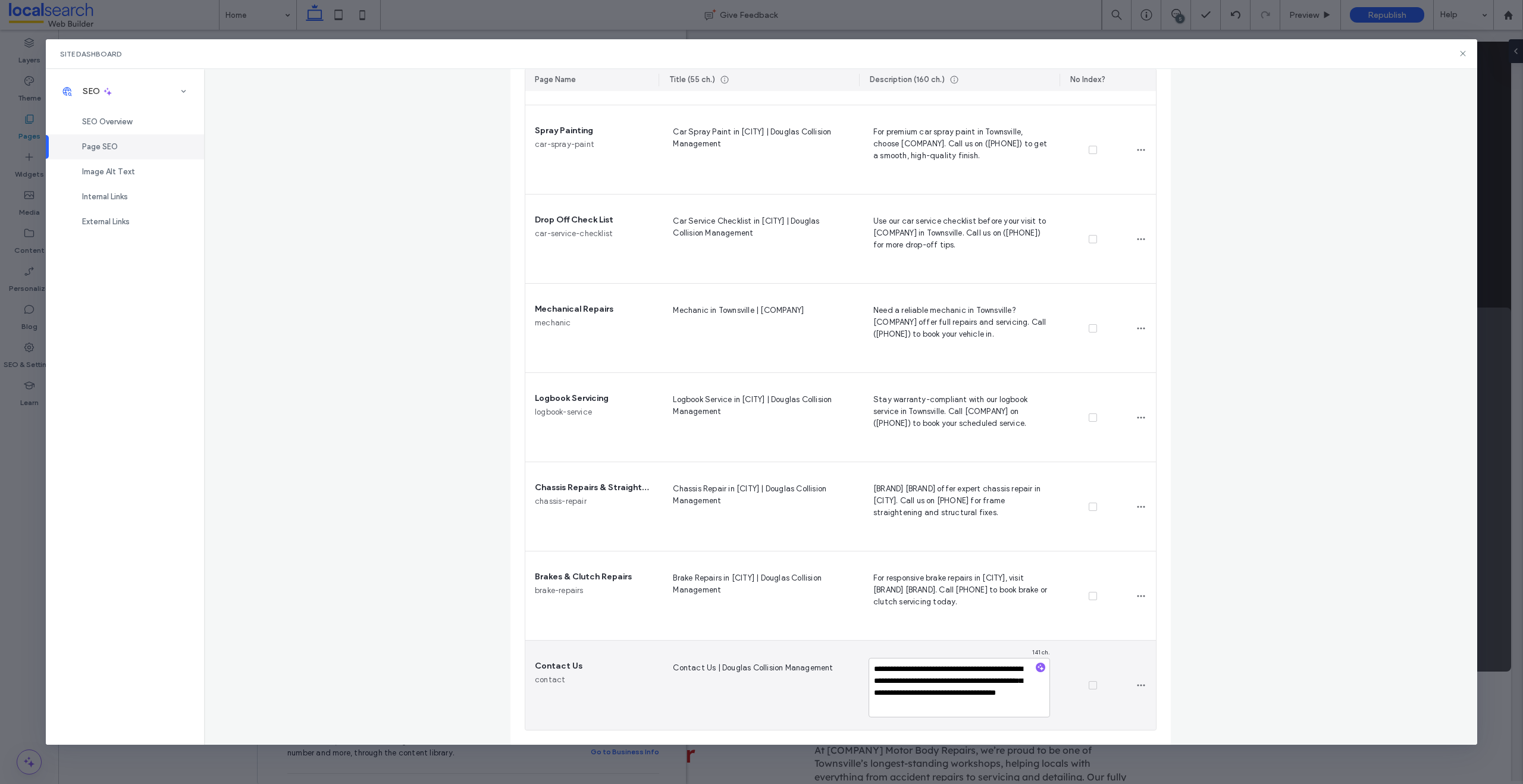 click at bounding box center (1093, 685) 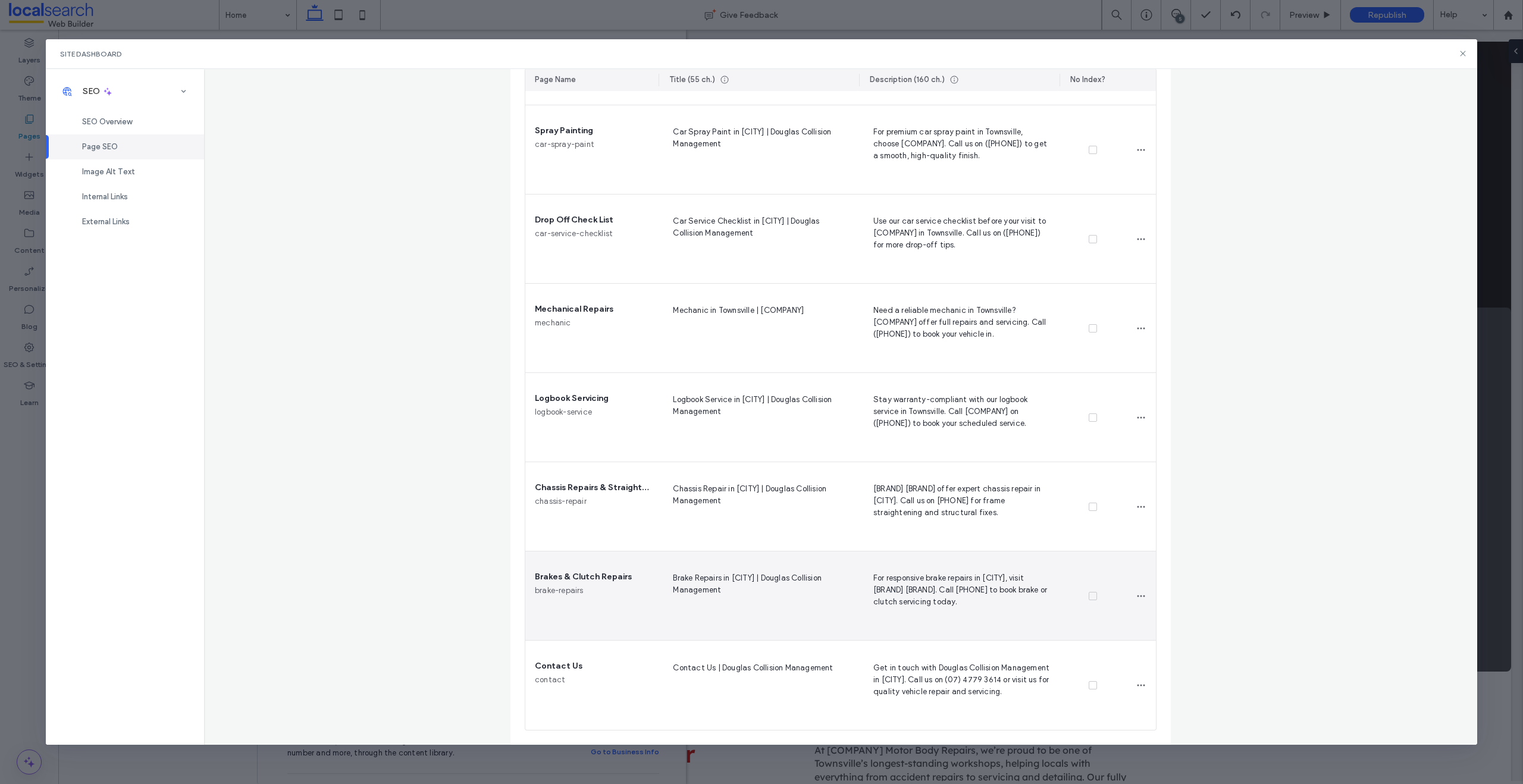 scroll, scrollTop: 0, scrollLeft: 0, axis: both 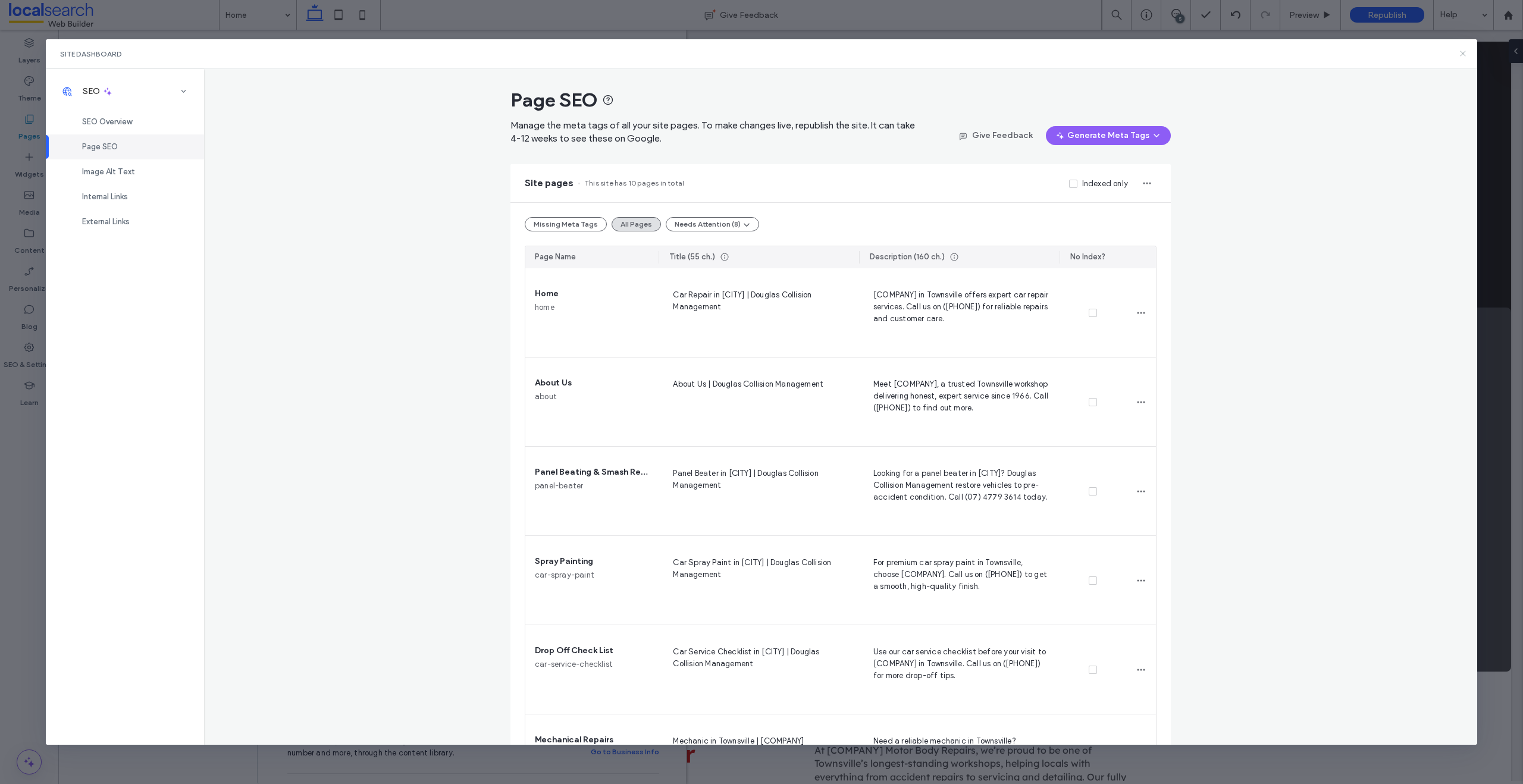 drag, startPoint x: 1465, startPoint y: 52, endPoint x: 1407, endPoint y: 26, distance: 63.56099 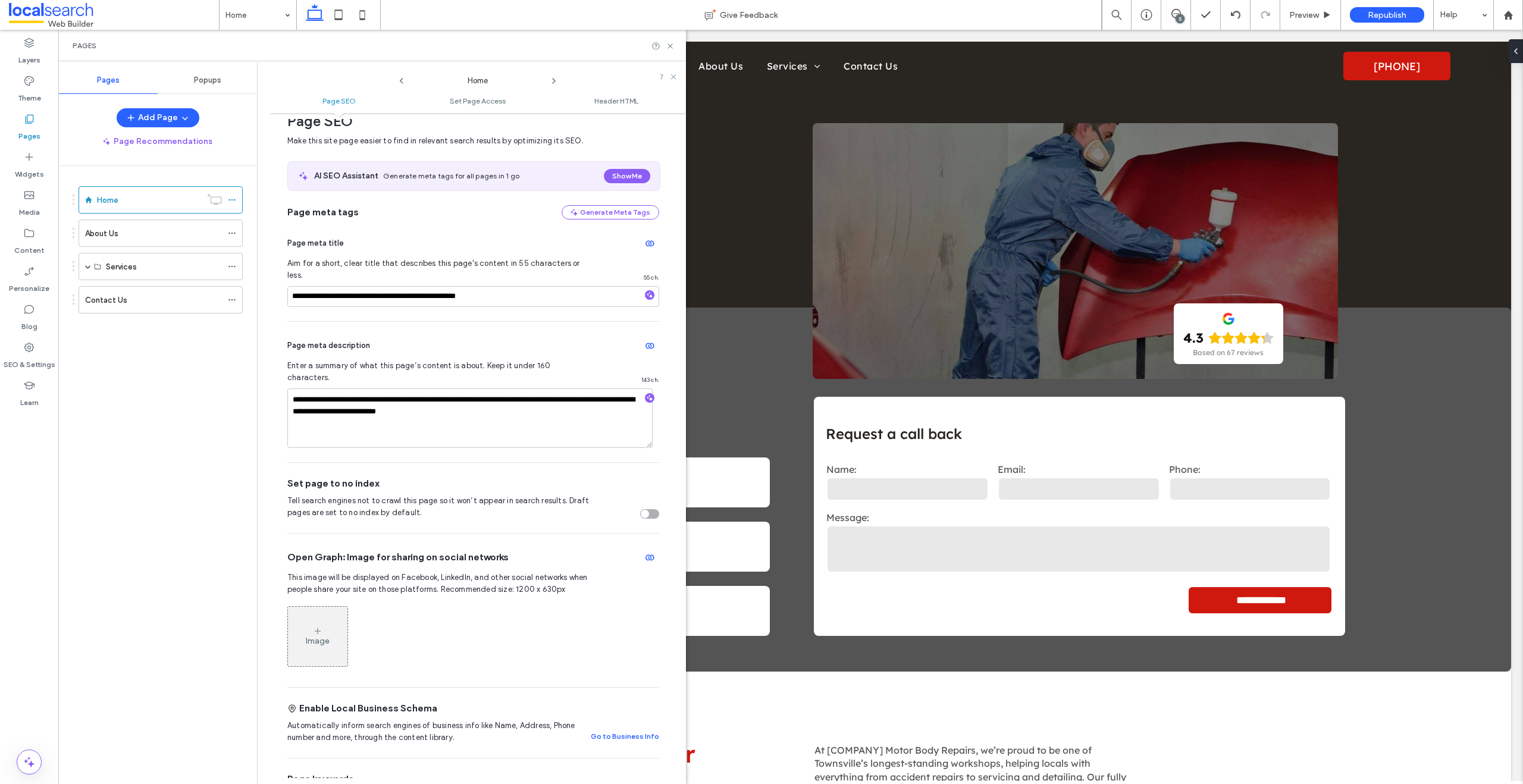 scroll, scrollTop: 0, scrollLeft: 0, axis: both 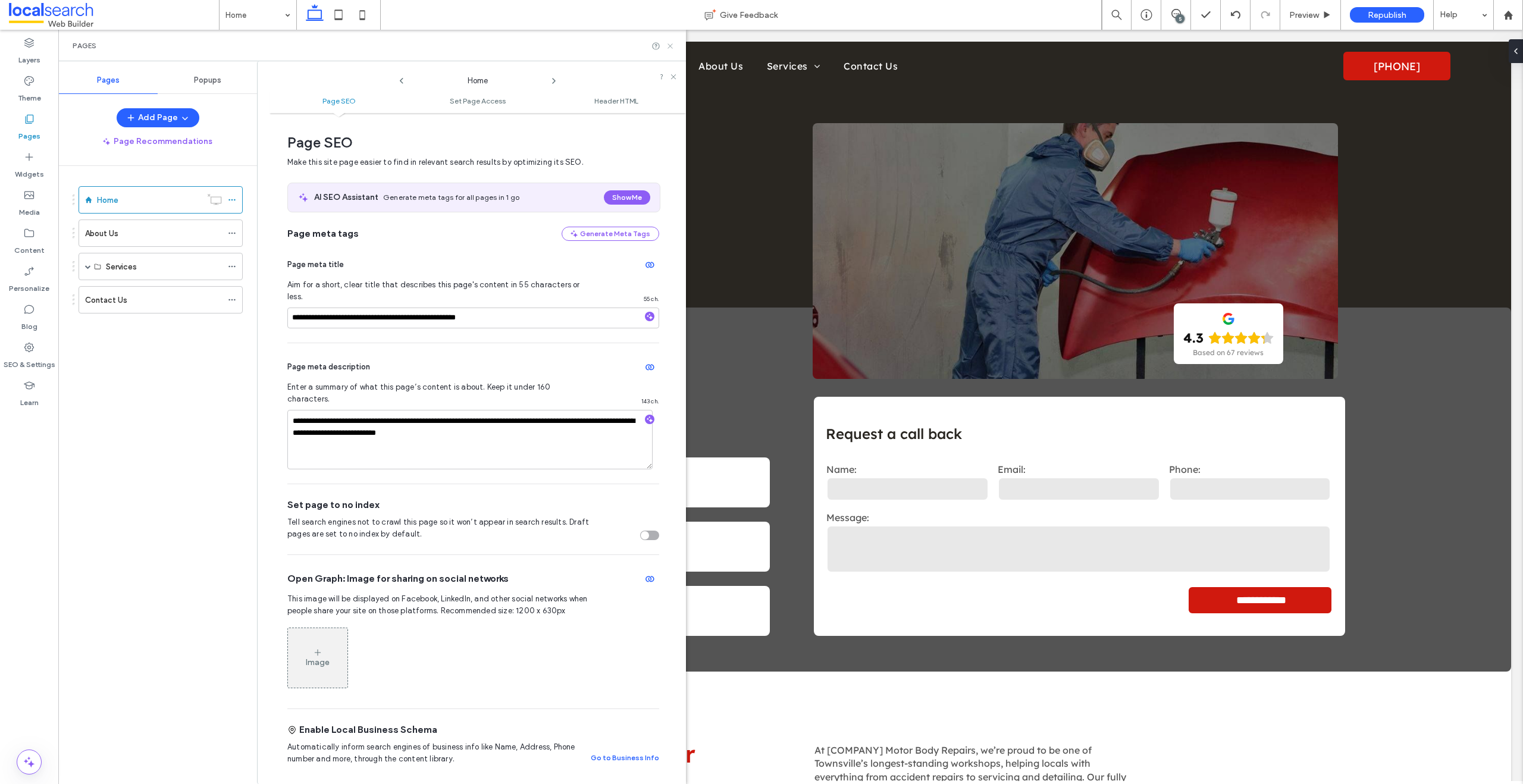 drag, startPoint x: 673, startPoint y: 42, endPoint x: 615, endPoint y: 12, distance: 65.299311 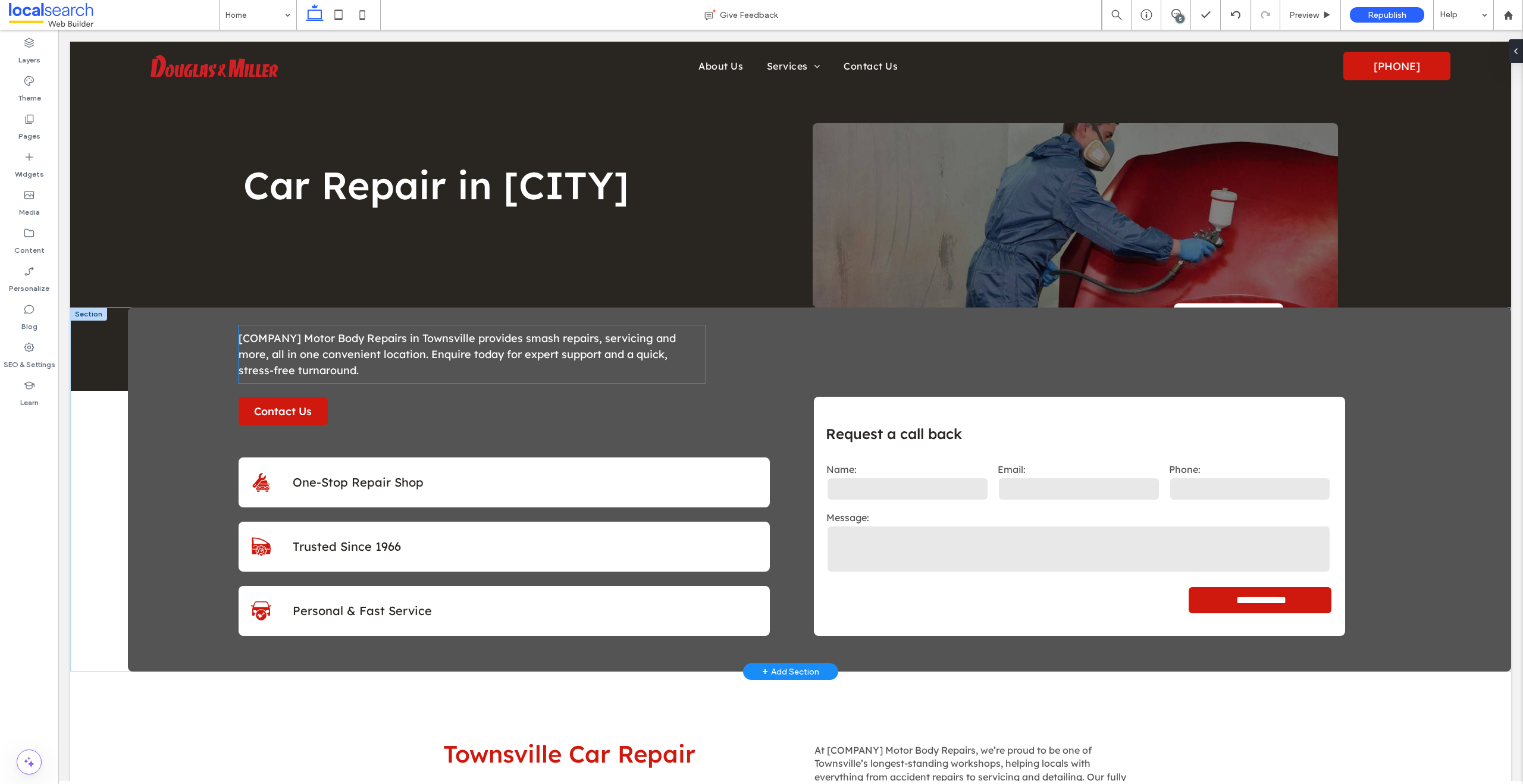 click on "[COMPANY] Motor Body Repairs in Townsville provides smash repairs, servicing and more, all in one convenient location. Enquire today for expert support and a quick, stress-free turnaround." at bounding box center (457, 354) 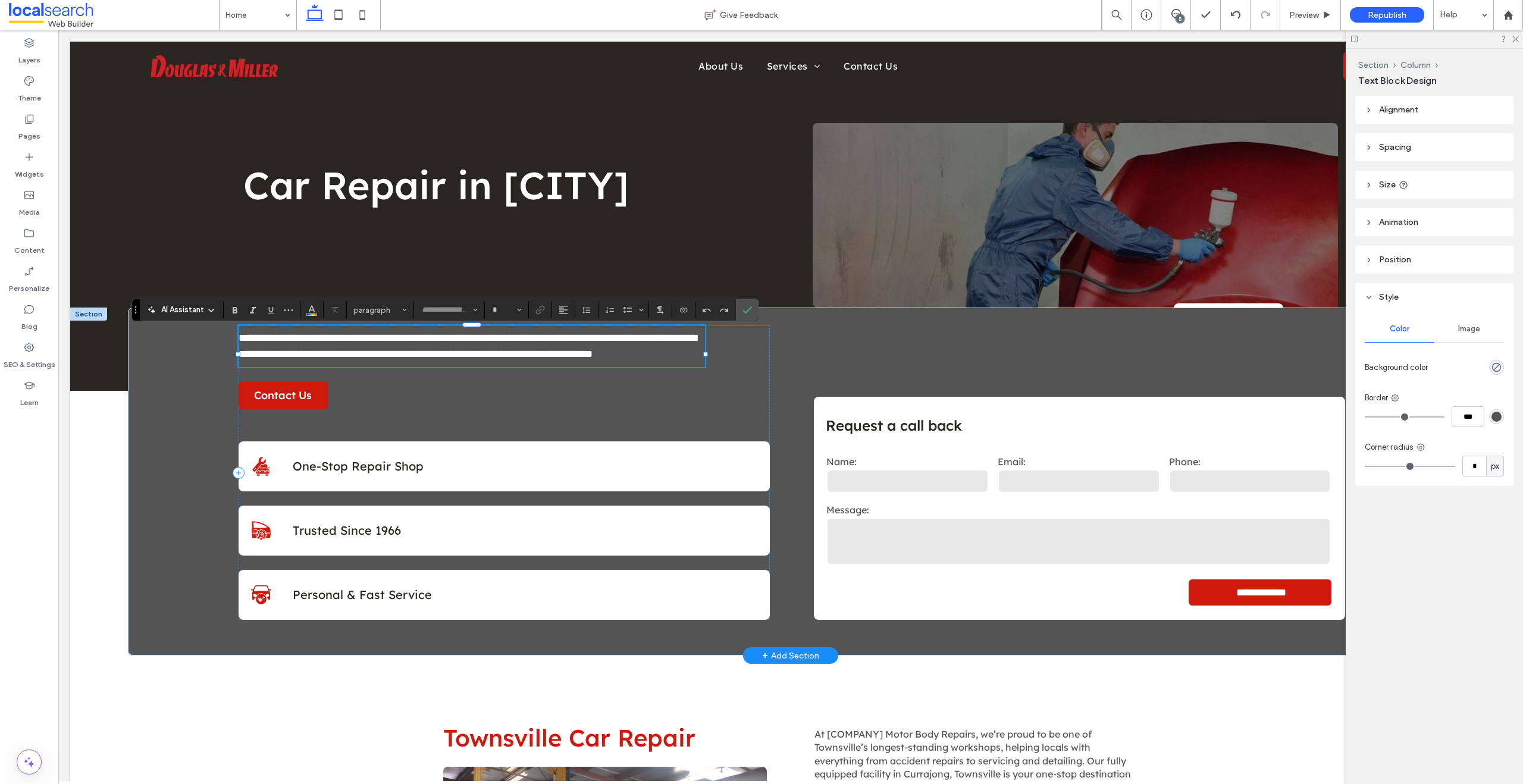 type on "**********" 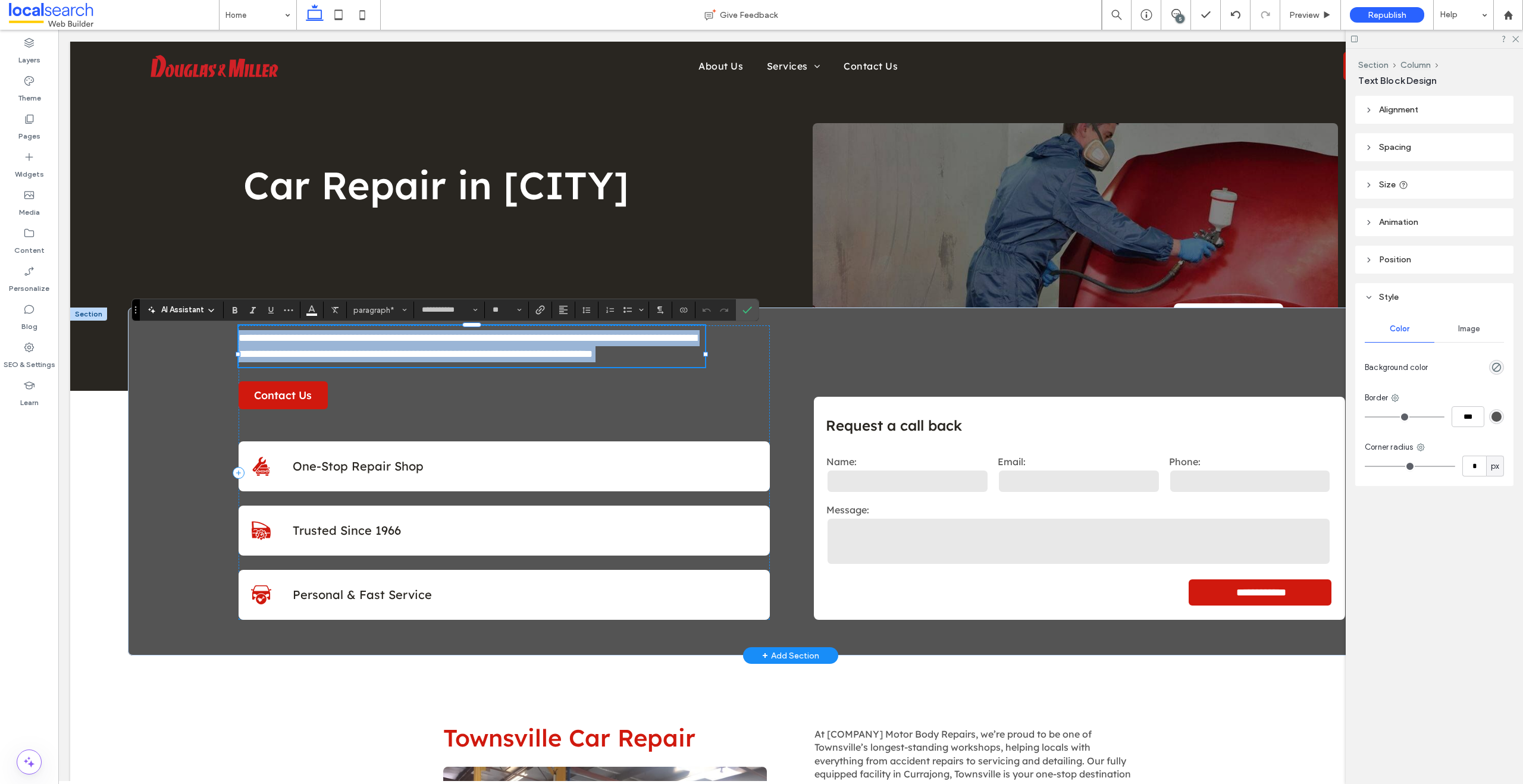 click on "**********" at bounding box center [468, 346] 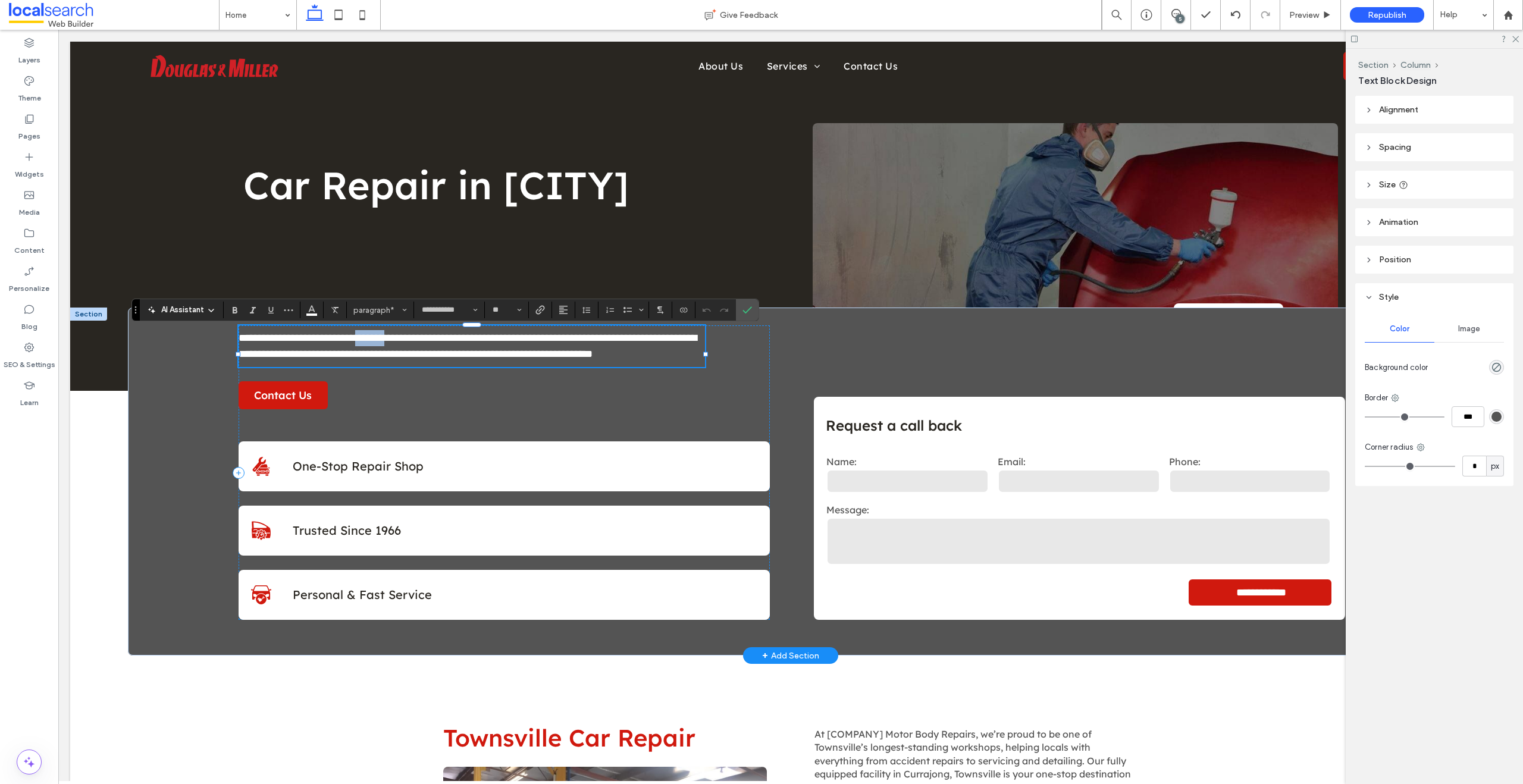 click on "**********" at bounding box center [468, 346] 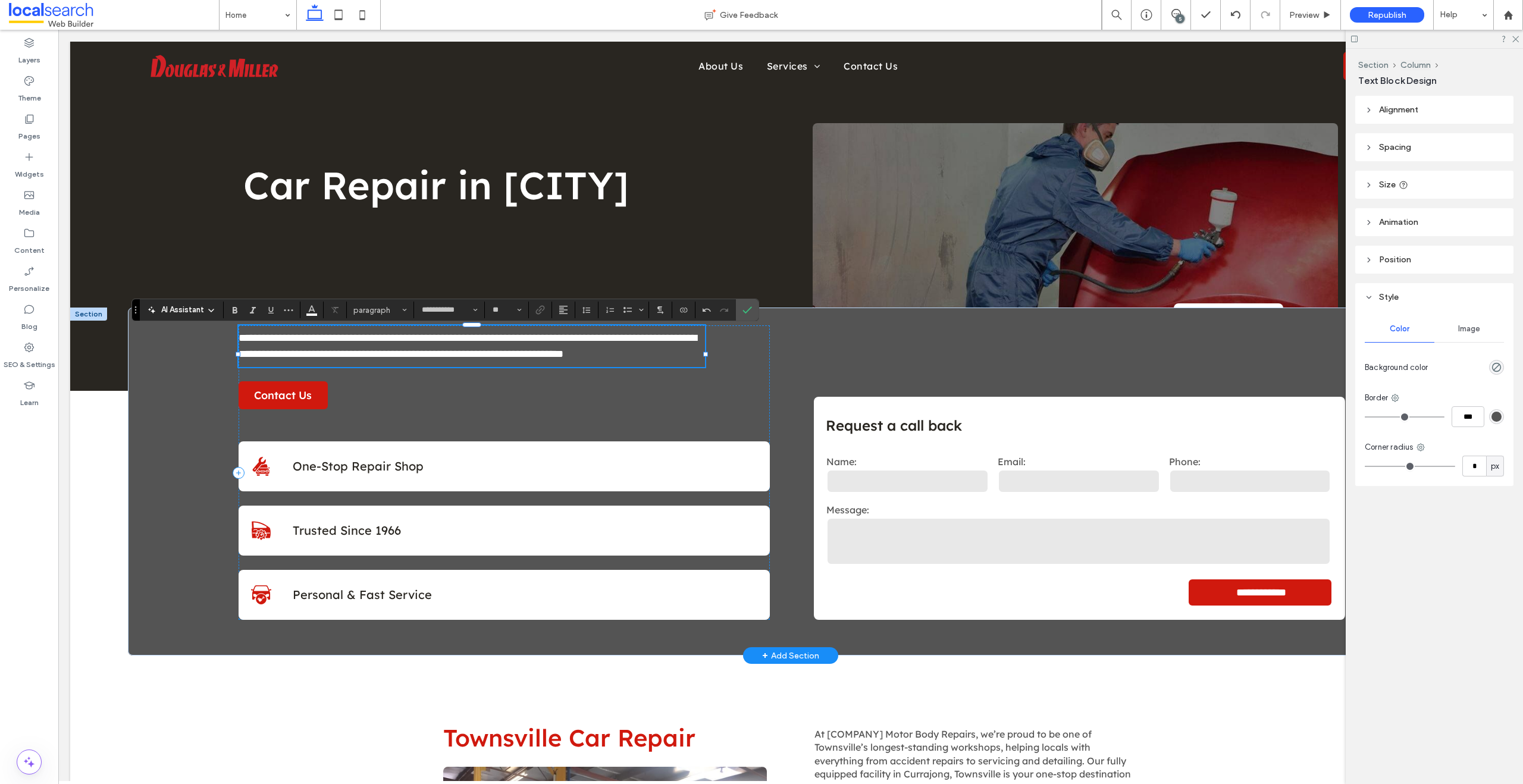 type on "**" 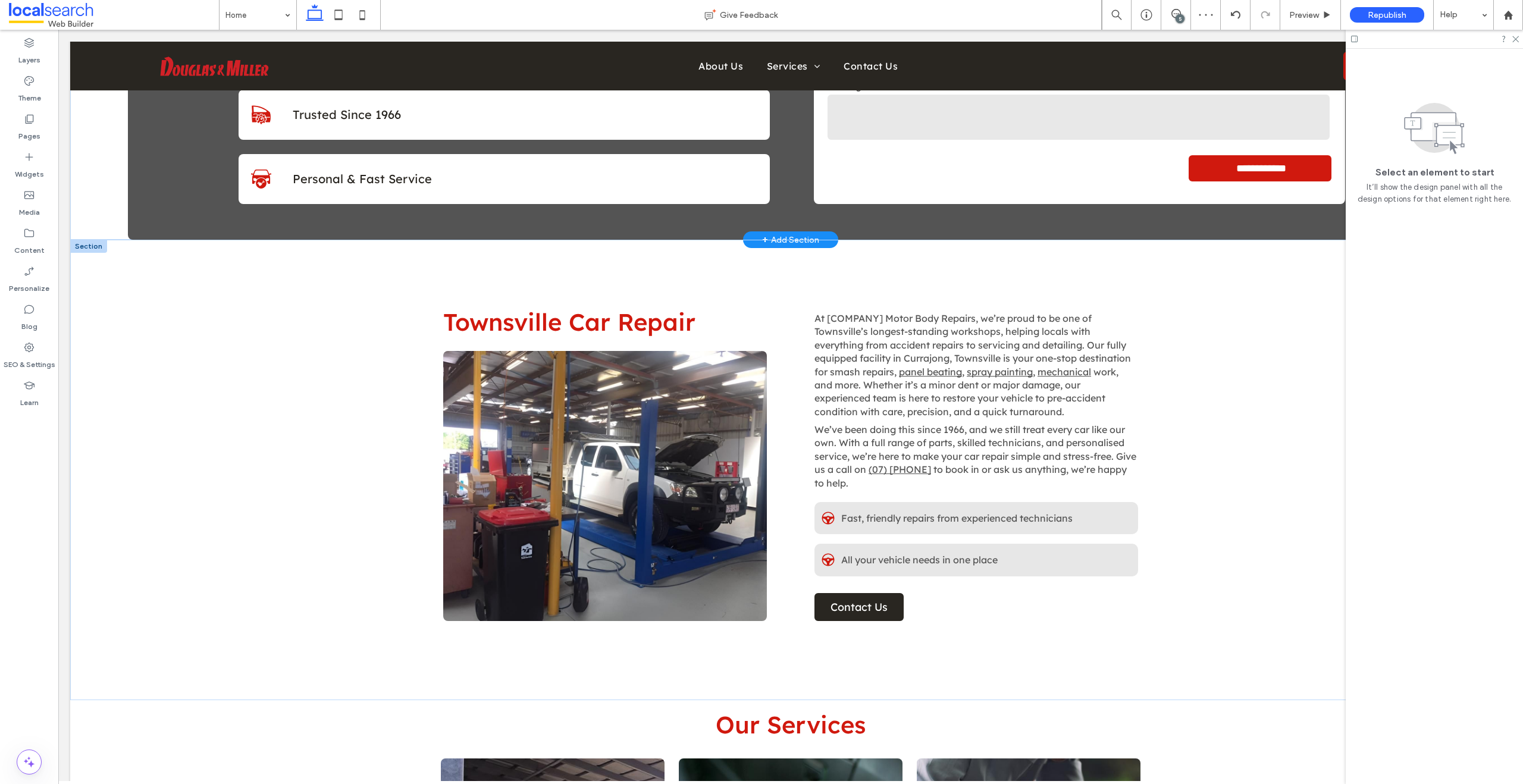scroll, scrollTop: 440, scrollLeft: 0, axis: vertical 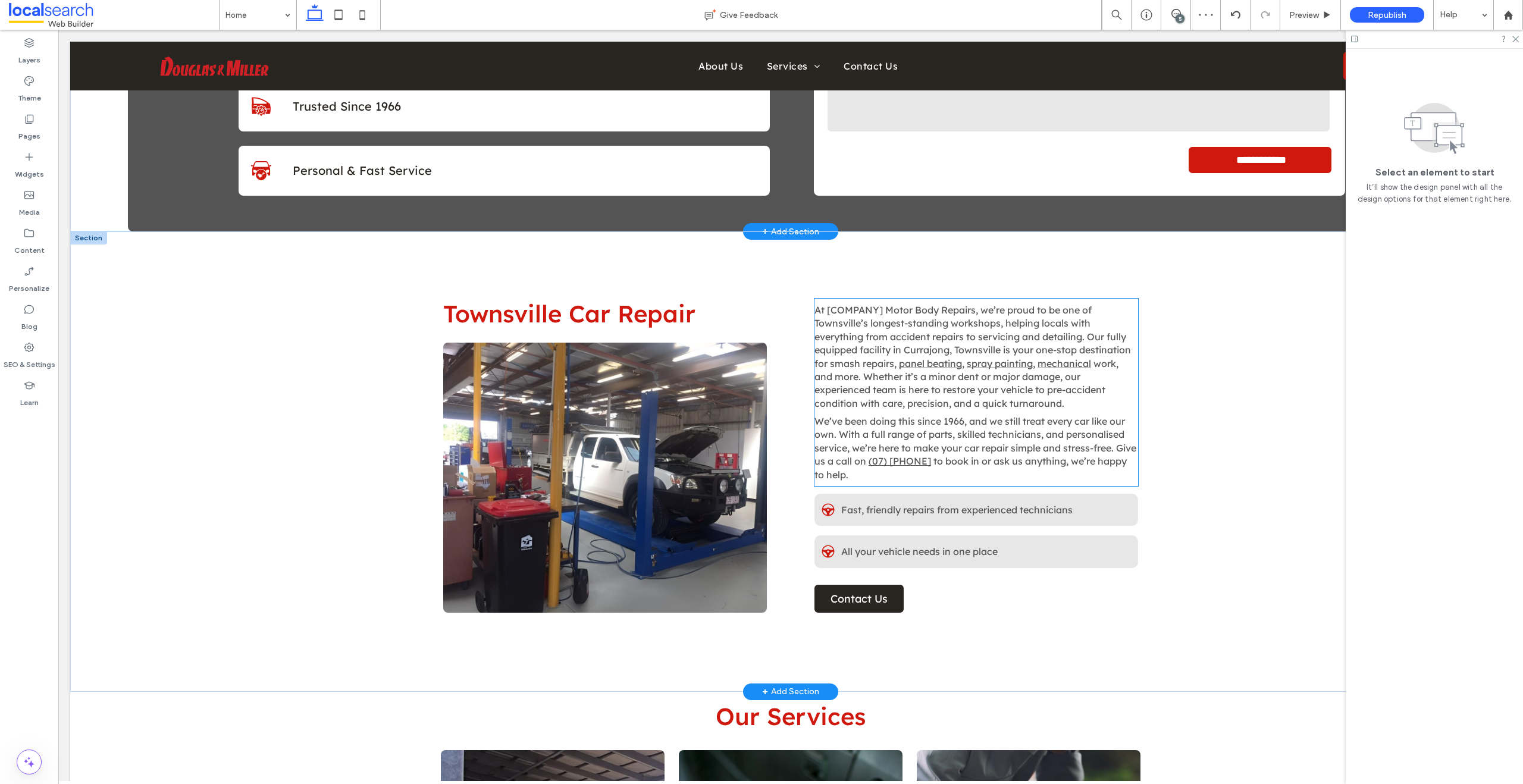 click on "At [COMPANY] Motor Body Repairs, we’re proud to be one of Townsville’s longest-standing workshops, helping locals with everything from accident repairs to servicing and detailing. Our fully equipped facility in Currajong, Townsville is your one-stop destination for smash repairs," at bounding box center [973, 337] 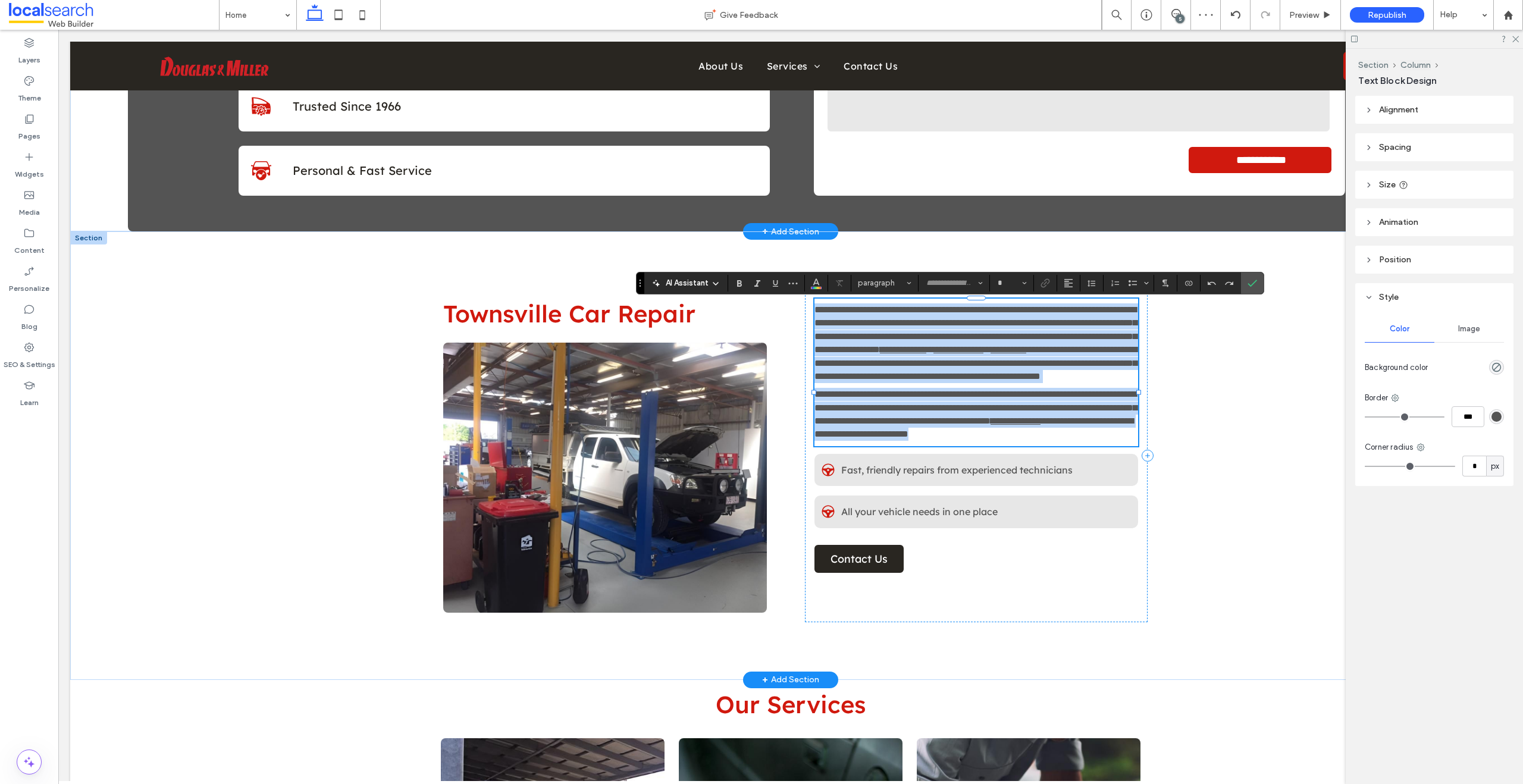 type on "**********" 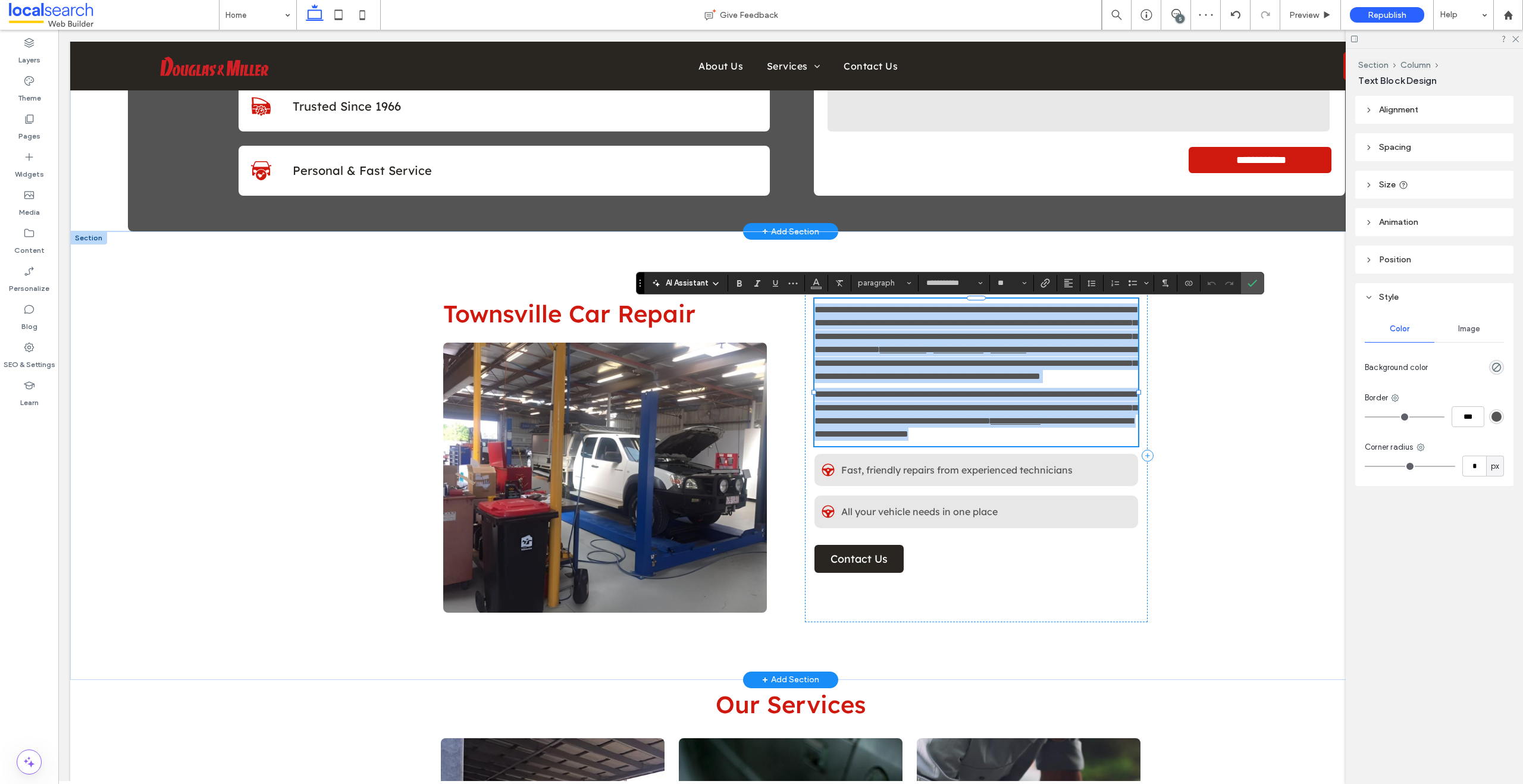 click on "**********" at bounding box center [976, 330] 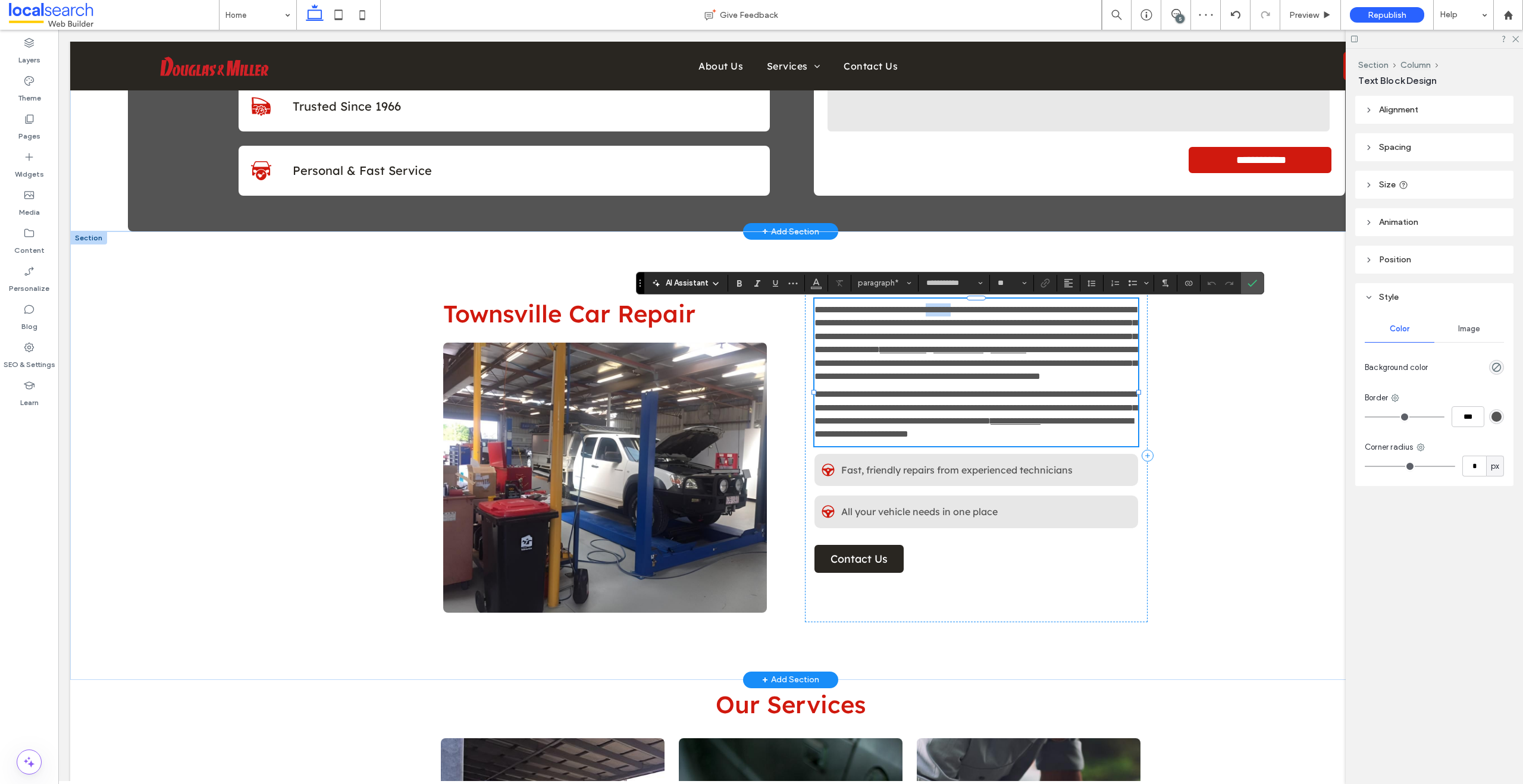 click on "**********" at bounding box center (976, 330) 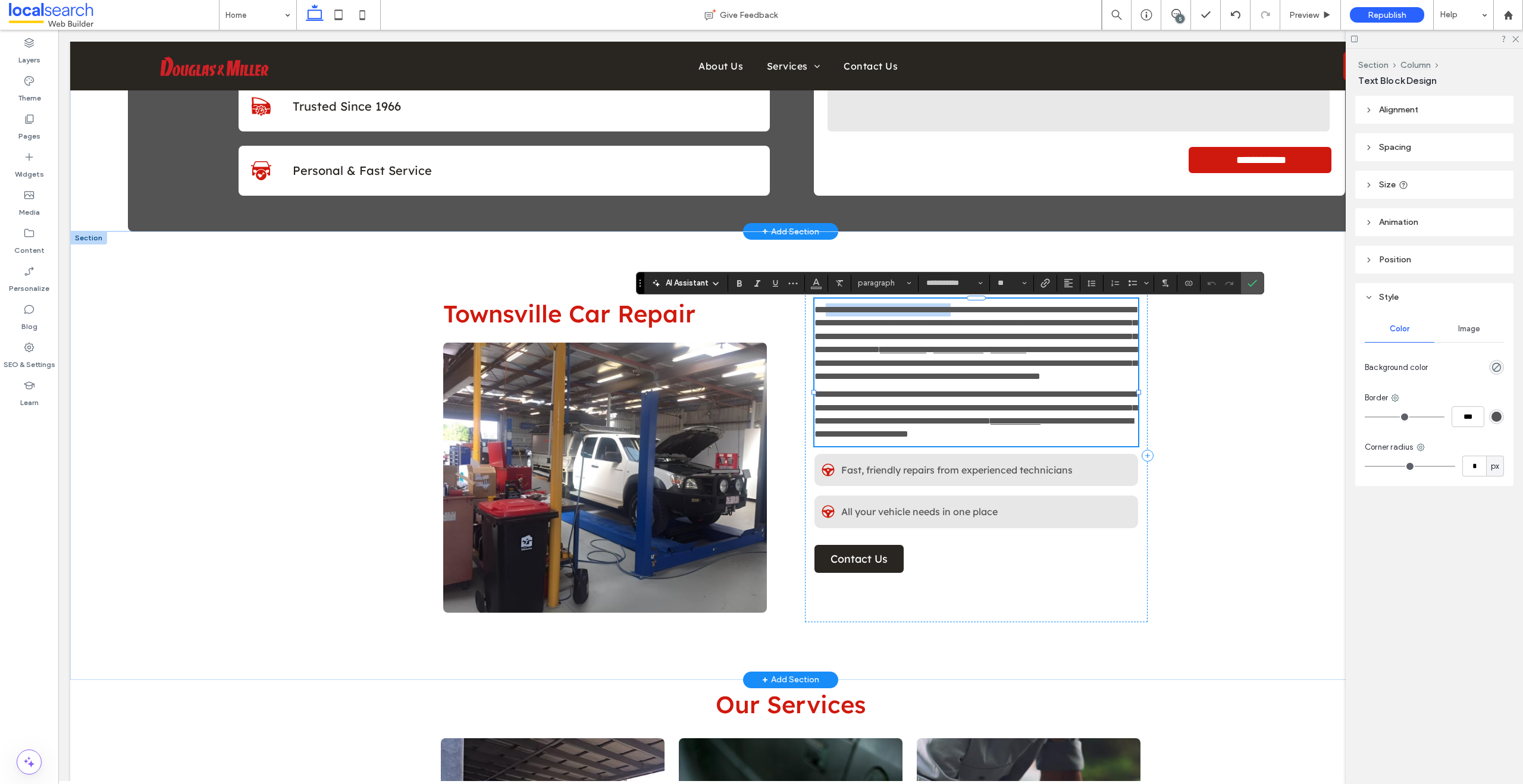 copy on "**********" 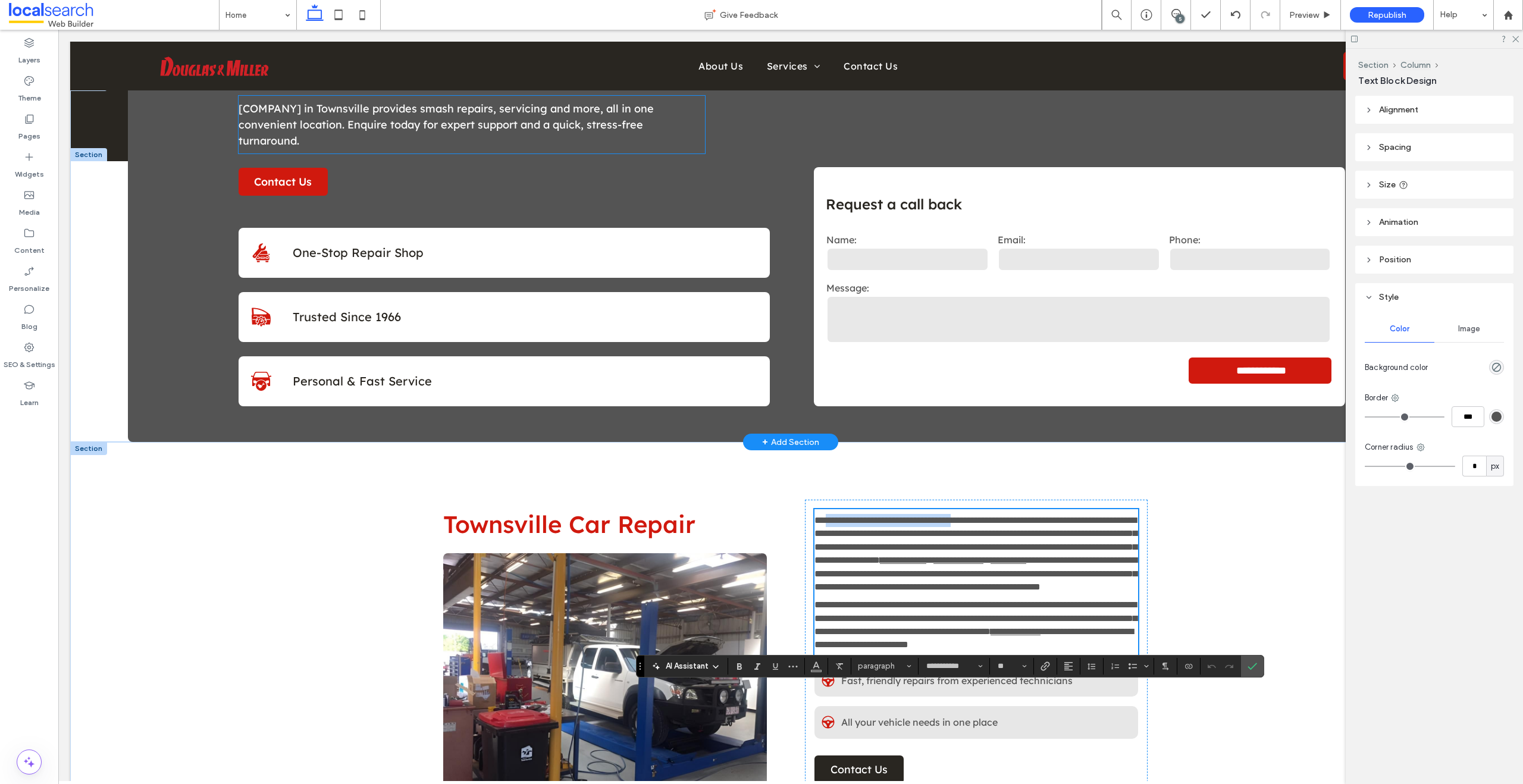 scroll, scrollTop: 24, scrollLeft: 0, axis: vertical 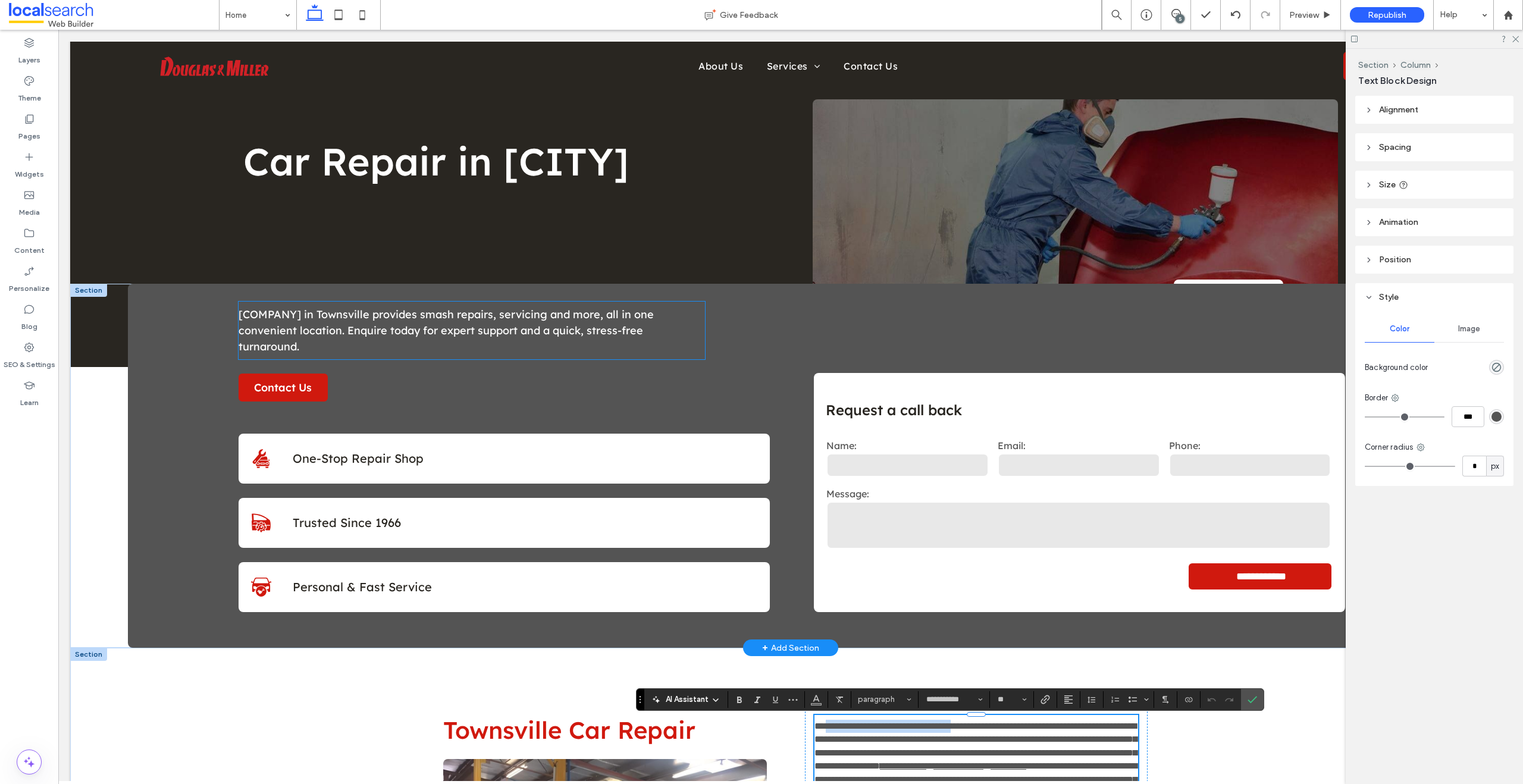 click on "[COMPANY] in Townsville provides smash repairs, servicing and more, all in one convenient location. Enquire today for expert support and a quick, stress-free turnaround." at bounding box center (472, 330) 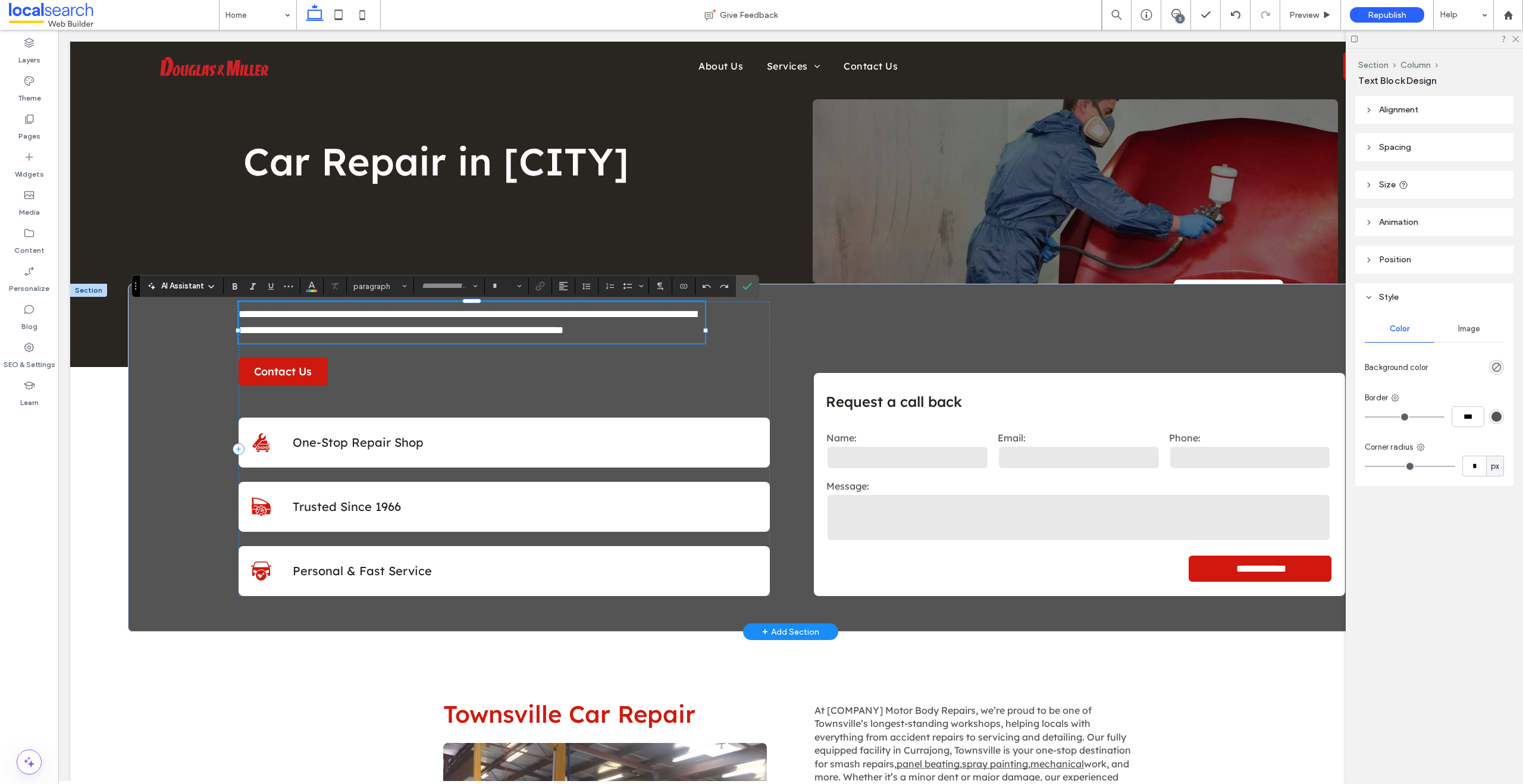 type on "**********" 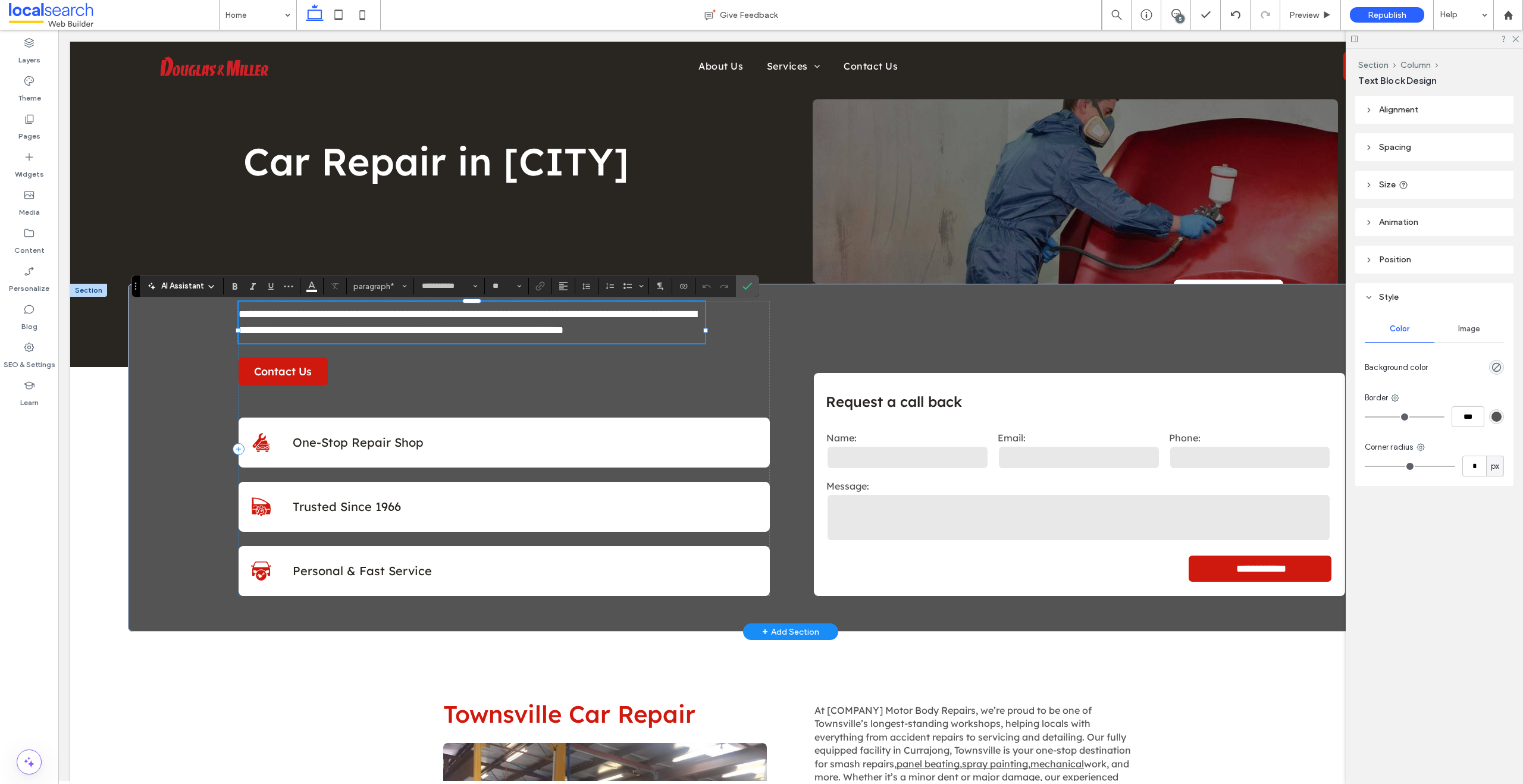 click on "**********" at bounding box center (468, 322) 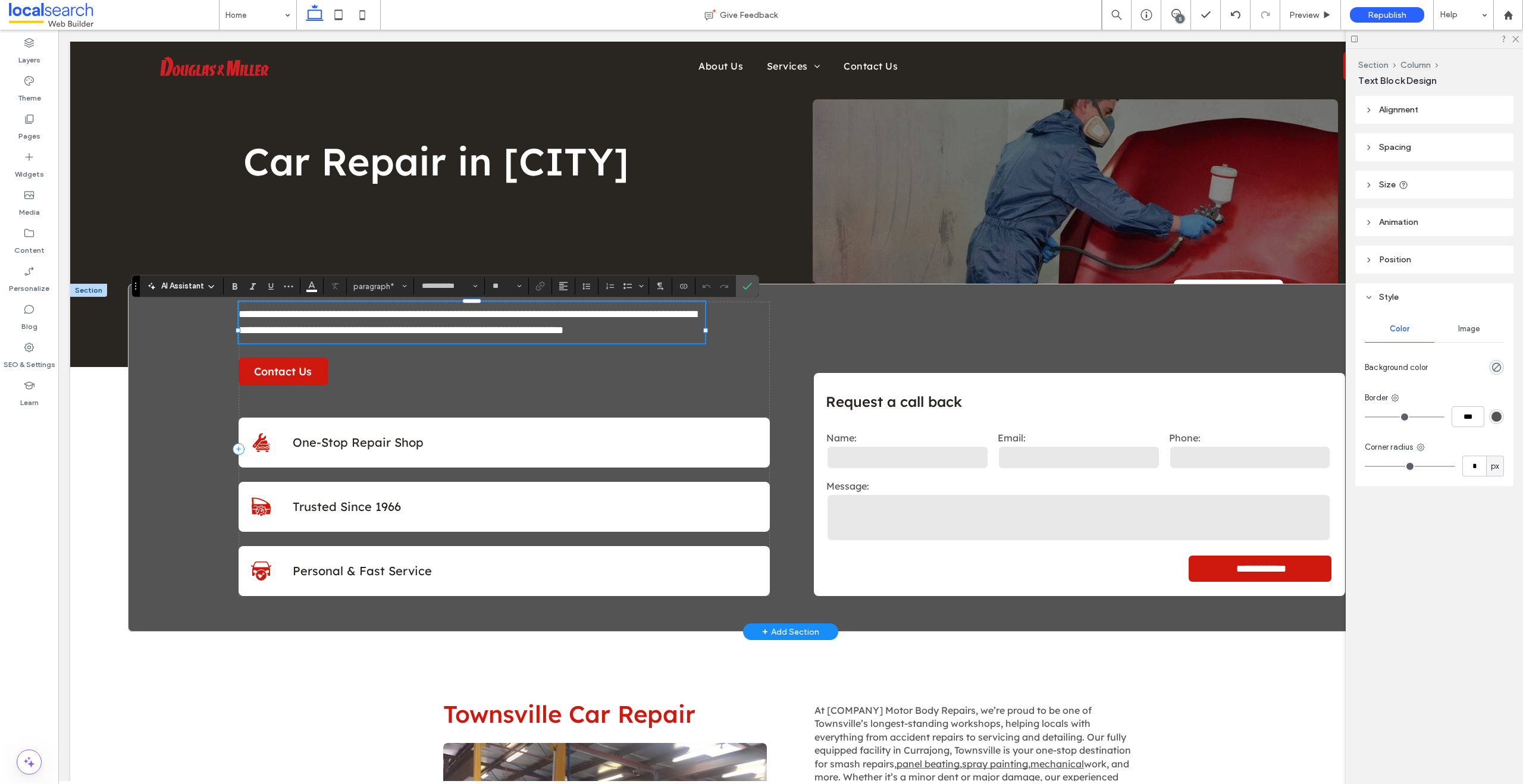 click on "**********" at bounding box center [468, 322] 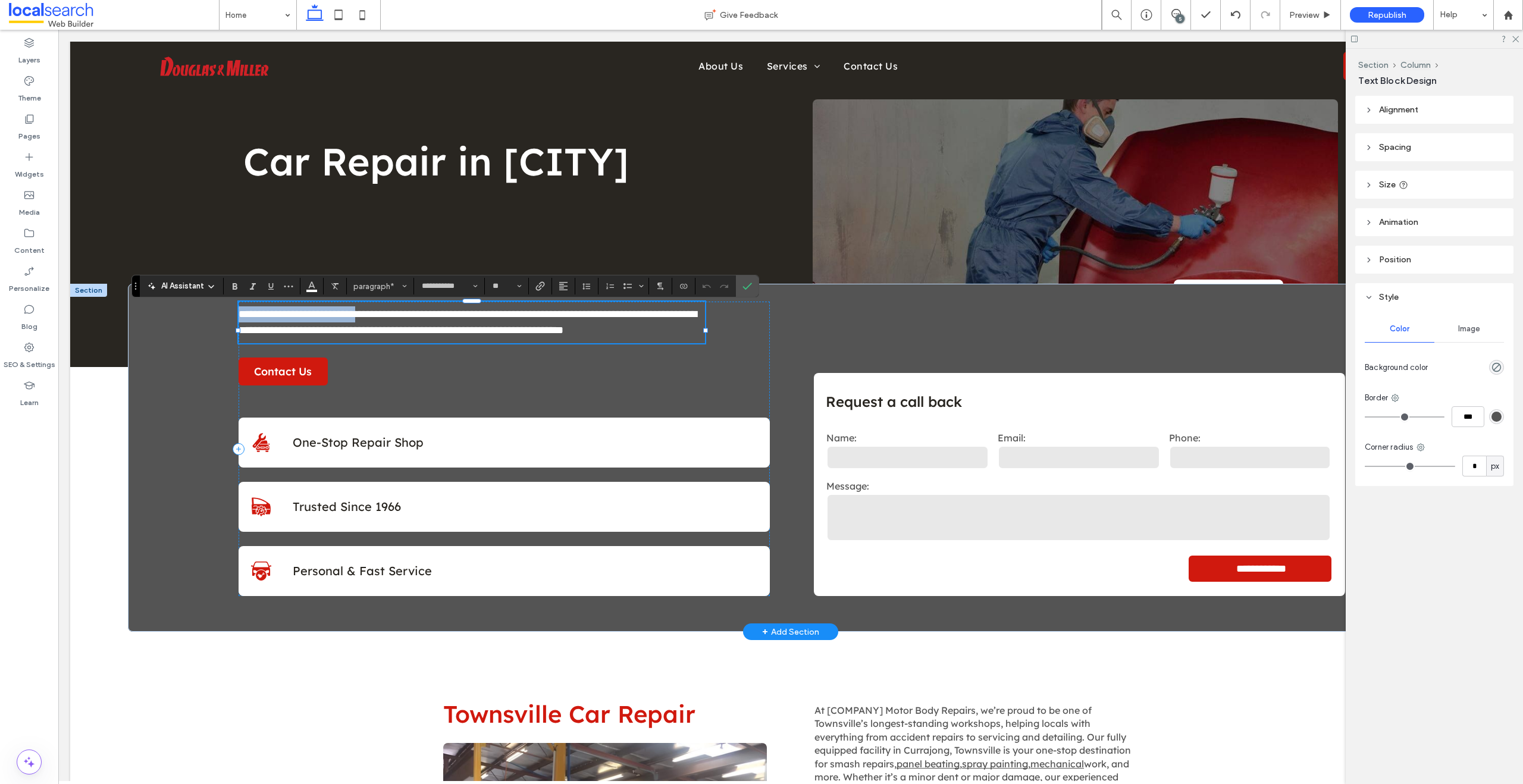 copy on "**********" 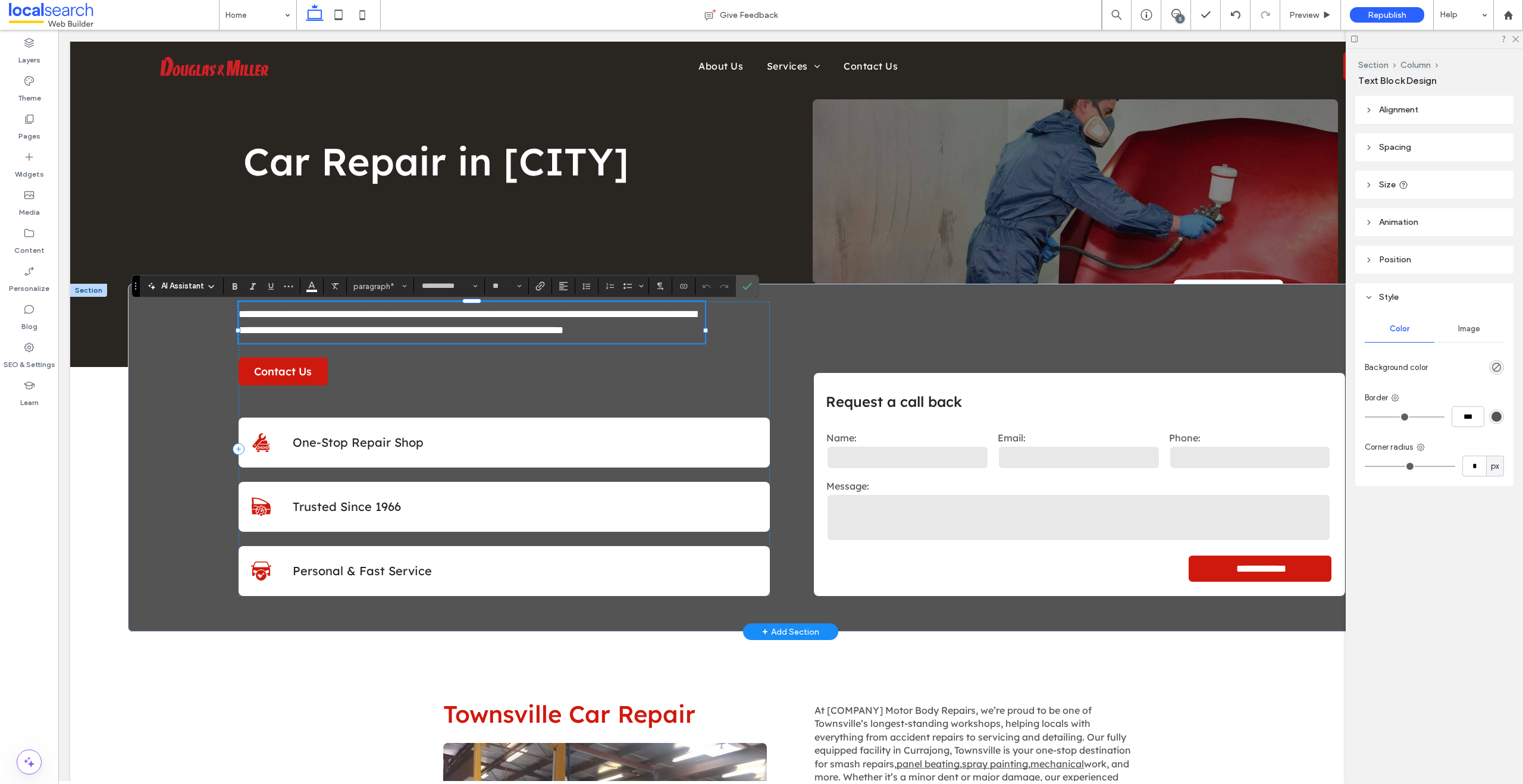 click on "**********" at bounding box center [472, 322] 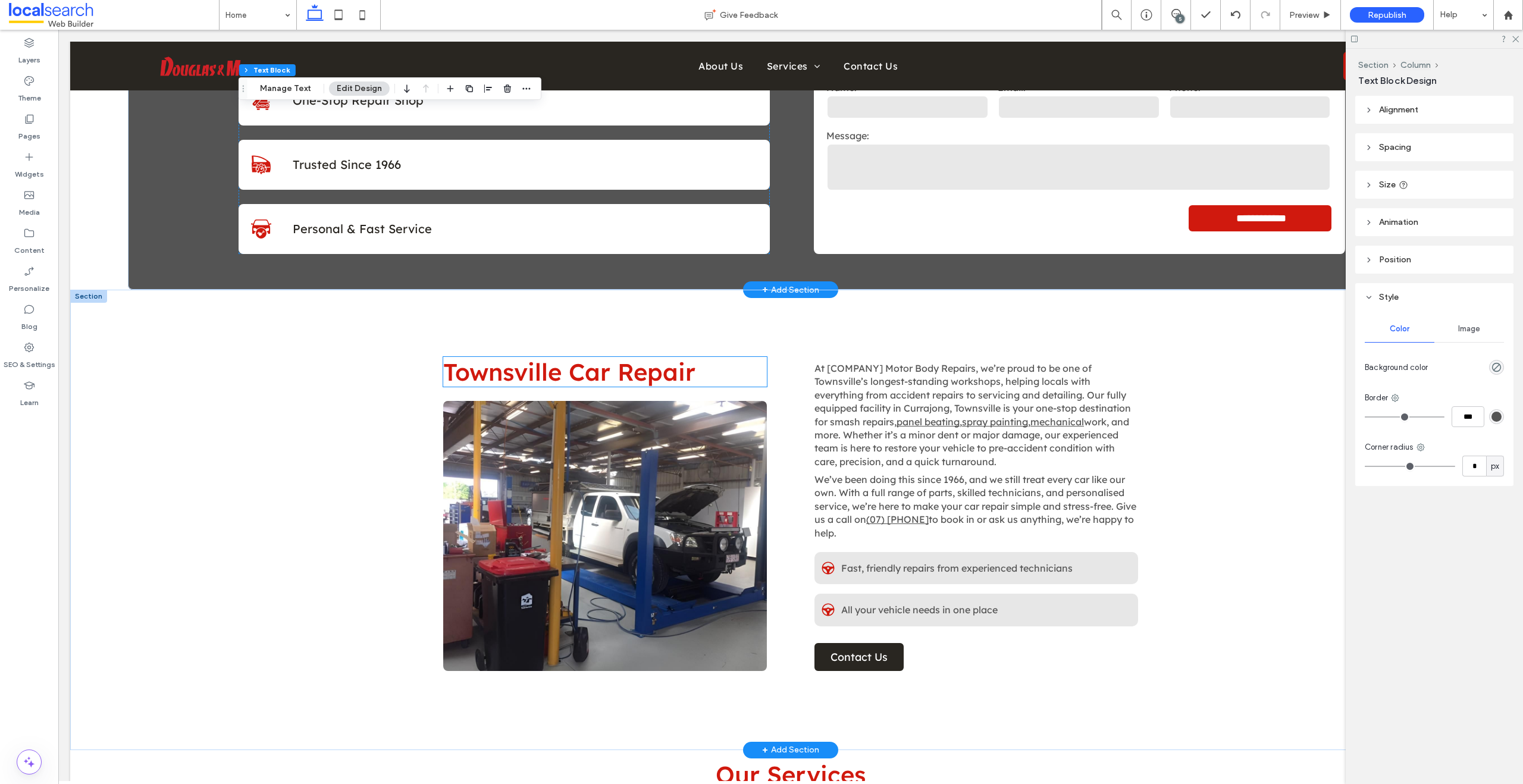 scroll, scrollTop: 407, scrollLeft: 0, axis: vertical 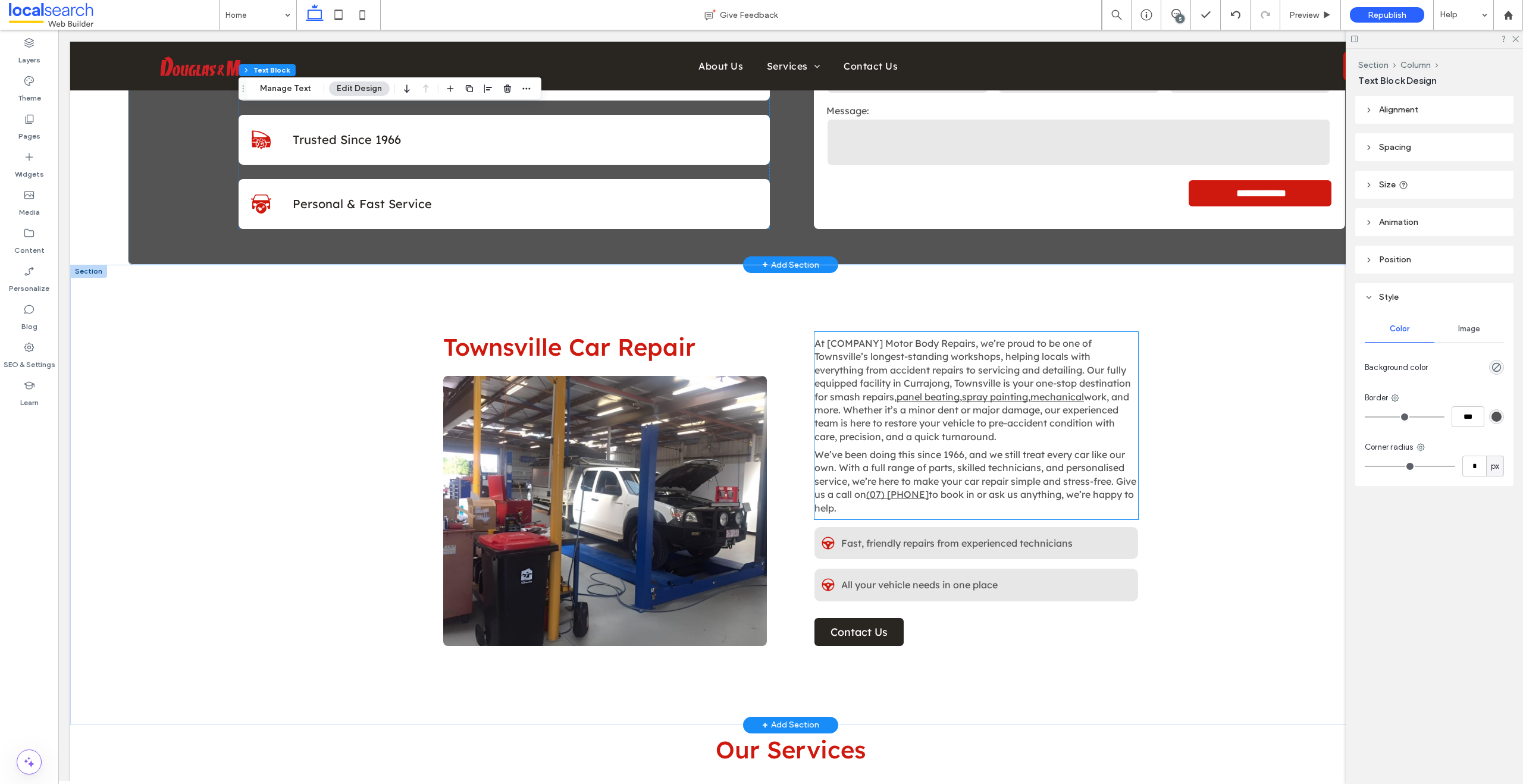 click on "At [COMPANY] Motor Body Repairs, we’re proud to be one of Townsville’s longest-standing workshops, helping locals with everything from accident repairs to servicing and detailing. Our fully equipped facility in Currajong, Townsville is your one-stop destination for smash repairs," at bounding box center (973, 370) 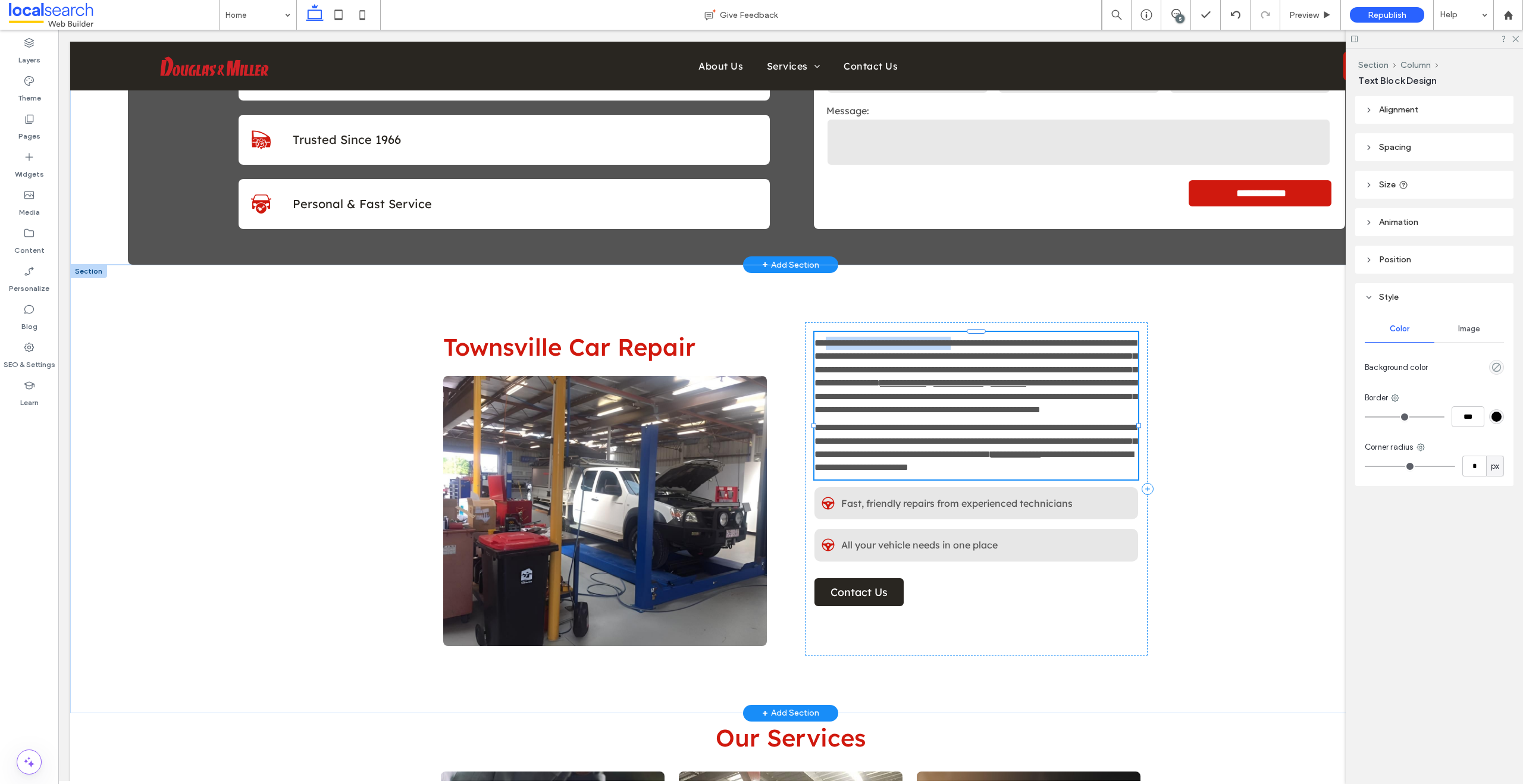 type on "**********" 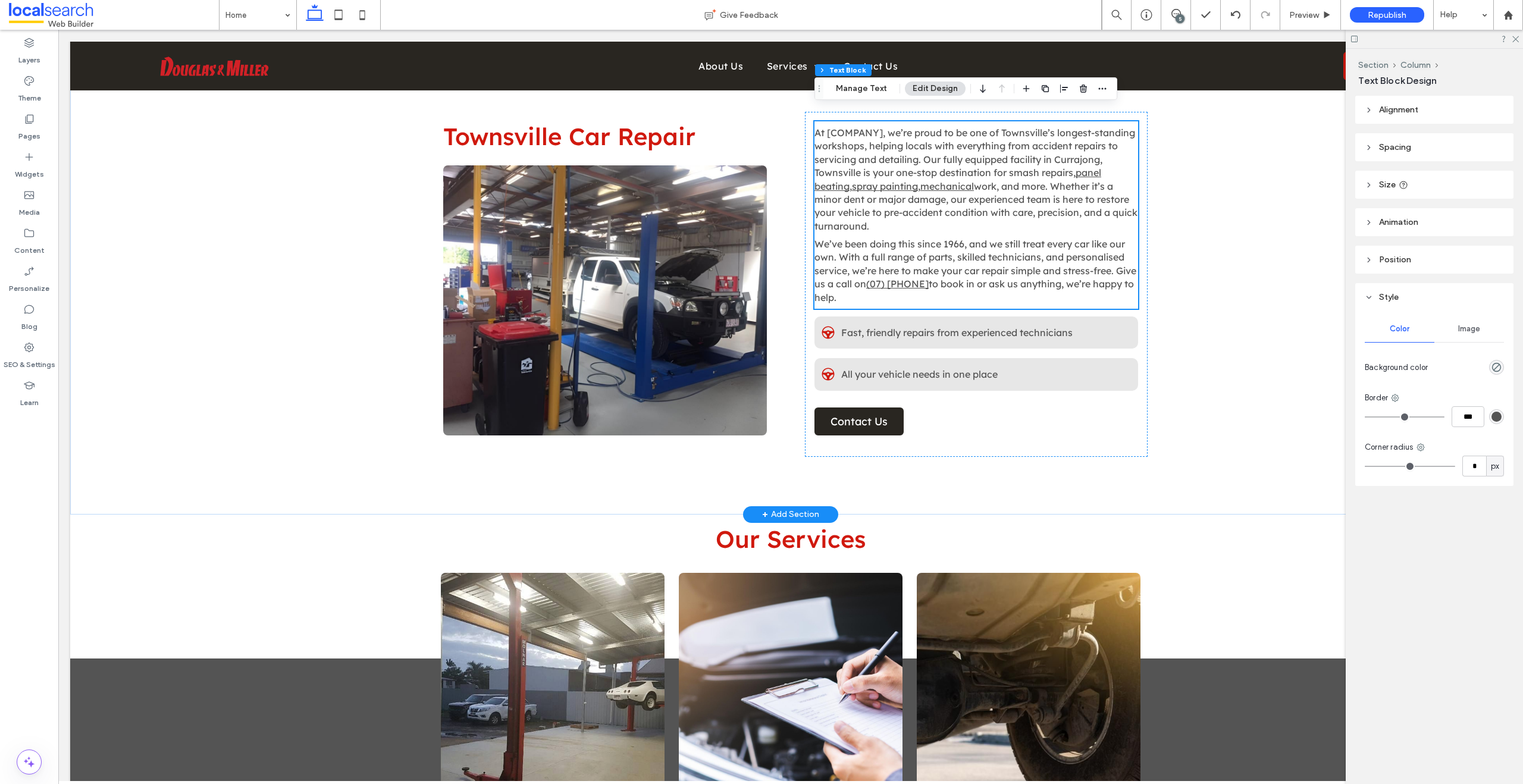 scroll, scrollTop: 0, scrollLeft: 0, axis: both 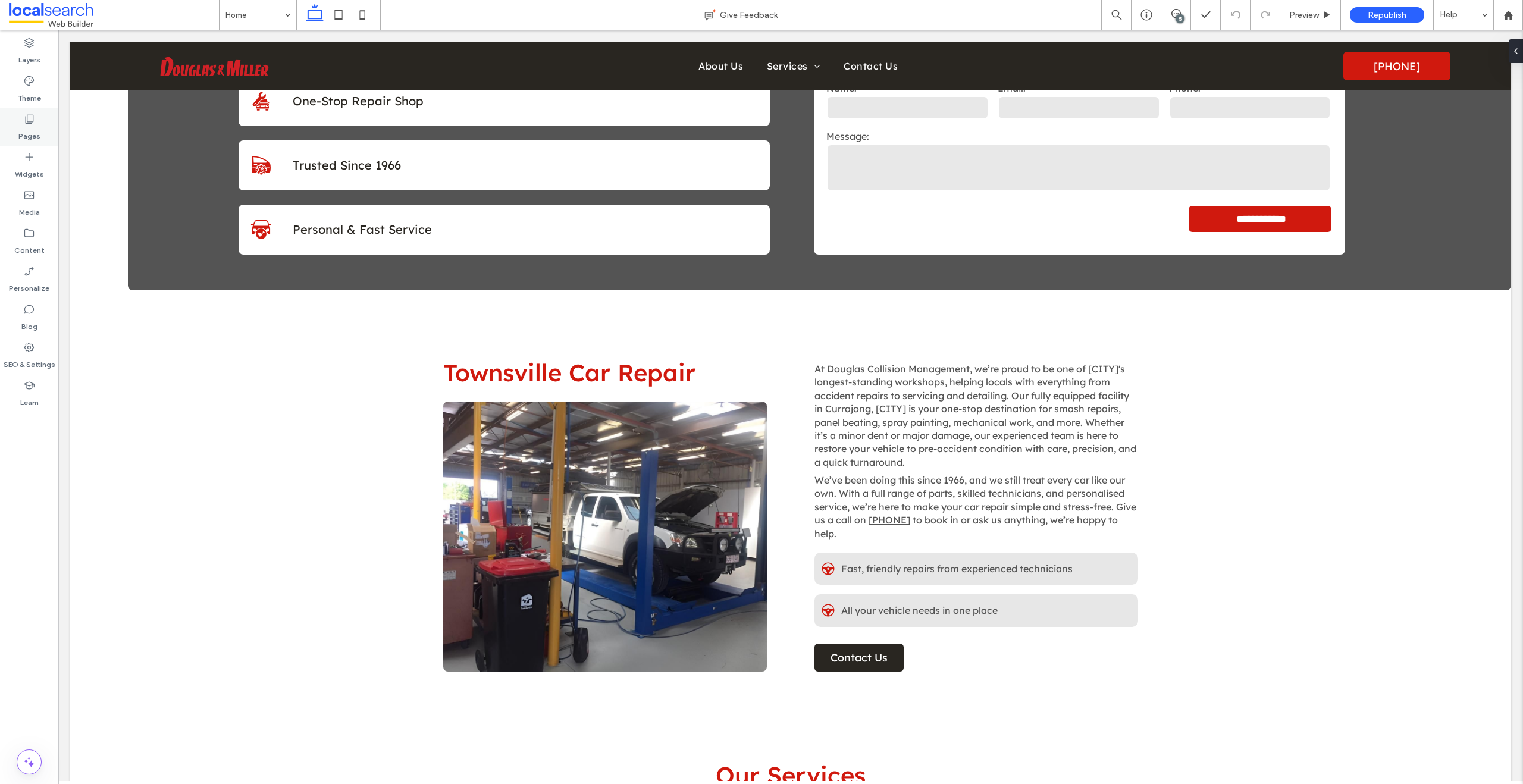 click on "Pages" at bounding box center [29, 127] 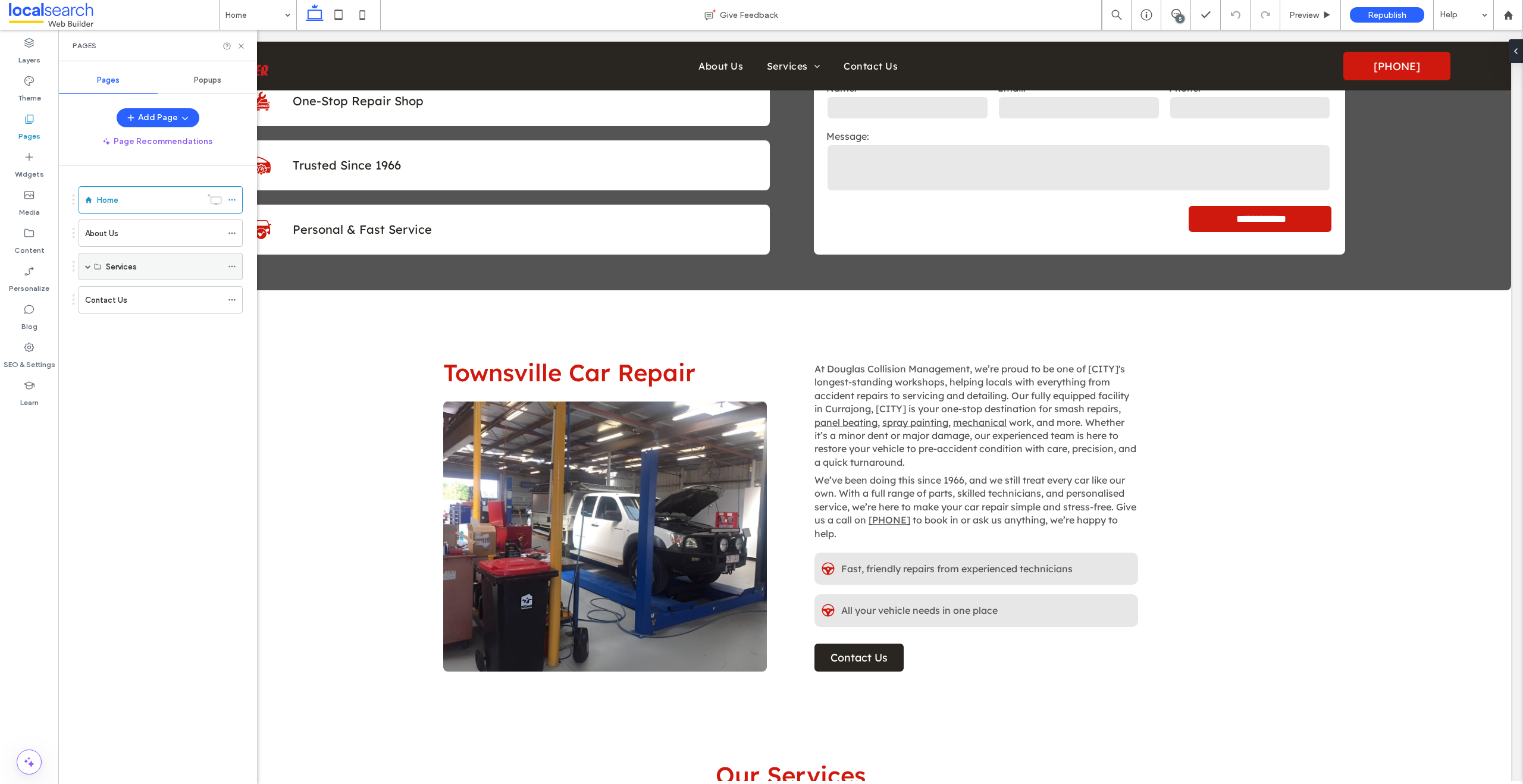 click at bounding box center [88, 266] 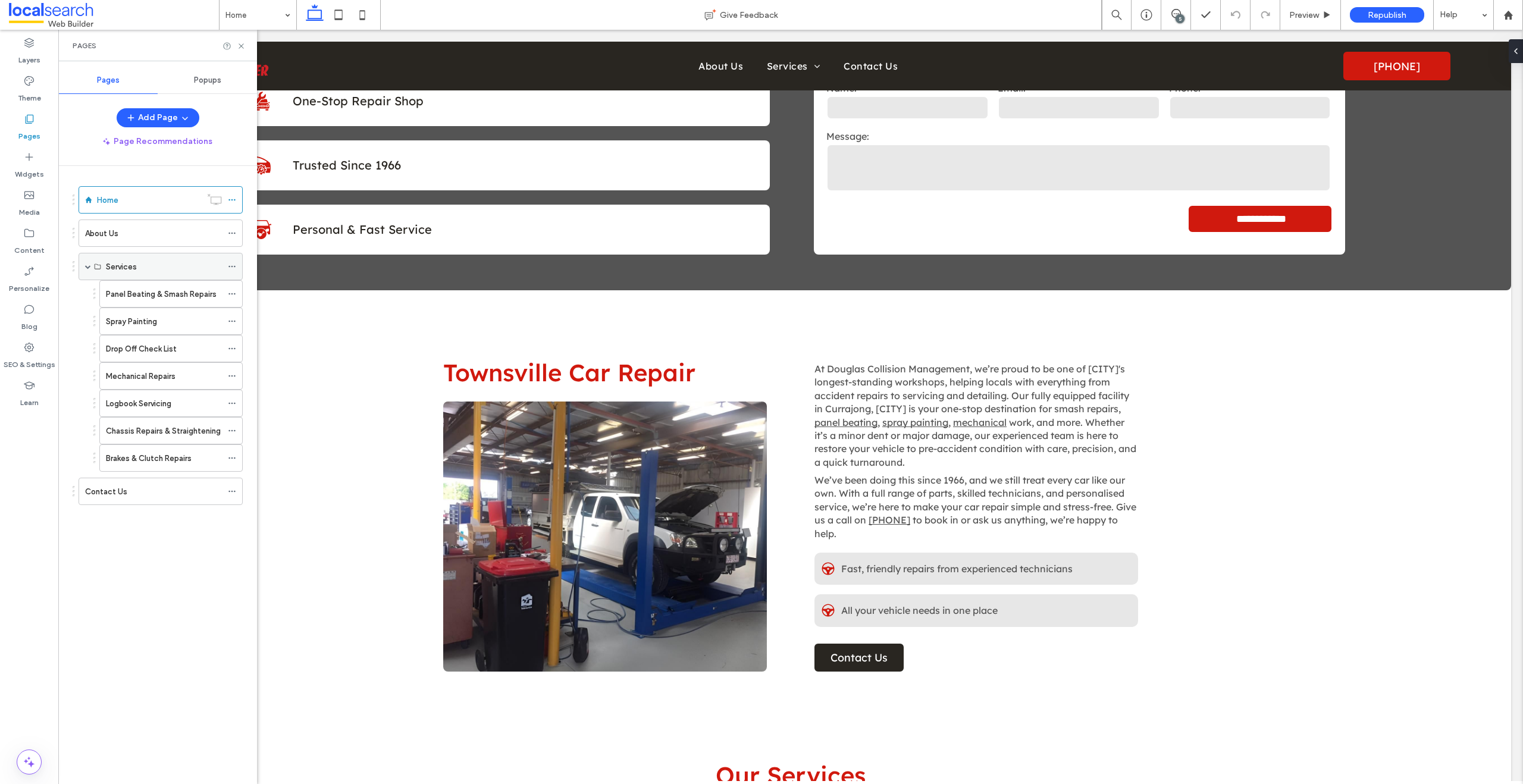 click at bounding box center [88, 266] 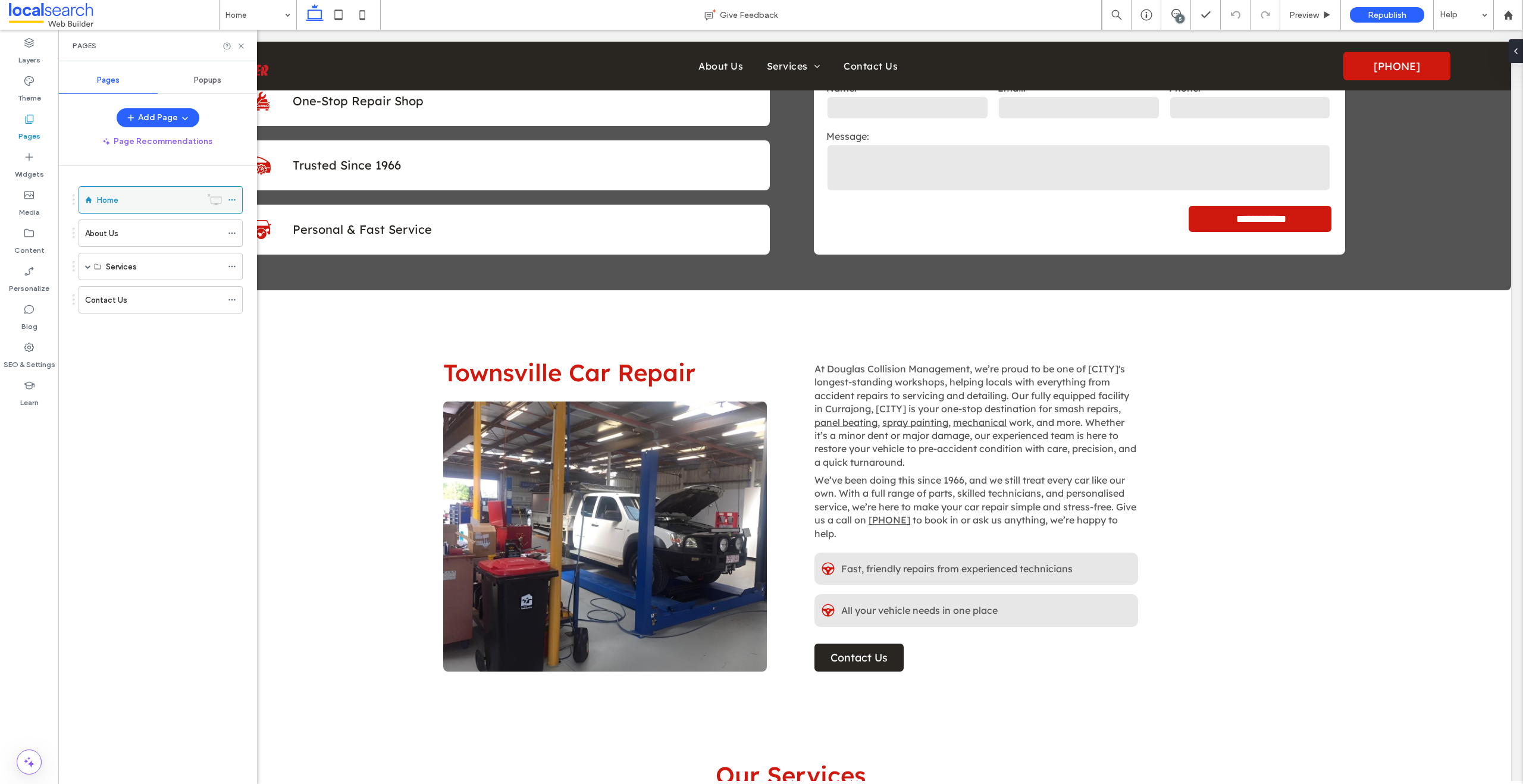 click 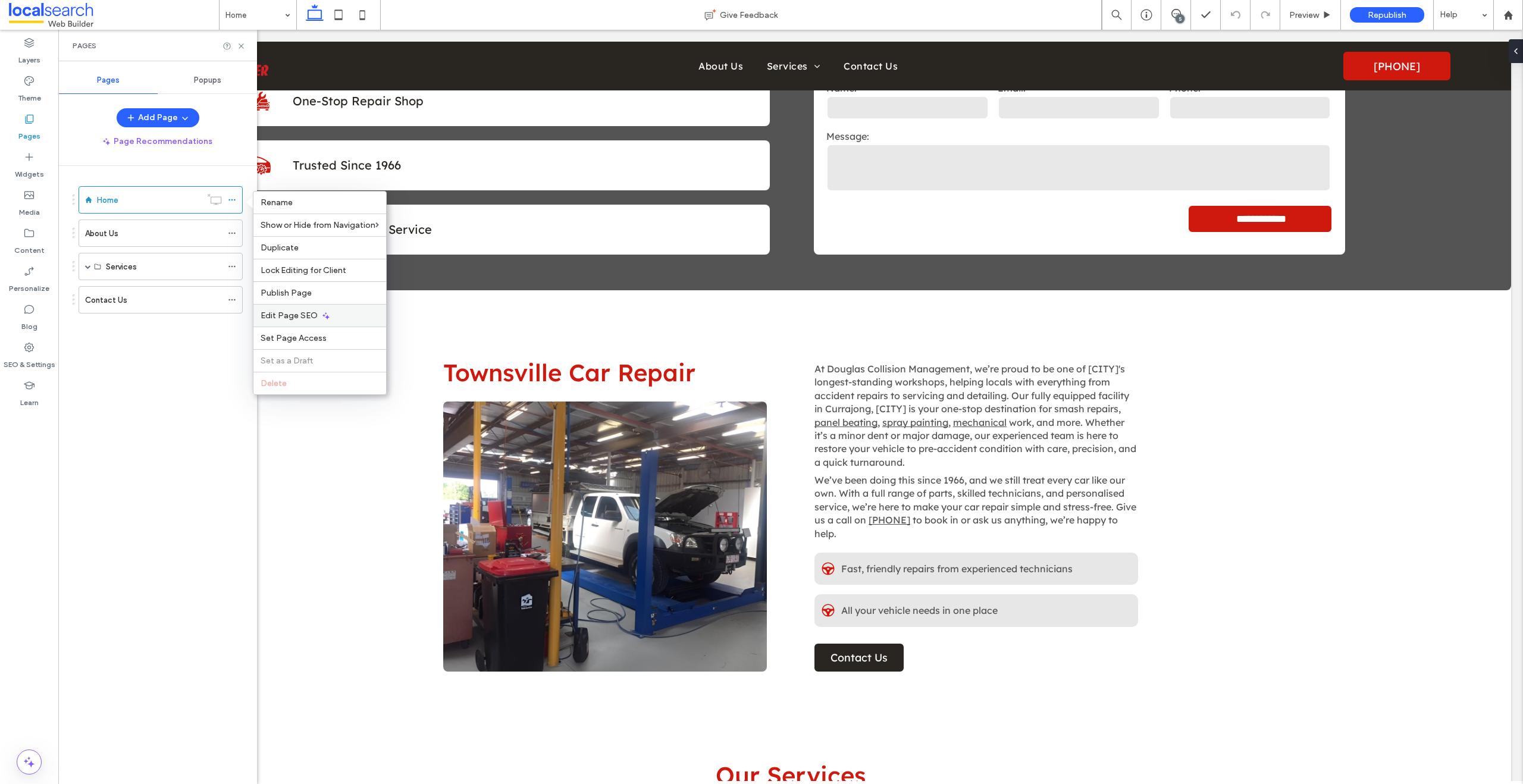 click on "Edit Page SEO" at bounding box center (289, 315) 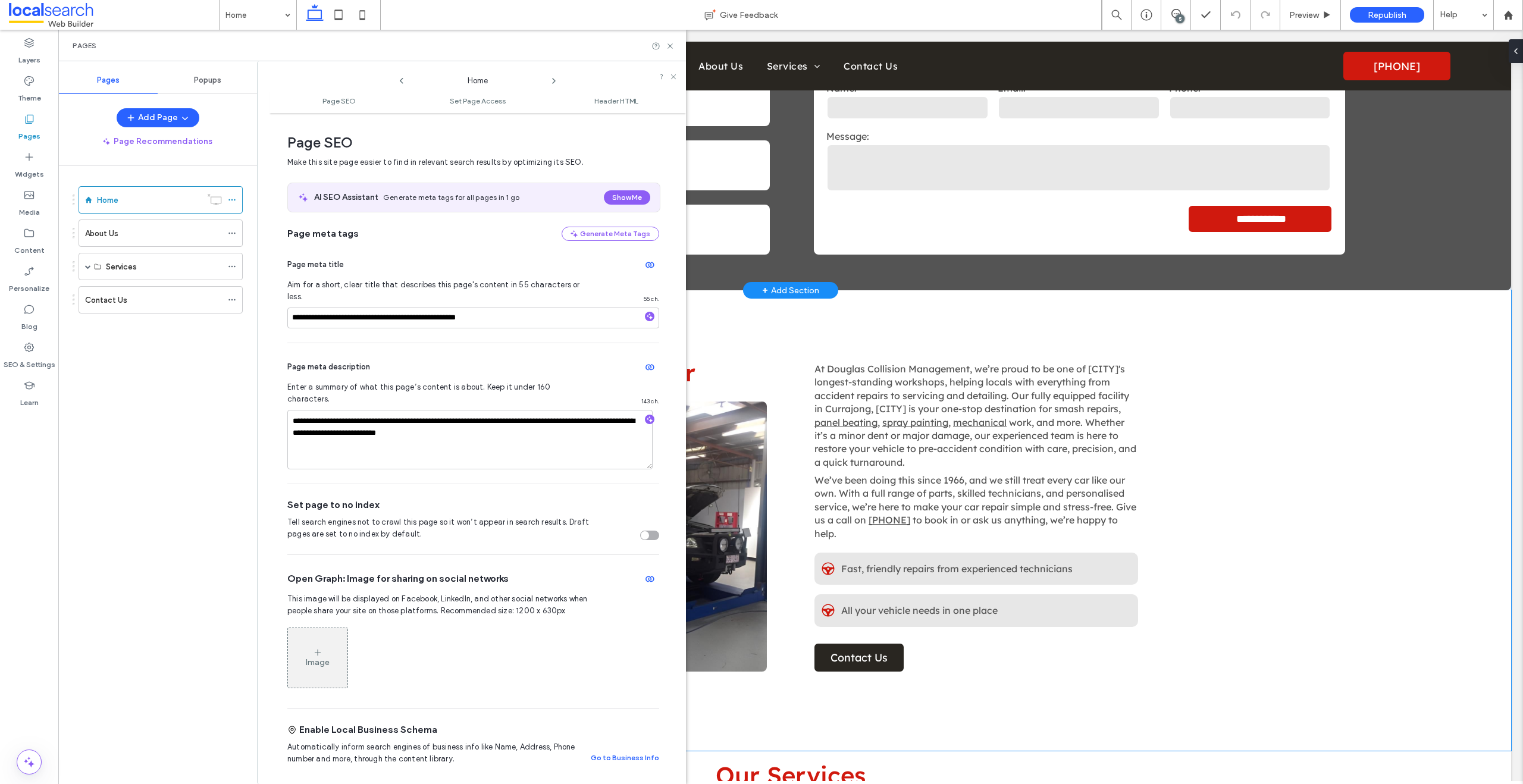 scroll, scrollTop: 6, scrollLeft: 0, axis: vertical 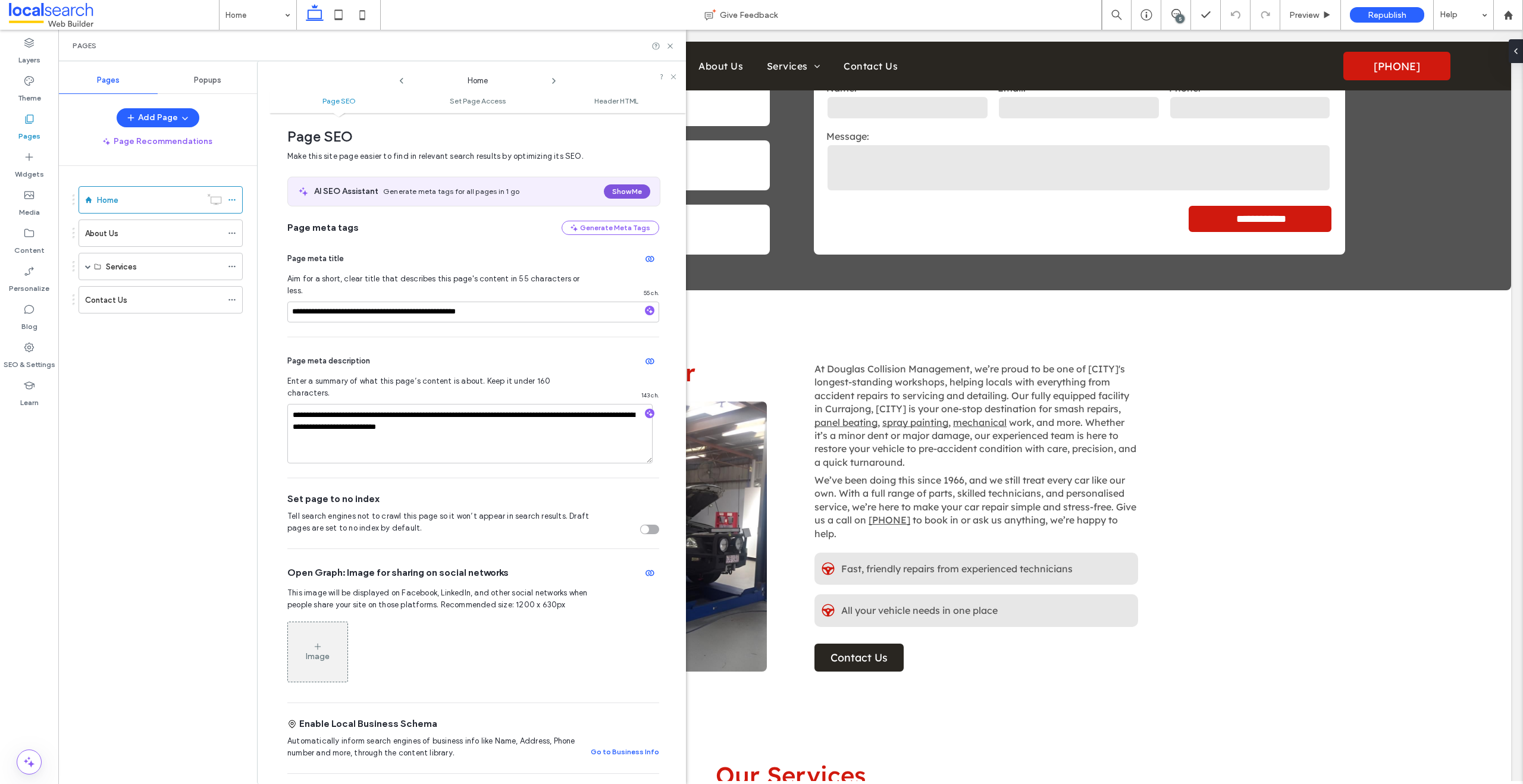 click on "Show Me" at bounding box center [627, 192] 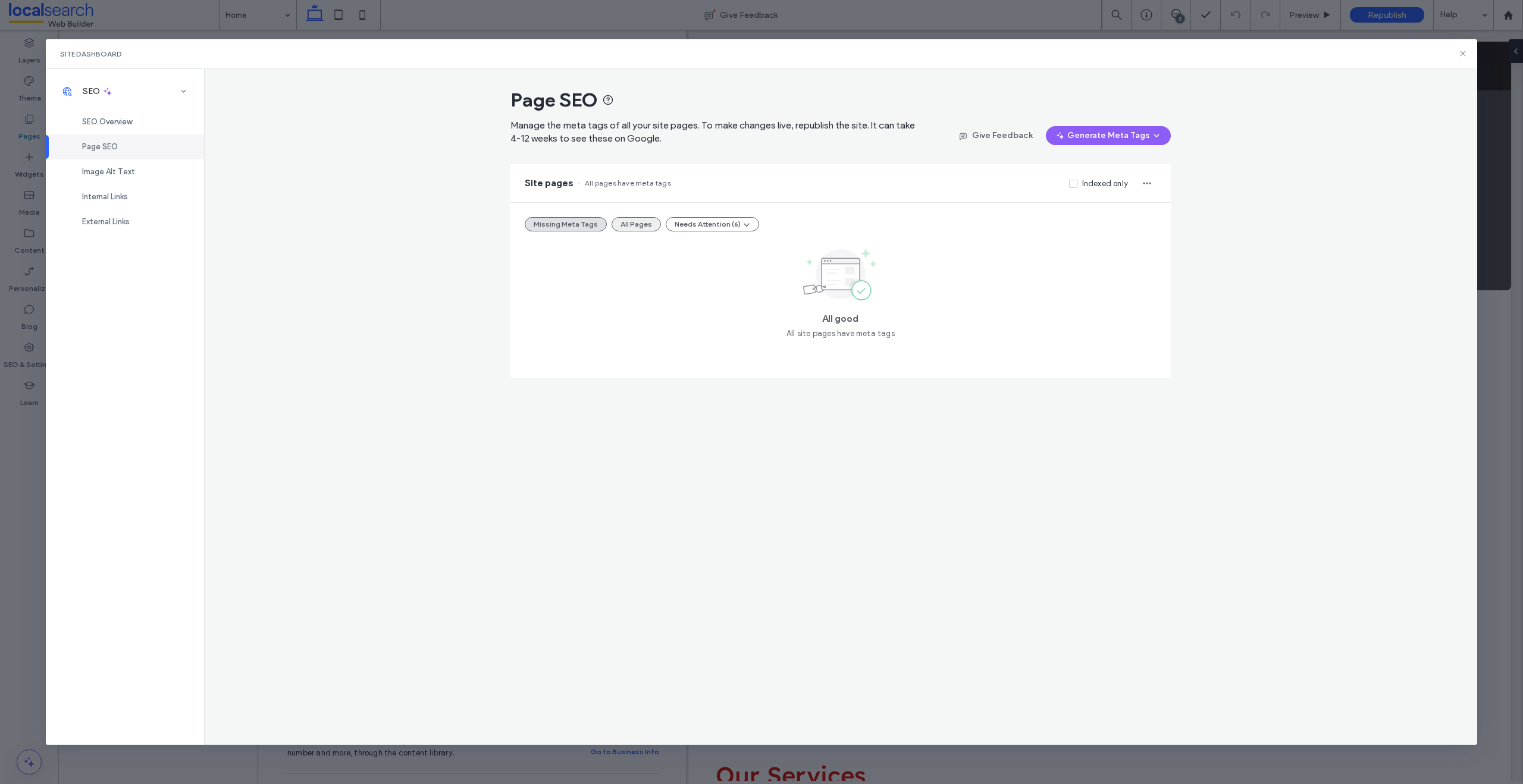 click on "All Pages" at bounding box center [636, 224] 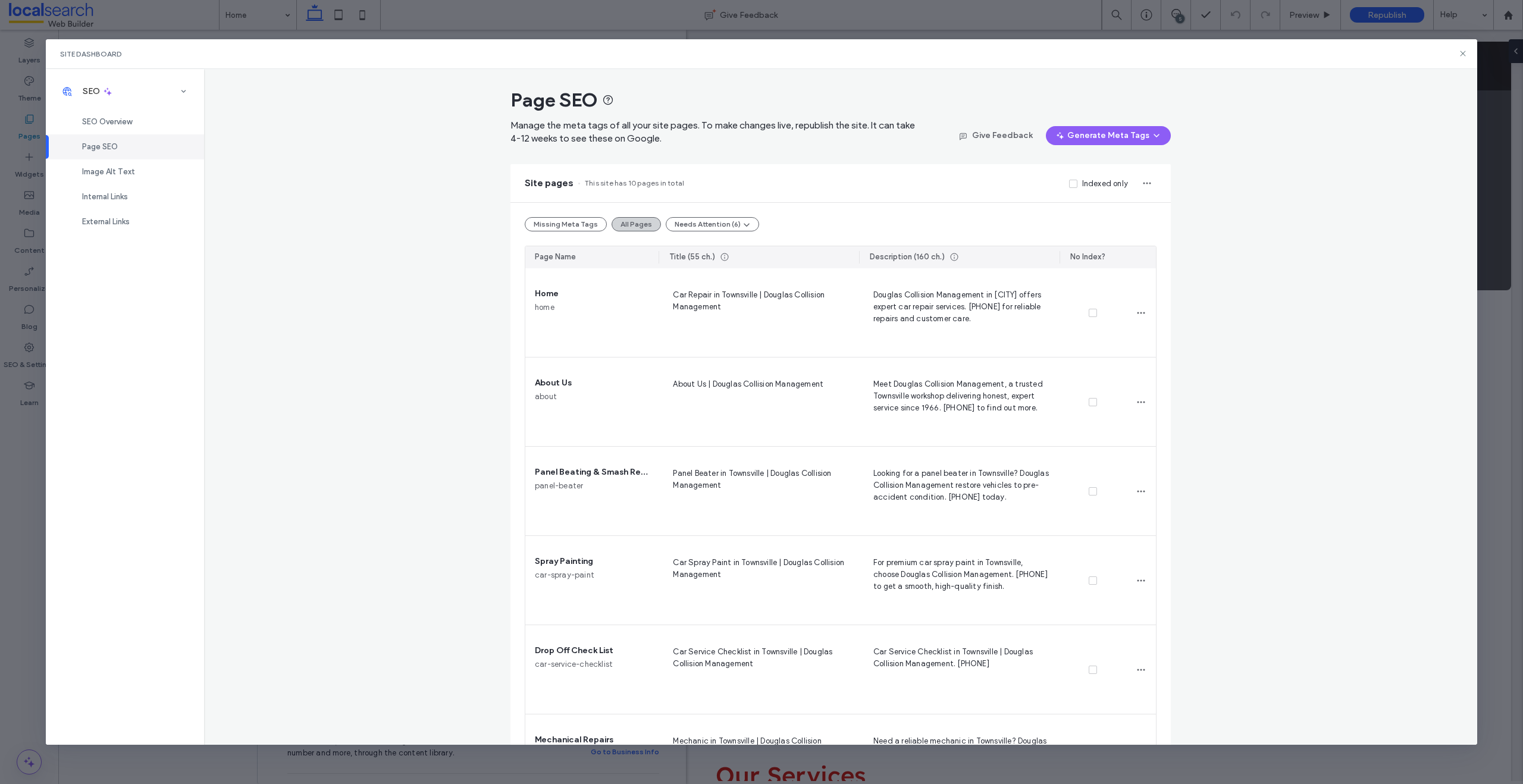 scroll, scrollTop: 2417, scrollLeft: 0, axis: vertical 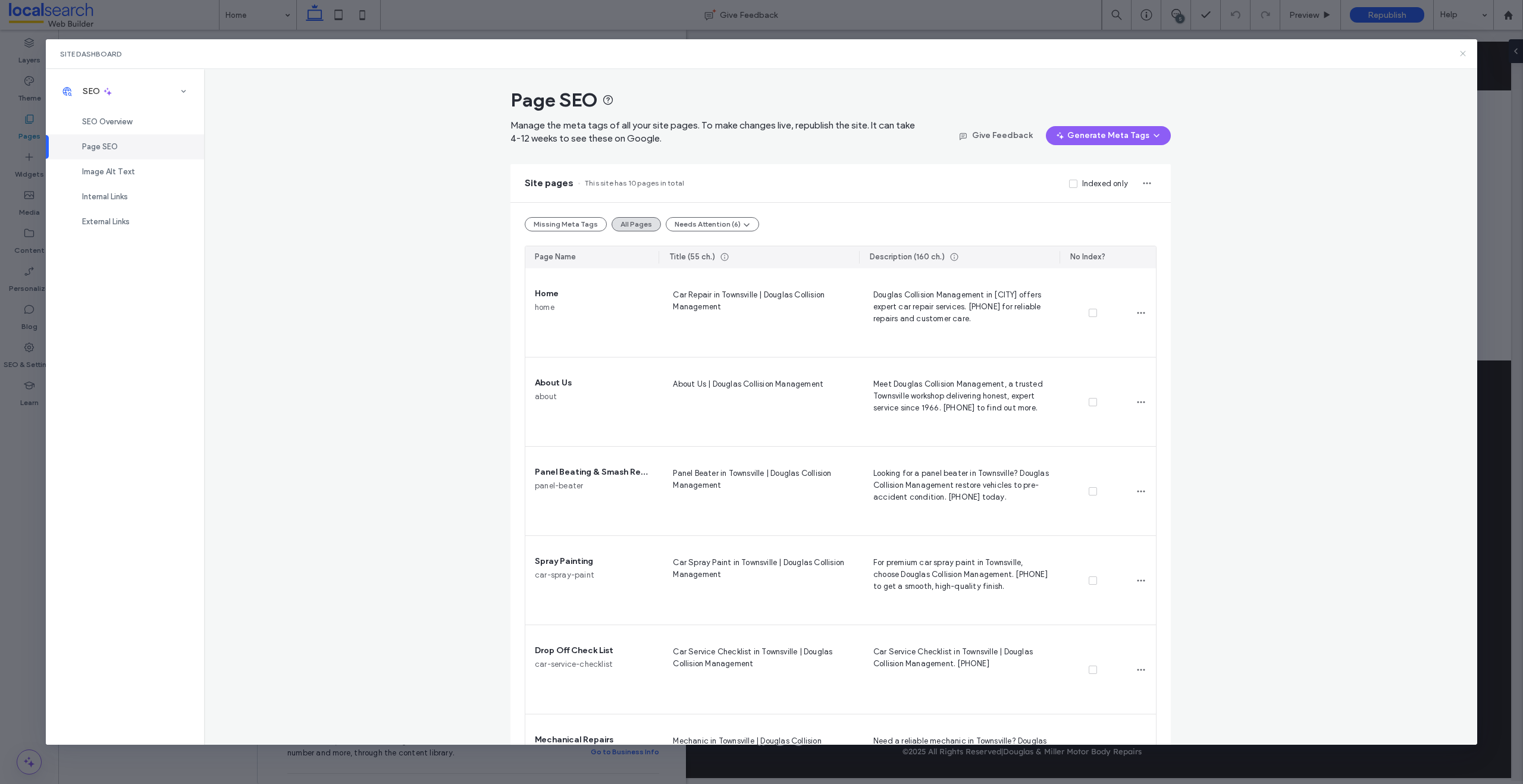 click 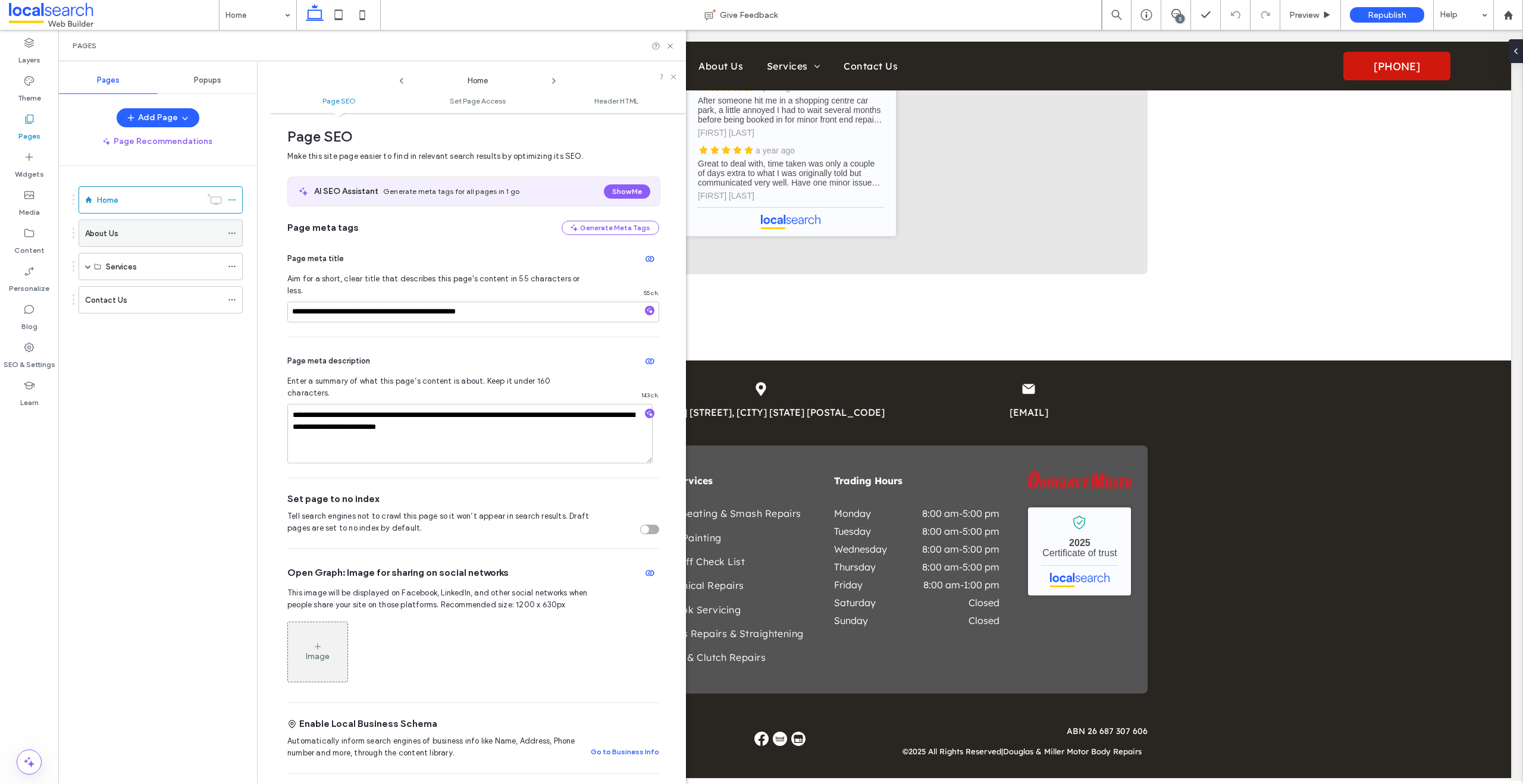 click on "About Us" at bounding box center [153, 233] 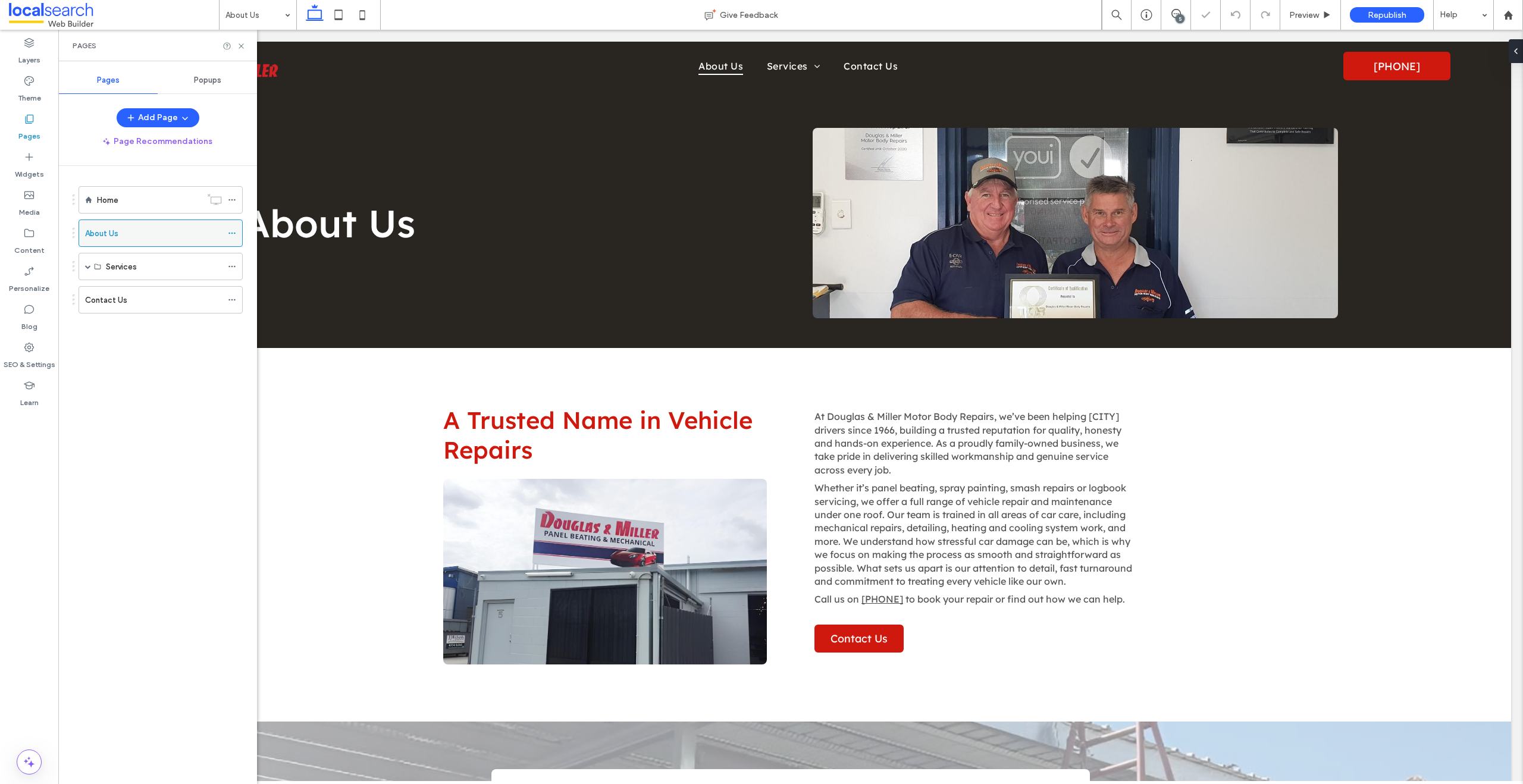 scroll, scrollTop: 0, scrollLeft: 0, axis: both 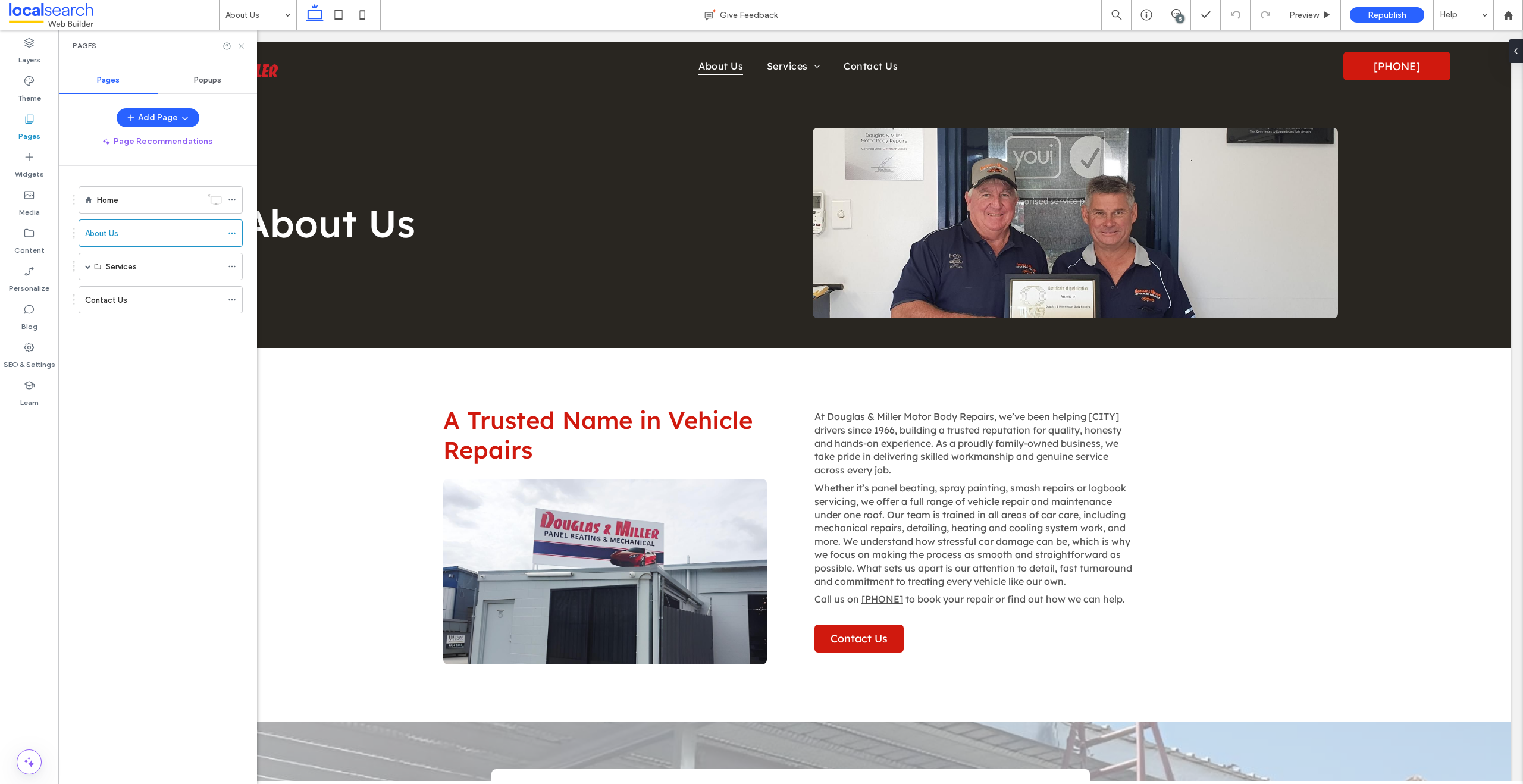 click 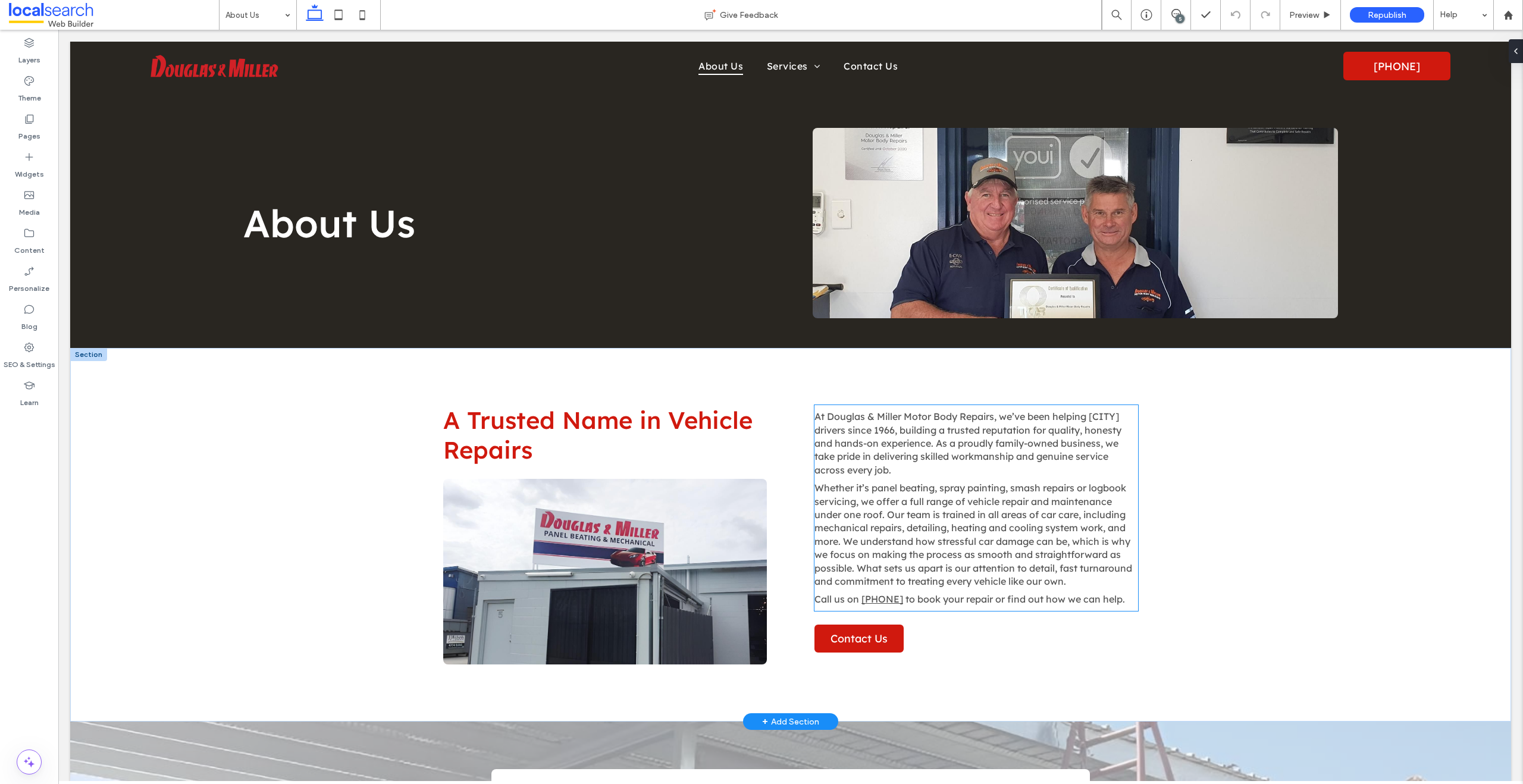 click on "Whether it’s panel beating, spray painting, smash repairs or logbook servicing, we offer a full range of vehicle repair and maintenance under one roof. Our team is trained in all areas of car care, including mechanical repairs, detailing, heating and cooling system work, and more. We understand how stressful car damage can be, which is why we focus on making the process as smooth and straightforward as possible. What sets us apart is our attention to detail, fast turnaround and commitment to treating every vehicle like our own." at bounding box center (973, 534) 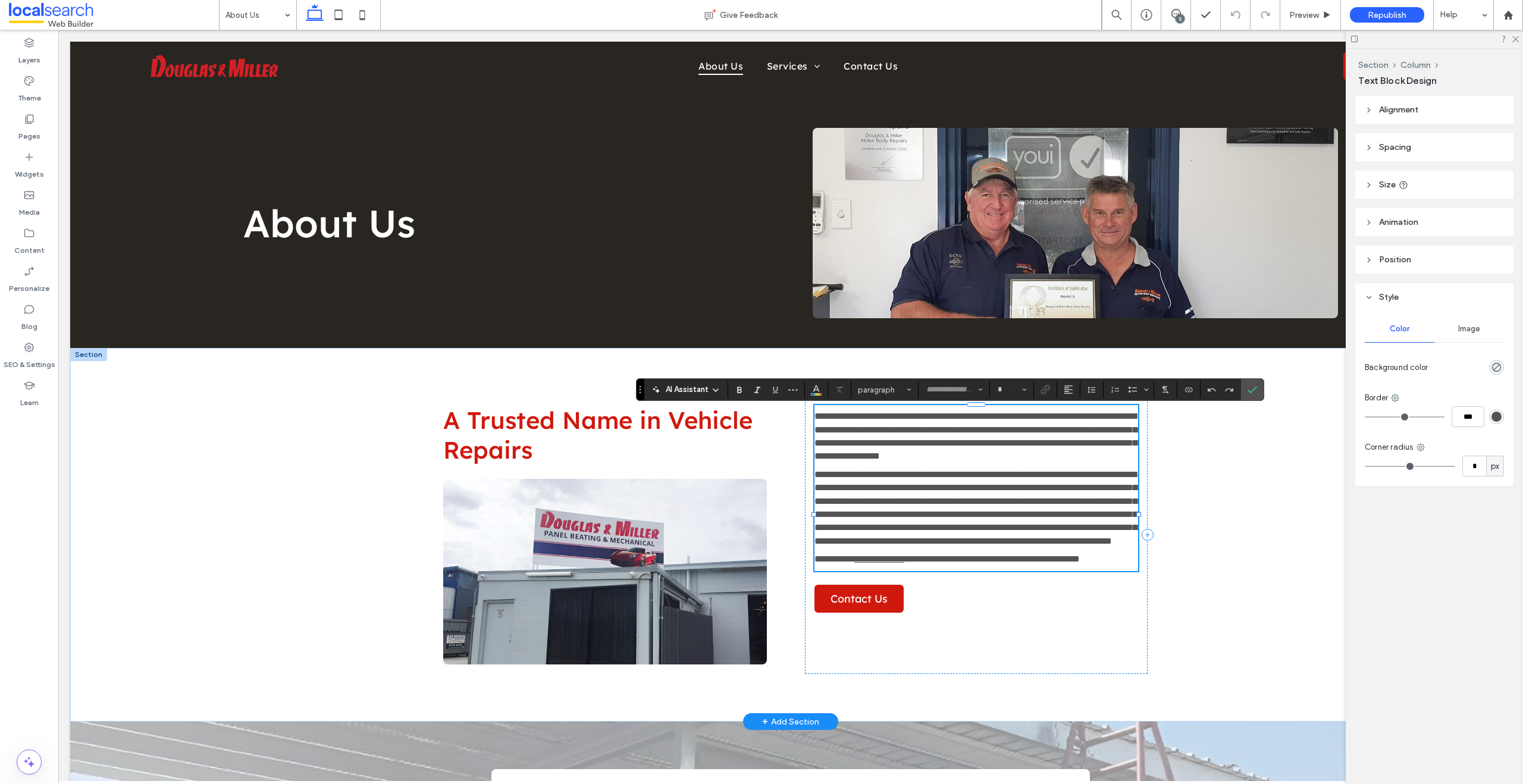 type on "**********" 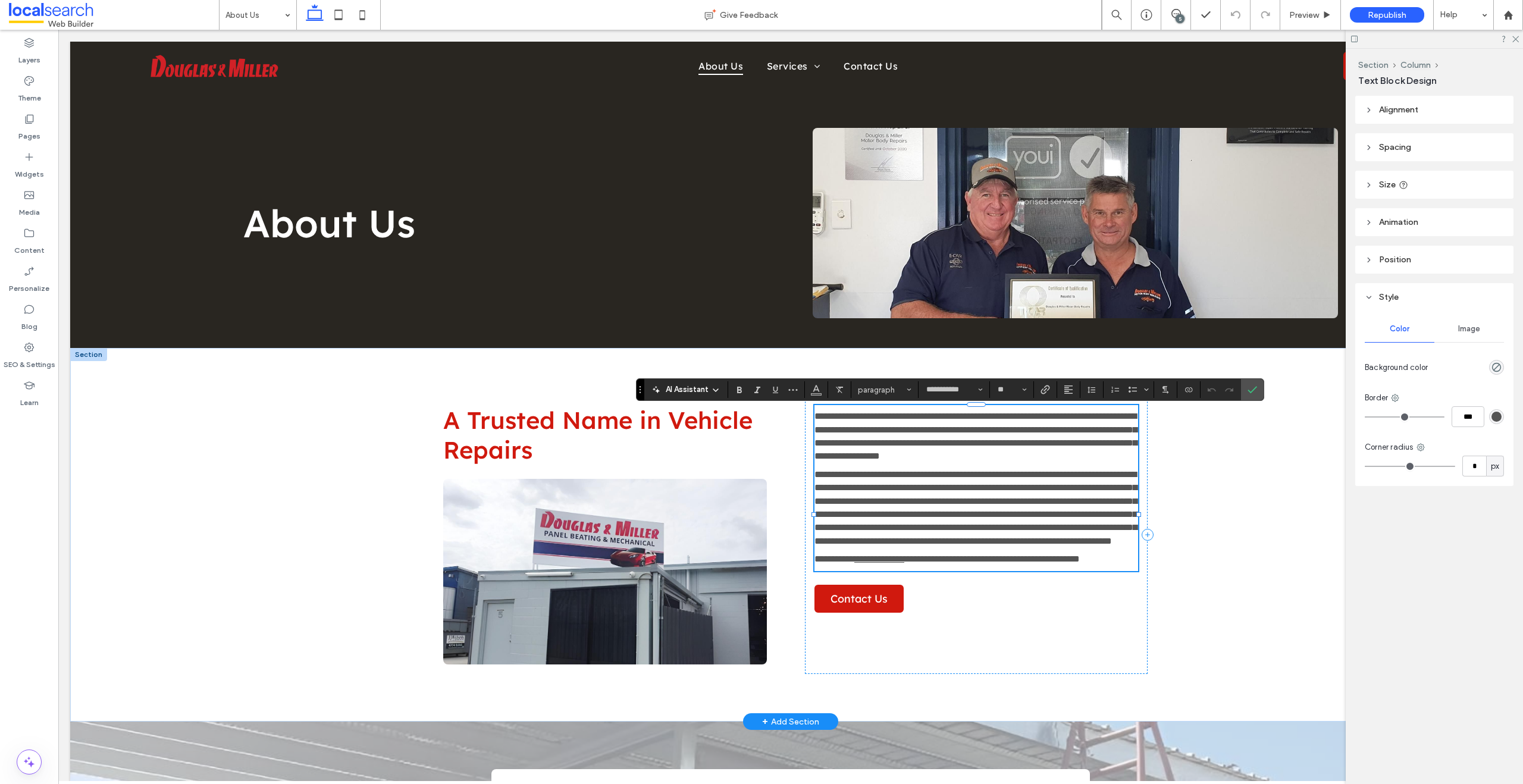 click on "**********" at bounding box center (976, 436) 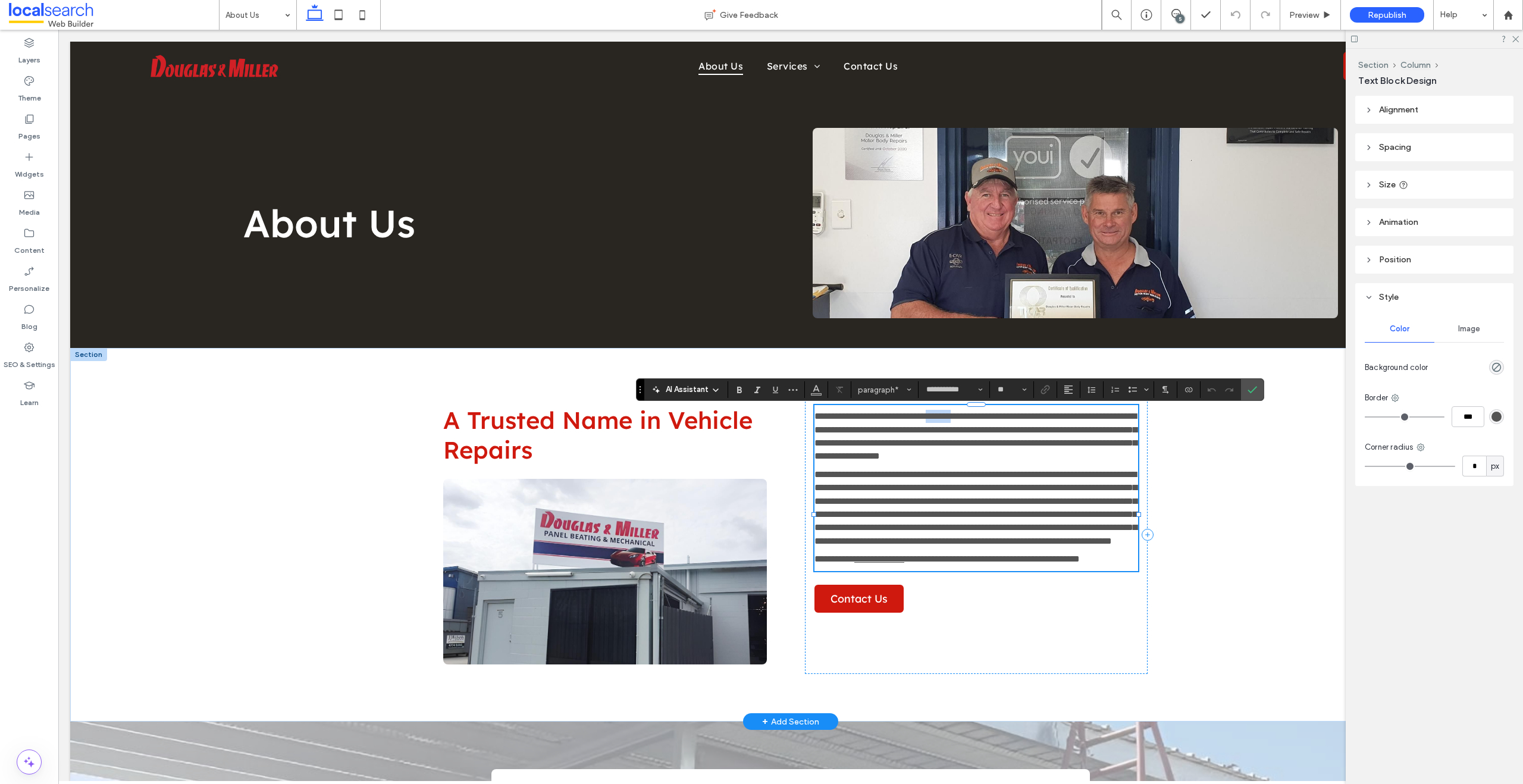 click on "**********" at bounding box center (976, 436) 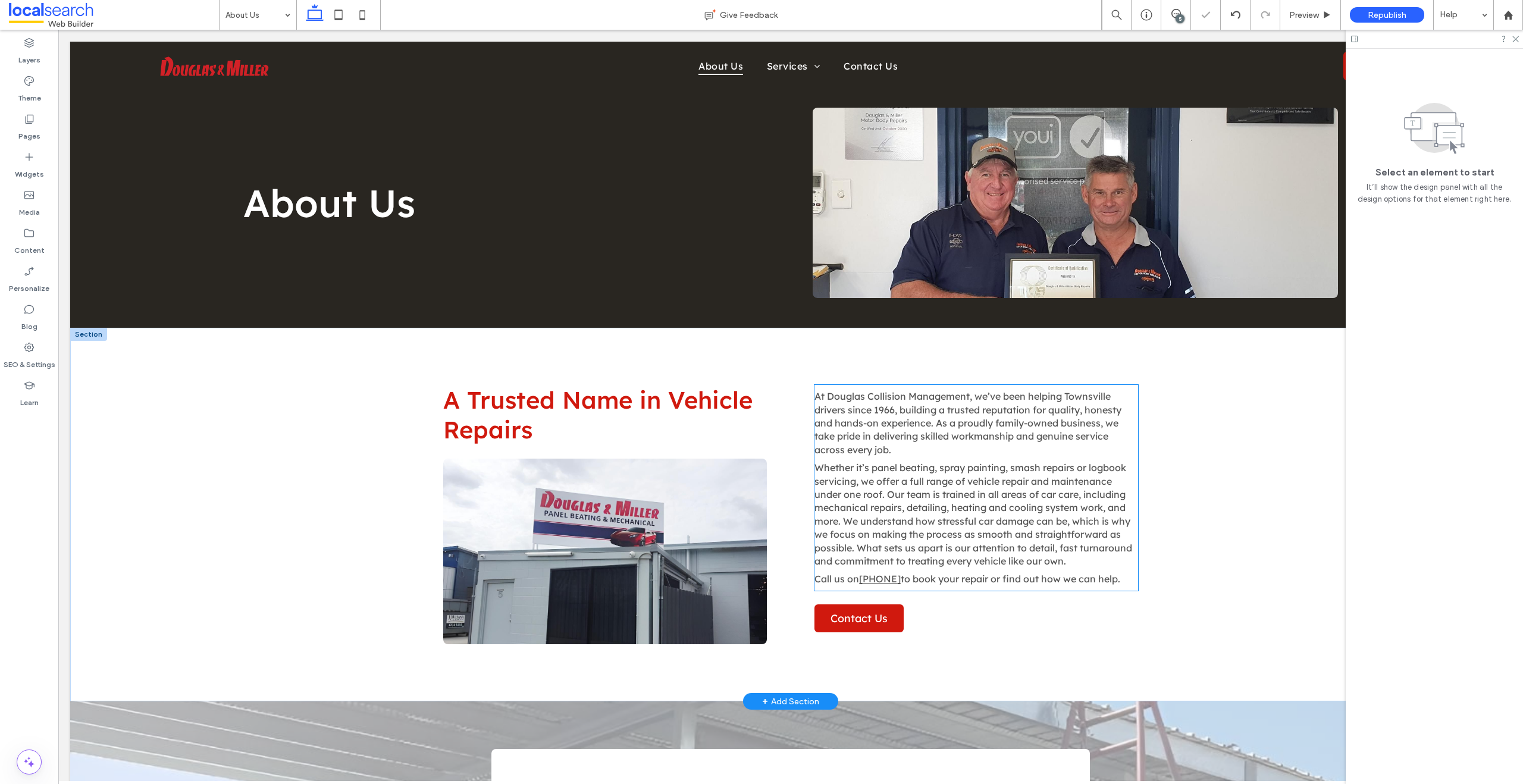 scroll, scrollTop: 553, scrollLeft: 0, axis: vertical 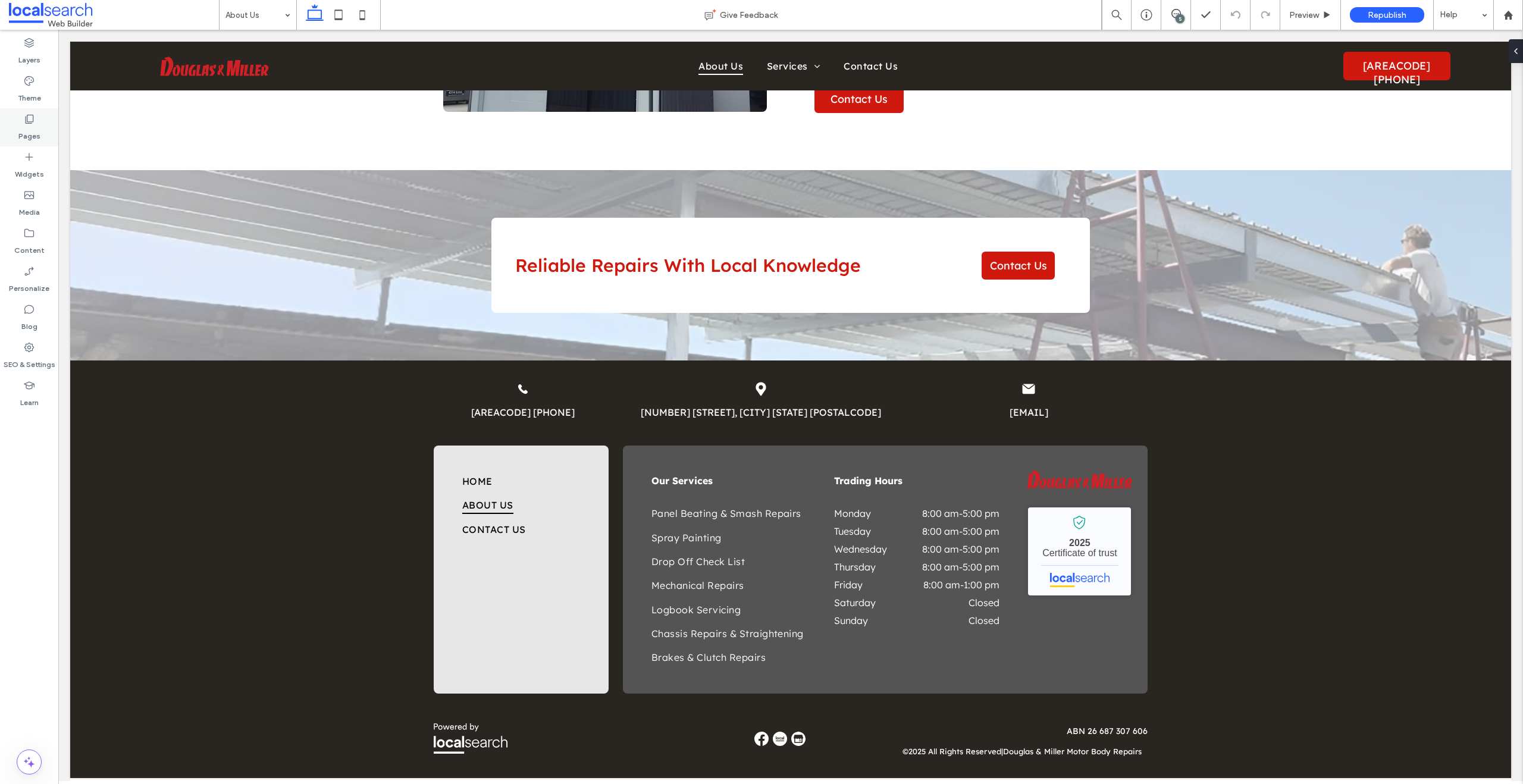 click on "Pages" at bounding box center (29, 127) 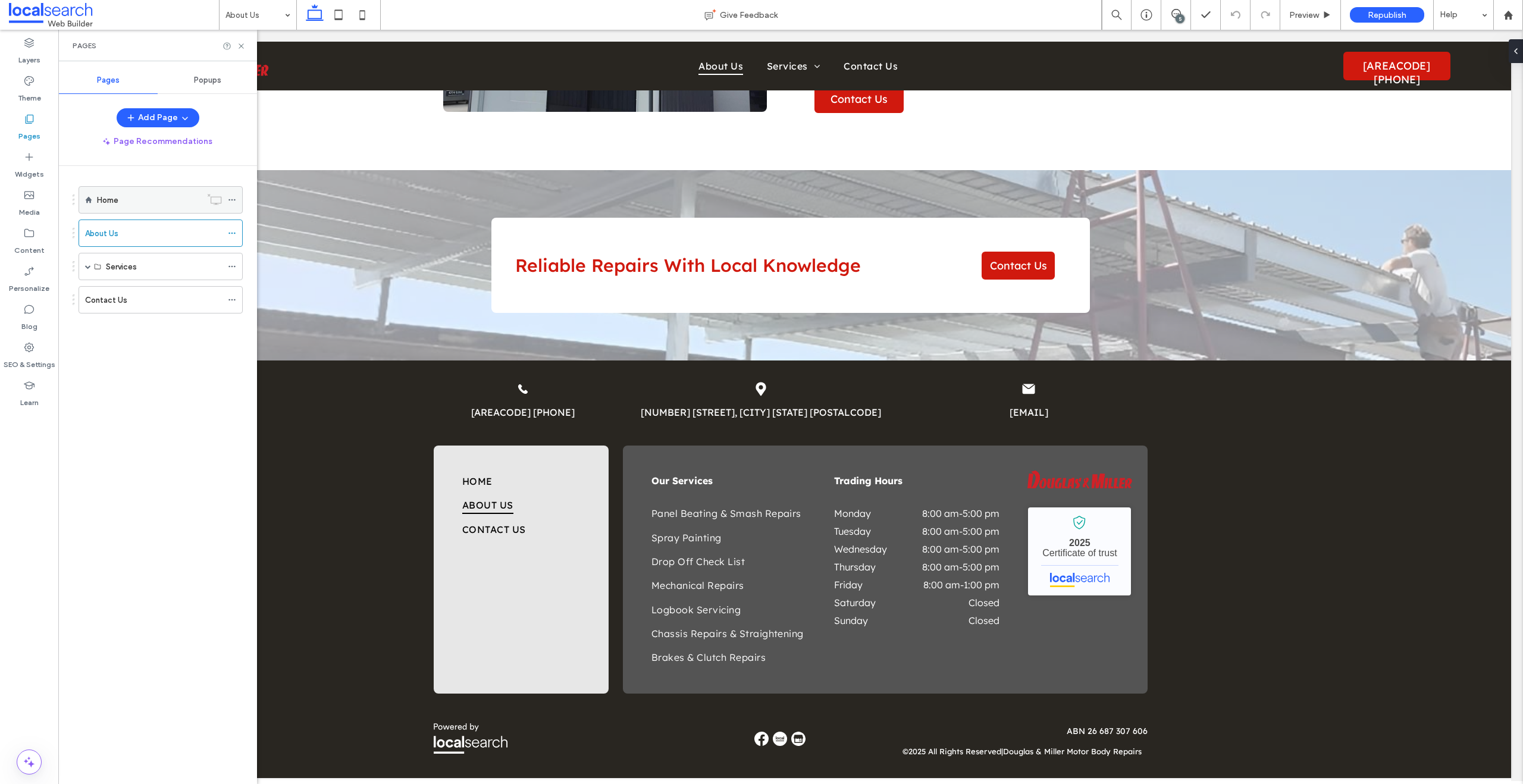 click on "Home" at bounding box center [149, 200] 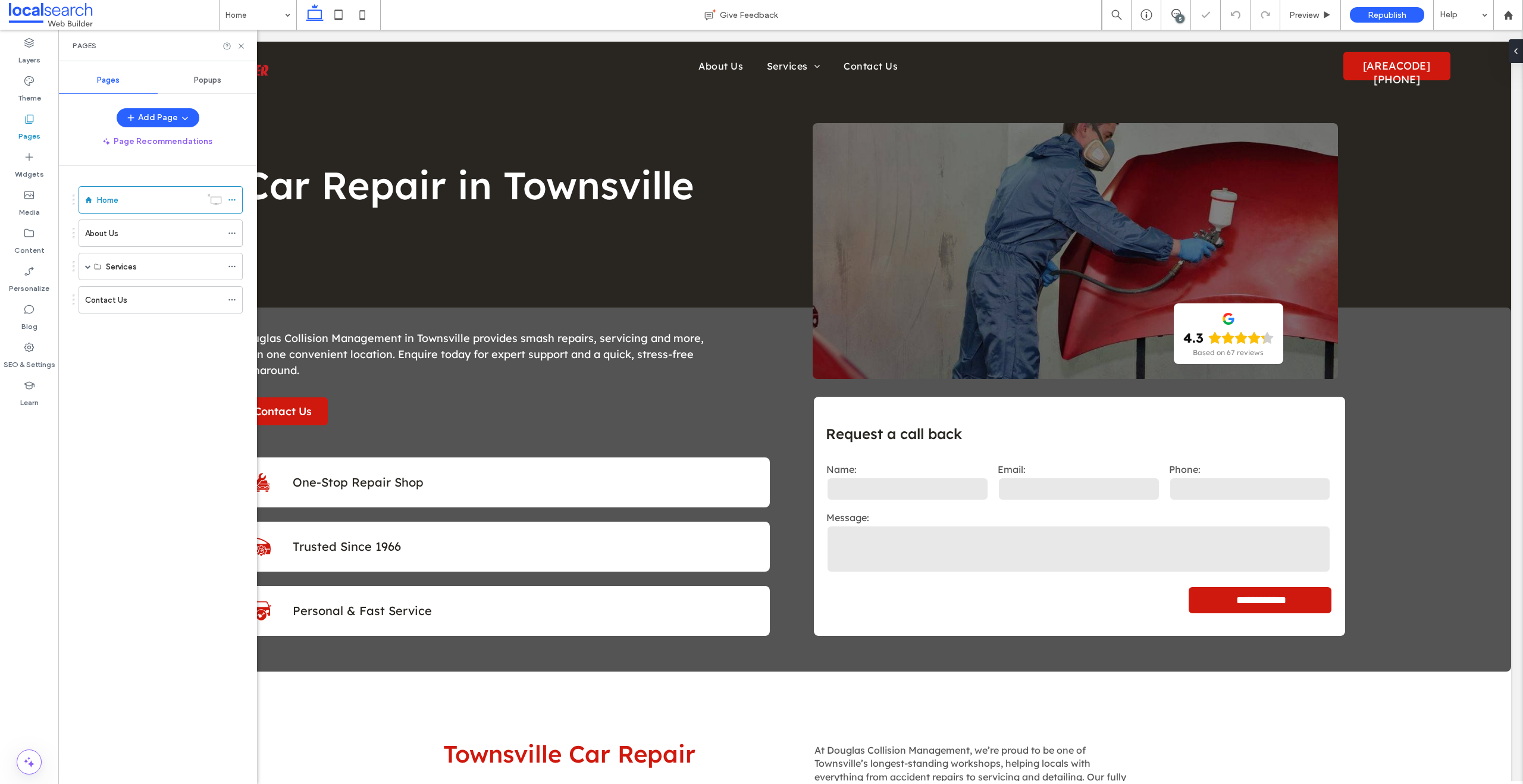 scroll, scrollTop: 2417, scrollLeft: 0, axis: vertical 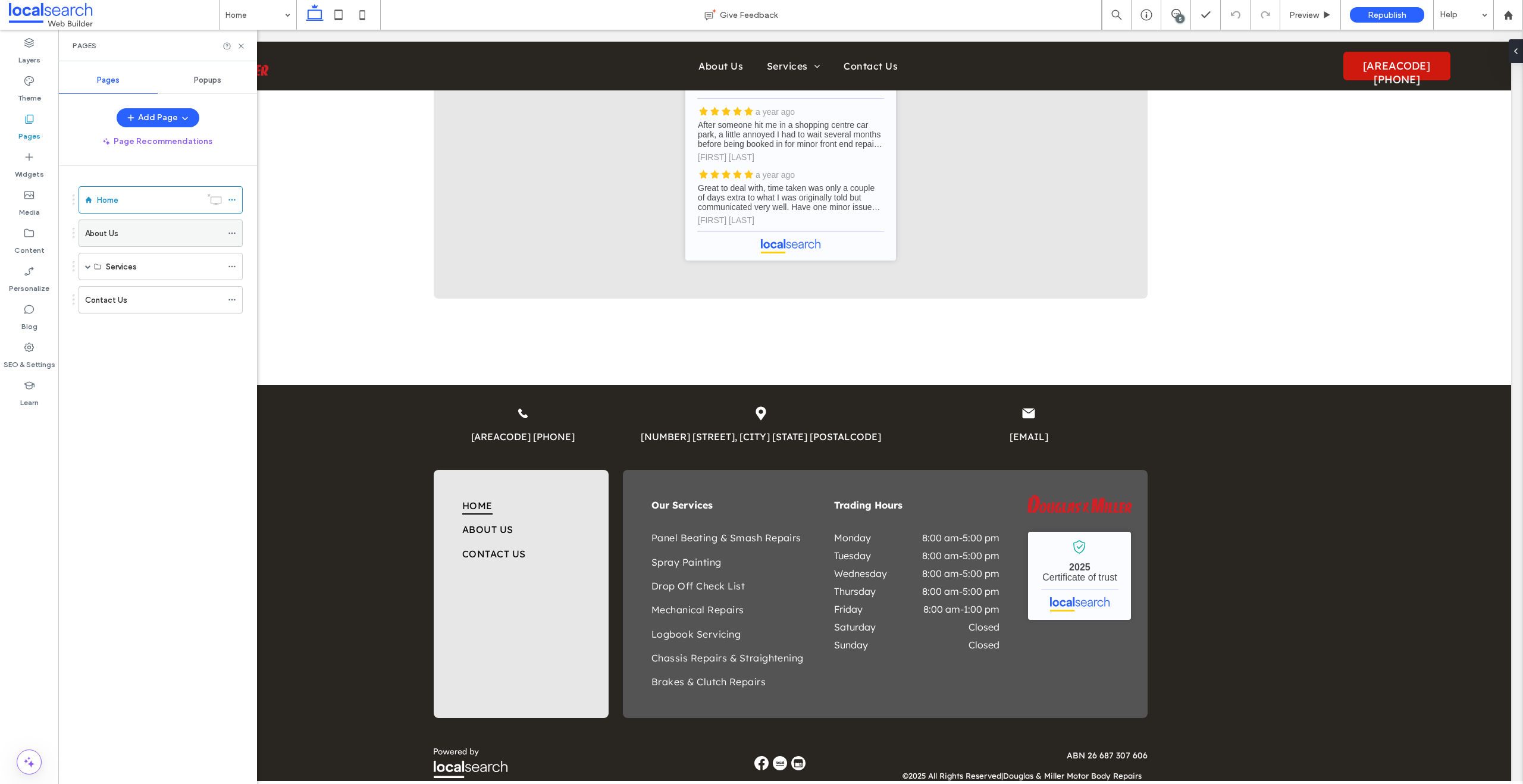 click on "About Us" at bounding box center (153, 233) 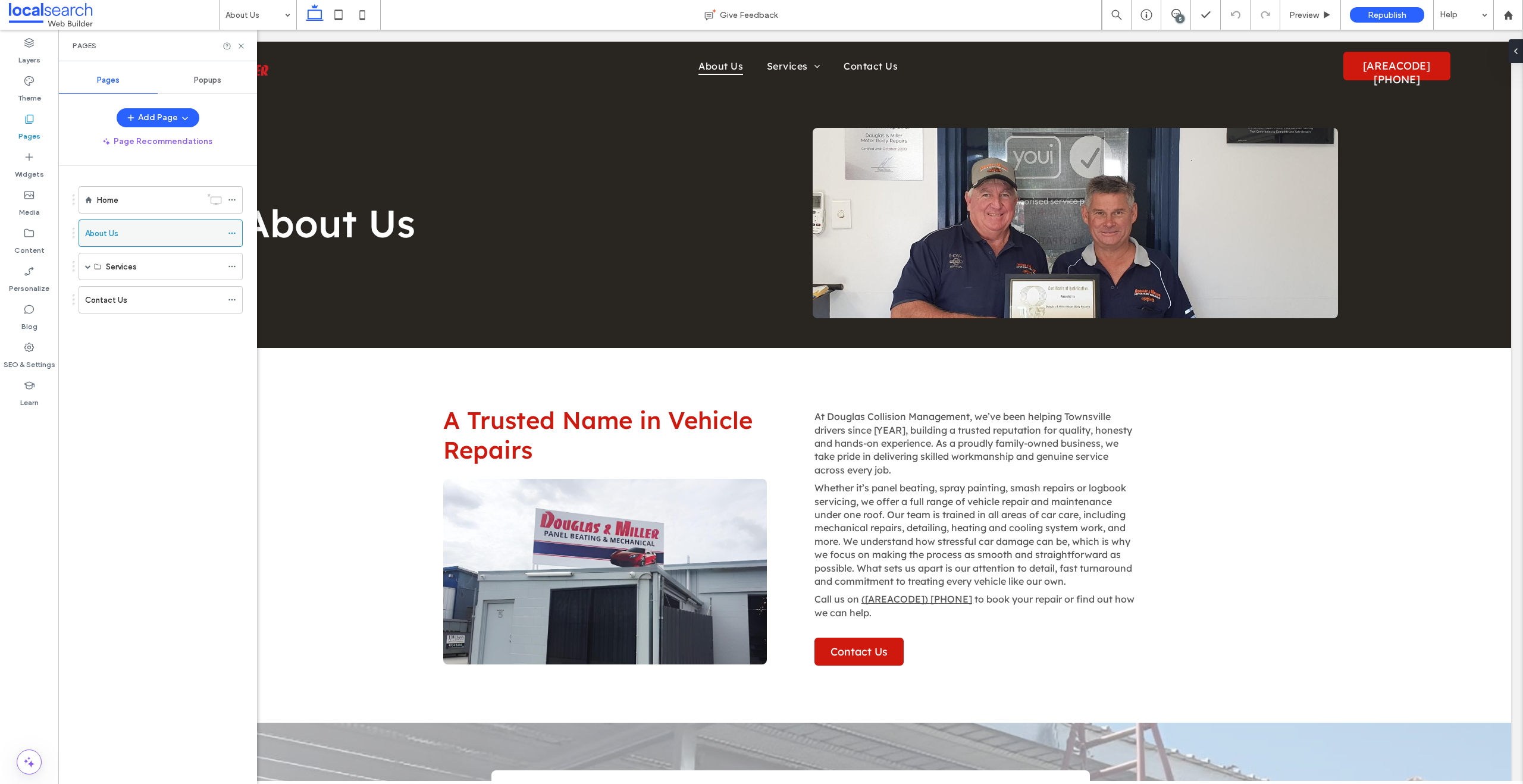 scroll, scrollTop: 550, scrollLeft: 0, axis: vertical 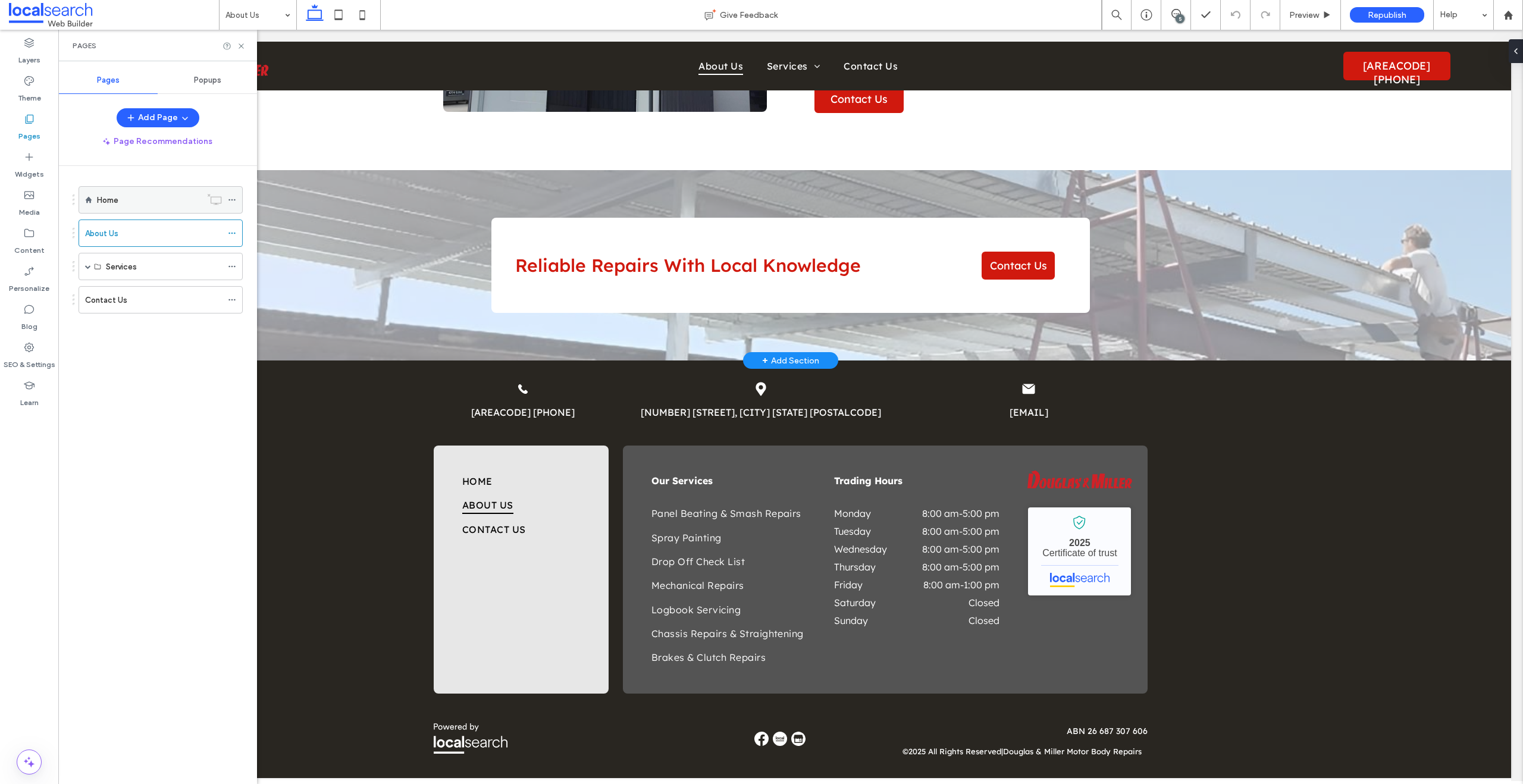 click on "Home" at bounding box center (149, 200) 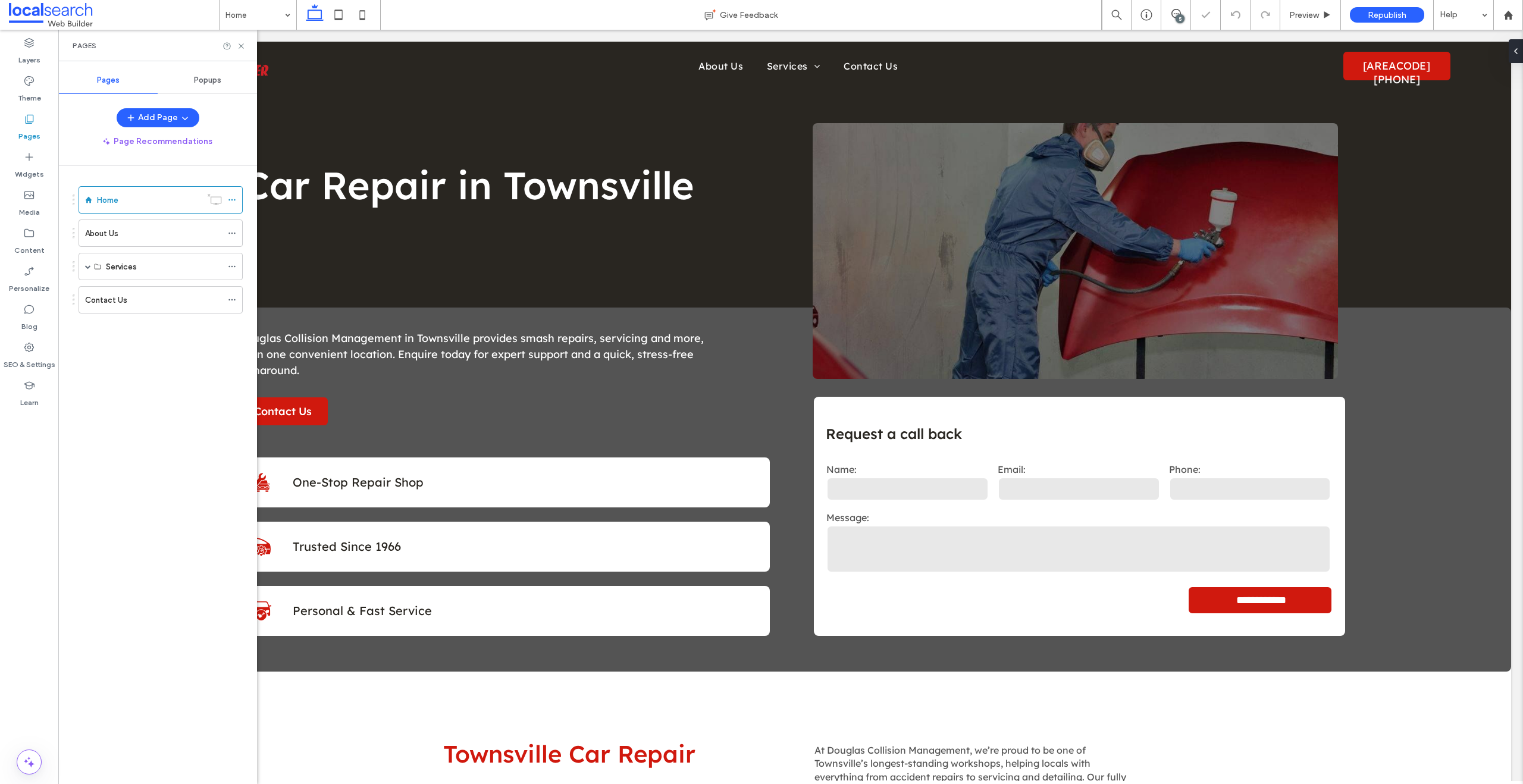 scroll, scrollTop: 2246, scrollLeft: 0, axis: vertical 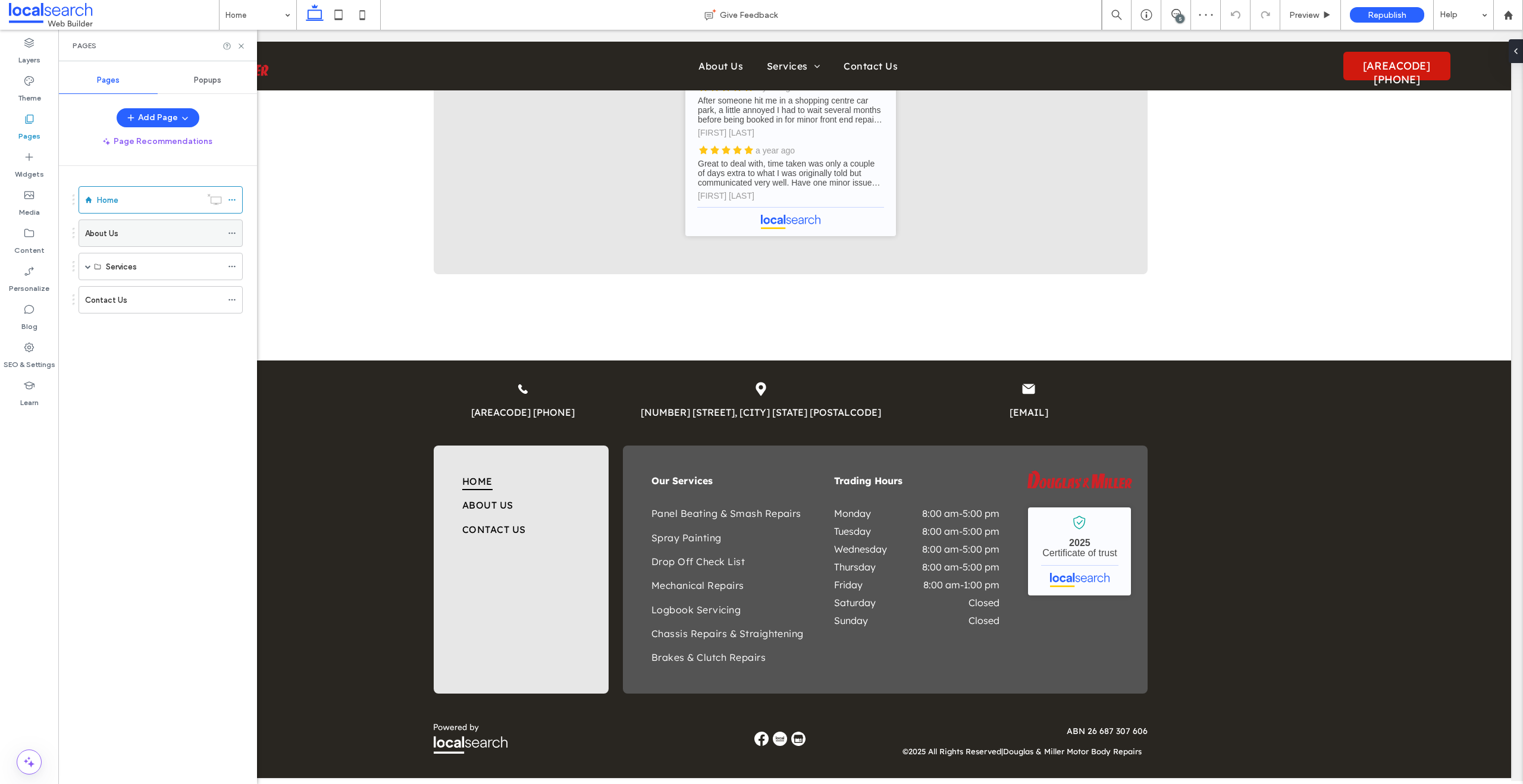 click on "About Us" at bounding box center [153, 233] 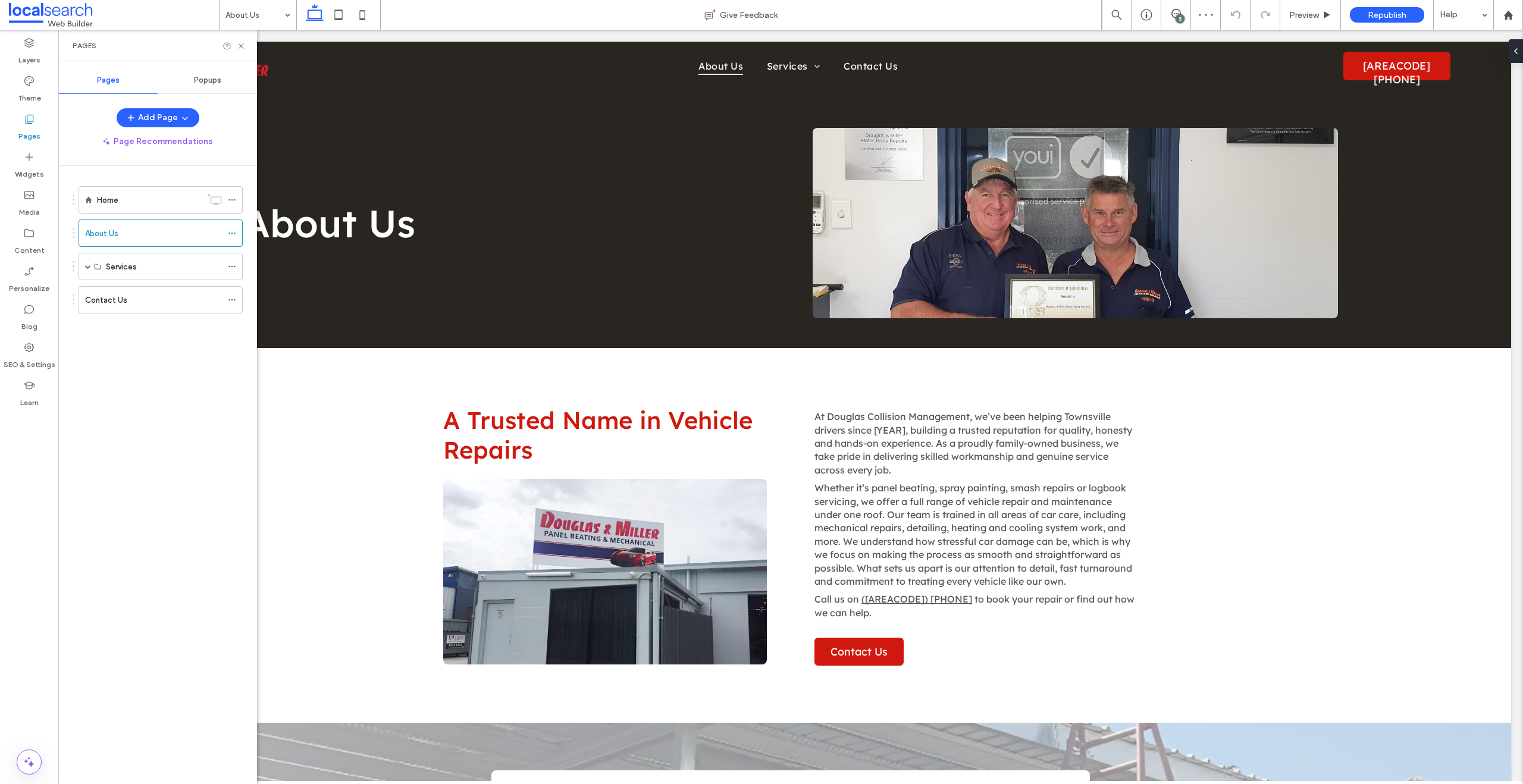 scroll, scrollTop: 550, scrollLeft: 0, axis: vertical 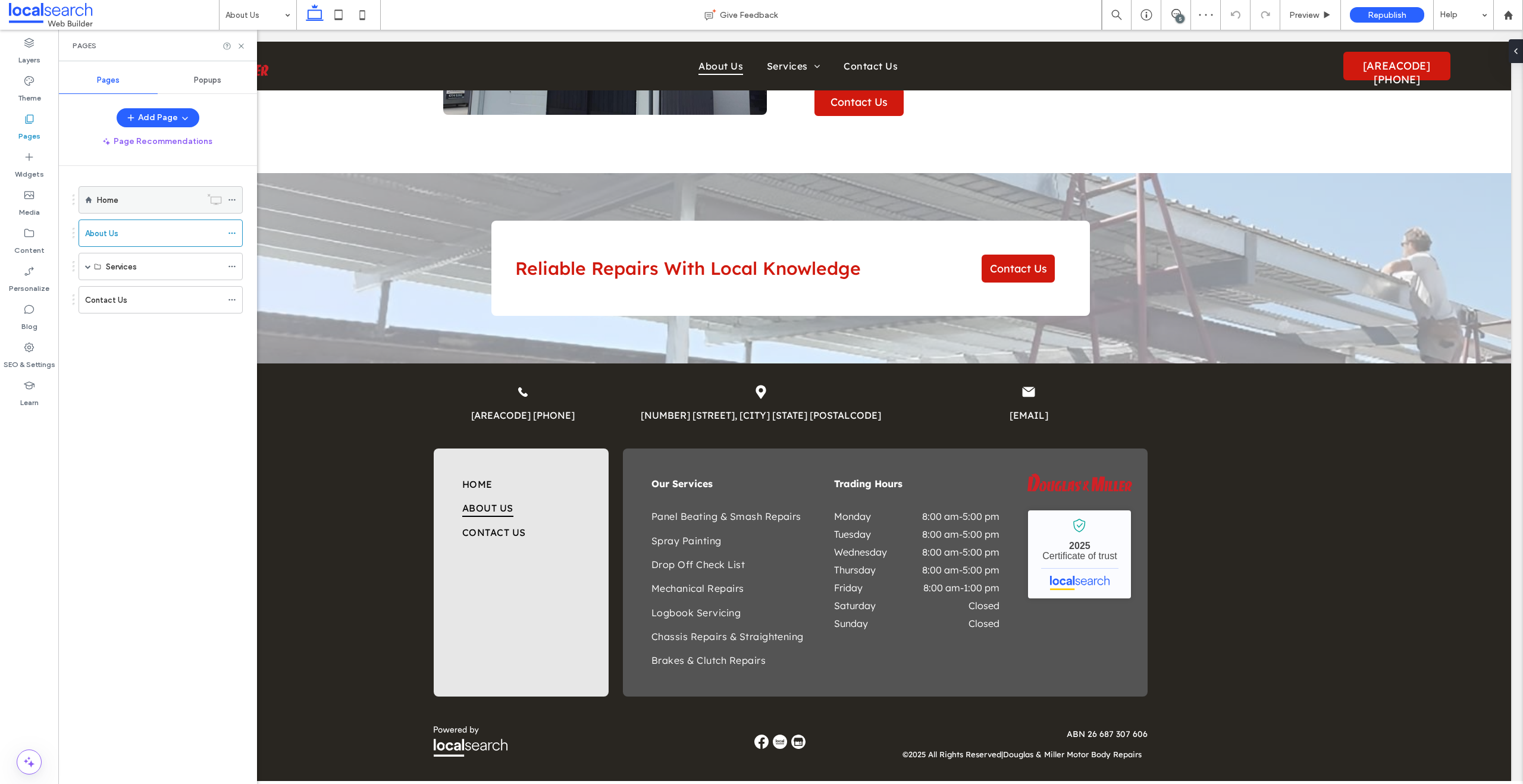 click on "Home" at bounding box center (149, 200) 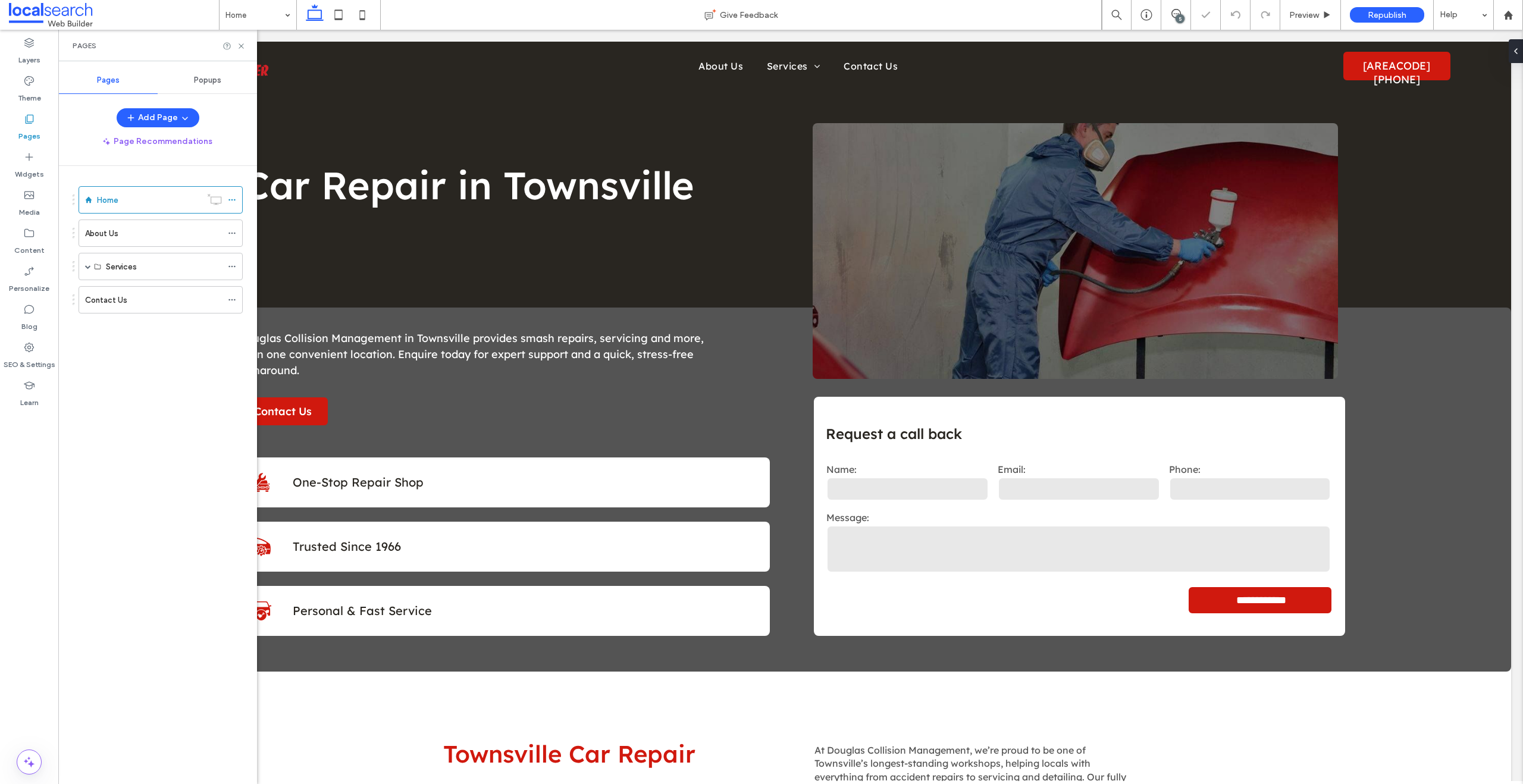 scroll, scrollTop: 2175, scrollLeft: 0, axis: vertical 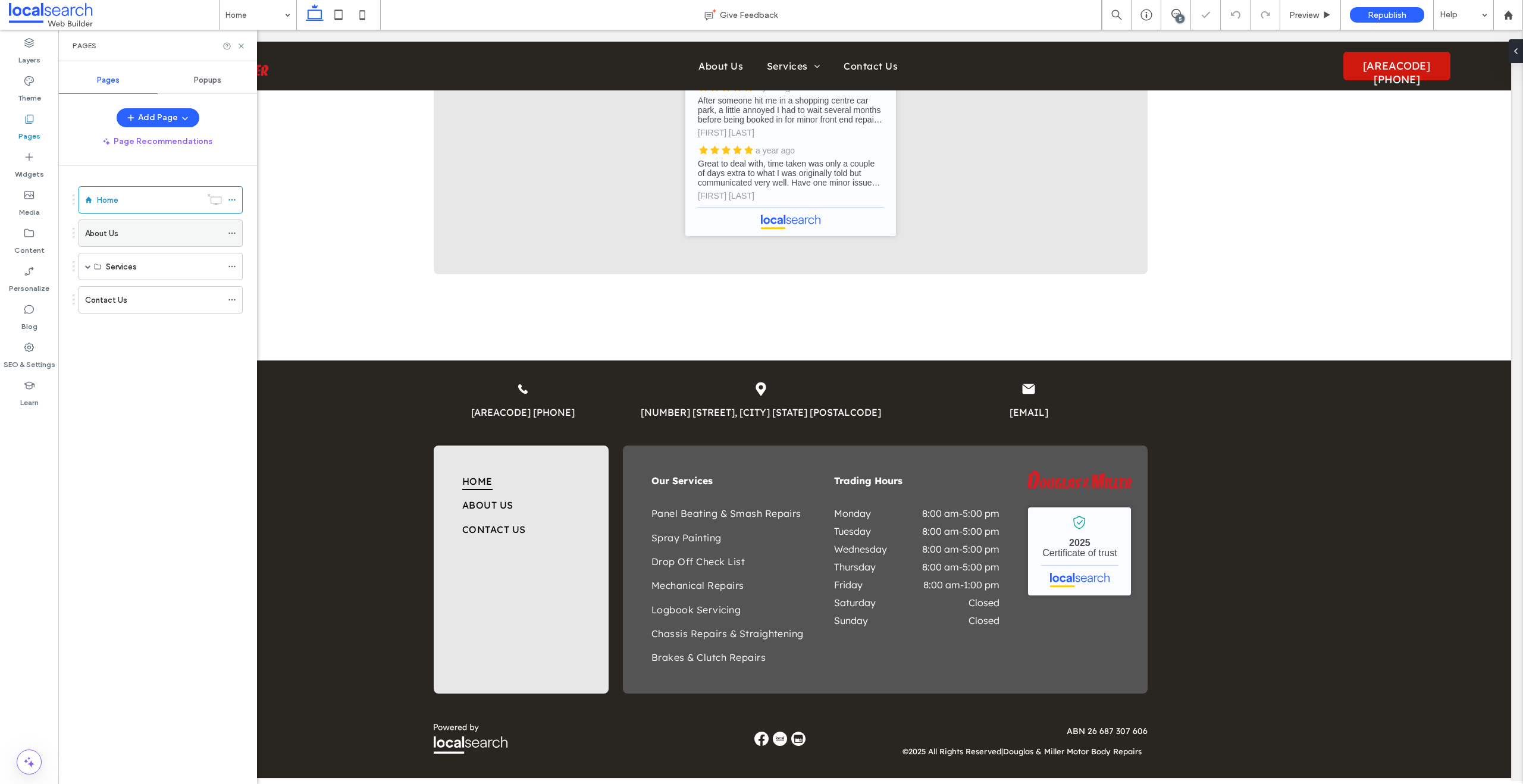 click on "About Us" at bounding box center [153, 233] 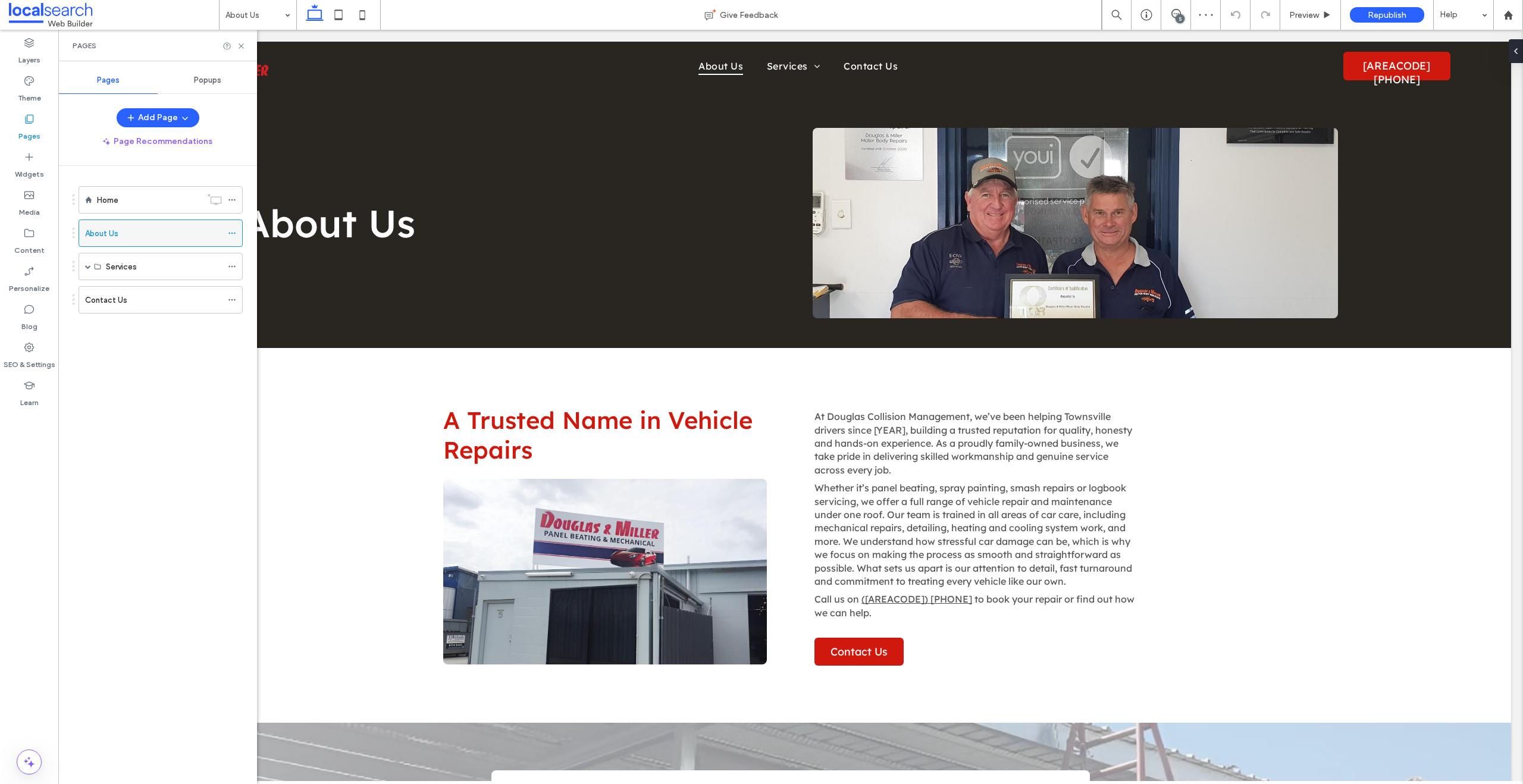 scroll, scrollTop: 550, scrollLeft: 0, axis: vertical 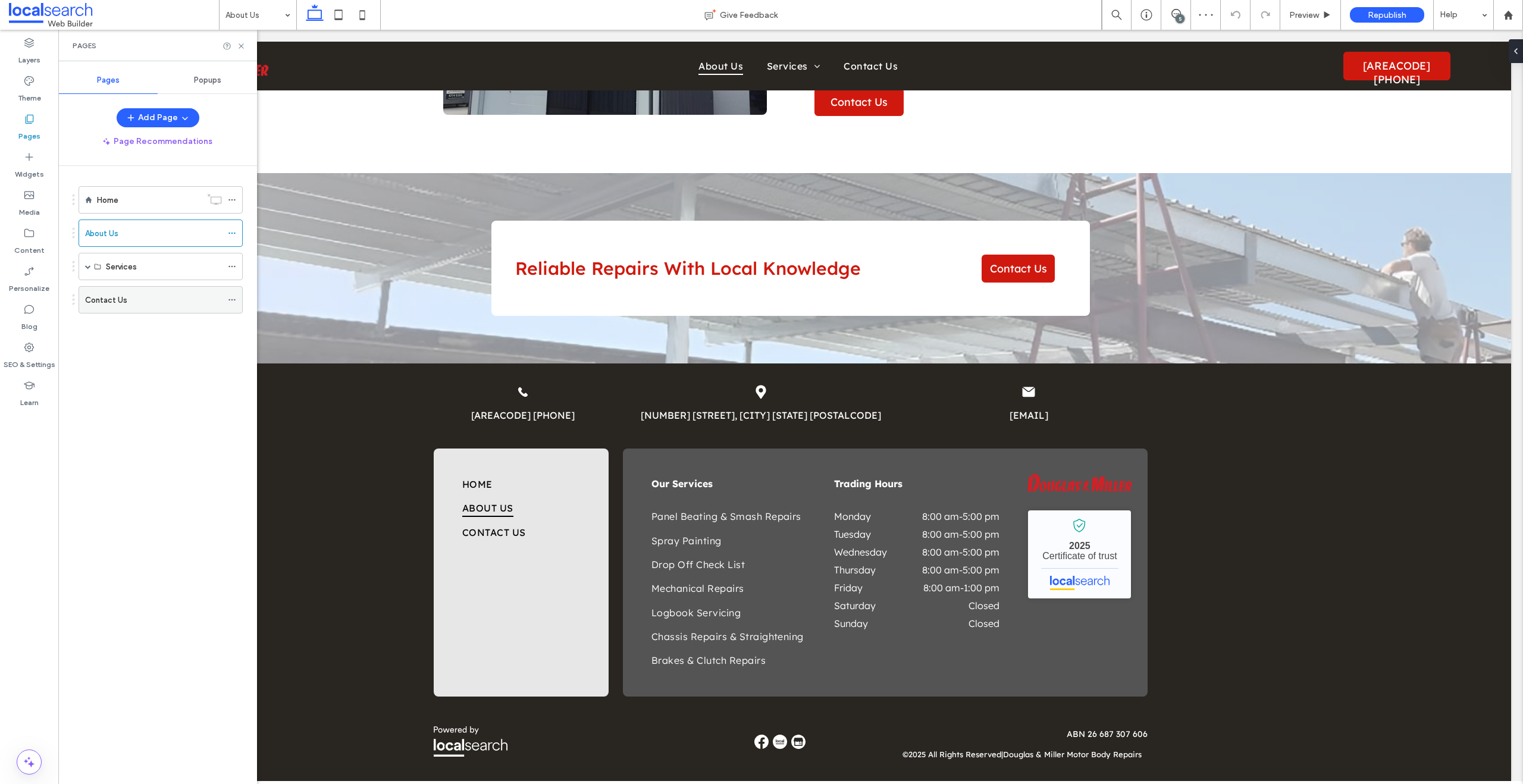 click on "Contact Us" at bounding box center [153, 300] 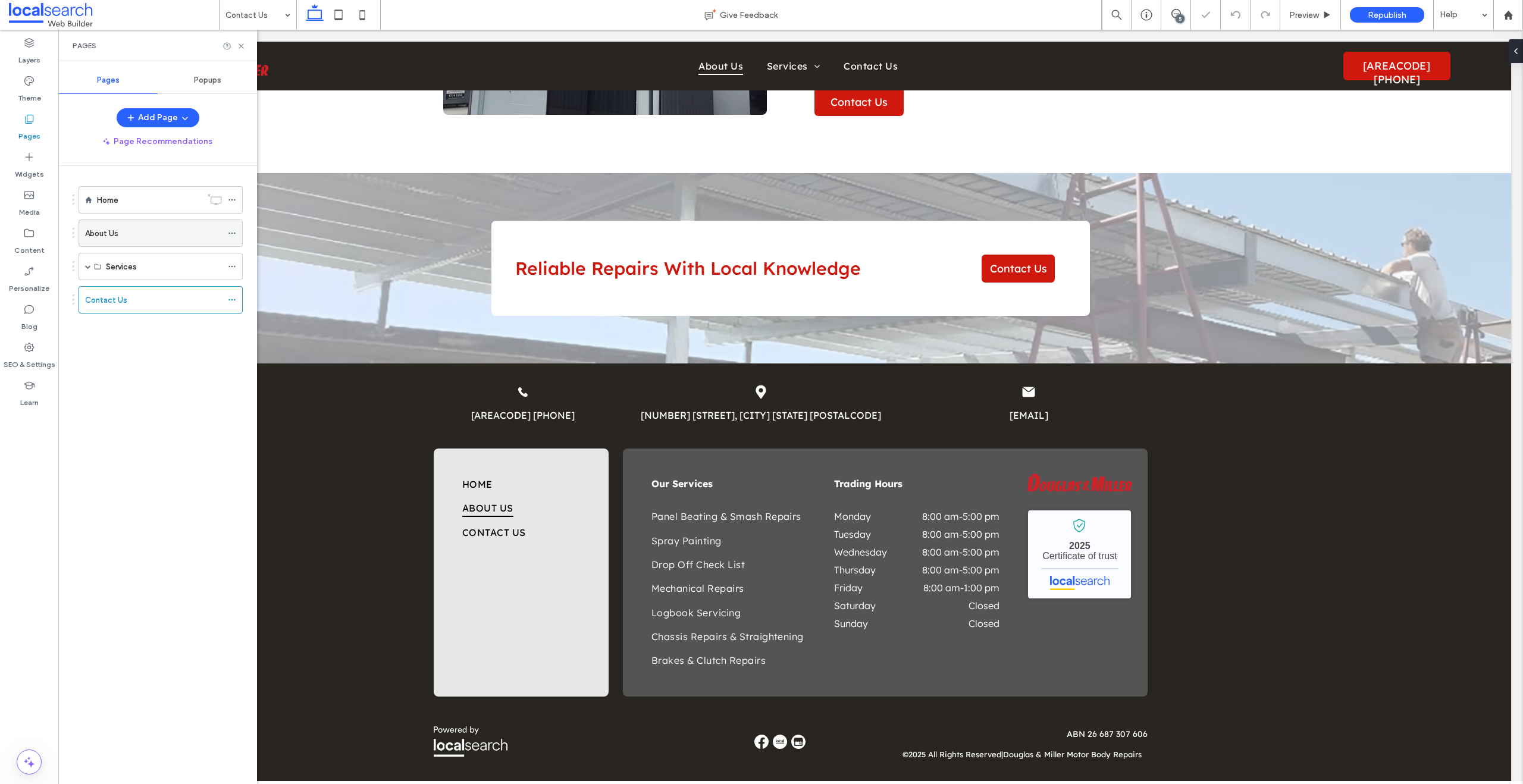 click on "About Us" at bounding box center (102, 233) 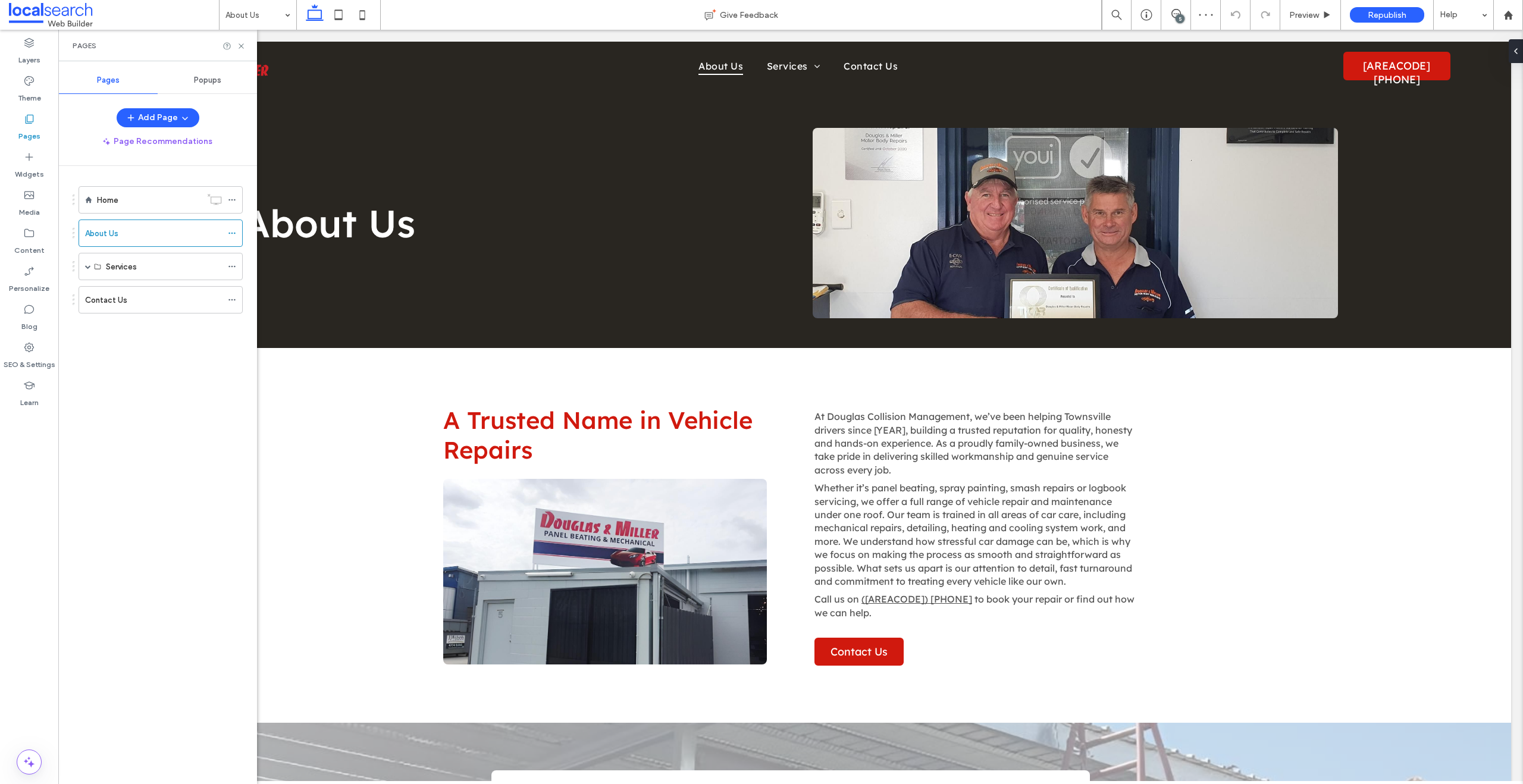 scroll, scrollTop: 550, scrollLeft: 0, axis: vertical 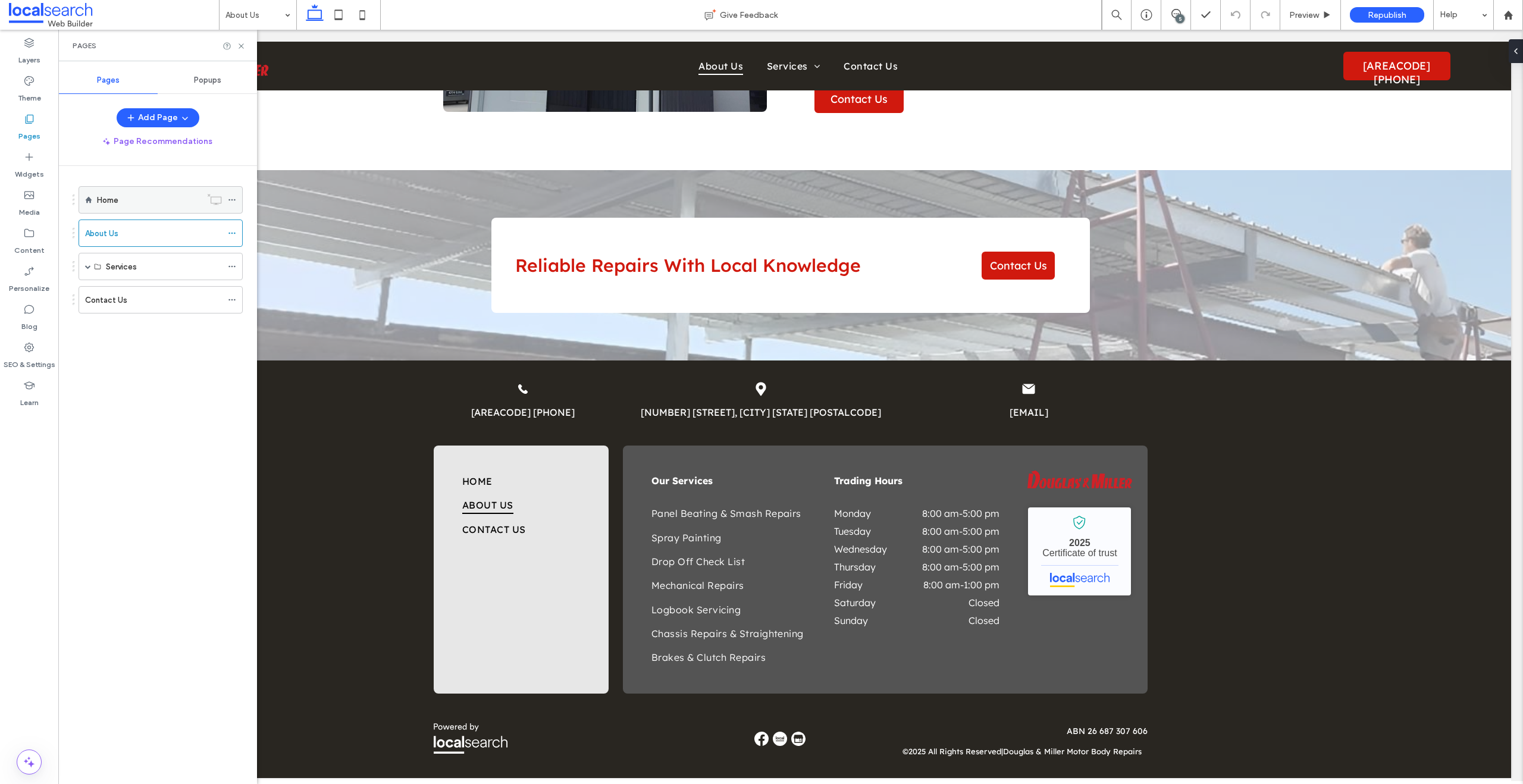 click on "Home" at bounding box center (149, 200) 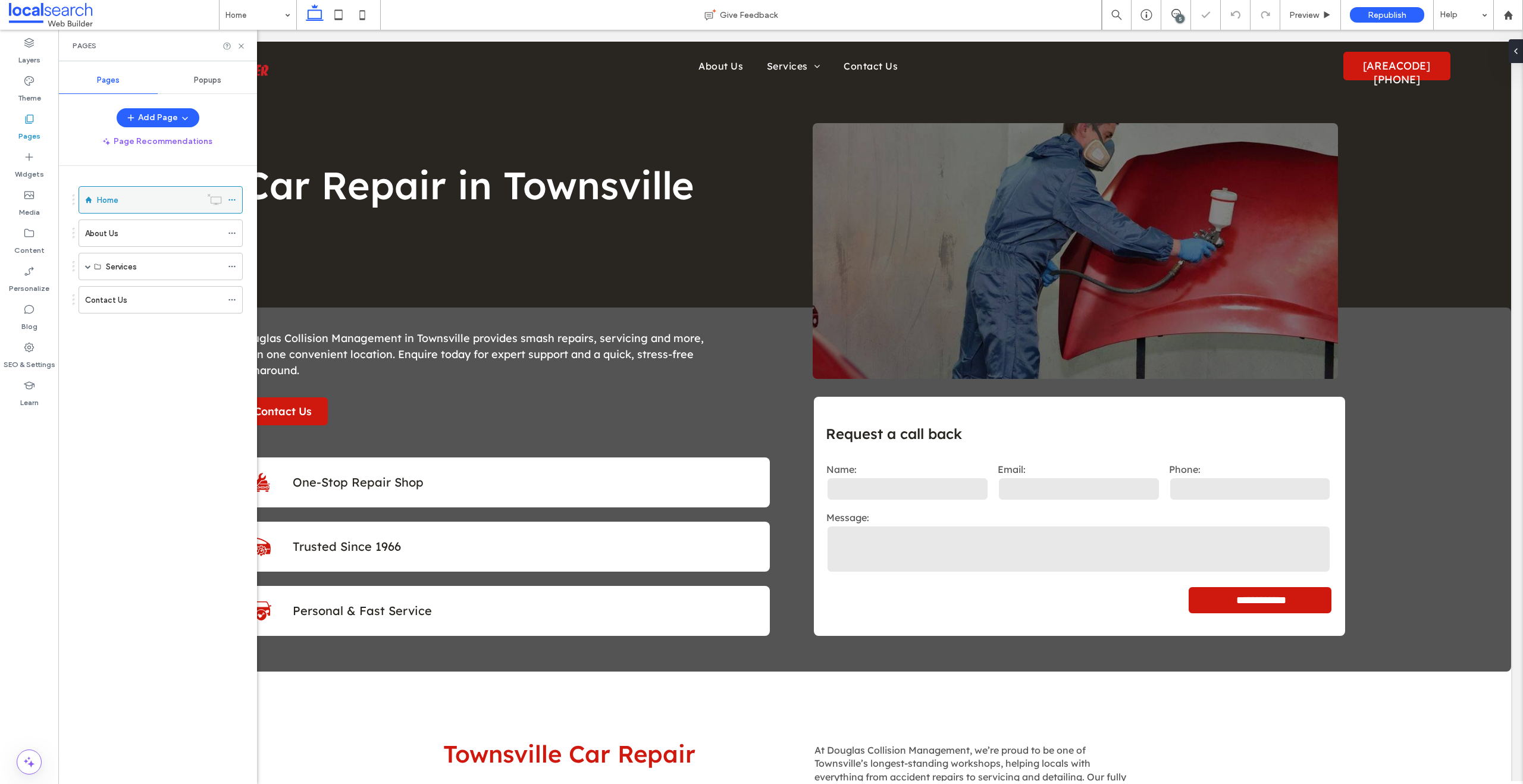 scroll, scrollTop: 2175, scrollLeft: 0, axis: vertical 